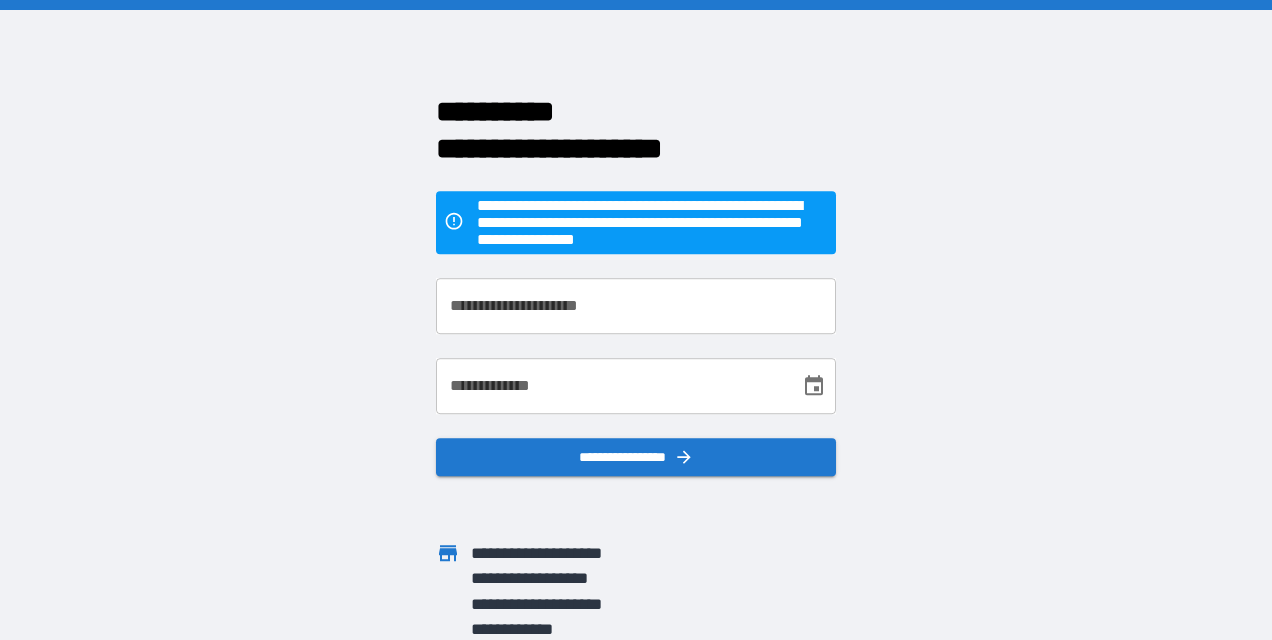 scroll, scrollTop: 0, scrollLeft: 0, axis: both 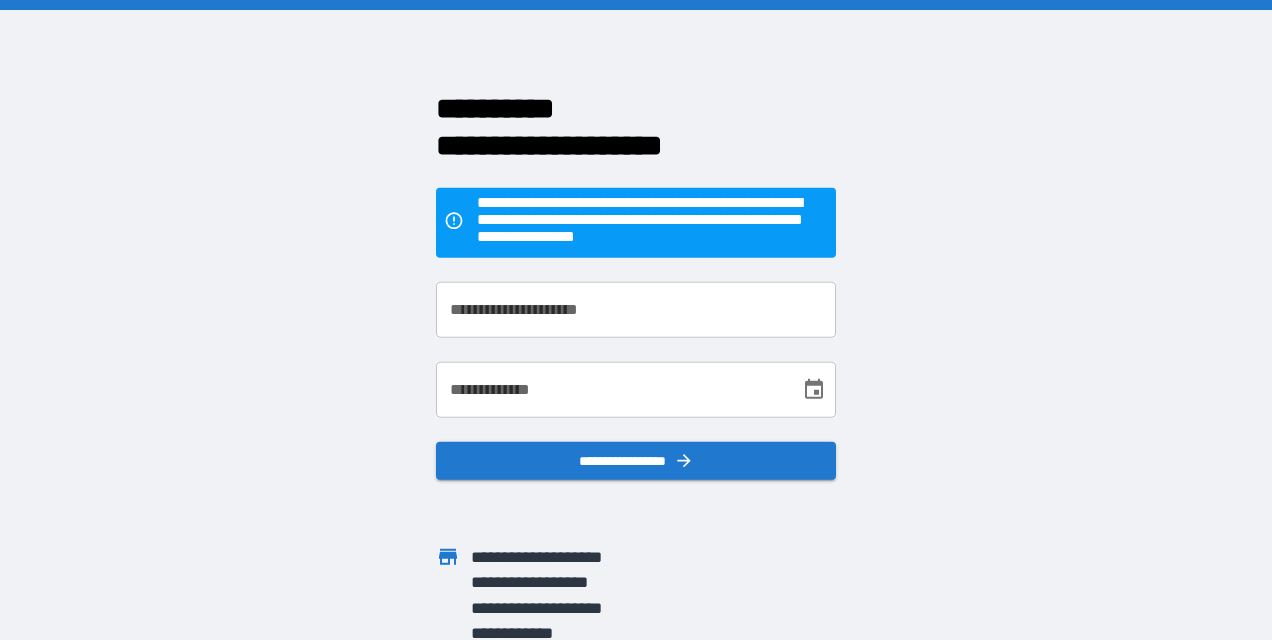 click on "**********" at bounding box center (636, 310) 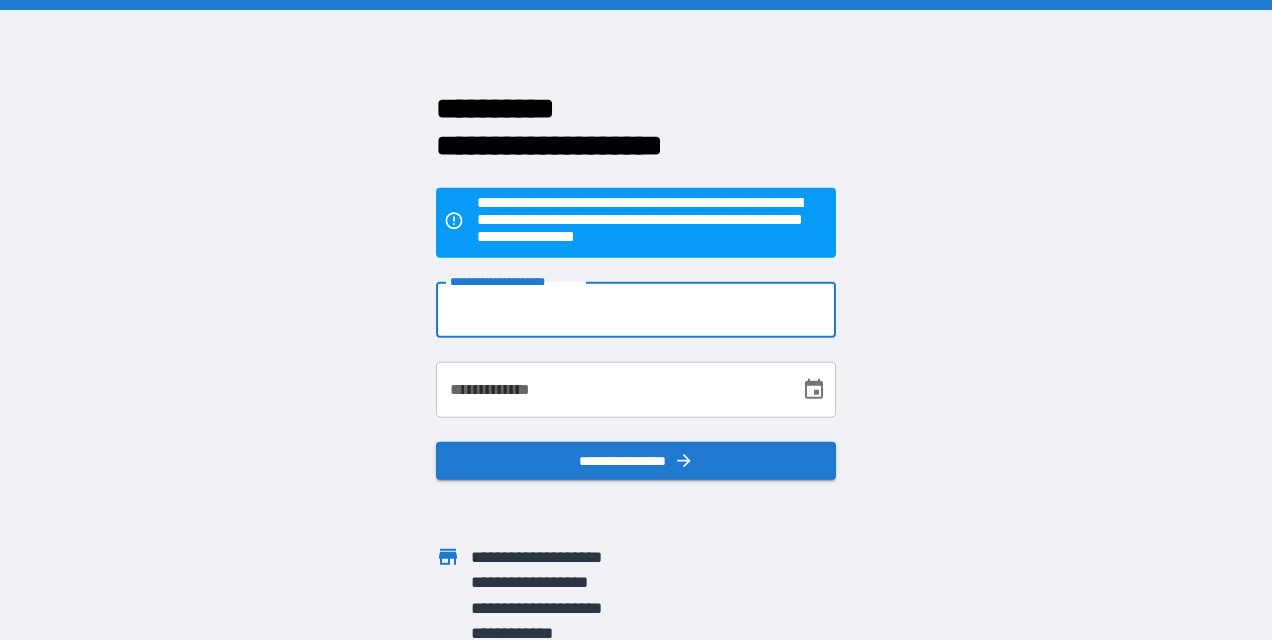 type on "**********" 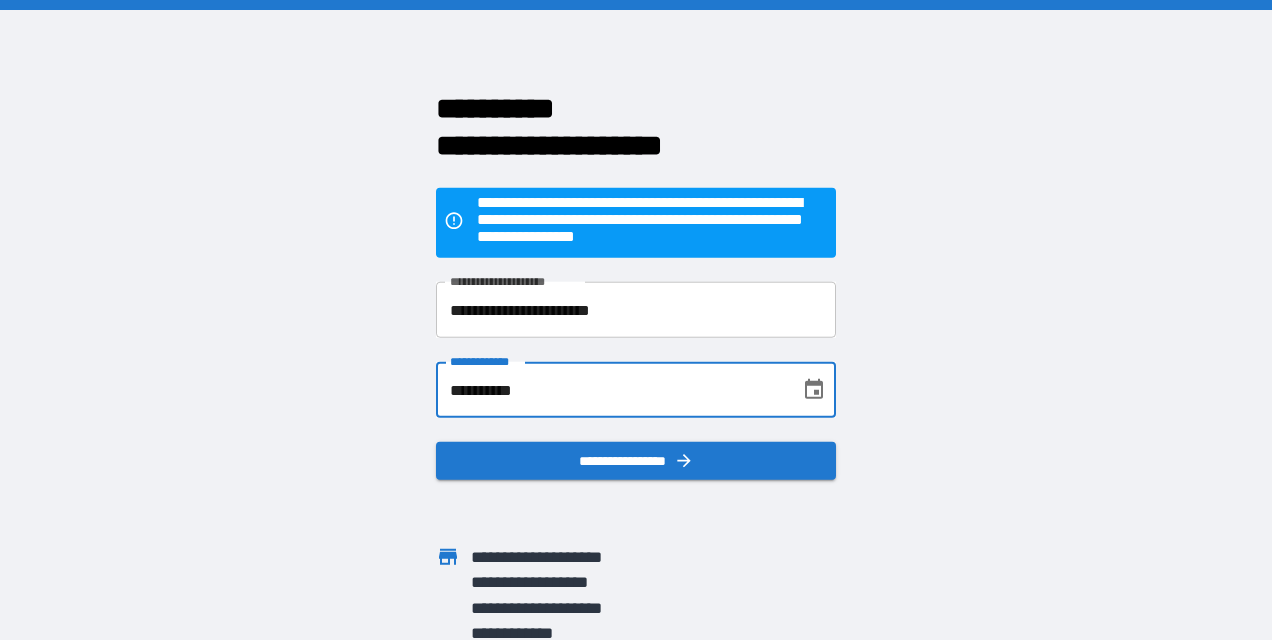 drag, startPoint x: 549, startPoint y: 390, endPoint x: 386, endPoint y: 389, distance: 163.00307 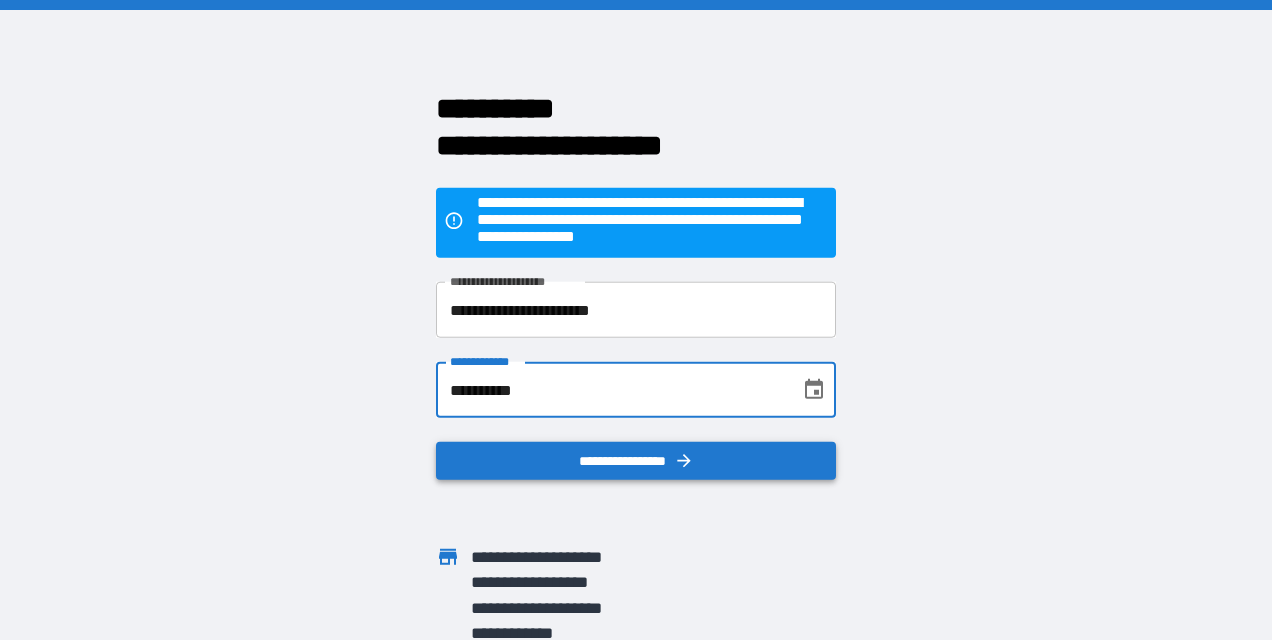 type on "**********" 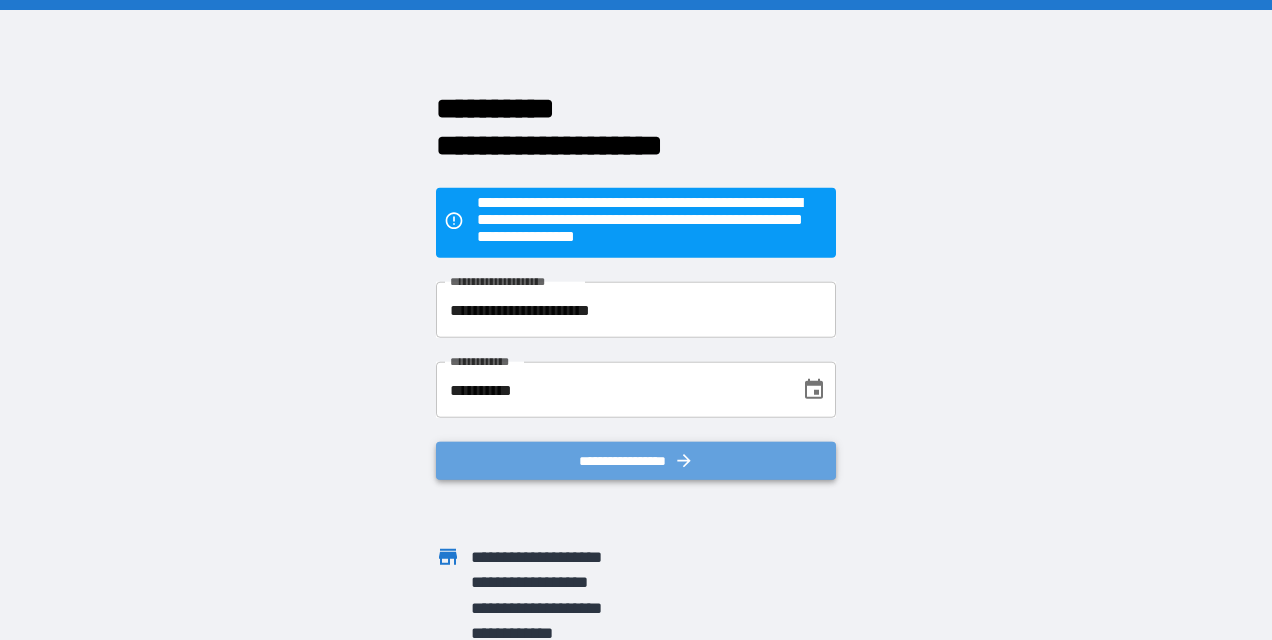 click on "**********" at bounding box center (636, 461) 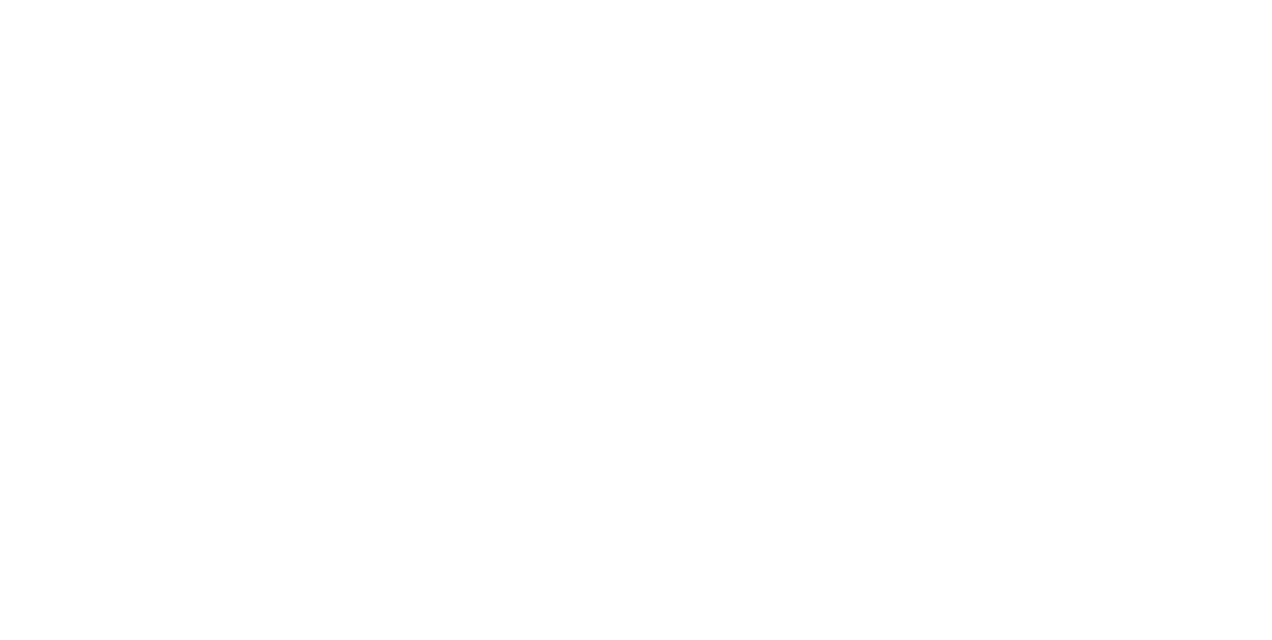 scroll, scrollTop: 0, scrollLeft: 0, axis: both 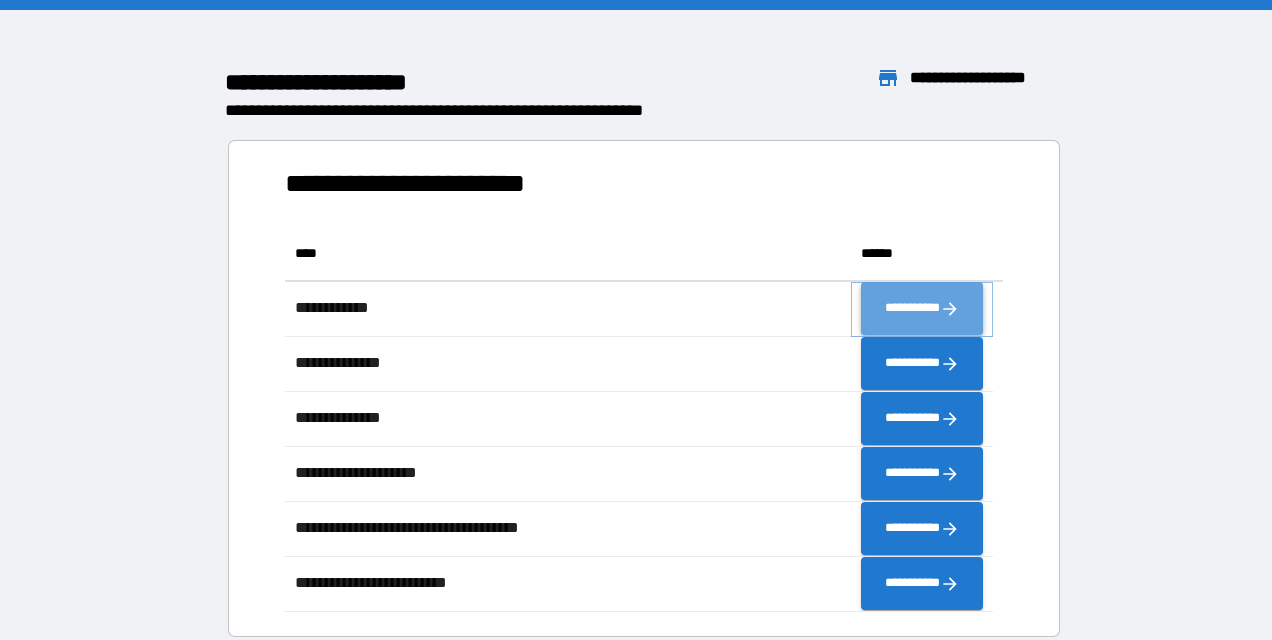 click on "**********" at bounding box center [922, 309] 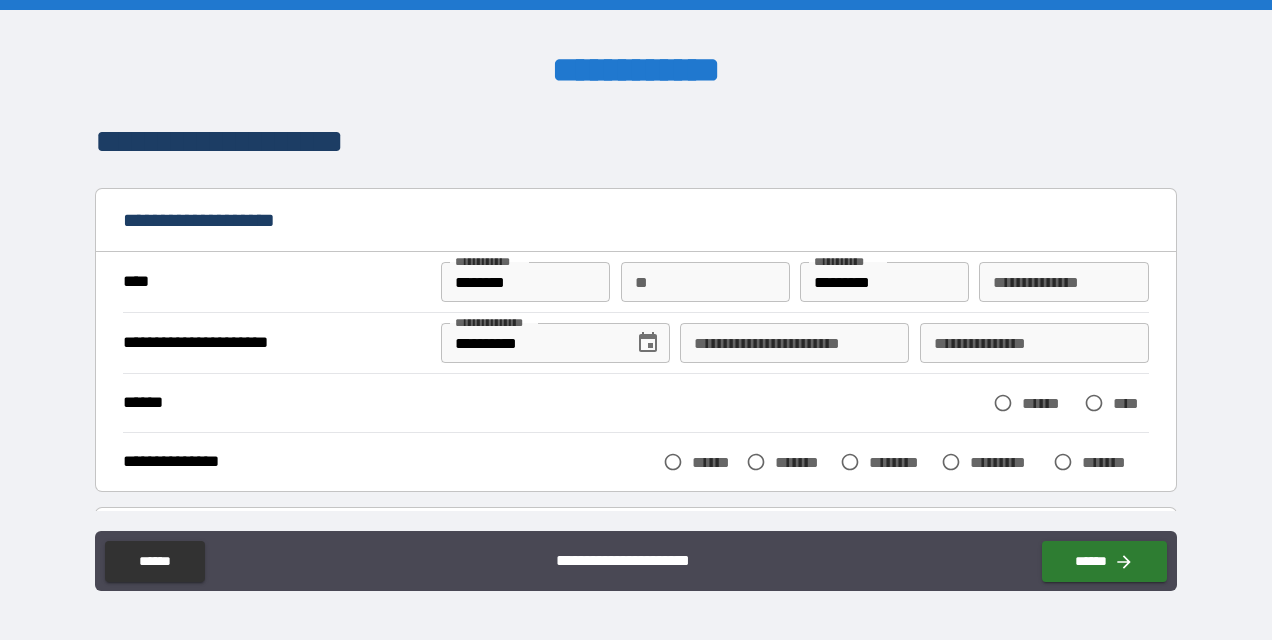 click on "**********" at bounding box center [635, 287] 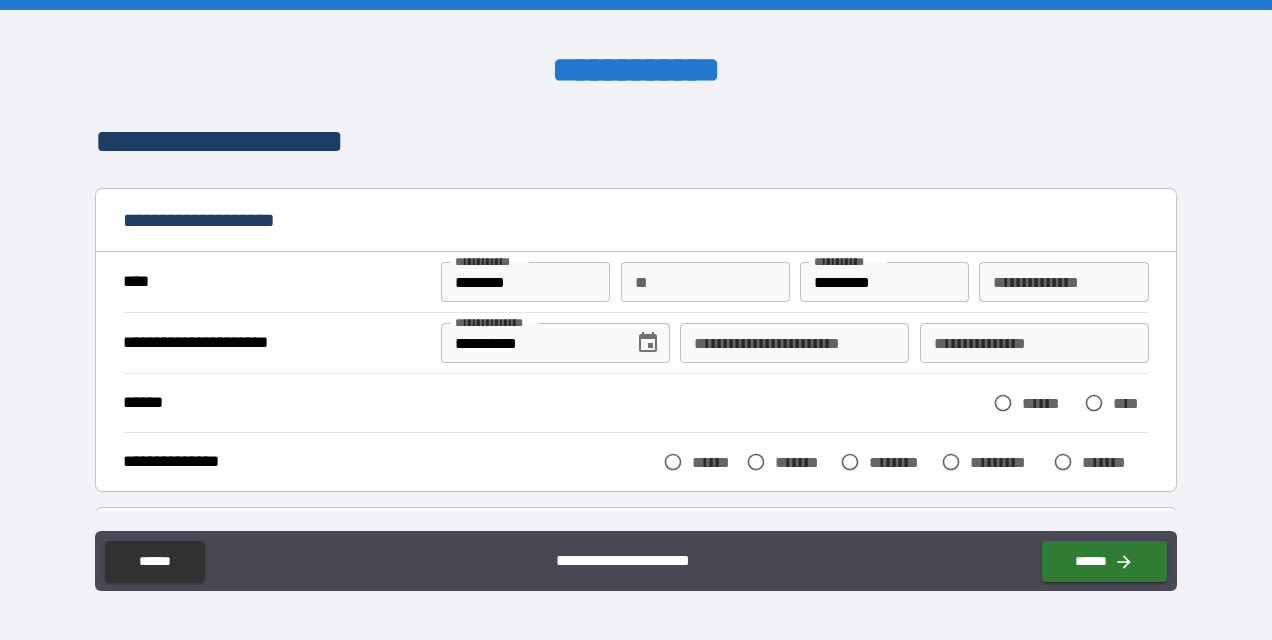 click on "**" at bounding box center (705, 282) 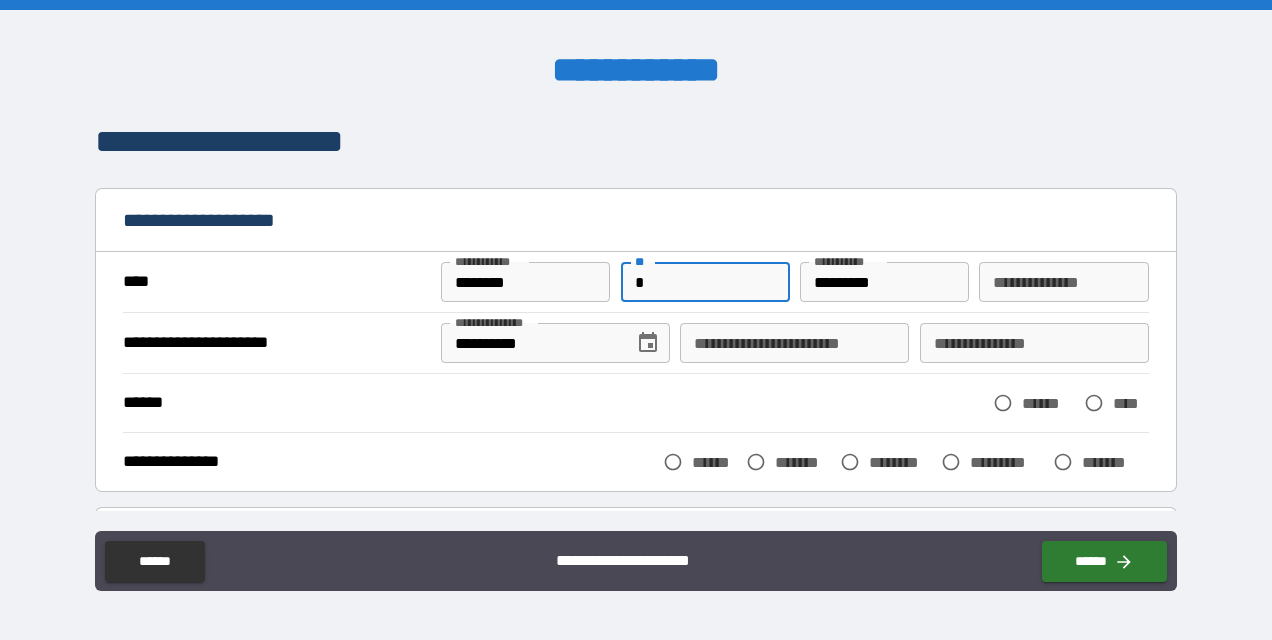 type on "*" 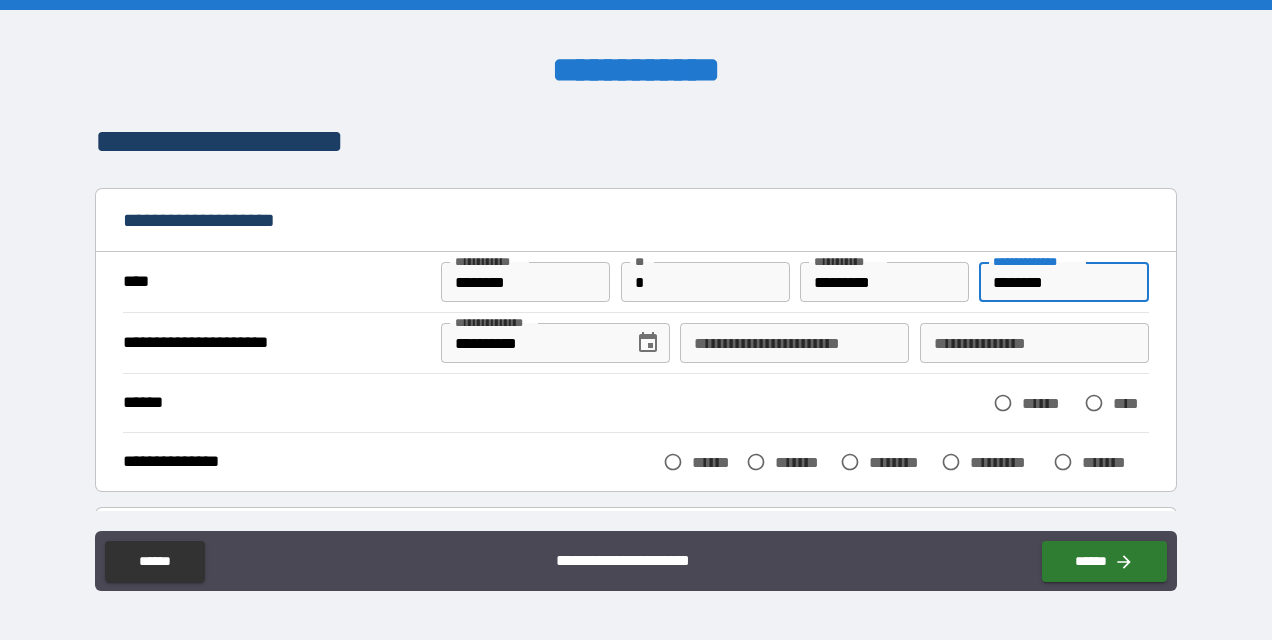 type on "********" 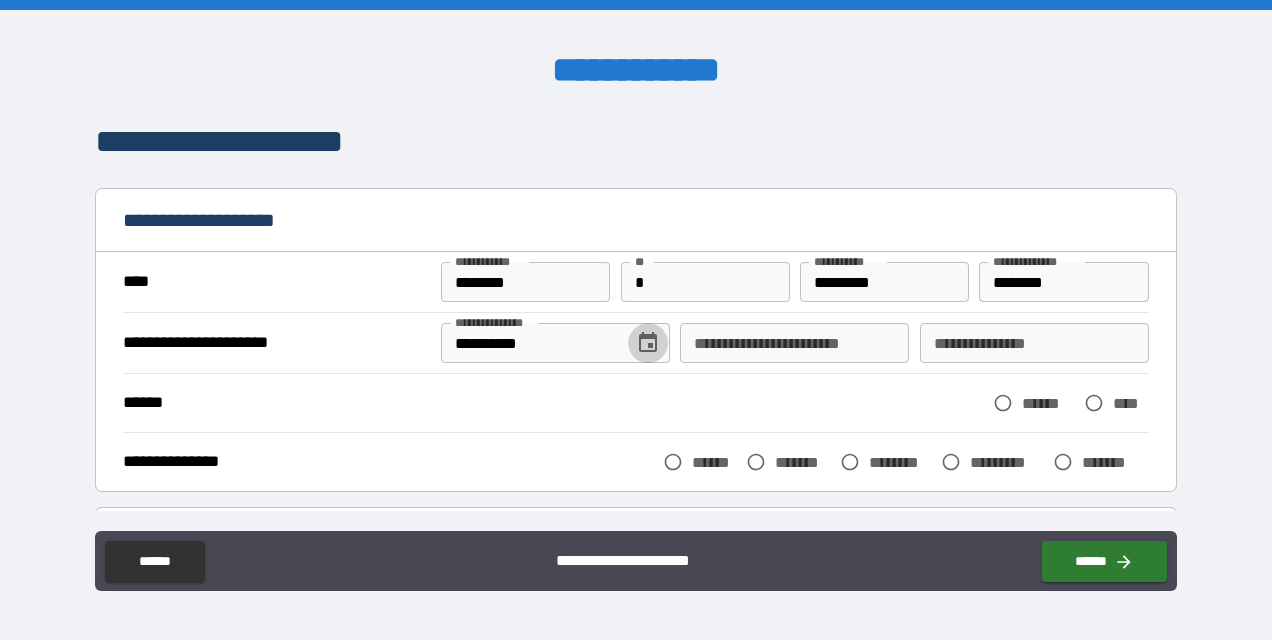 type 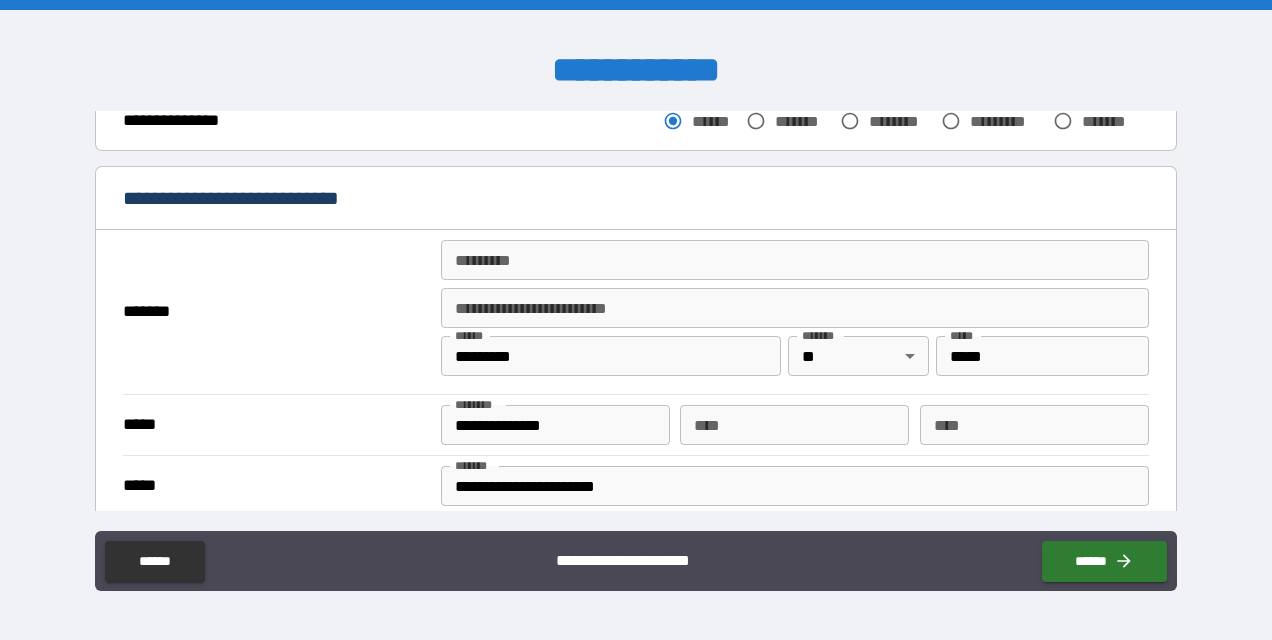 scroll, scrollTop: 345, scrollLeft: 0, axis: vertical 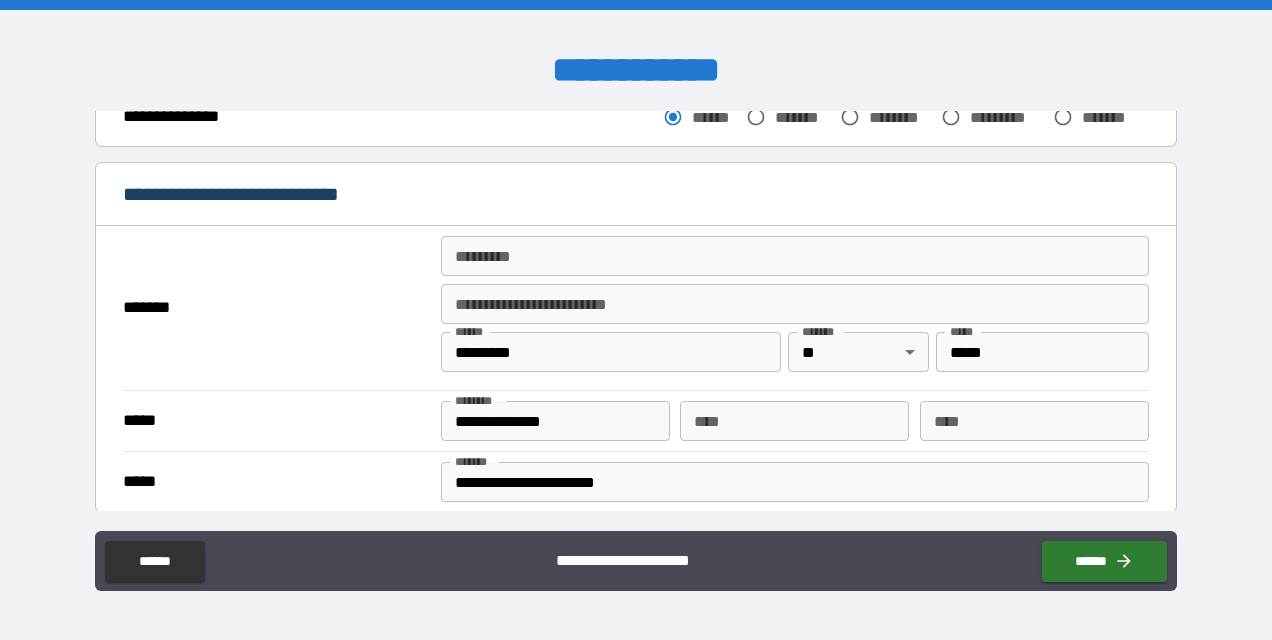 click on "*******   *" at bounding box center (794, 256) 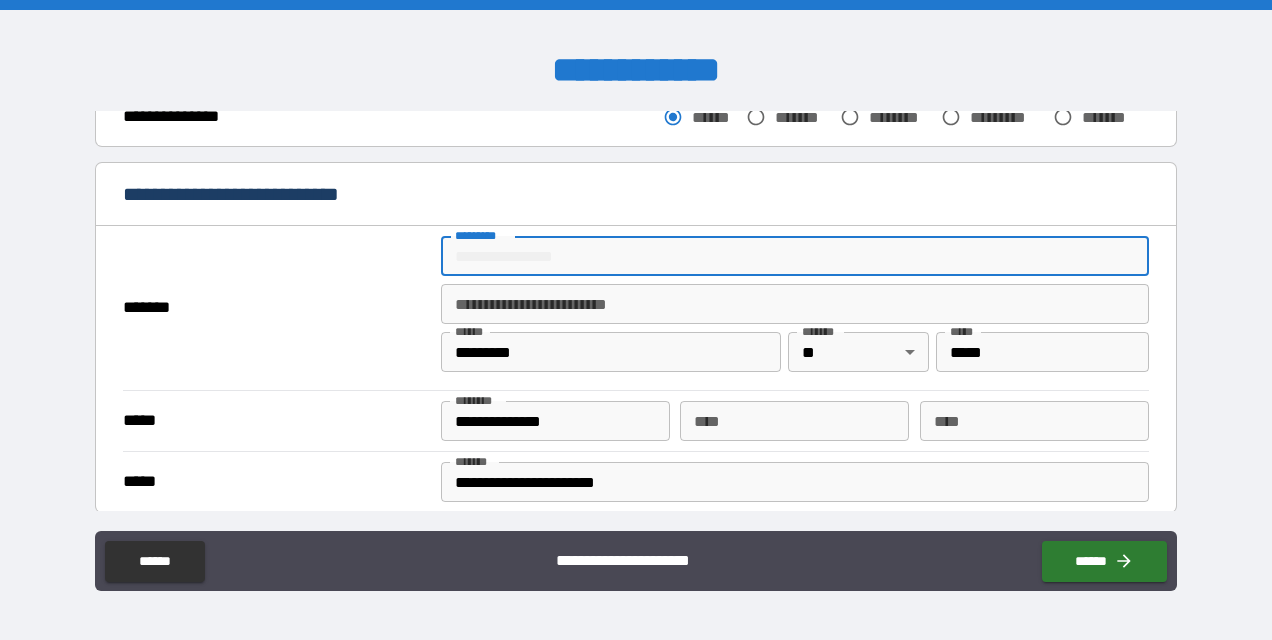 type on "**********" 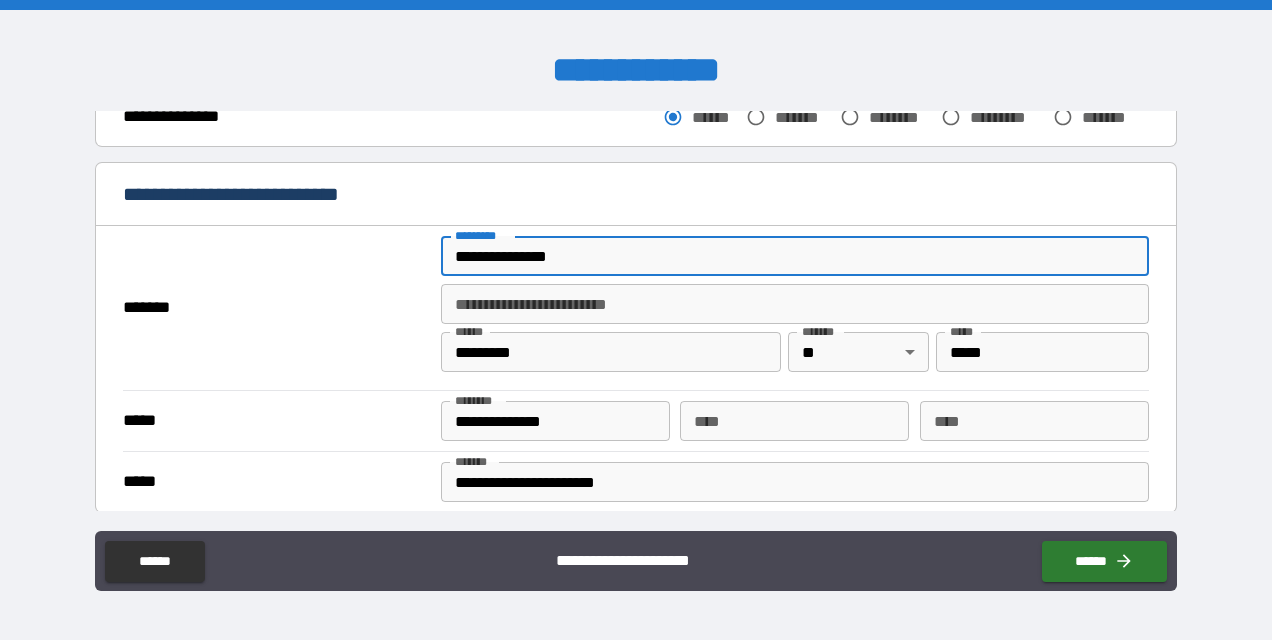 click on "*********" at bounding box center (611, 352) 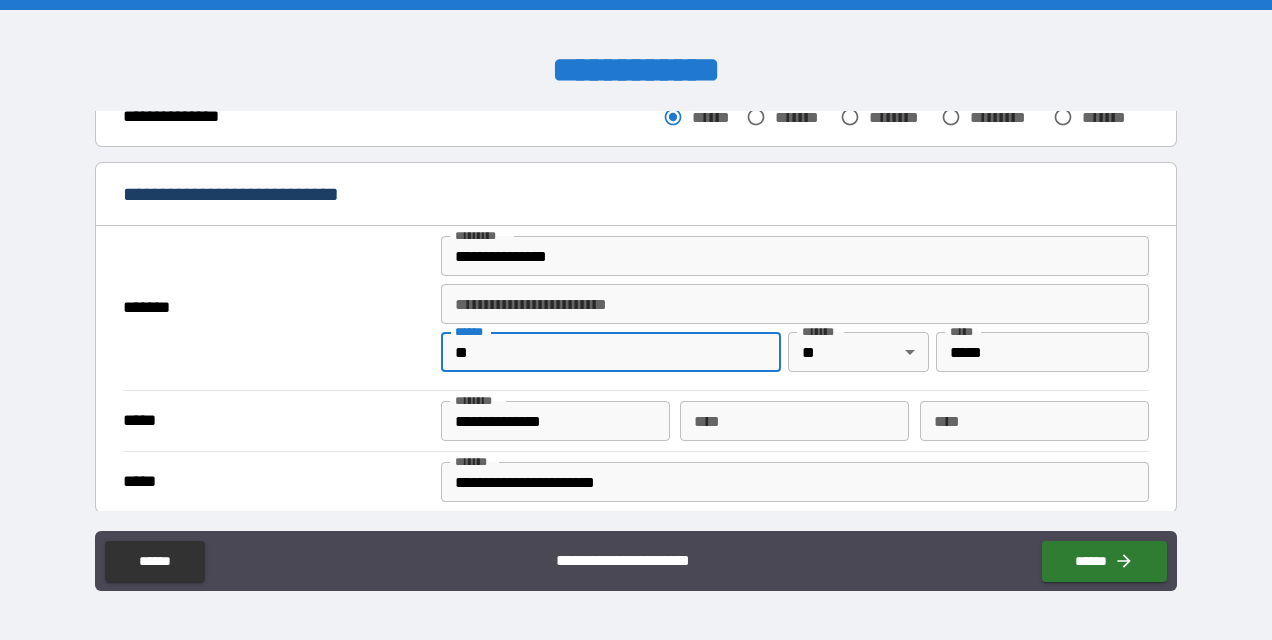 type on "*" 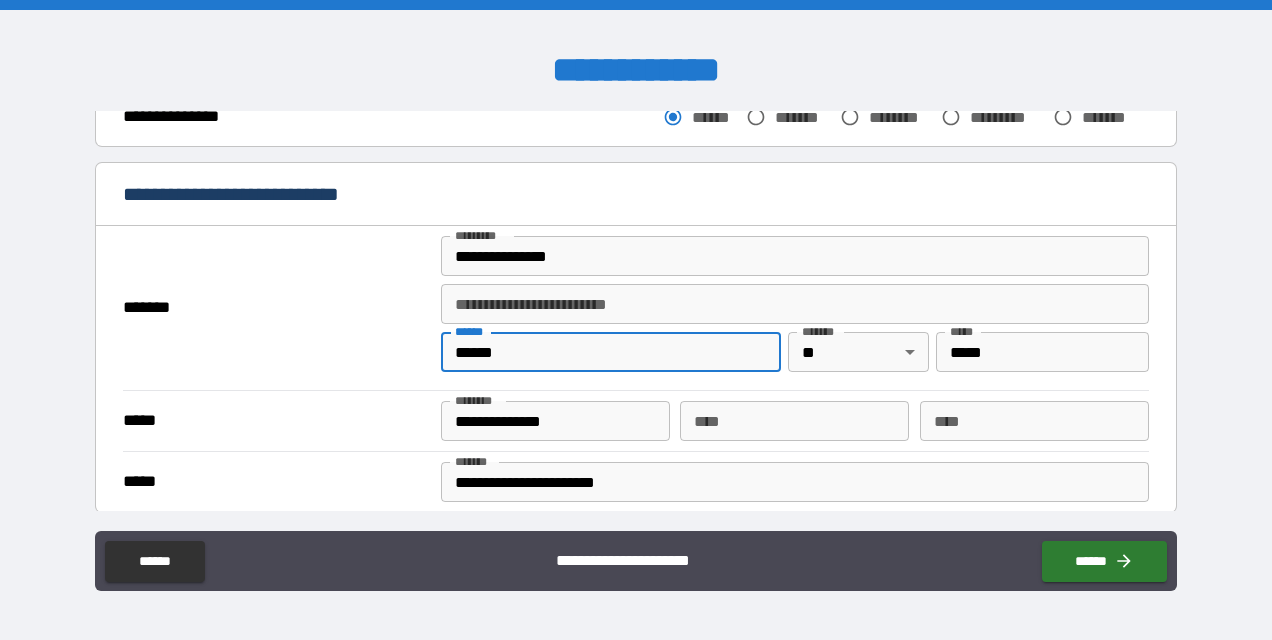 type on "******" 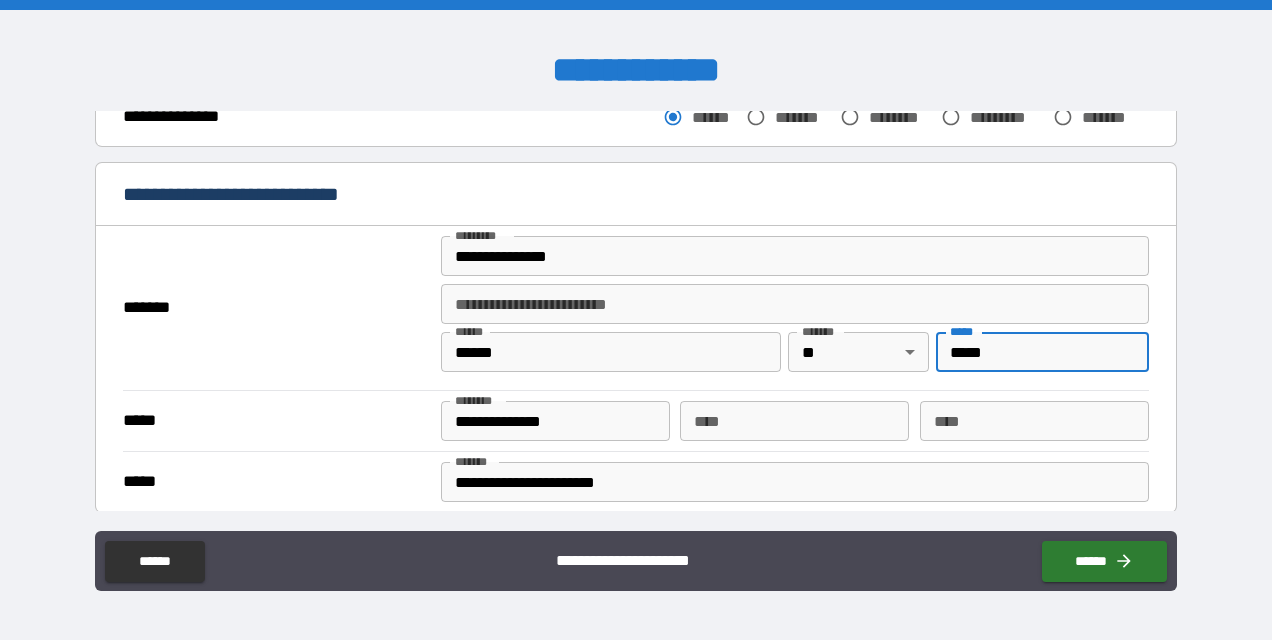 type on "*****" 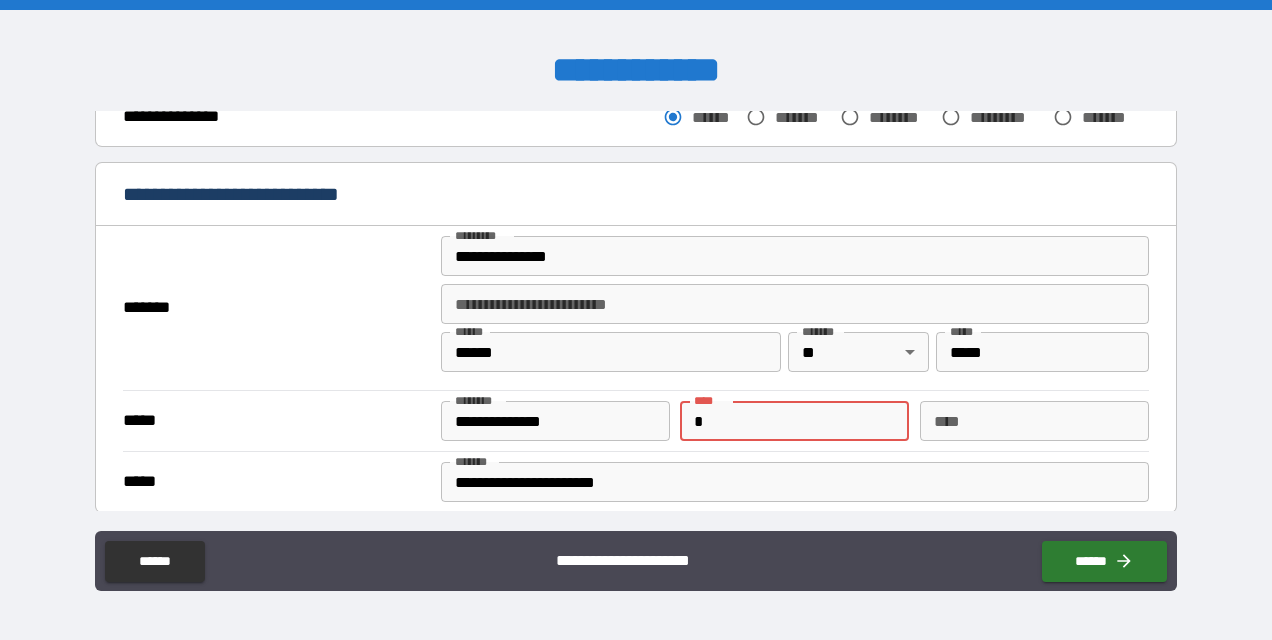 type on "**********" 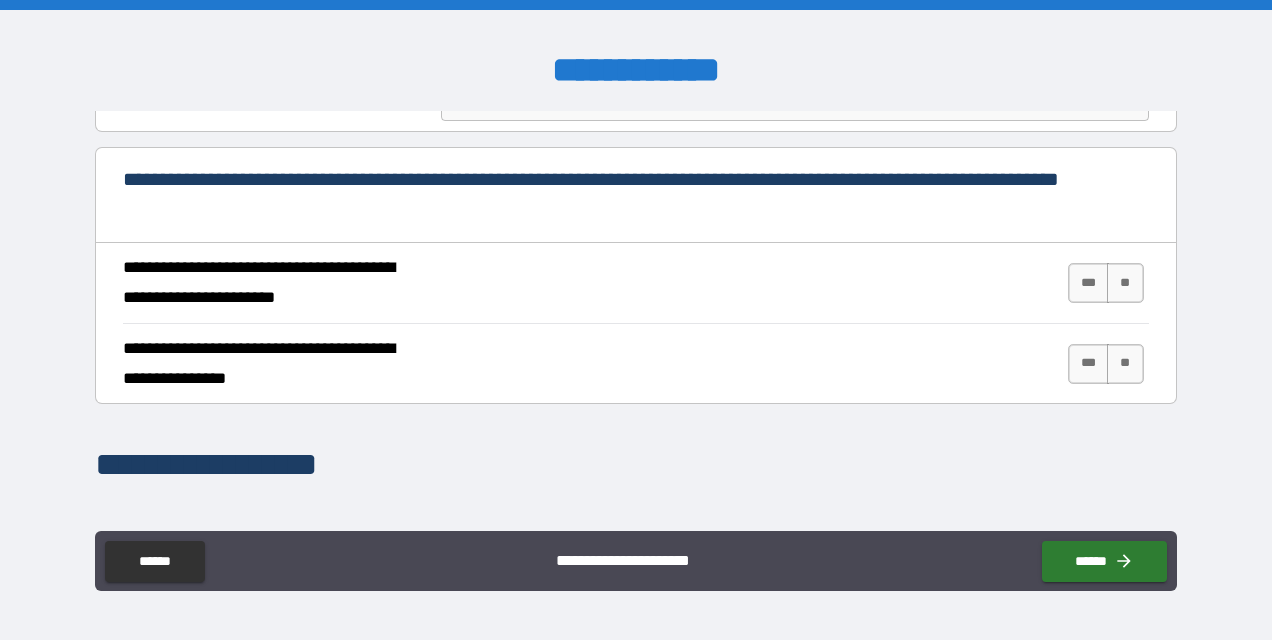 scroll, scrollTop: 747, scrollLeft: 0, axis: vertical 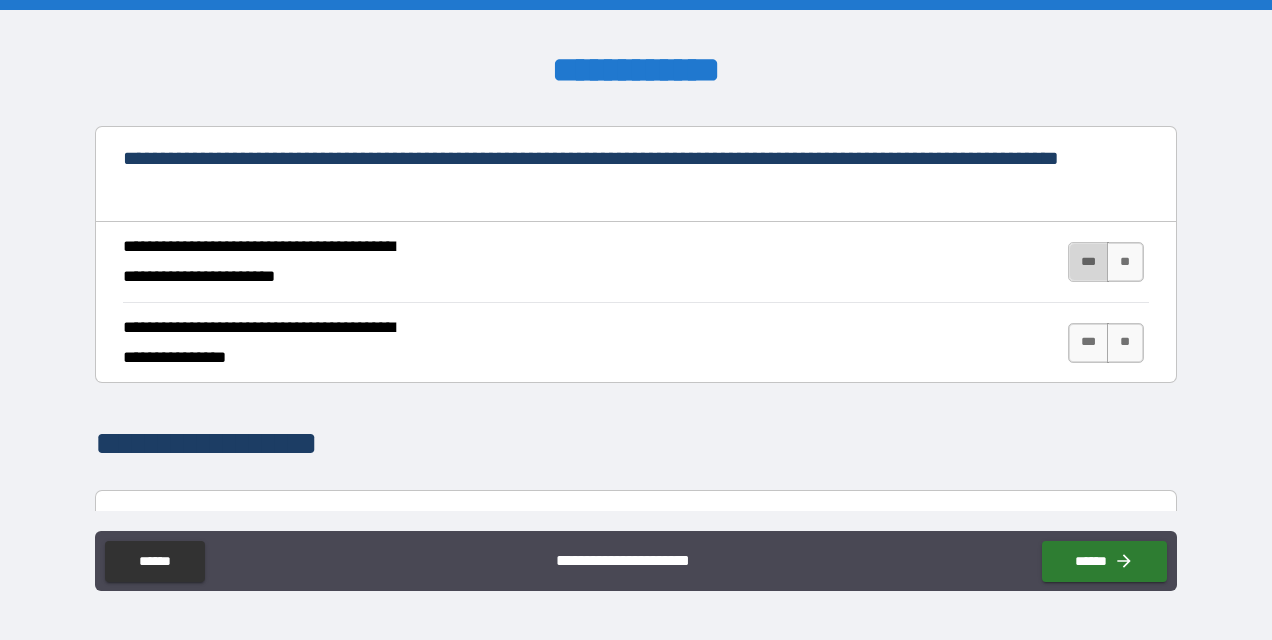 click on "***" at bounding box center (1089, 262) 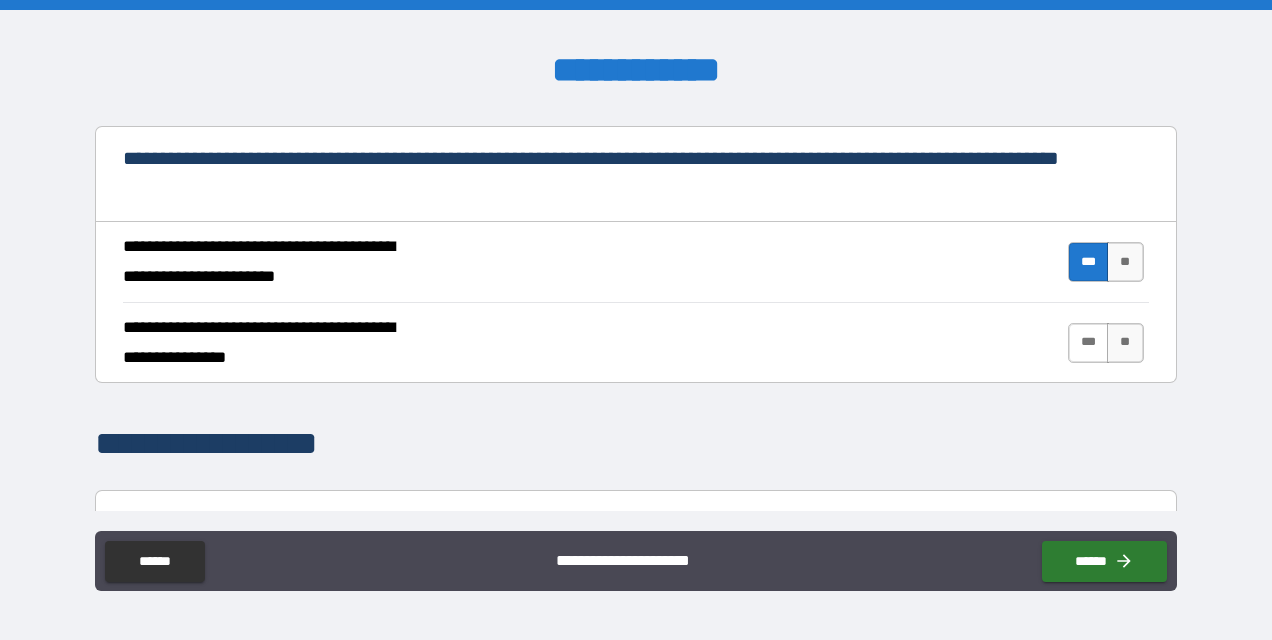 click on "***" at bounding box center (1089, 343) 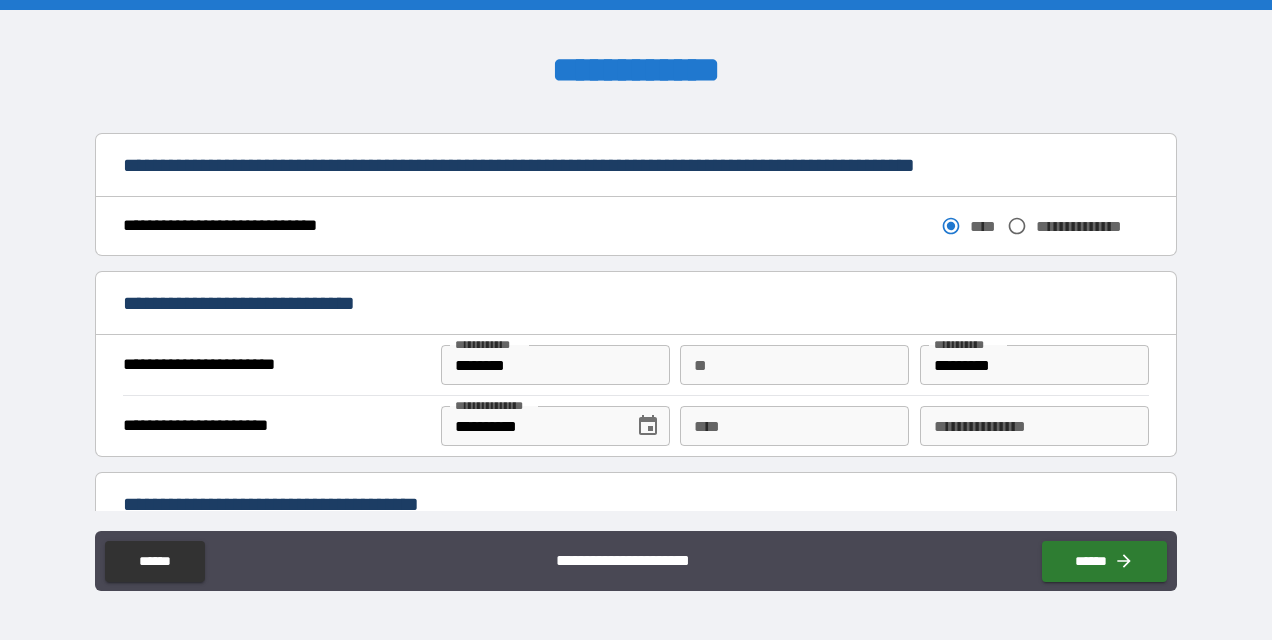 scroll, scrollTop: 1137, scrollLeft: 0, axis: vertical 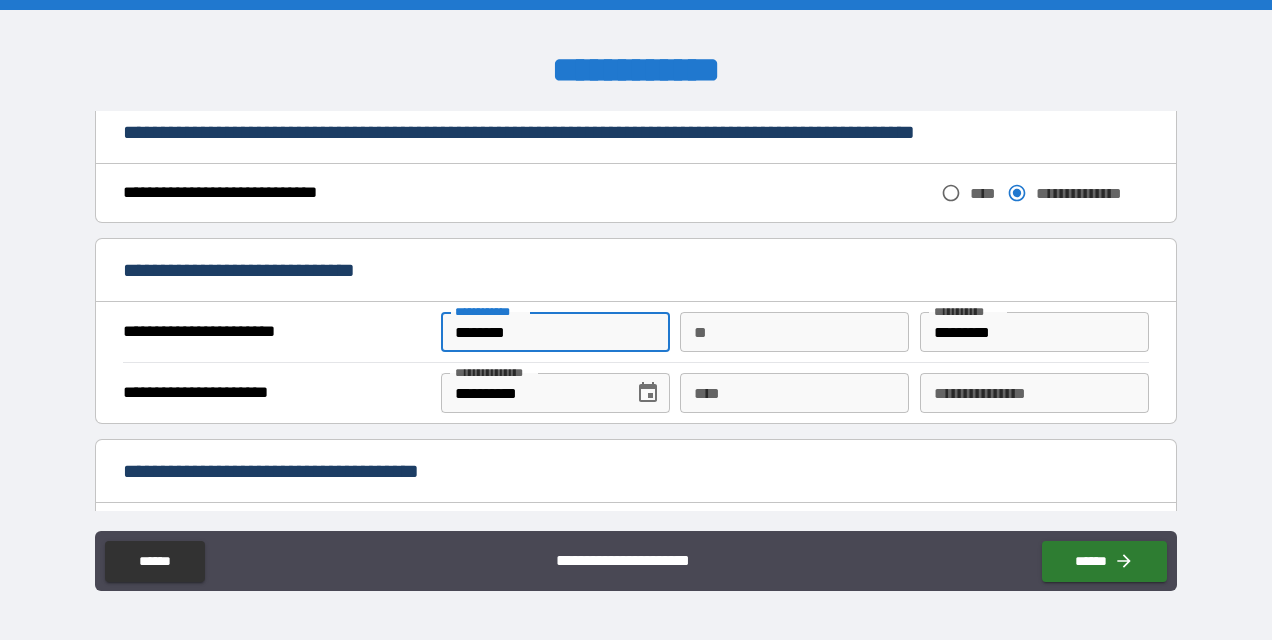 drag, startPoint x: 526, startPoint y: 329, endPoint x: 388, endPoint y: 326, distance: 138.03261 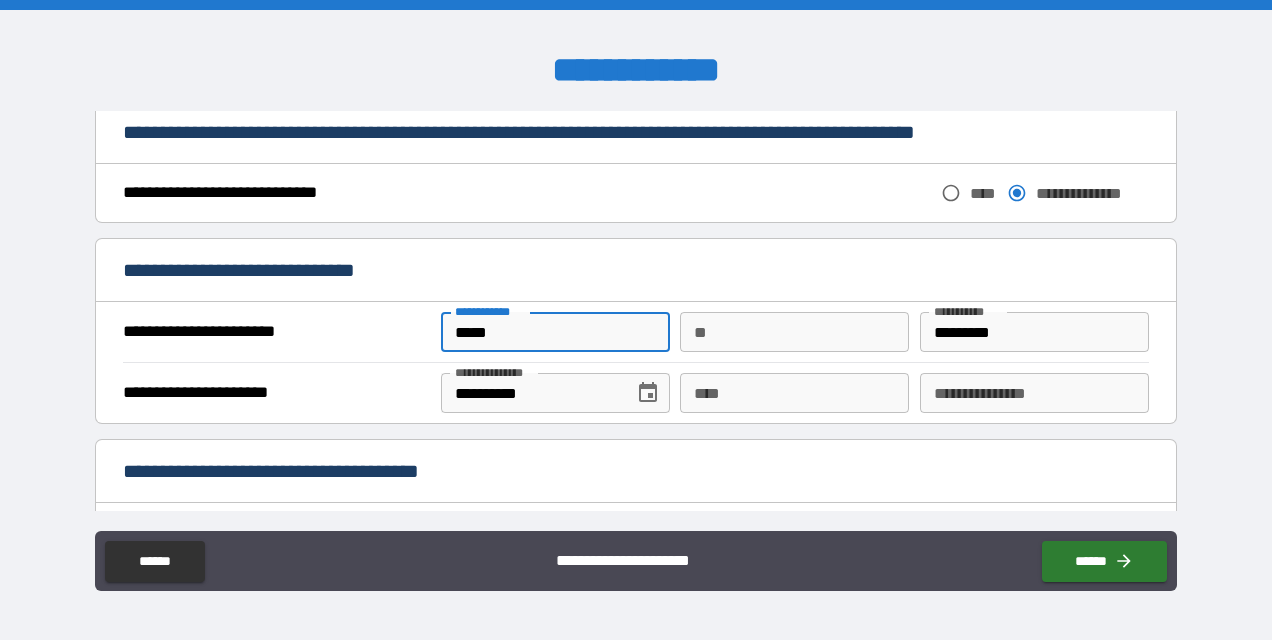 type on "*****" 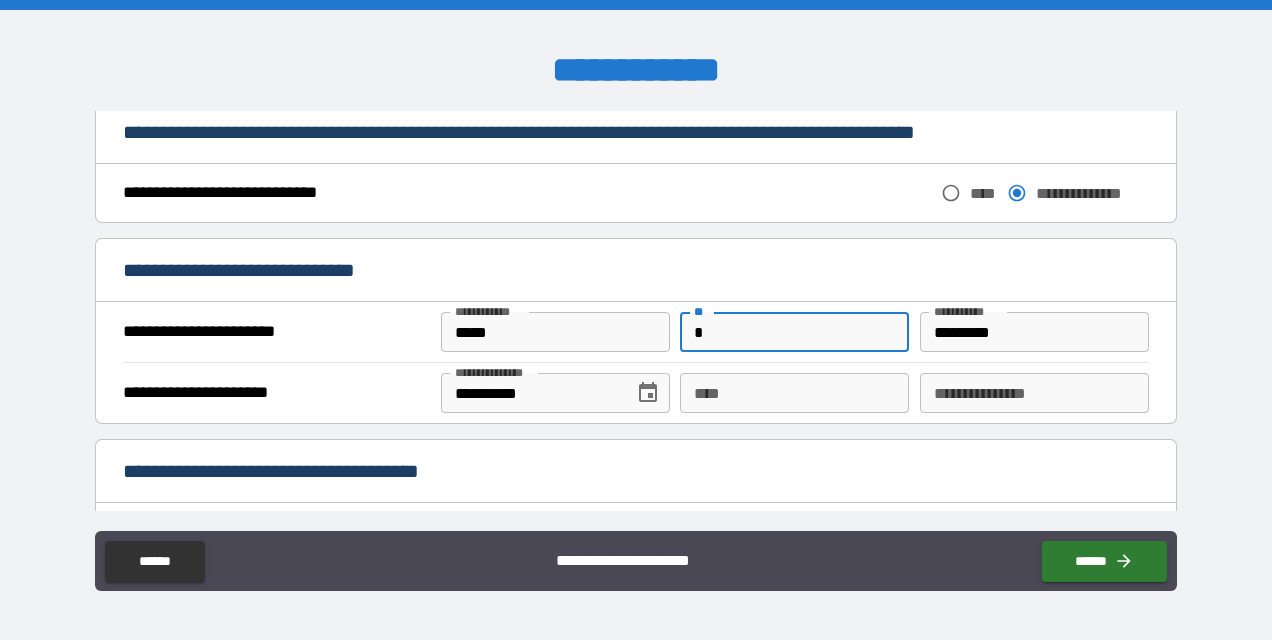 type on "*" 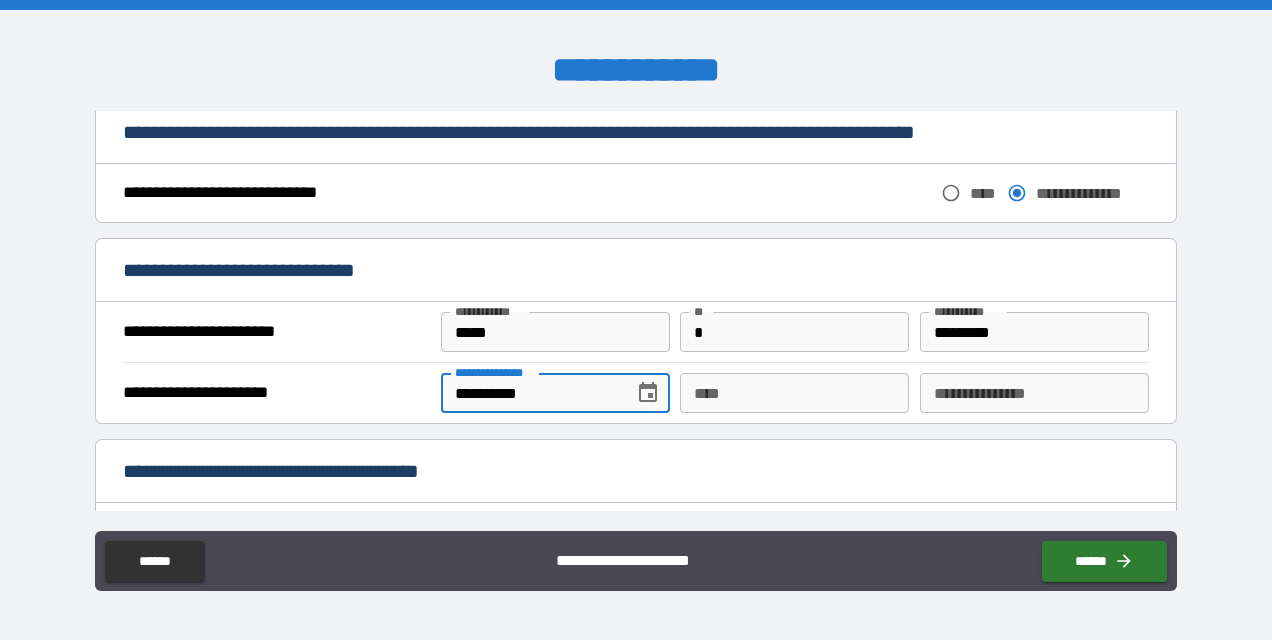 drag, startPoint x: 556, startPoint y: 390, endPoint x: 374, endPoint y: 370, distance: 183.0956 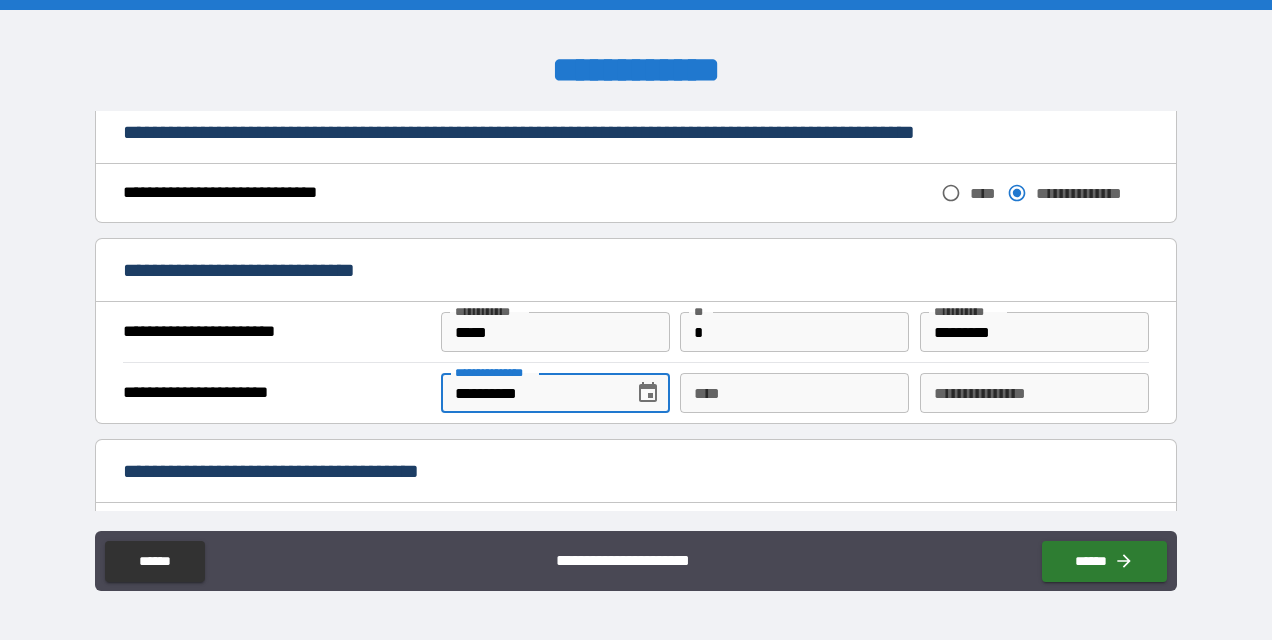 type on "**********" 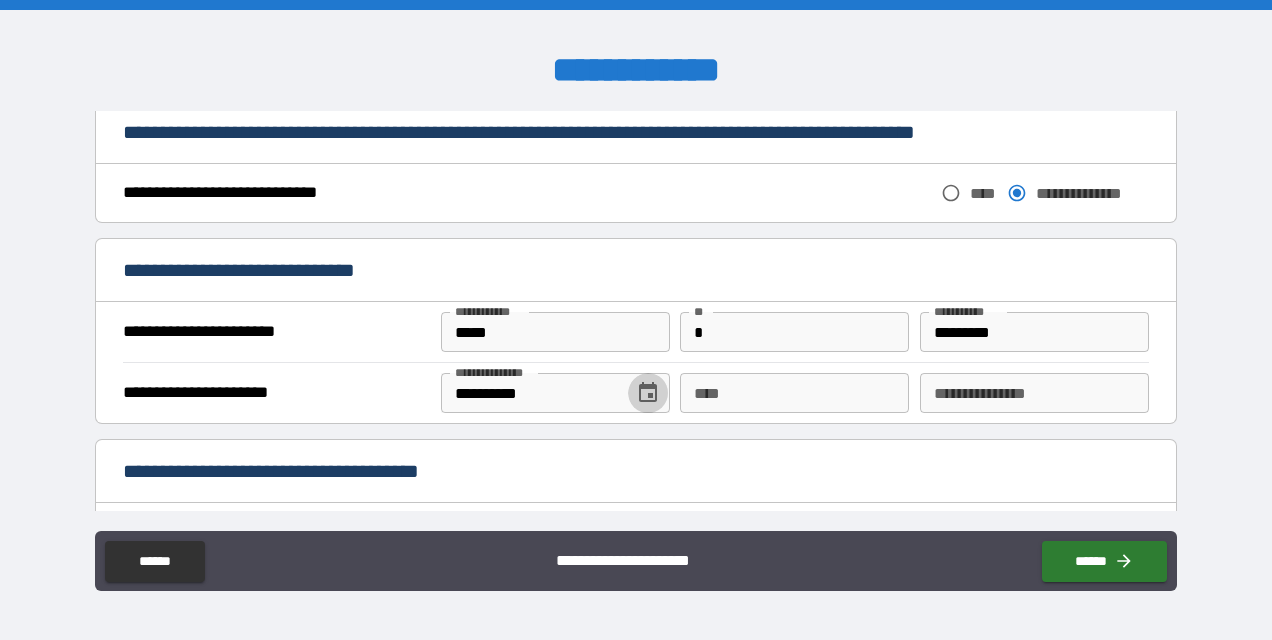 type 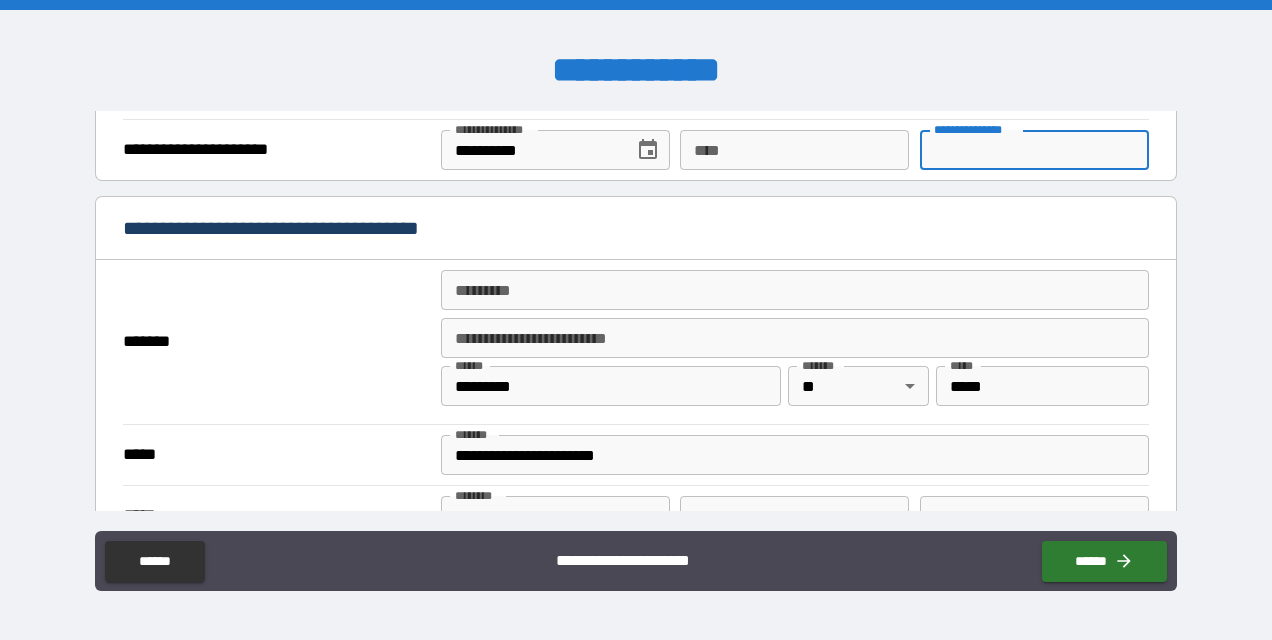scroll, scrollTop: 1389, scrollLeft: 0, axis: vertical 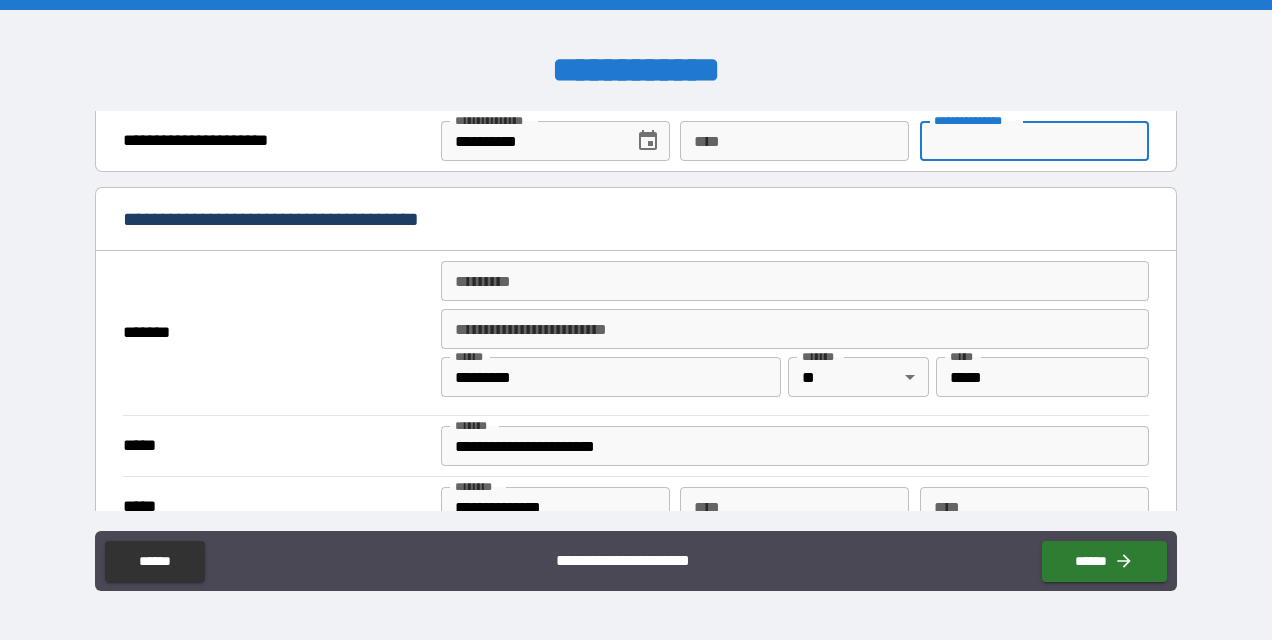 click on "*******   *" at bounding box center (794, 281) 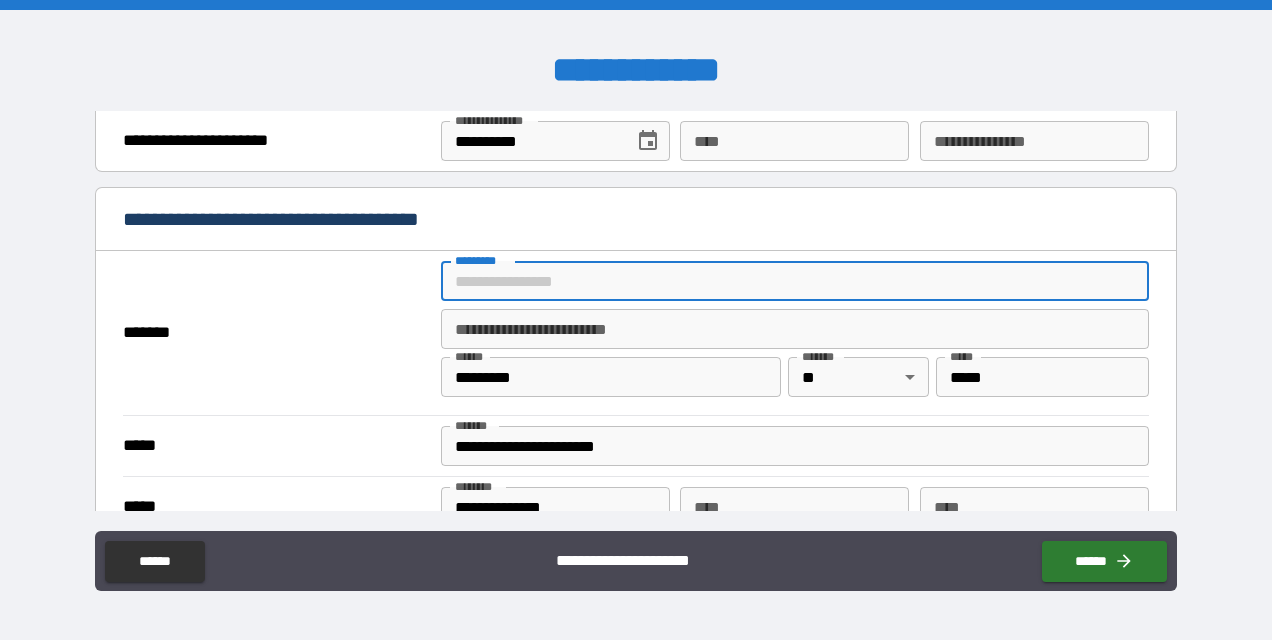 type on "**********" 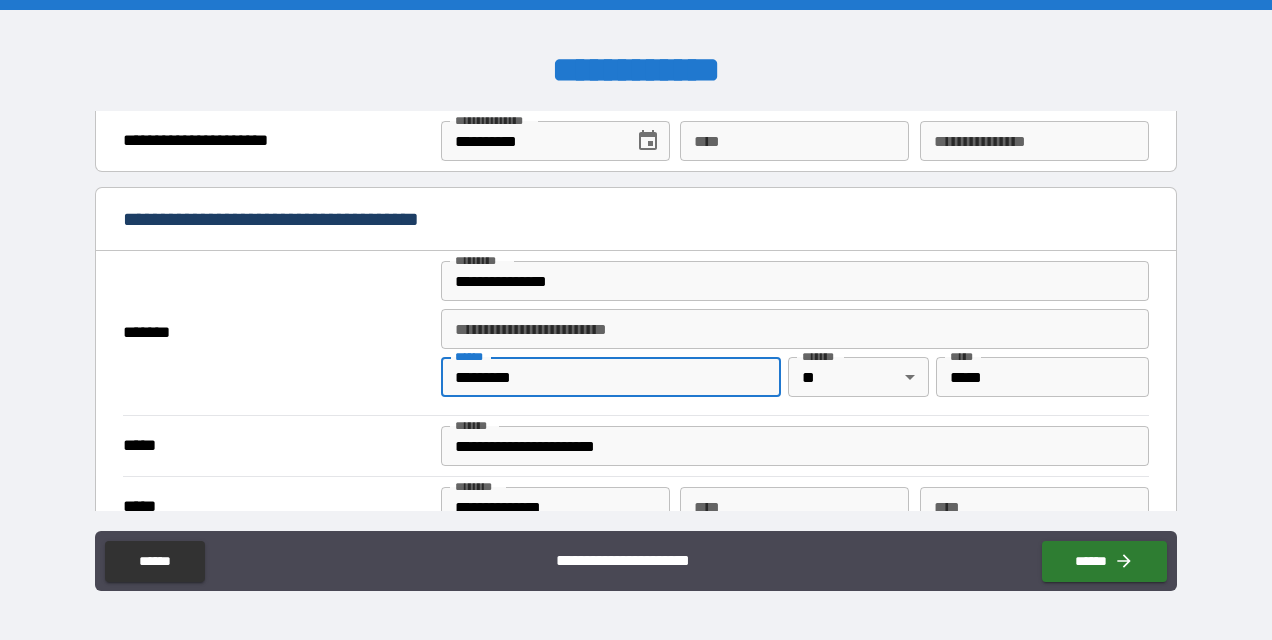 drag, startPoint x: 551, startPoint y: 363, endPoint x: 394, endPoint y: 361, distance: 157.01274 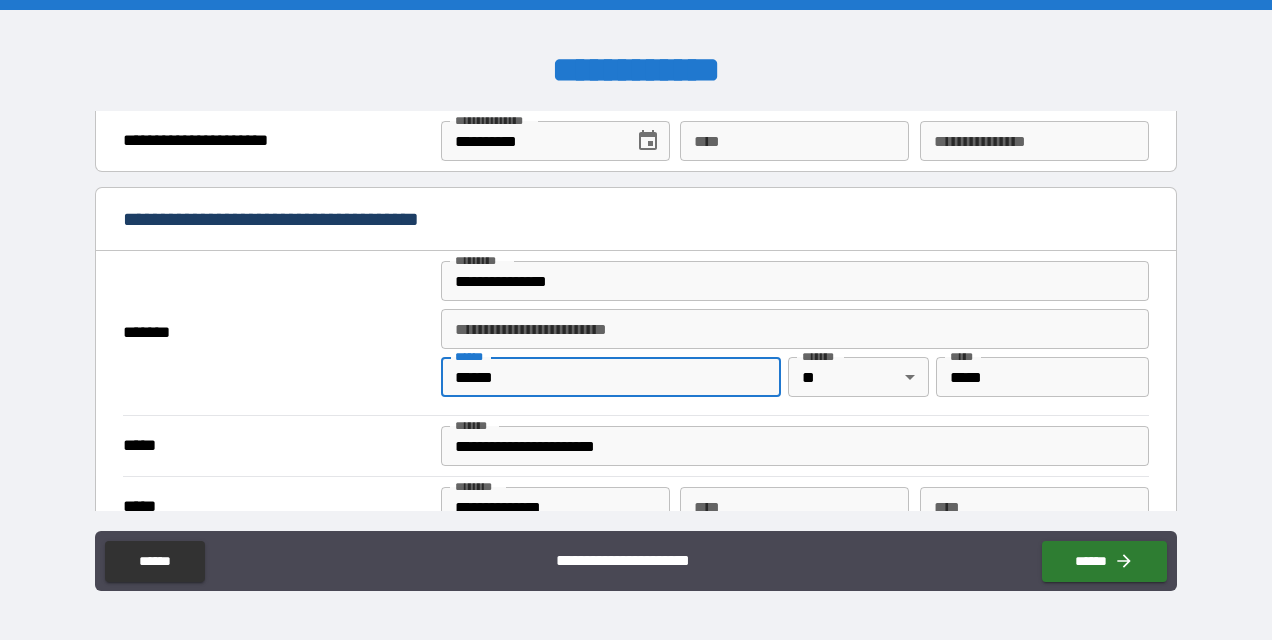type on "******" 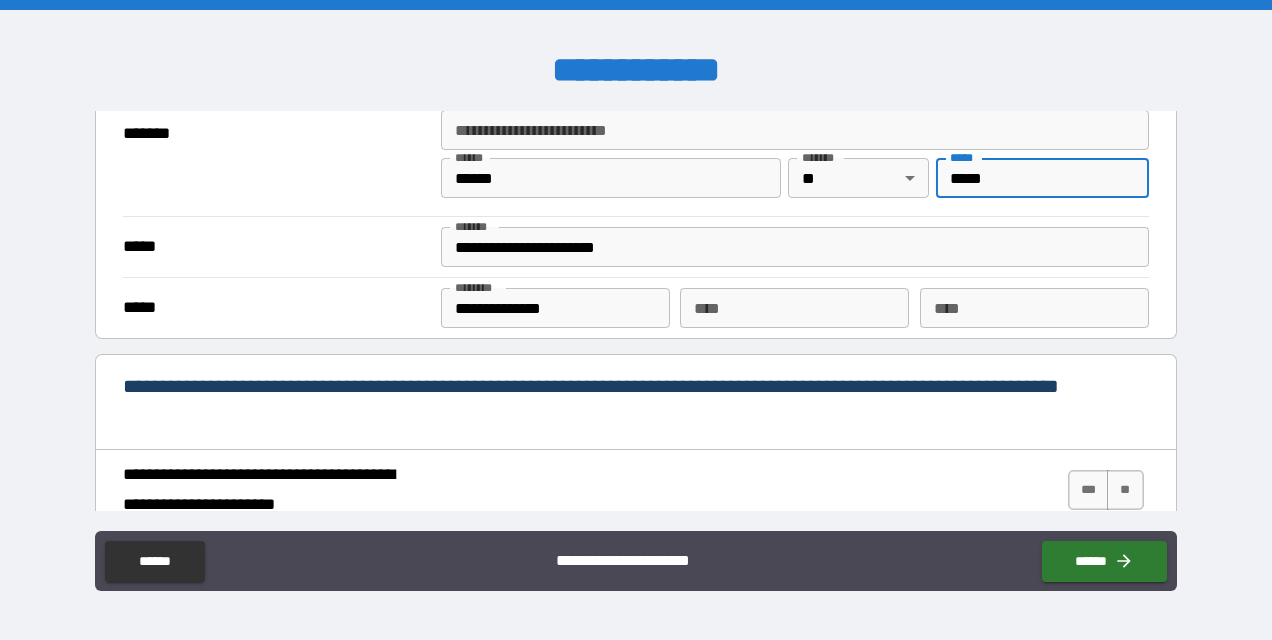 scroll, scrollTop: 1575, scrollLeft: 0, axis: vertical 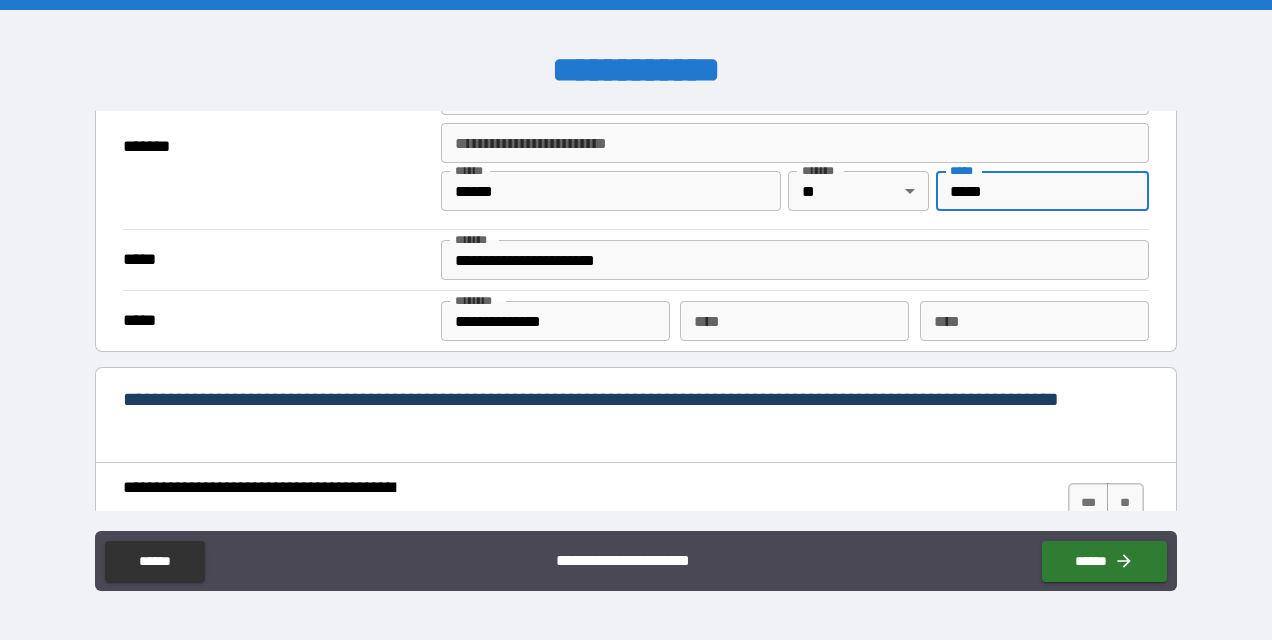 type on "*****" 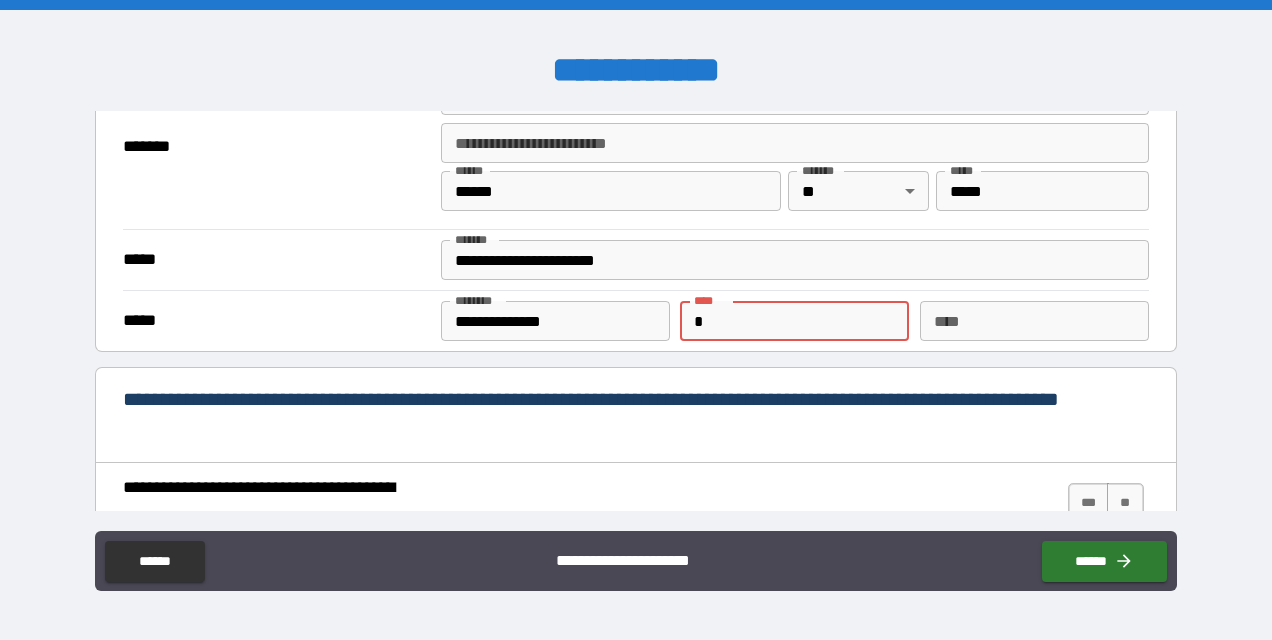 type on "**********" 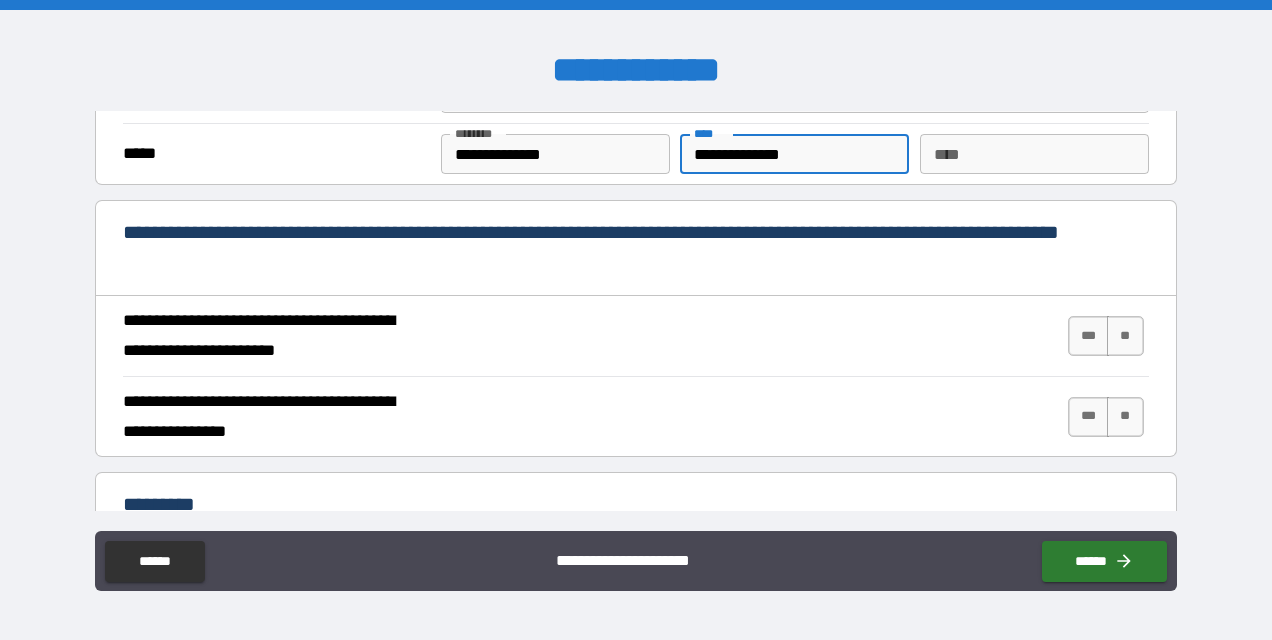 scroll, scrollTop: 1783, scrollLeft: 0, axis: vertical 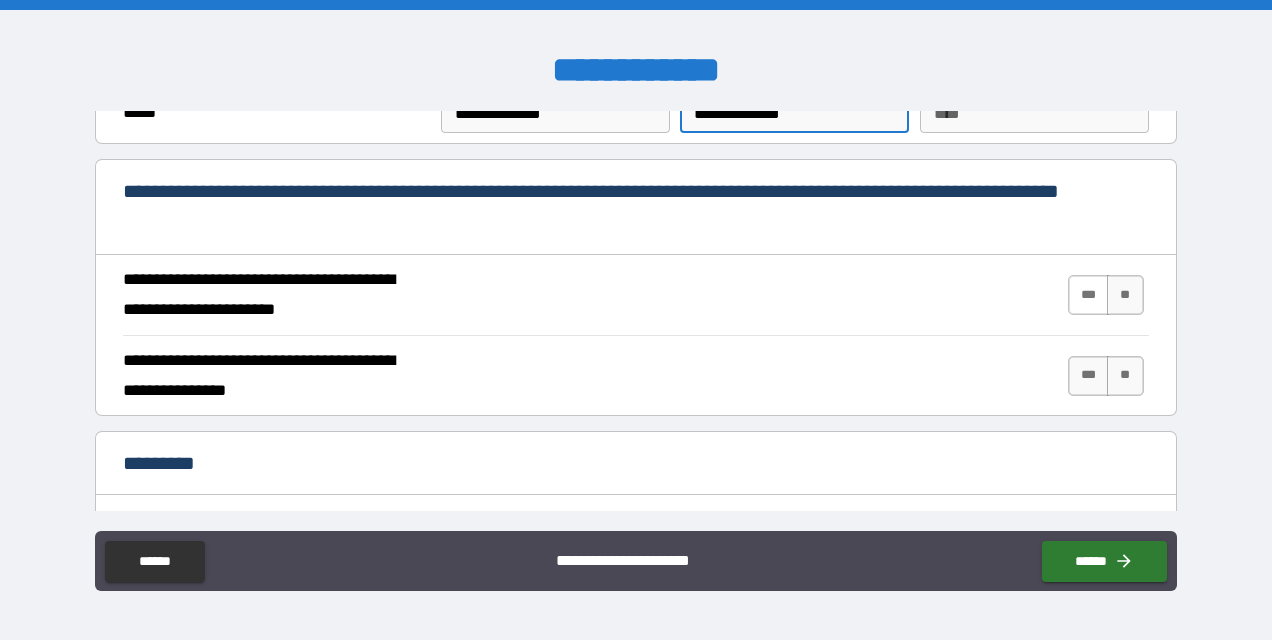 click on "***" at bounding box center [1089, 295] 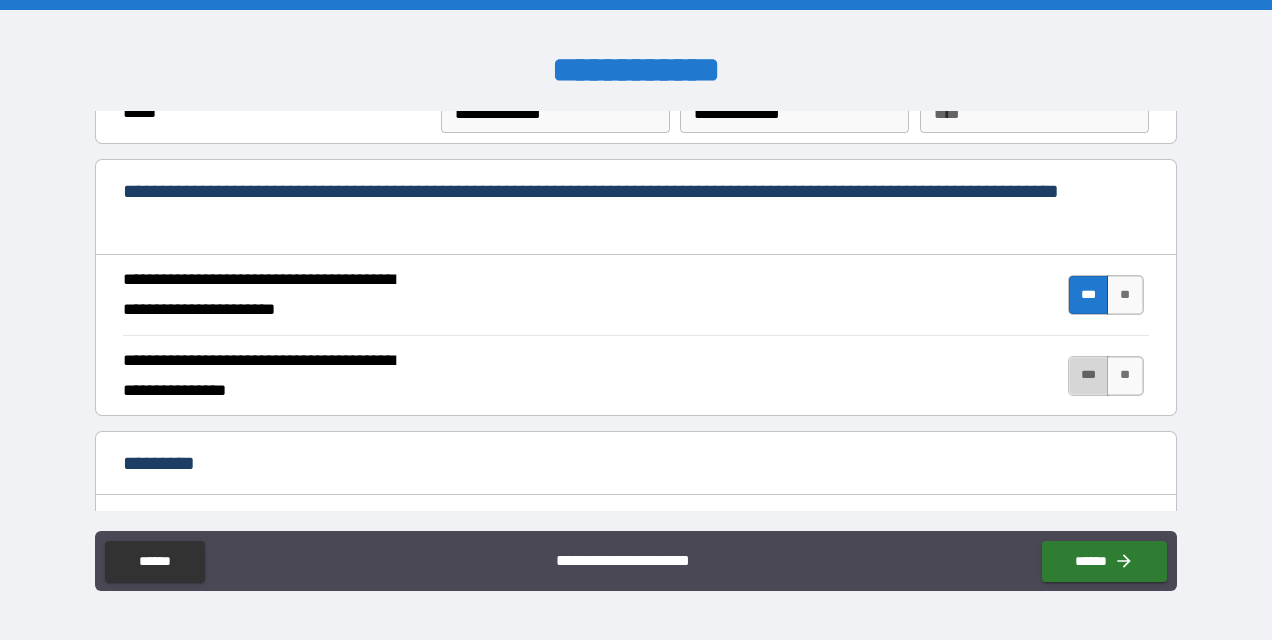click on "***" at bounding box center (1089, 376) 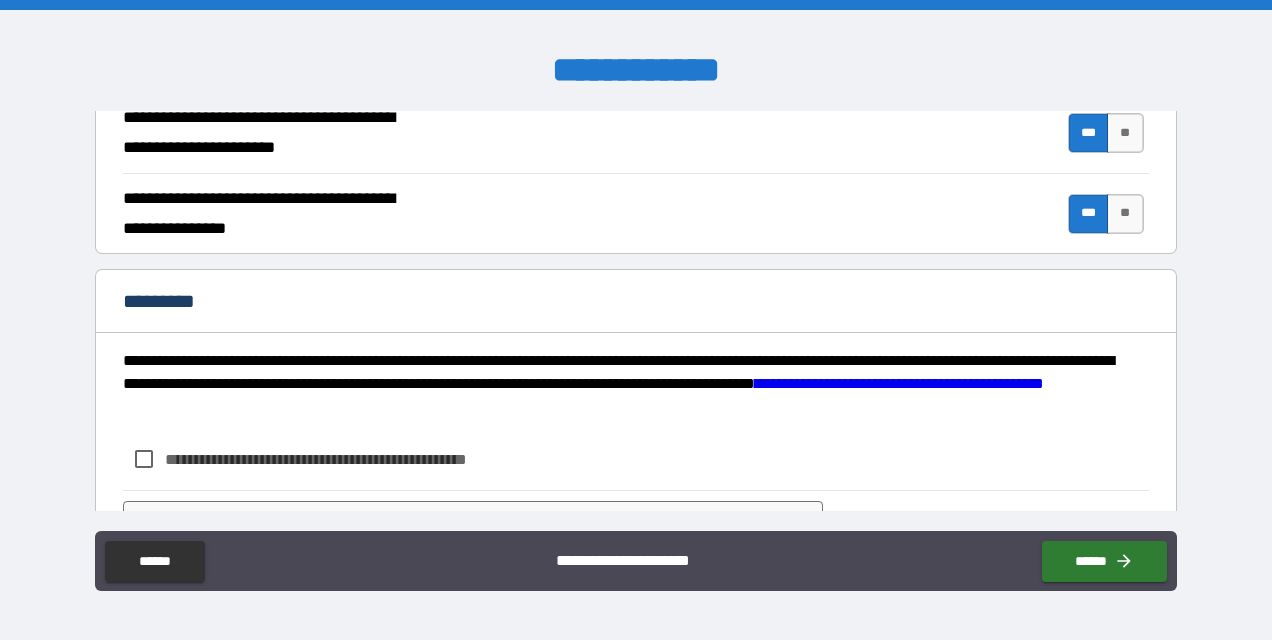 scroll, scrollTop: 2034, scrollLeft: 0, axis: vertical 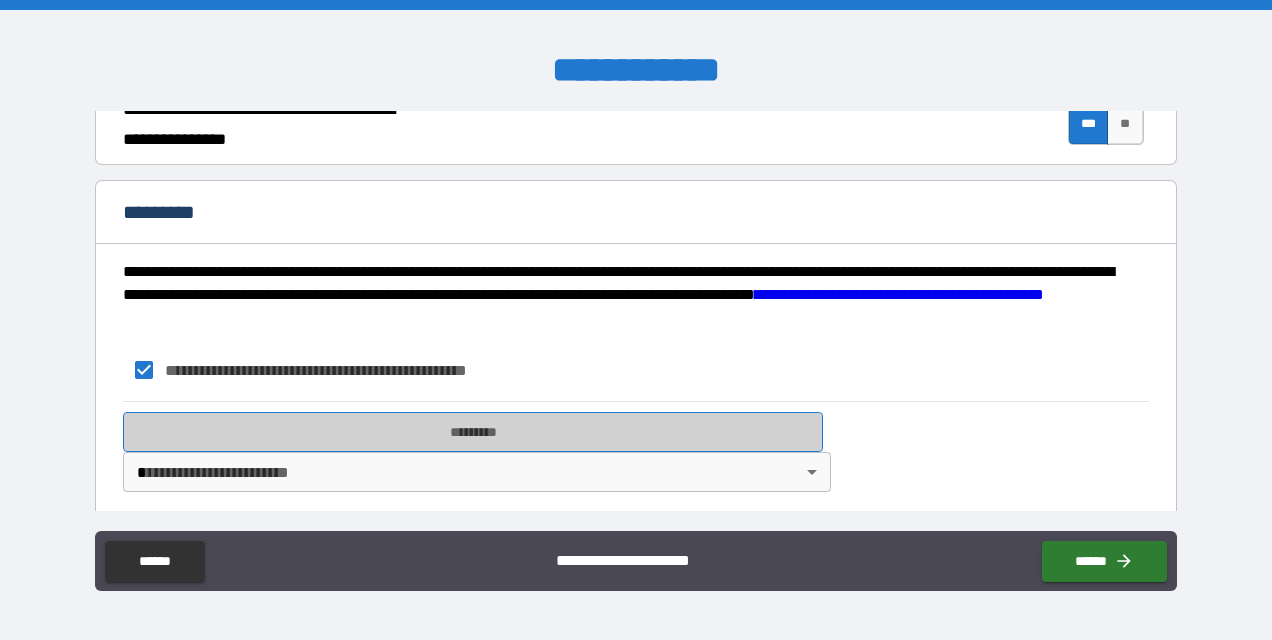 click on "*********" at bounding box center (473, 432) 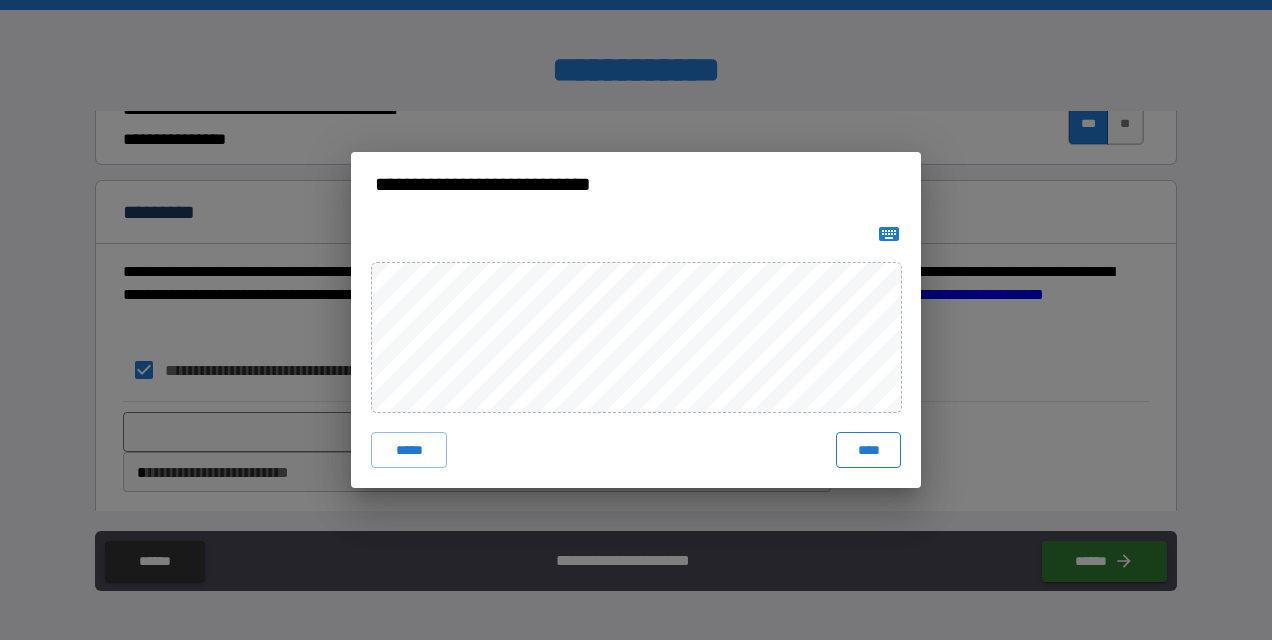 click on "****" at bounding box center [868, 450] 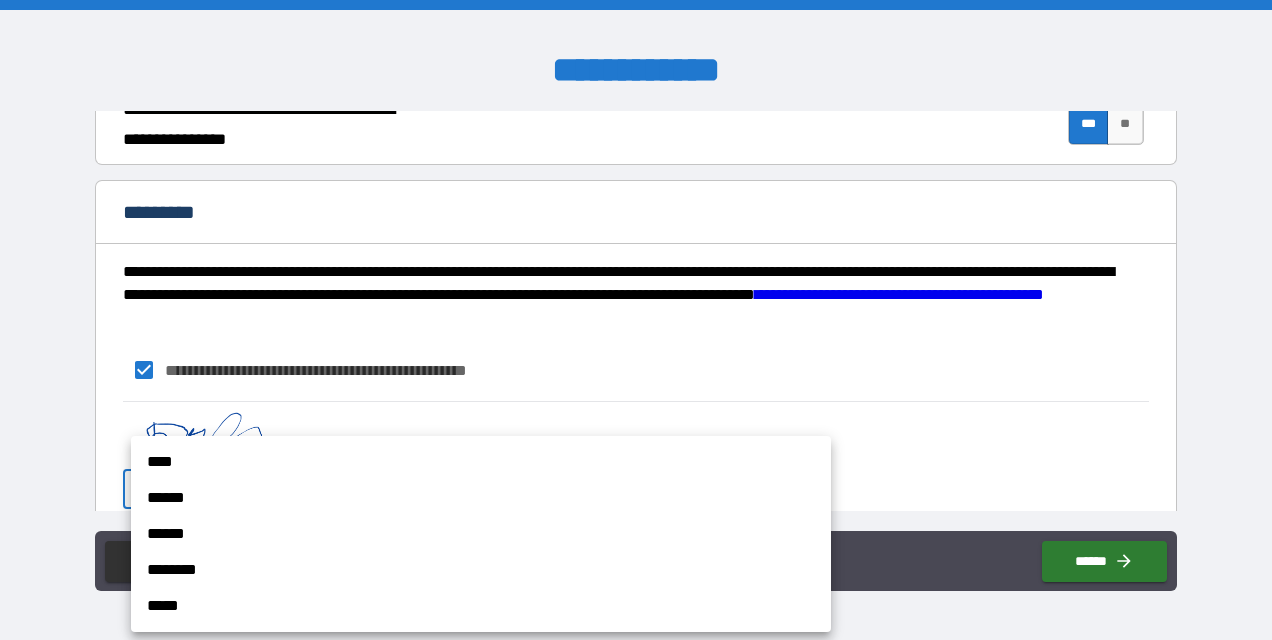 click on "**********" at bounding box center (636, 320) 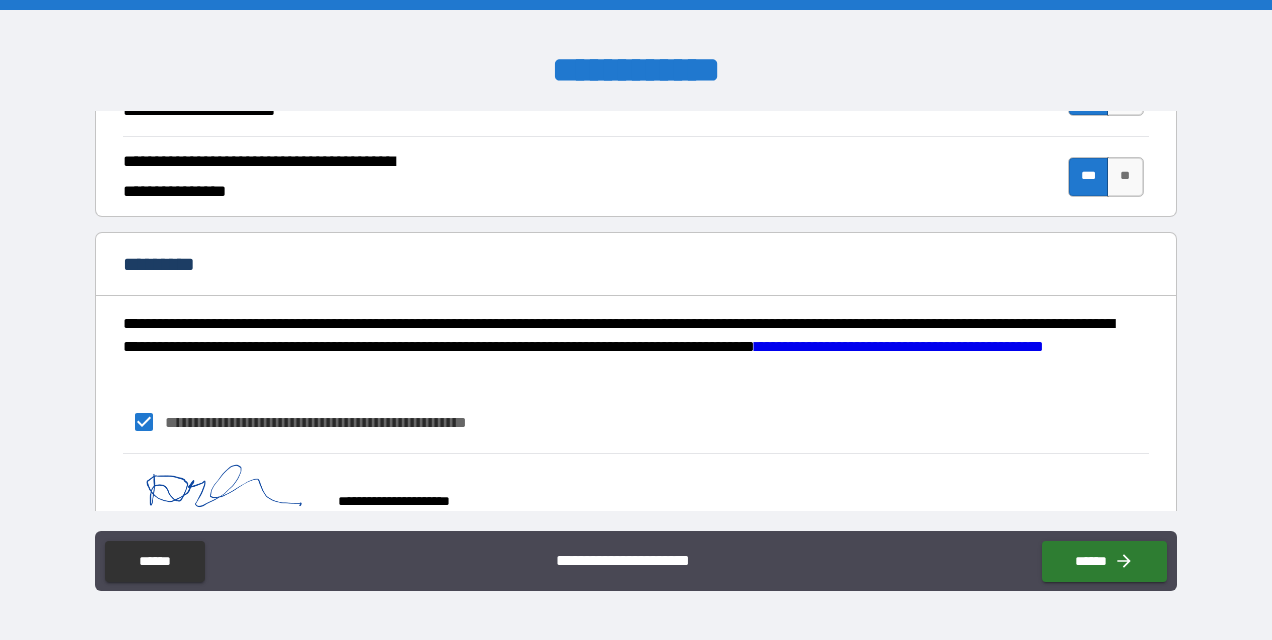 scroll, scrollTop: 2051, scrollLeft: 0, axis: vertical 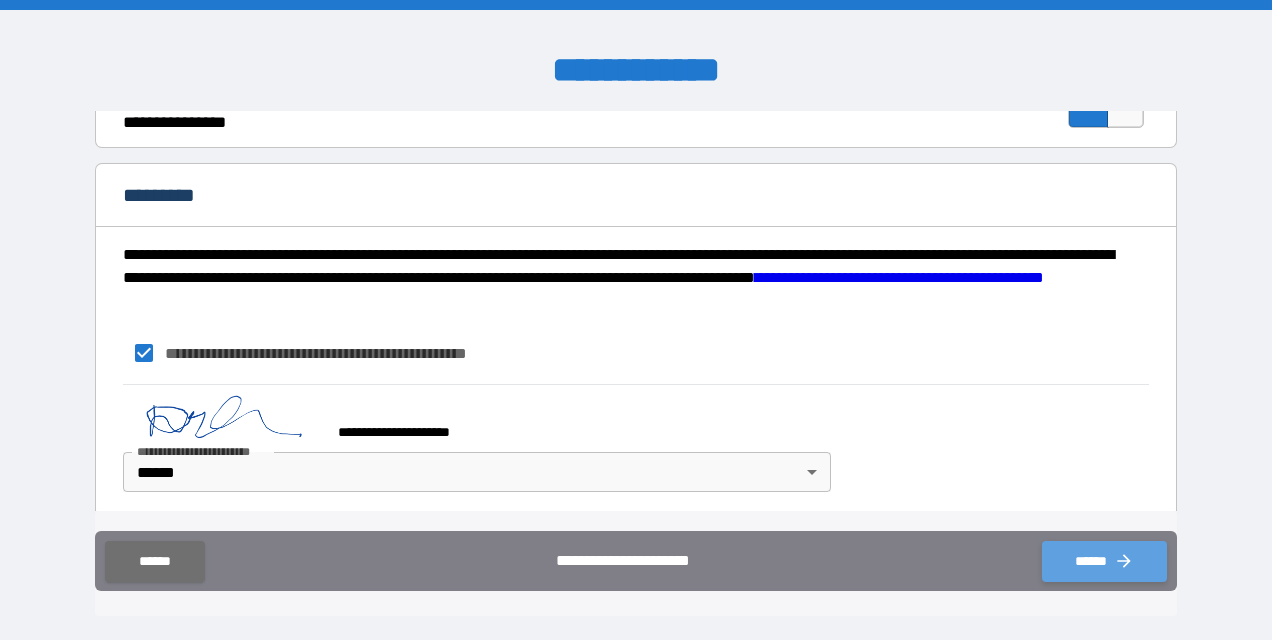 click on "******" at bounding box center (1104, 561) 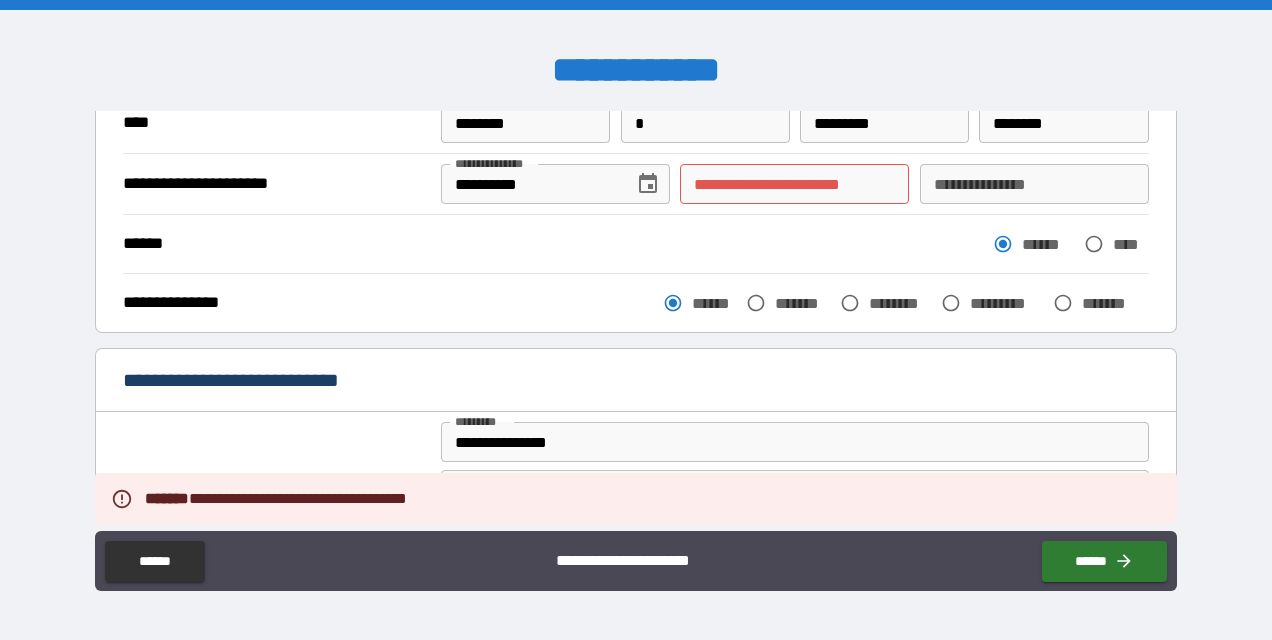 scroll, scrollTop: 126, scrollLeft: 0, axis: vertical 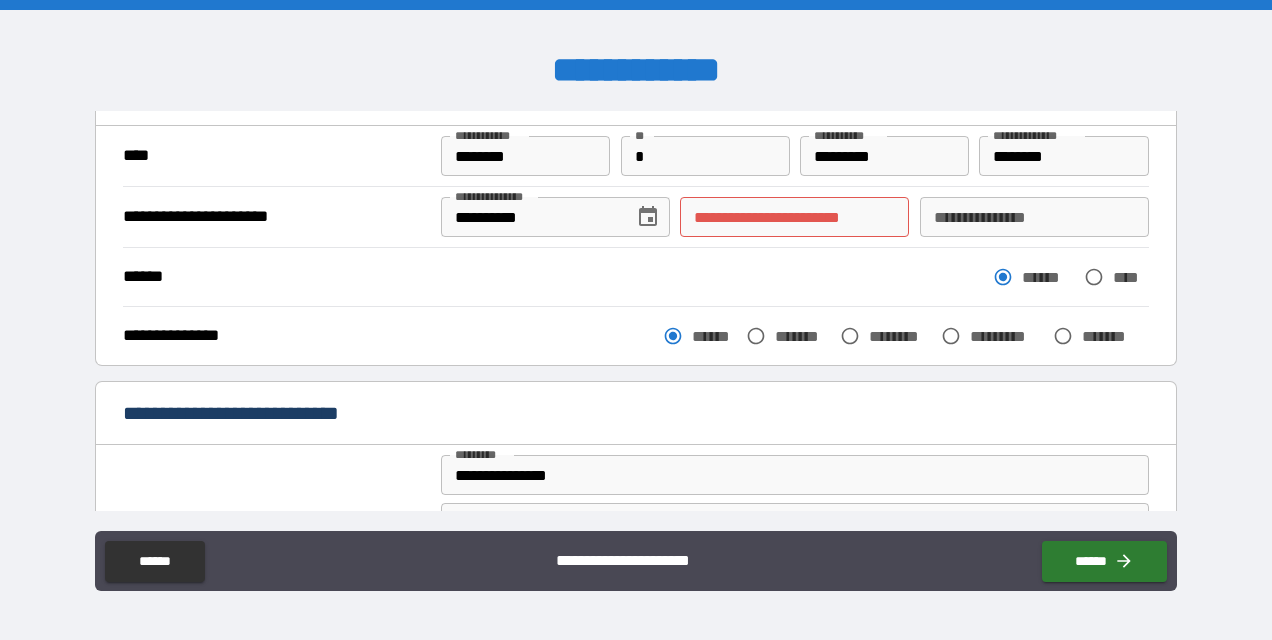 click on "**********" at bounding box center (635, 216) 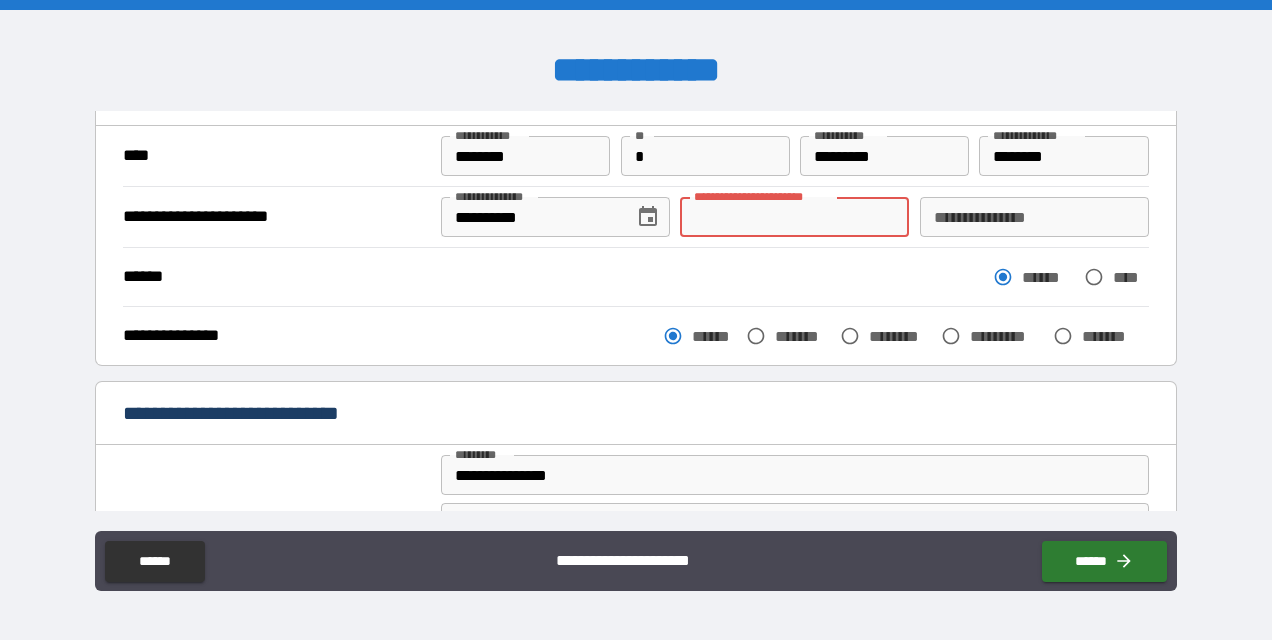 click on "**********" at bounding box center [794, 217] 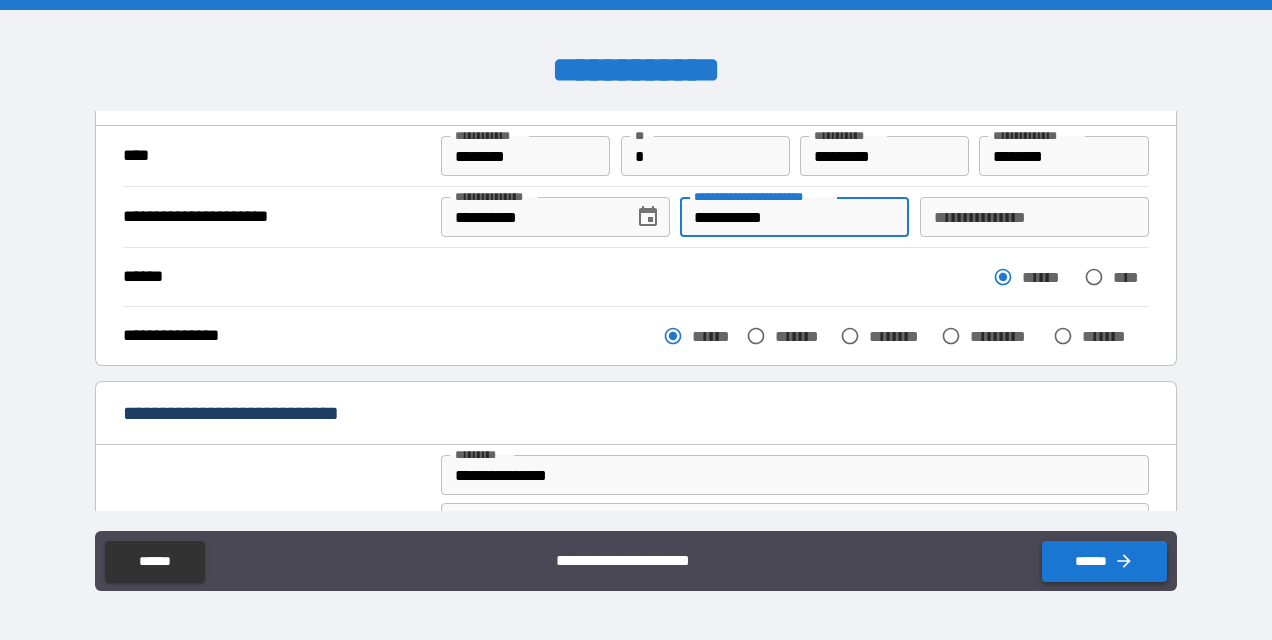 type on "**********" 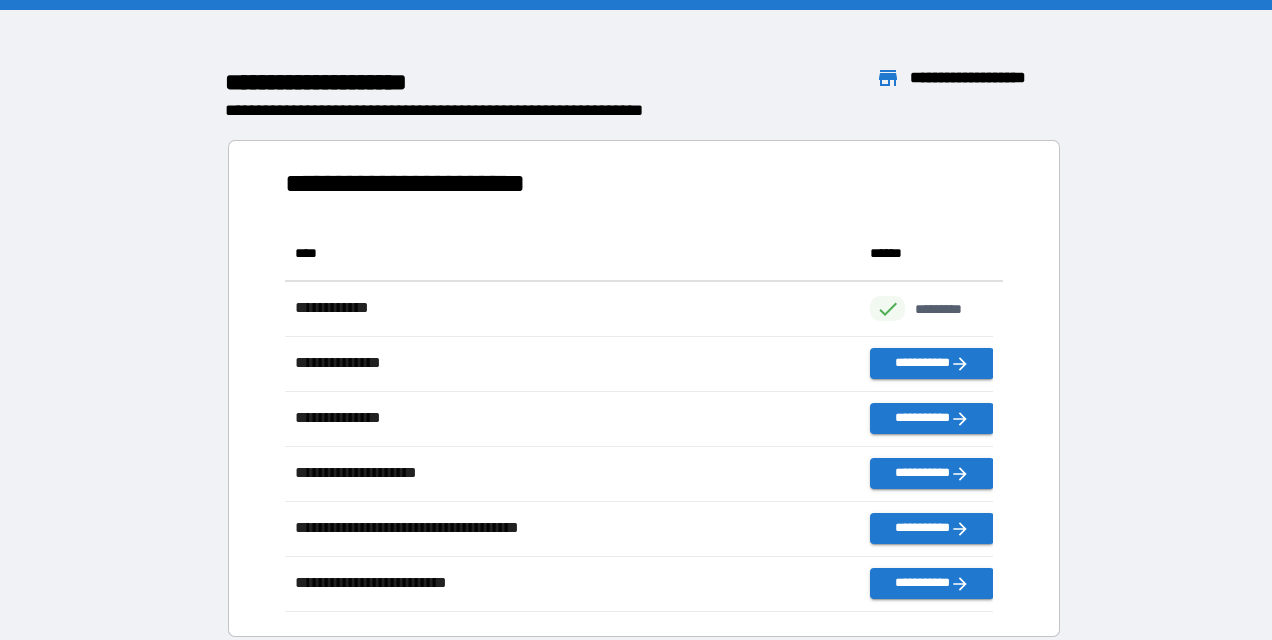 scroll, scrollTop: 16, scrollLeft: 16, axis: both 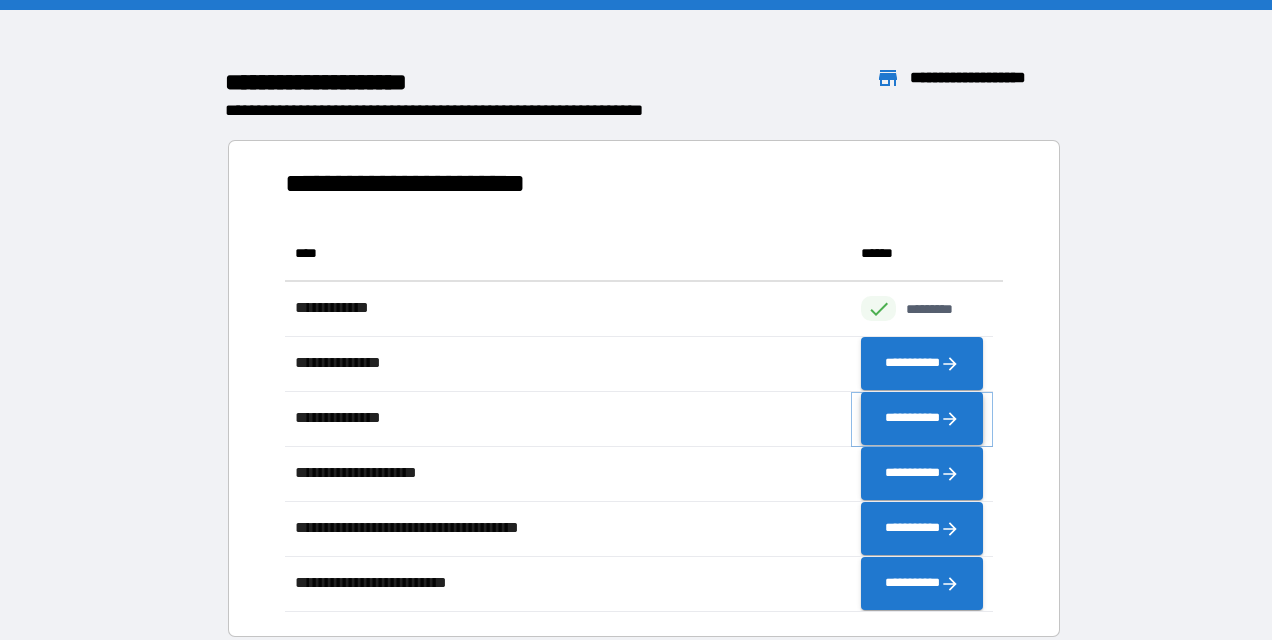 click on "**********" at bounding box center (922, 419) 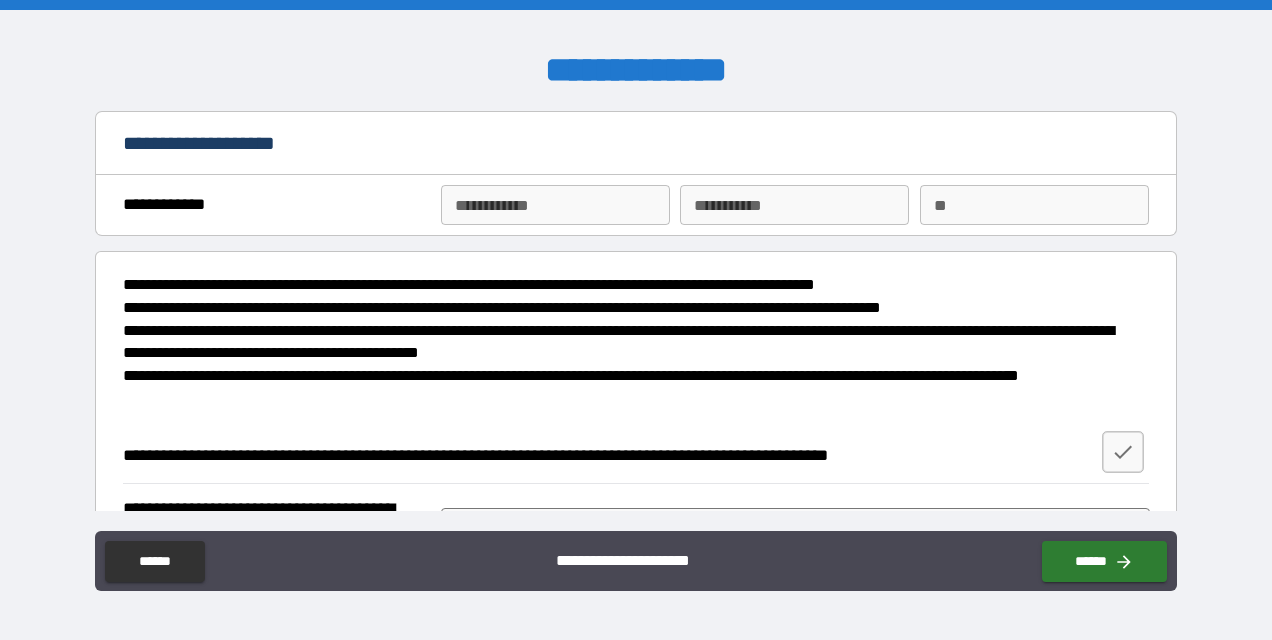 type on "*" 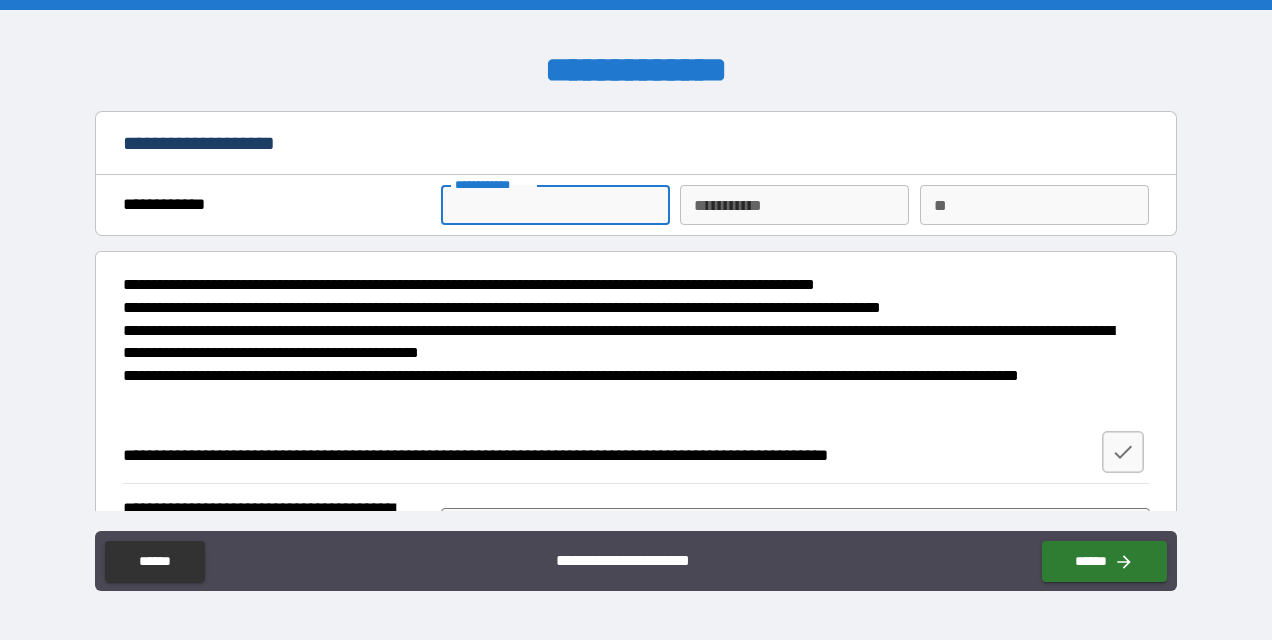 type on "*" 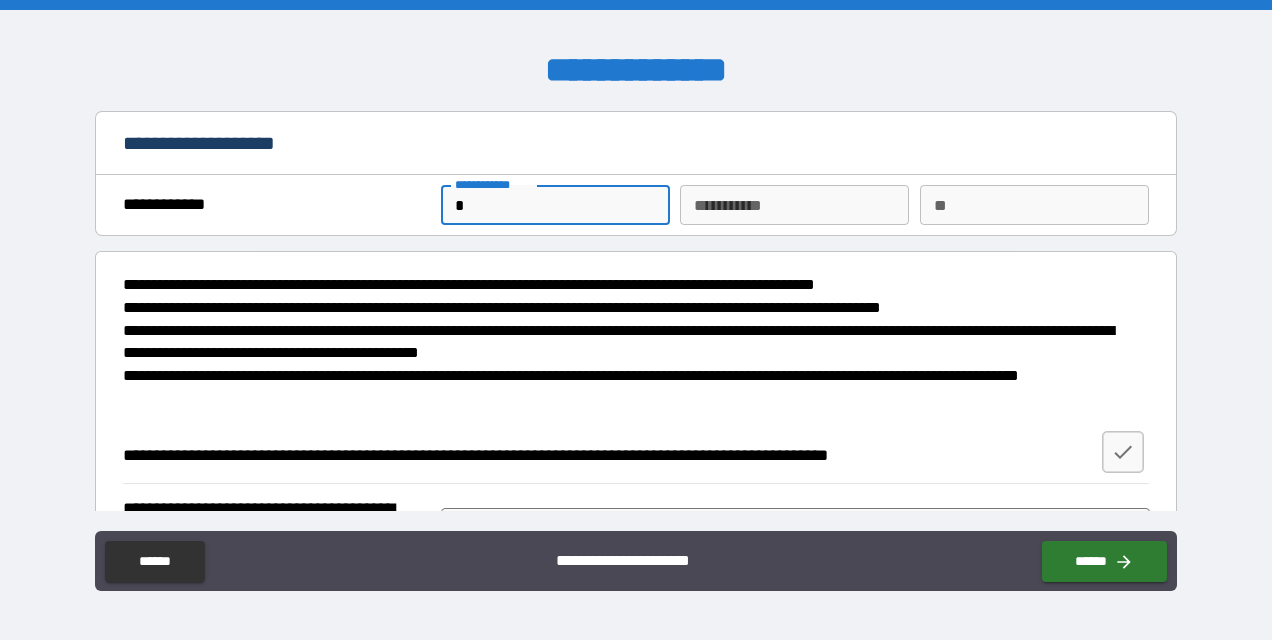 type on "*" 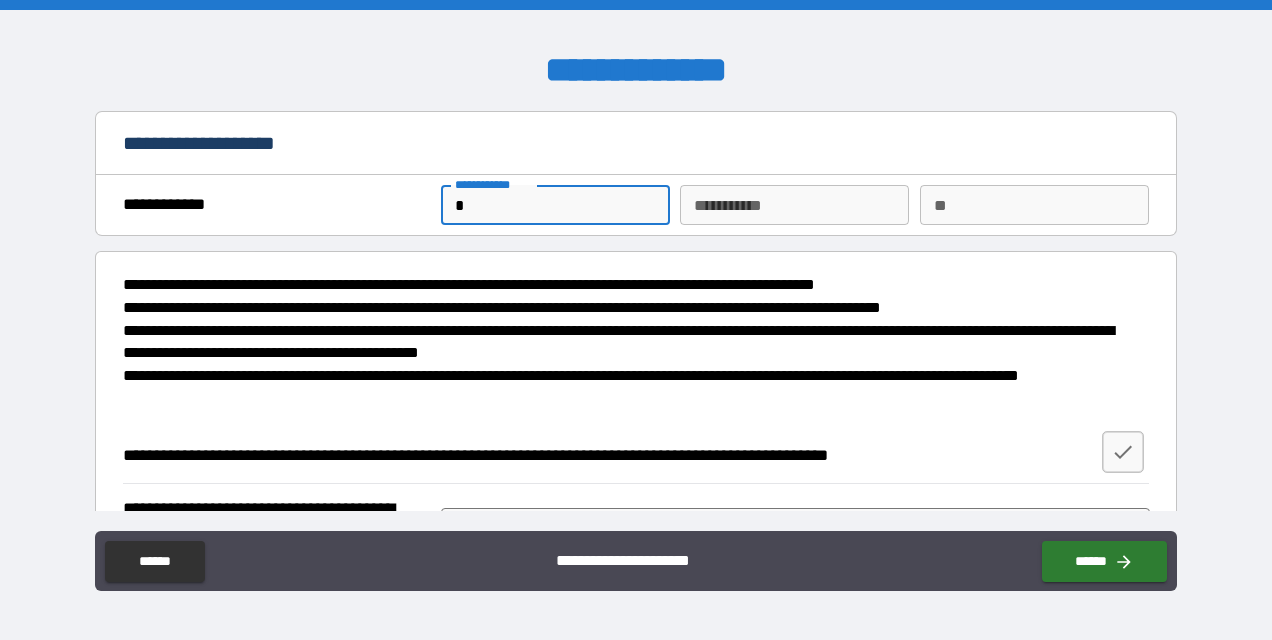 type on "*" 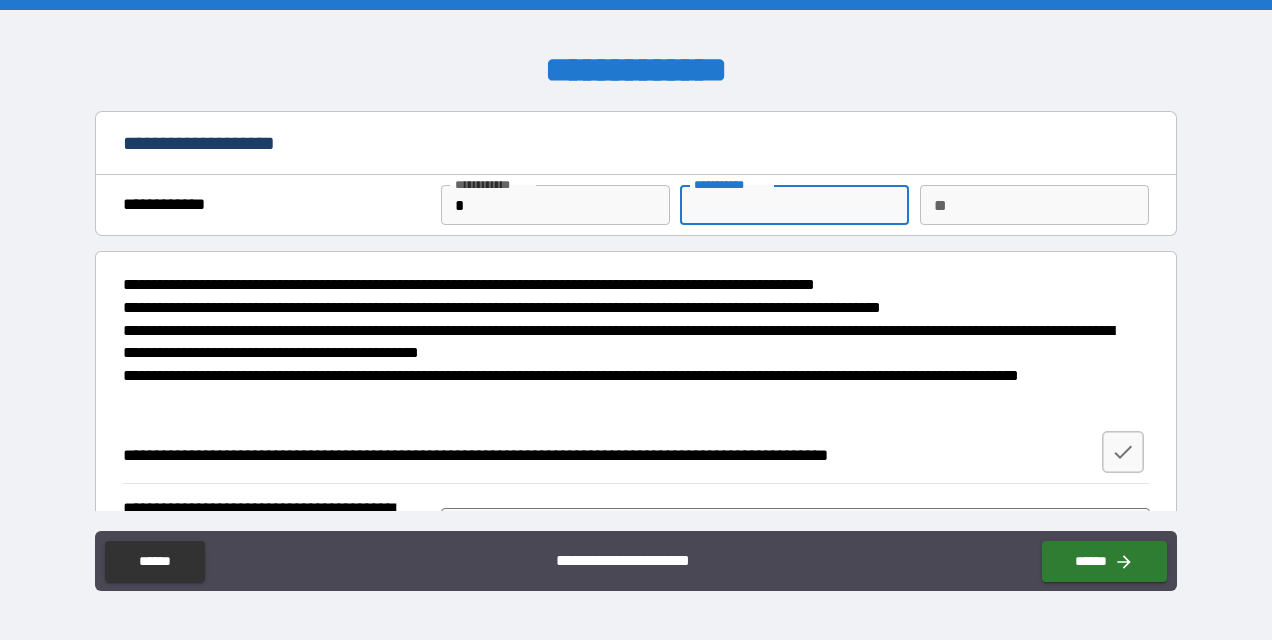 type on "*" 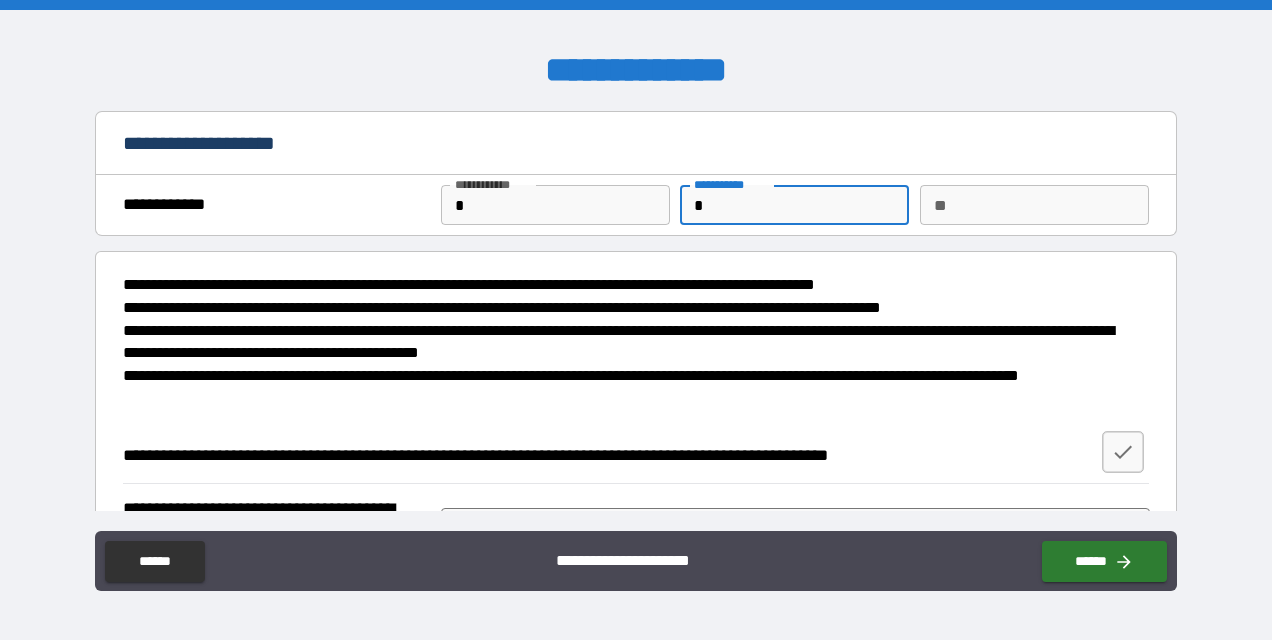 type on "*" 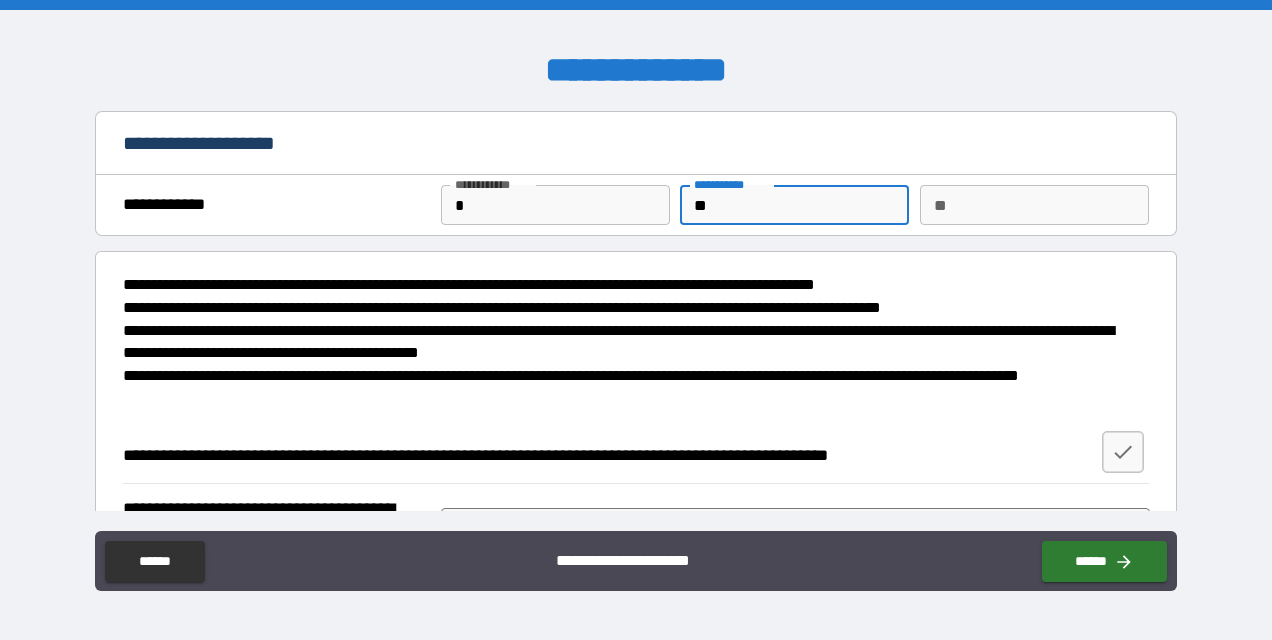 type on "***" 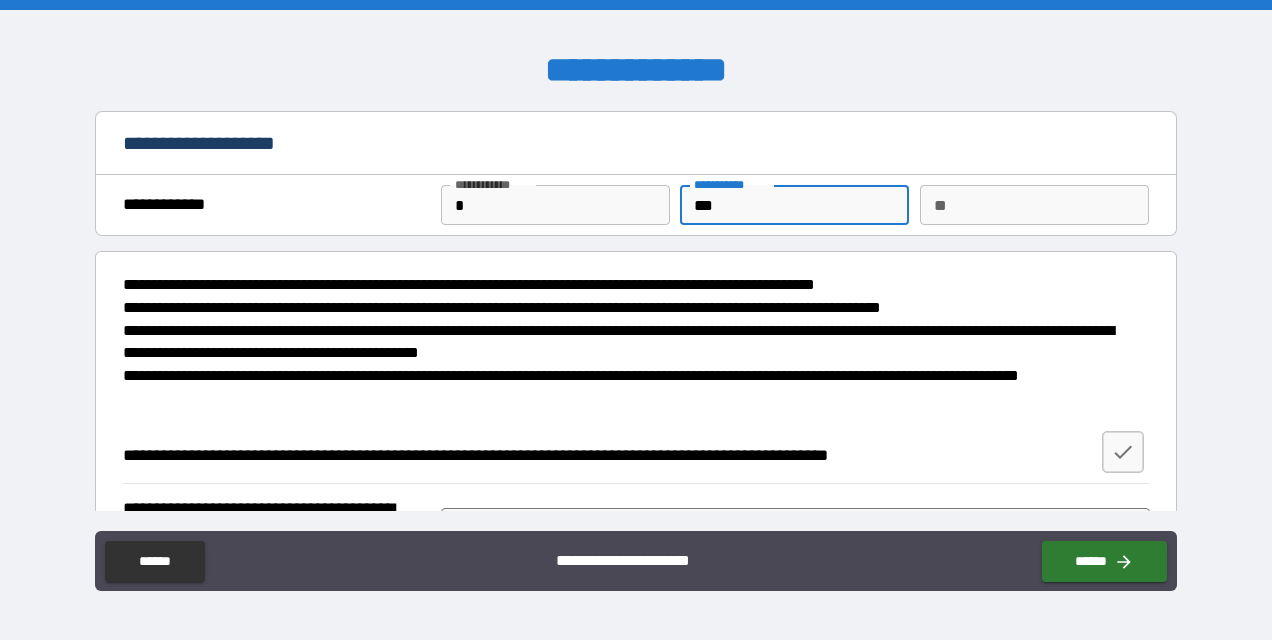 type on "****" 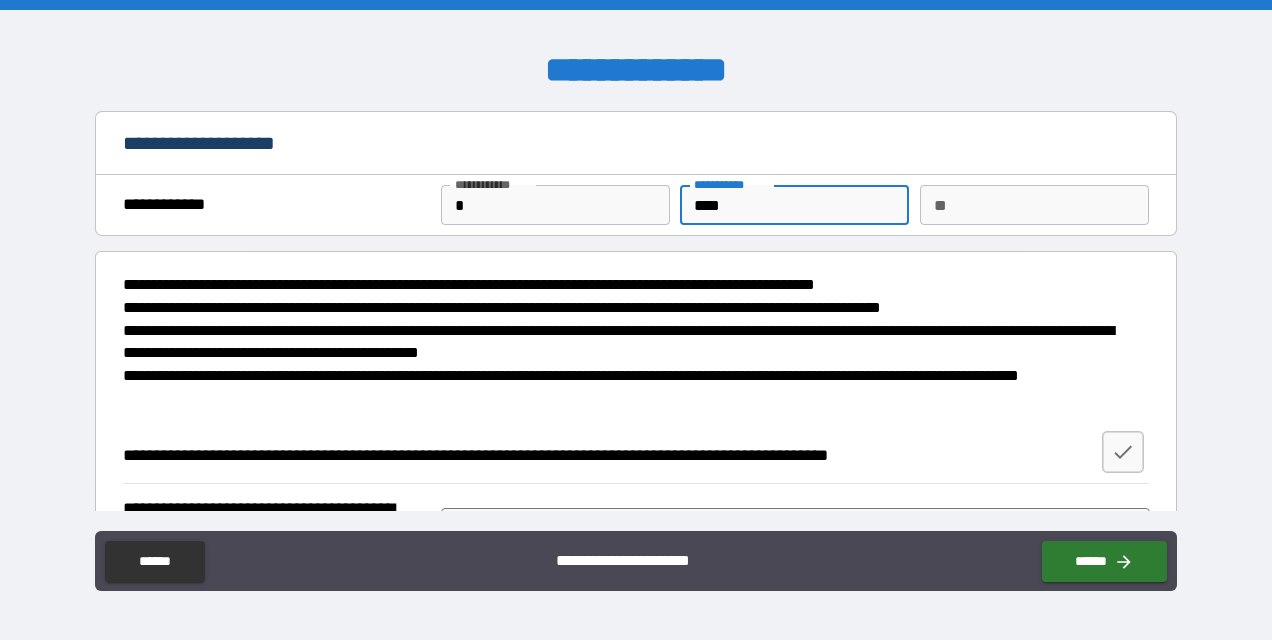 type on "*" 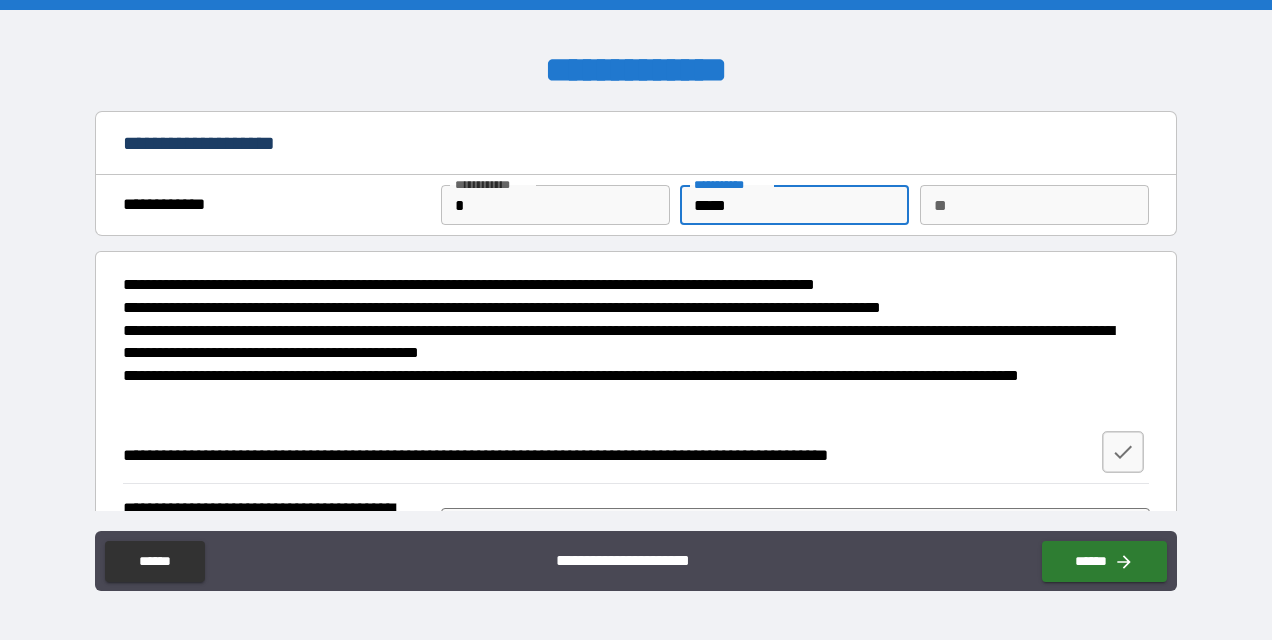 type on "******" 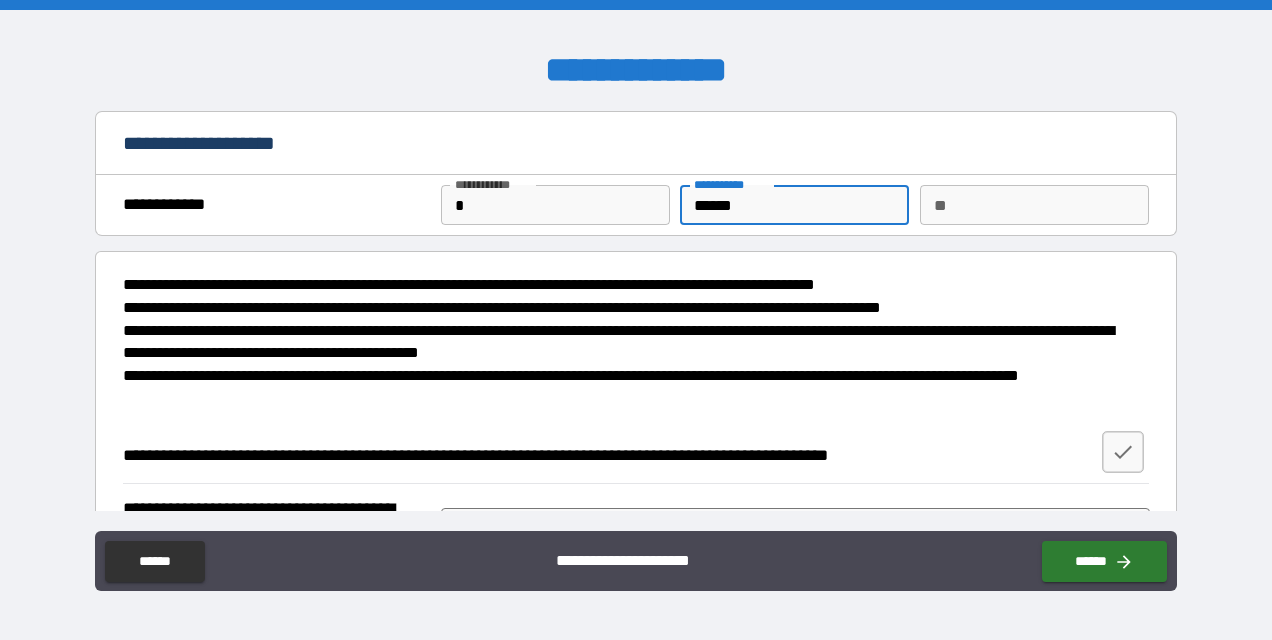 type on "*******" 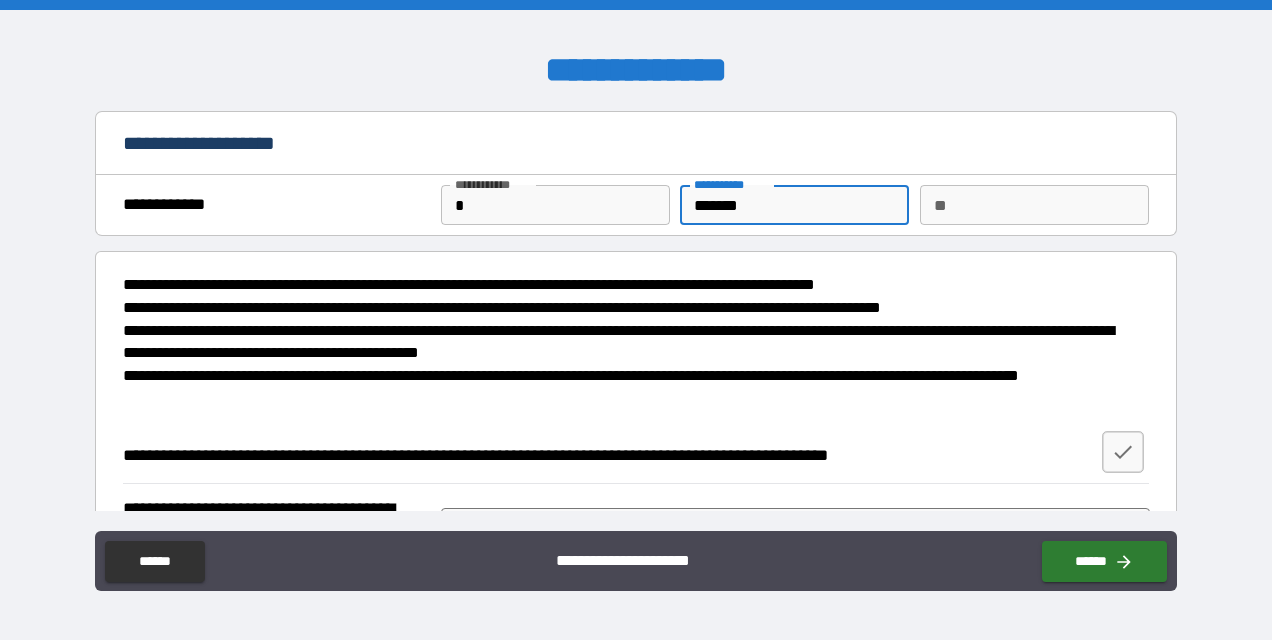 type on "********" 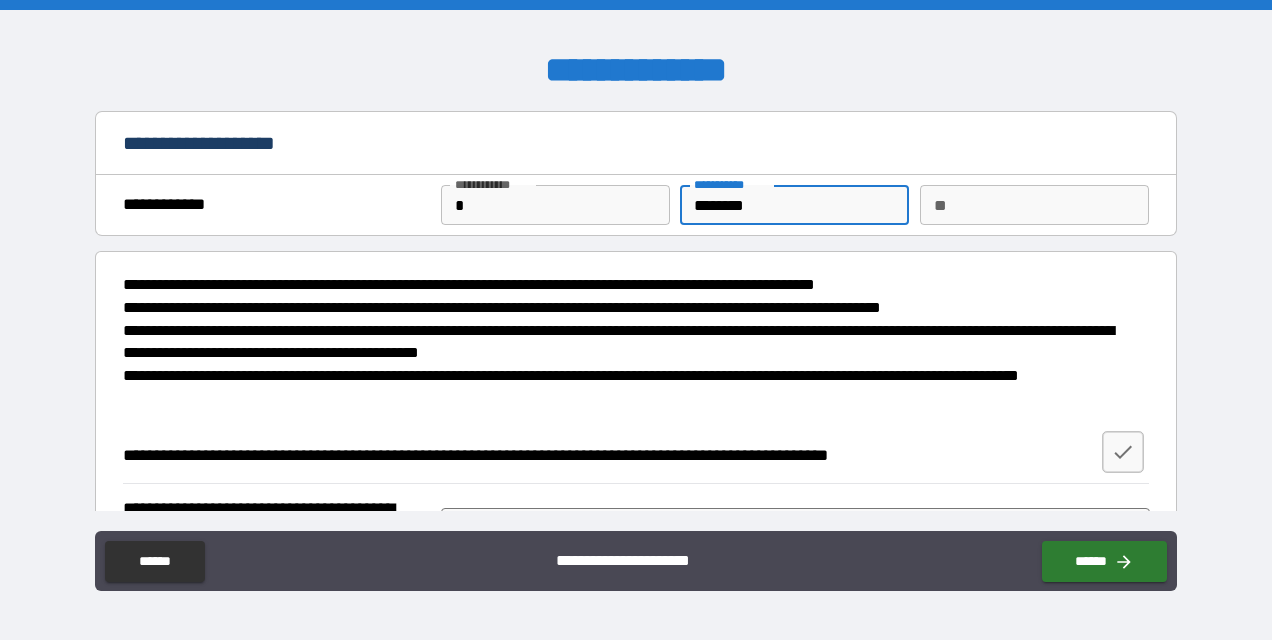 type on "*********" 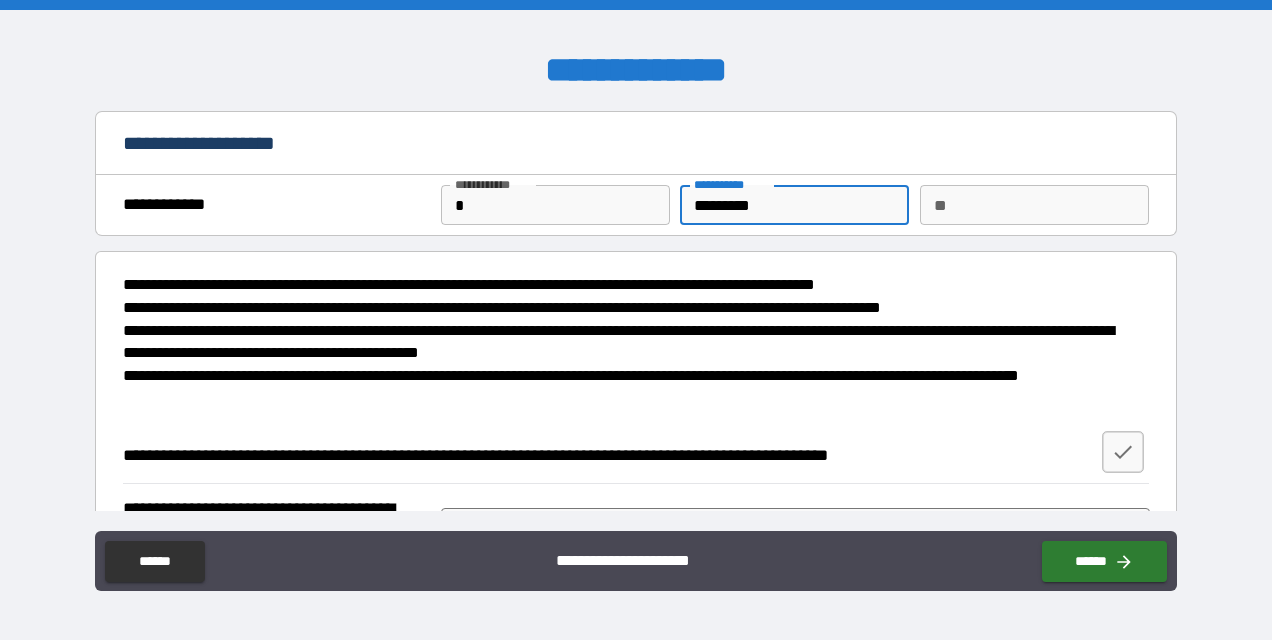 type on "*" 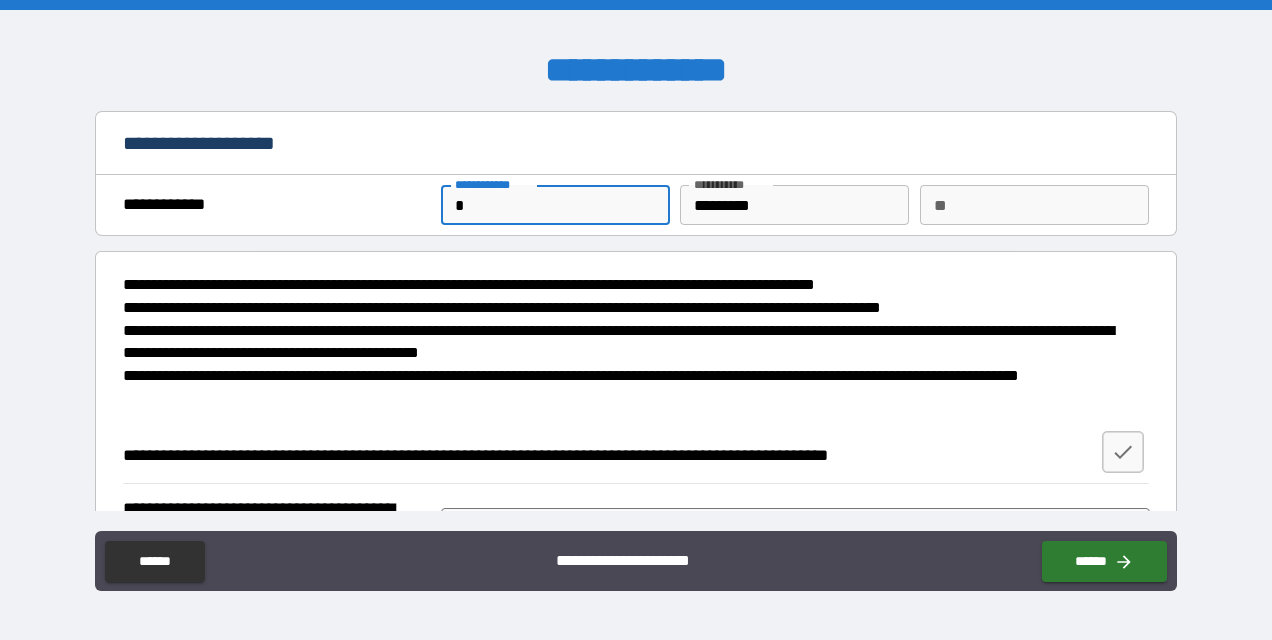 type on "********" 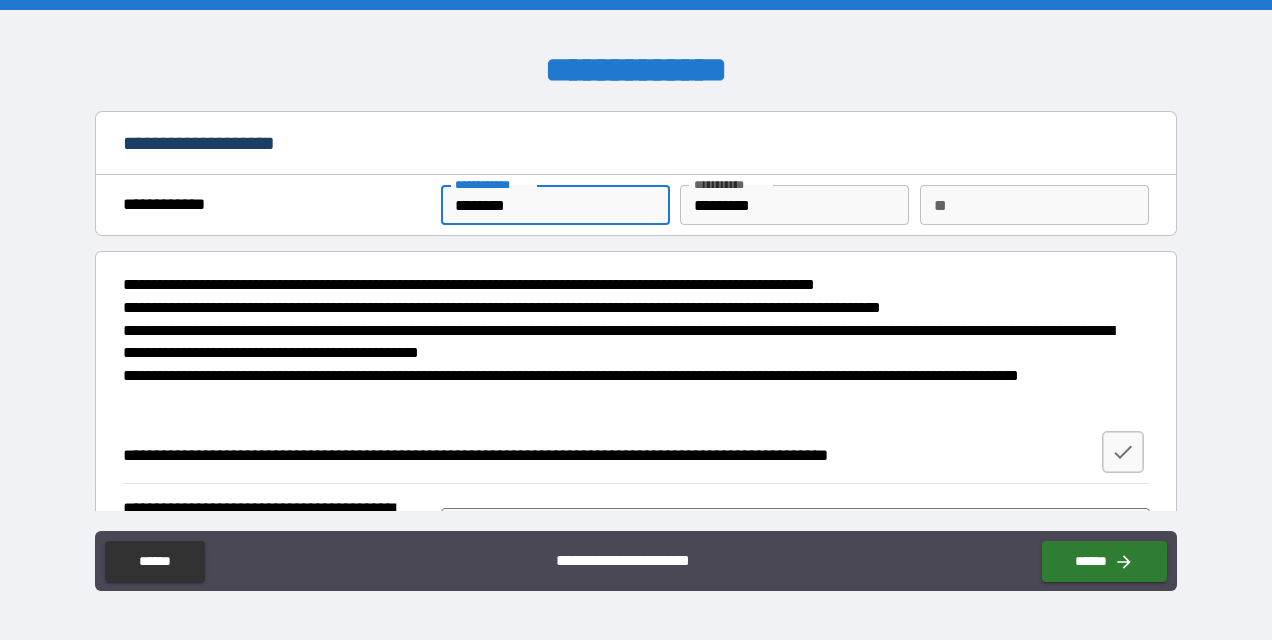 type on "*" 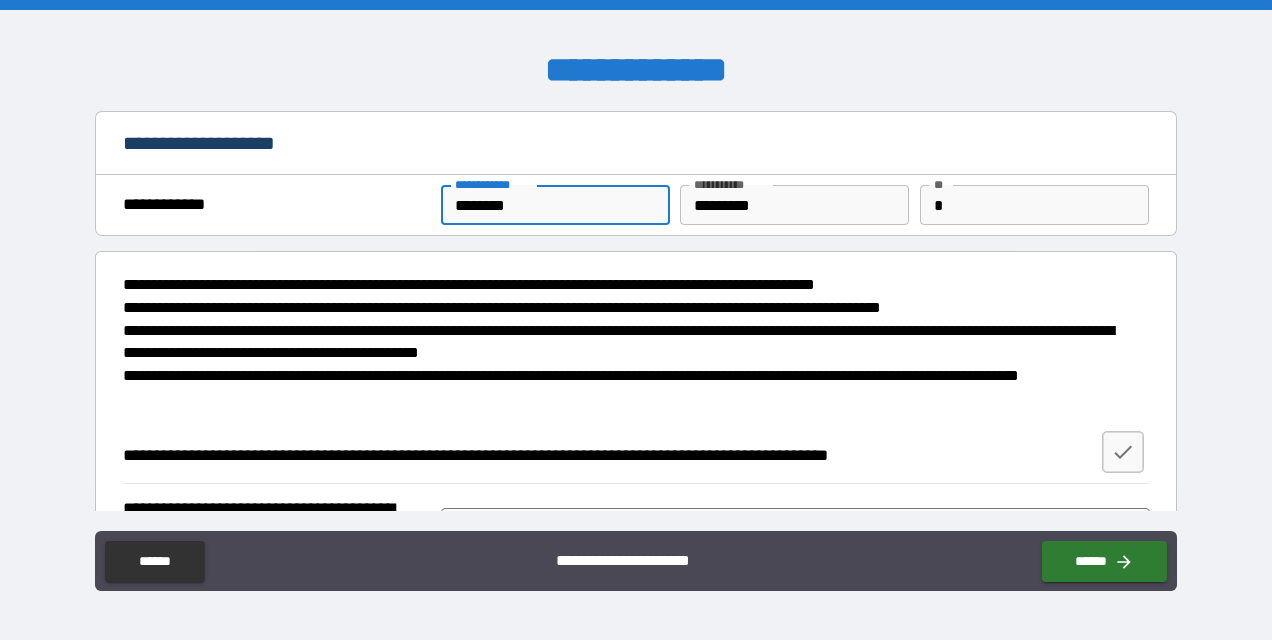 type on "*" 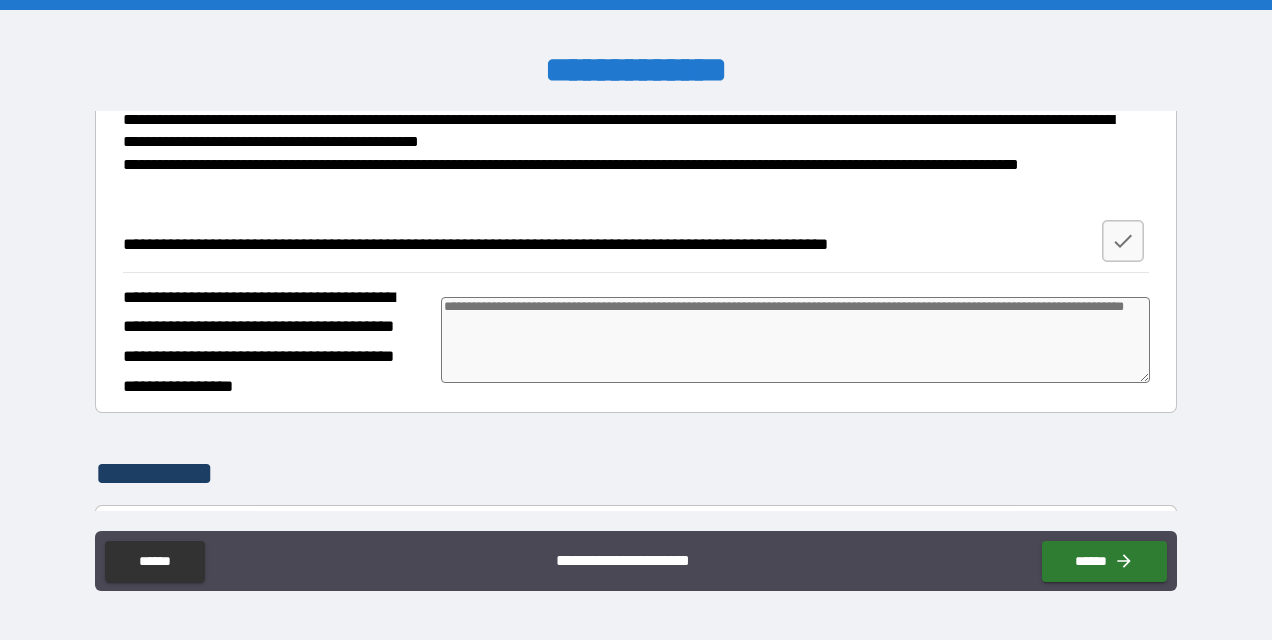 scroll, scrollTop: 213, scrollLeft: 0, axis: vertical 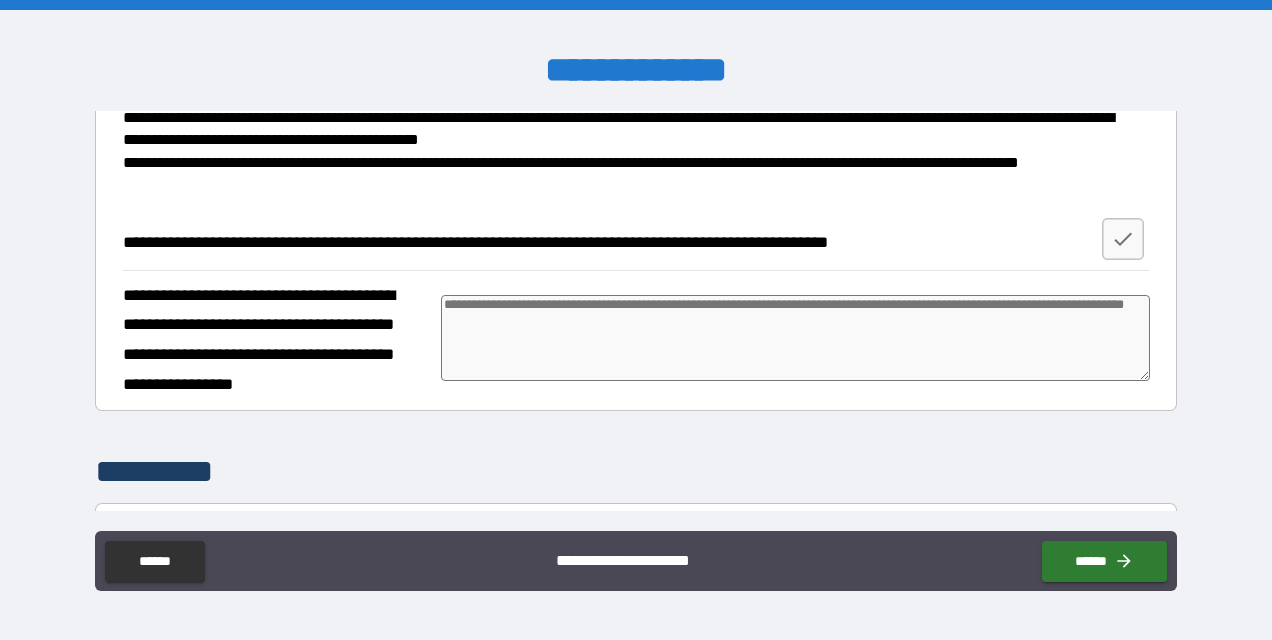 click at bounding box center (795, 338) 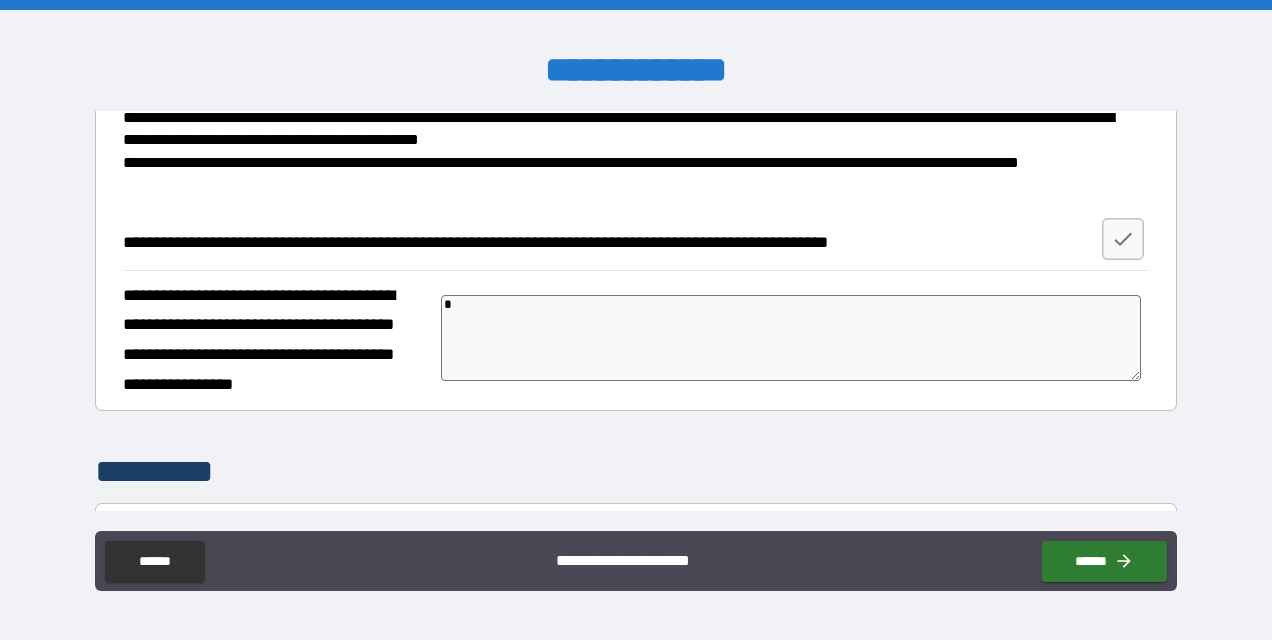 type on "**" 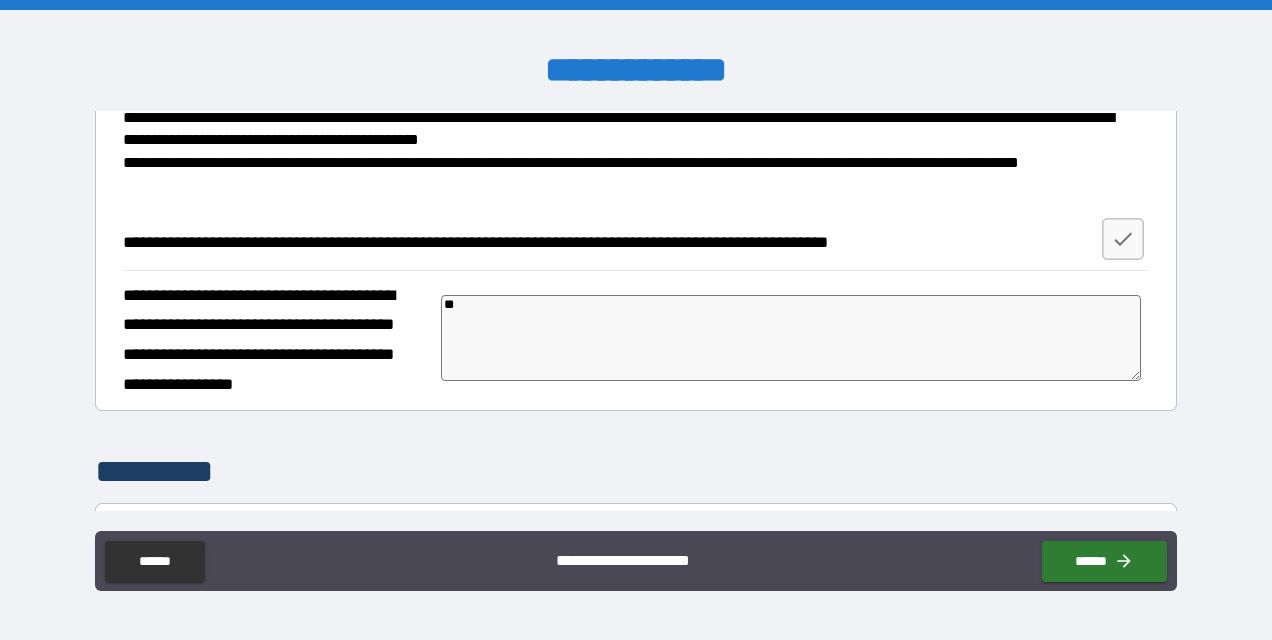 type on "***" 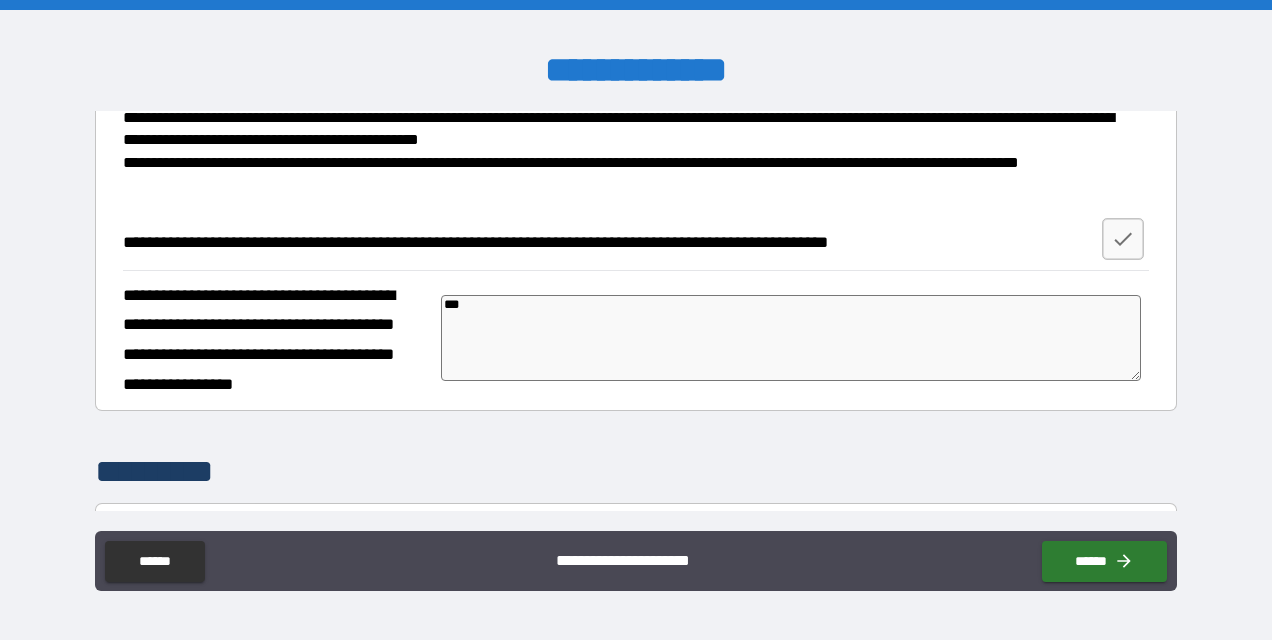 type on "****" 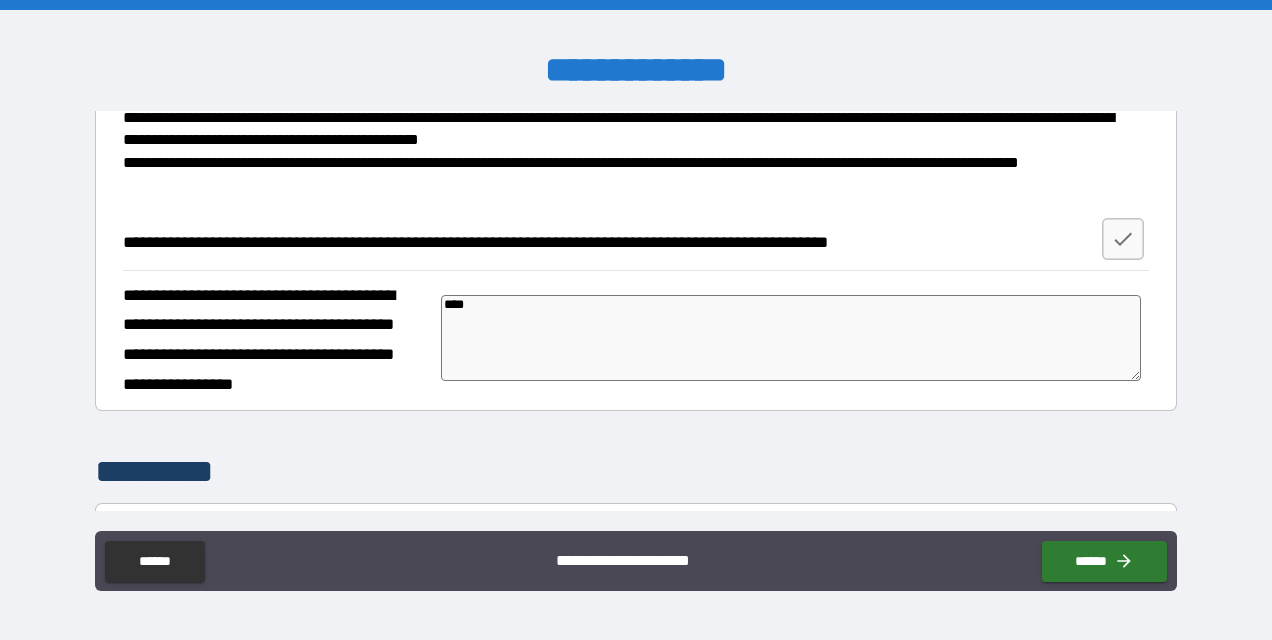 type on "*****" 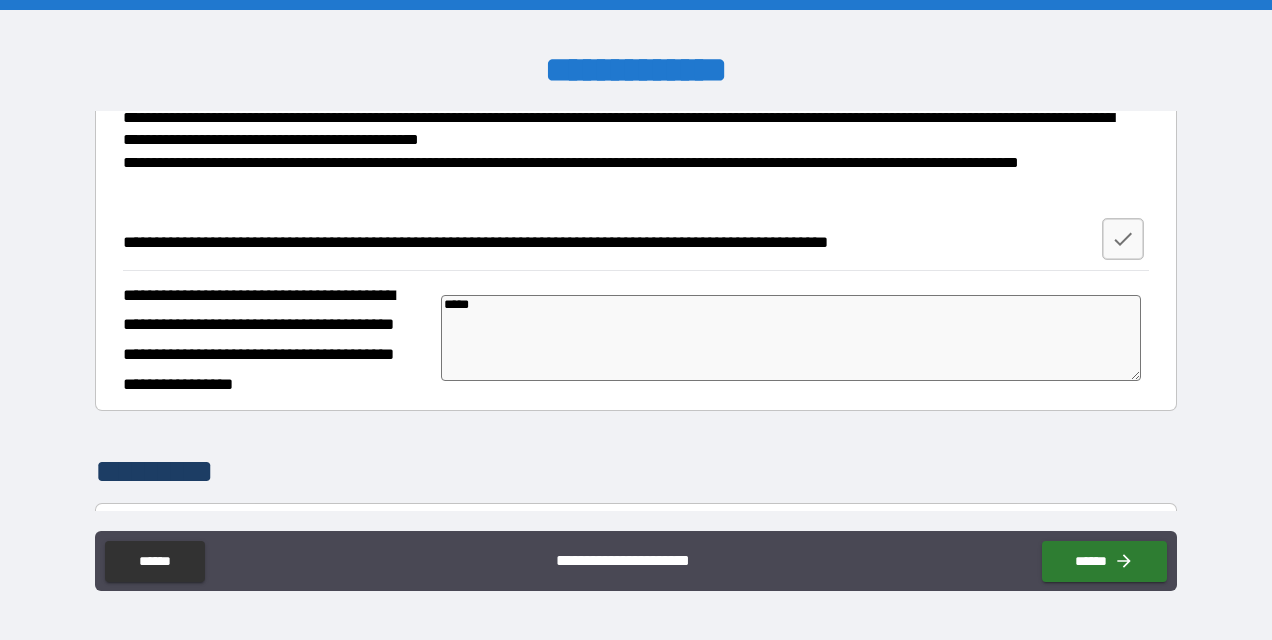 type on "*****" 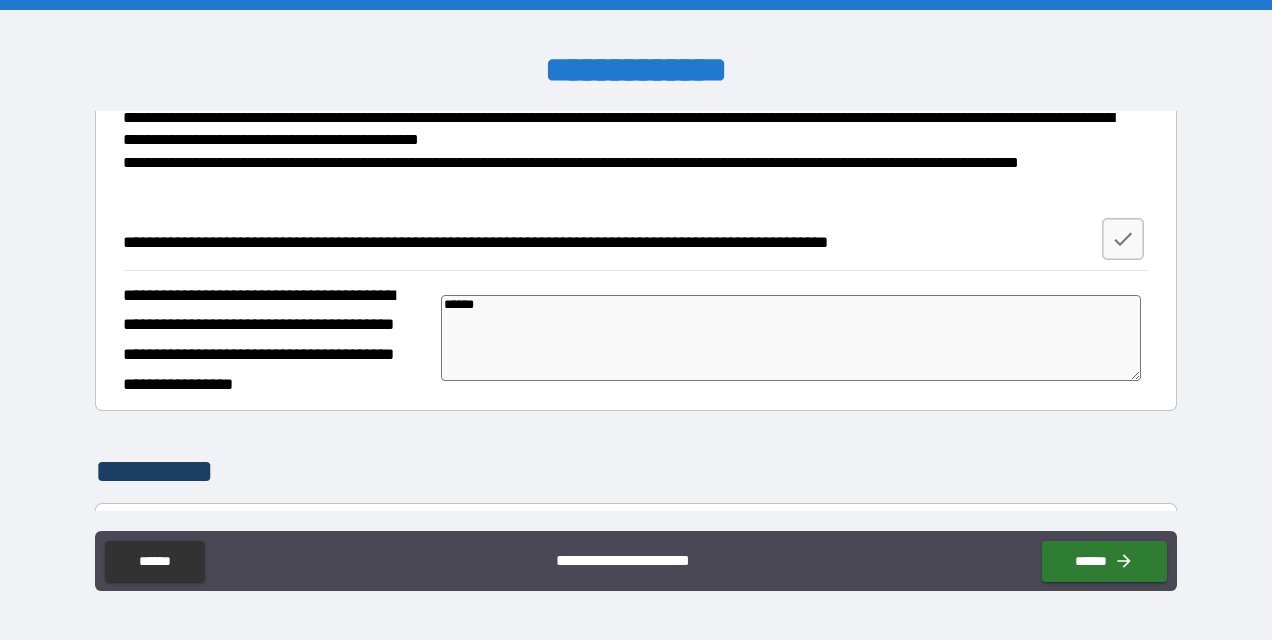 type on "*" 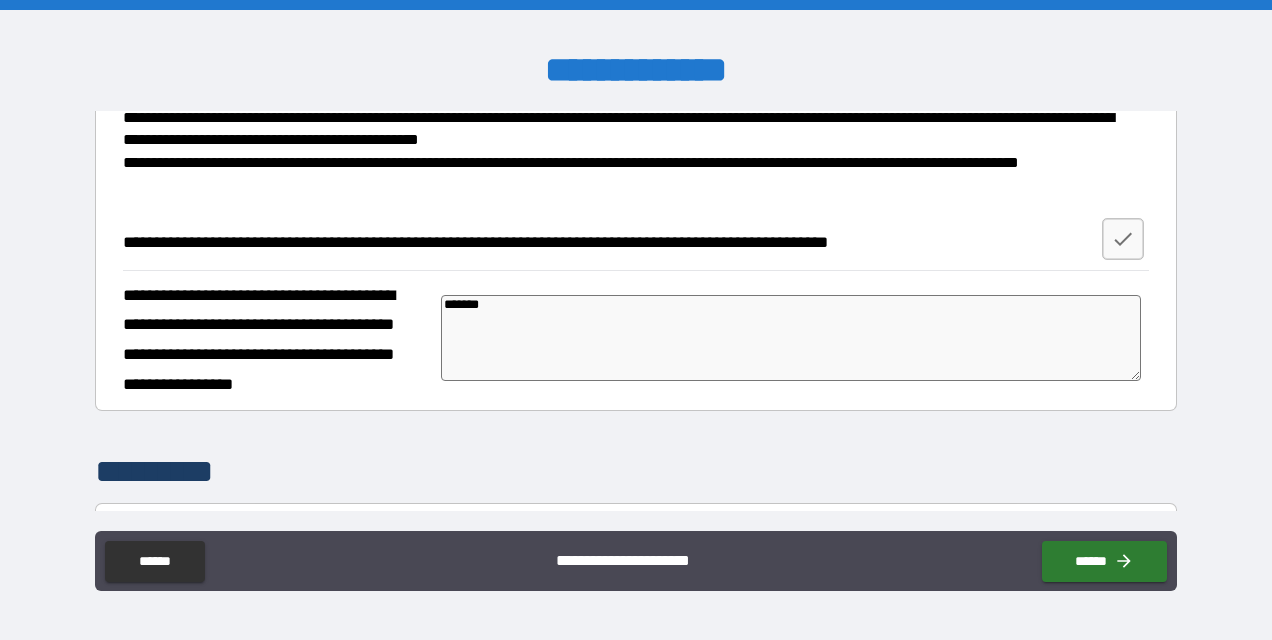 type on "********" 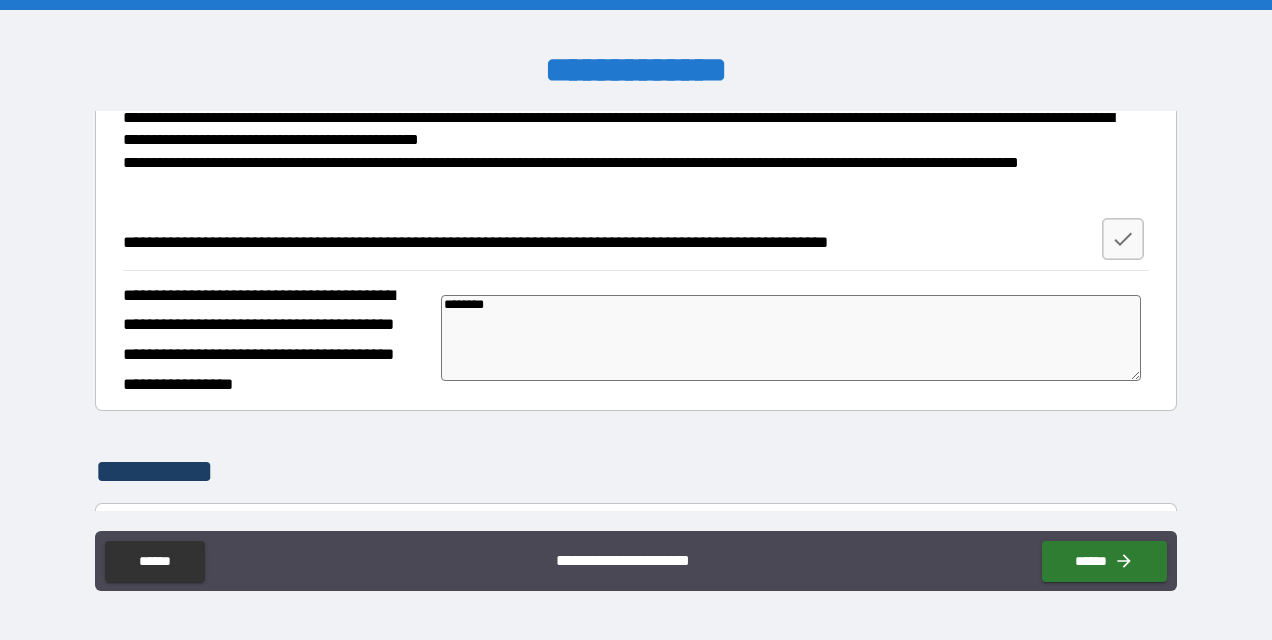 type on "*********" 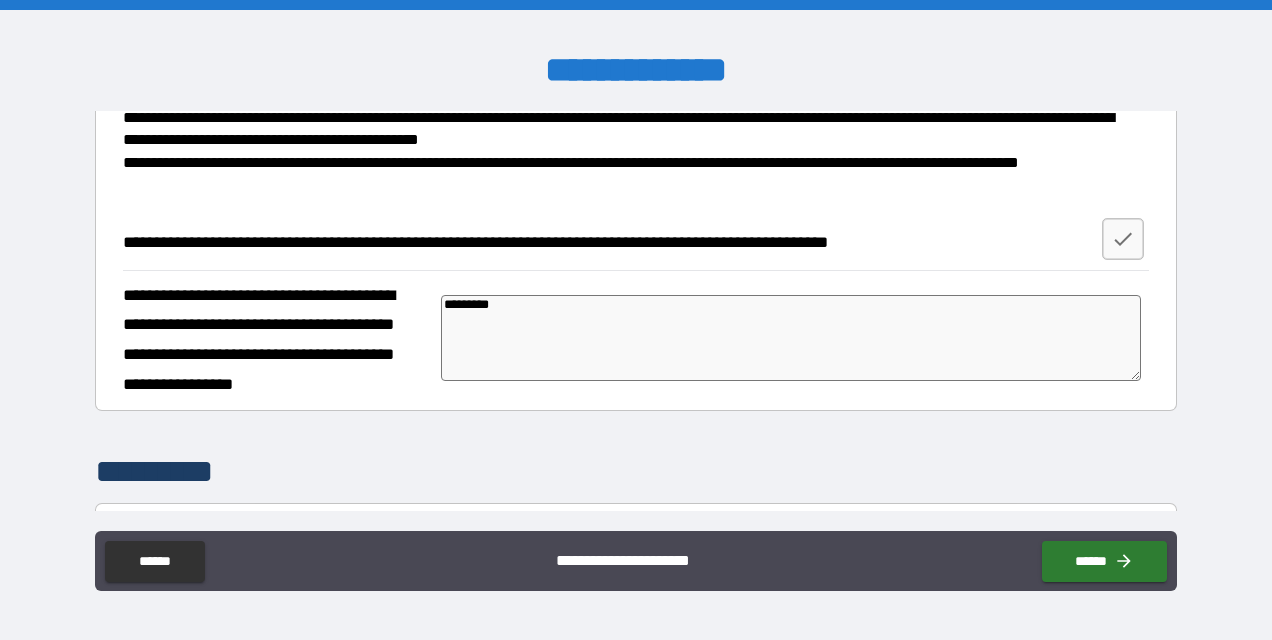 type on "**********" 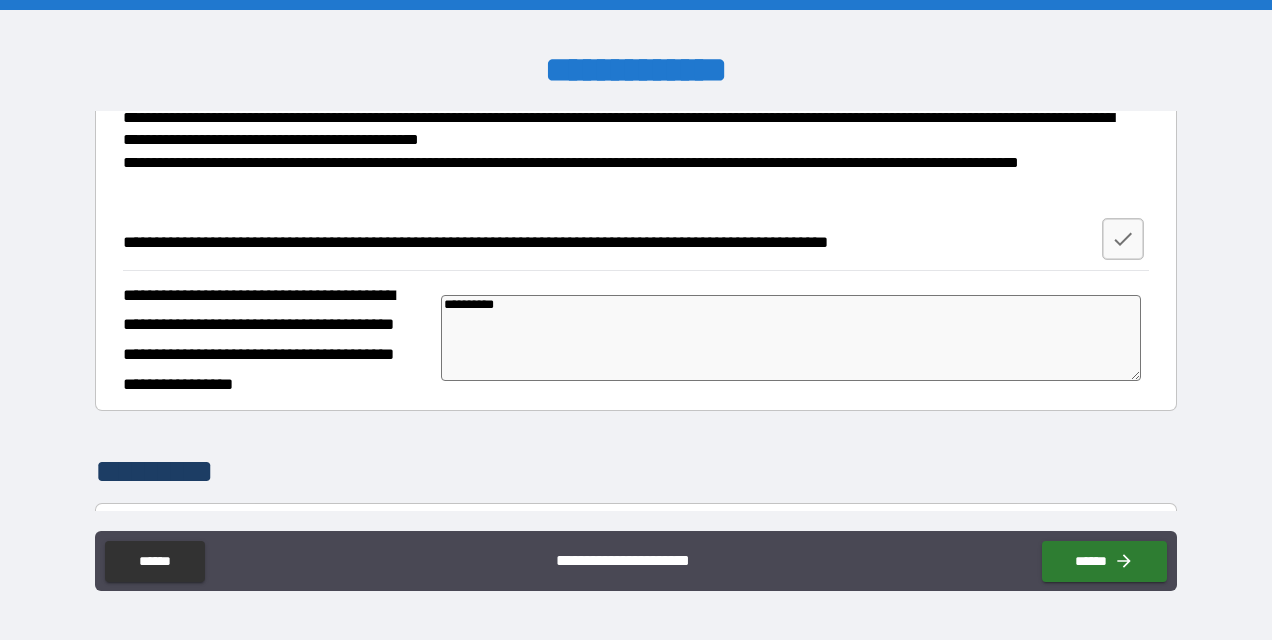 type on "**********" 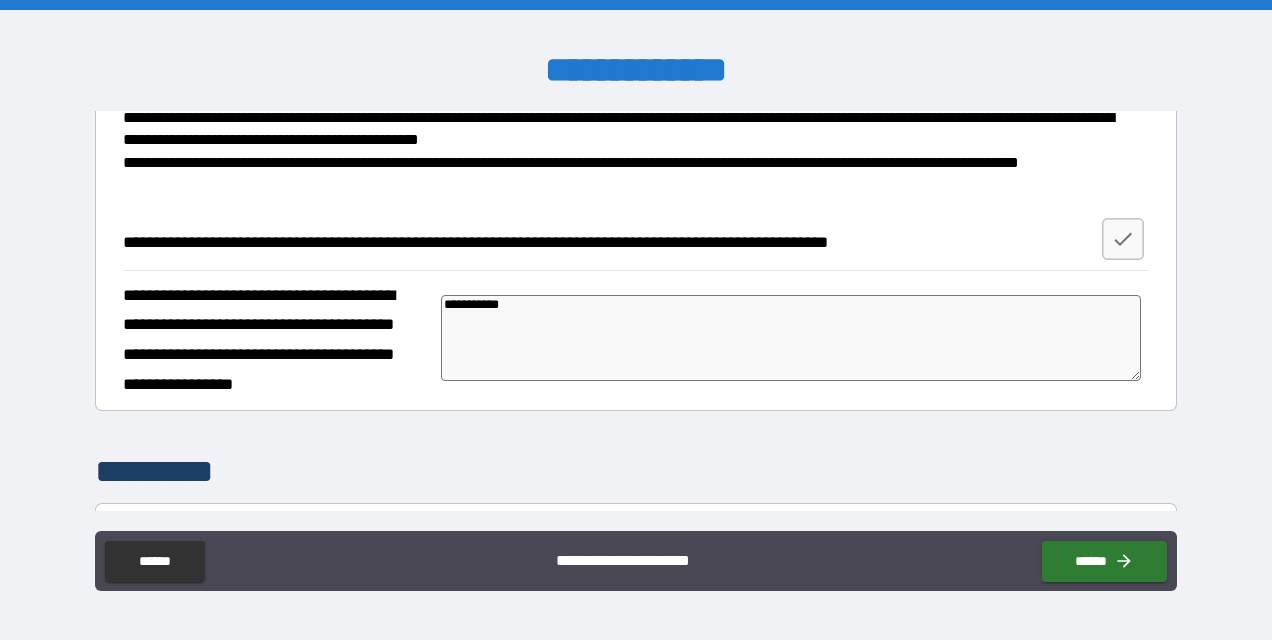 type on "**********" 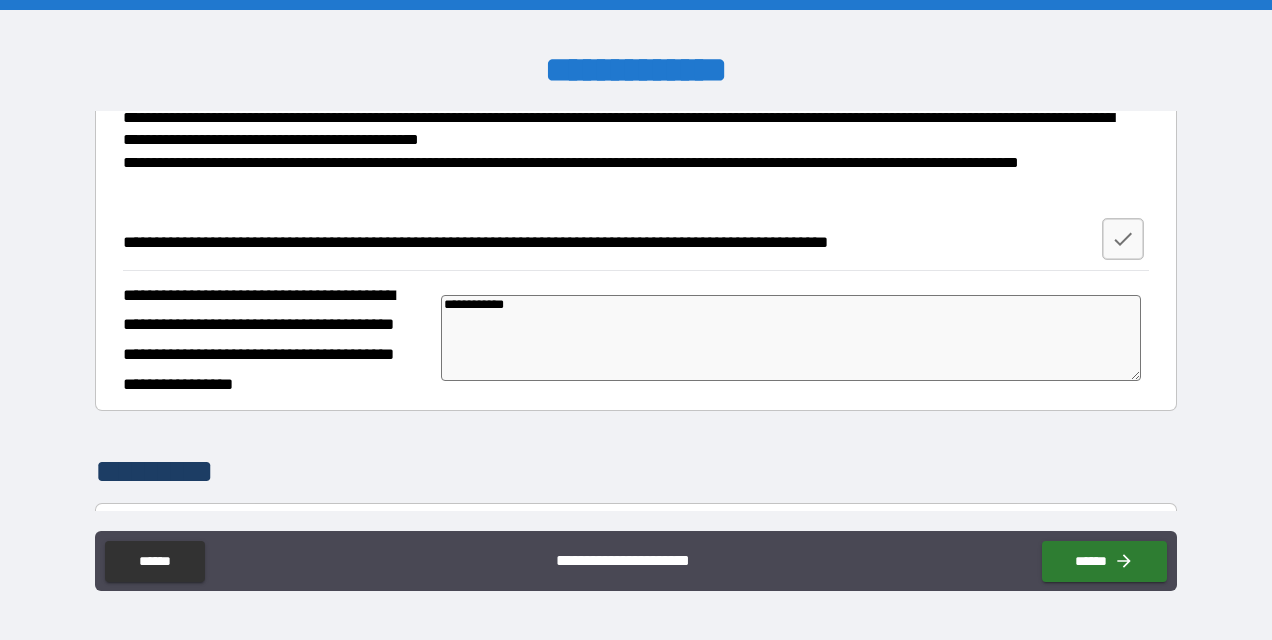 type on "**********" 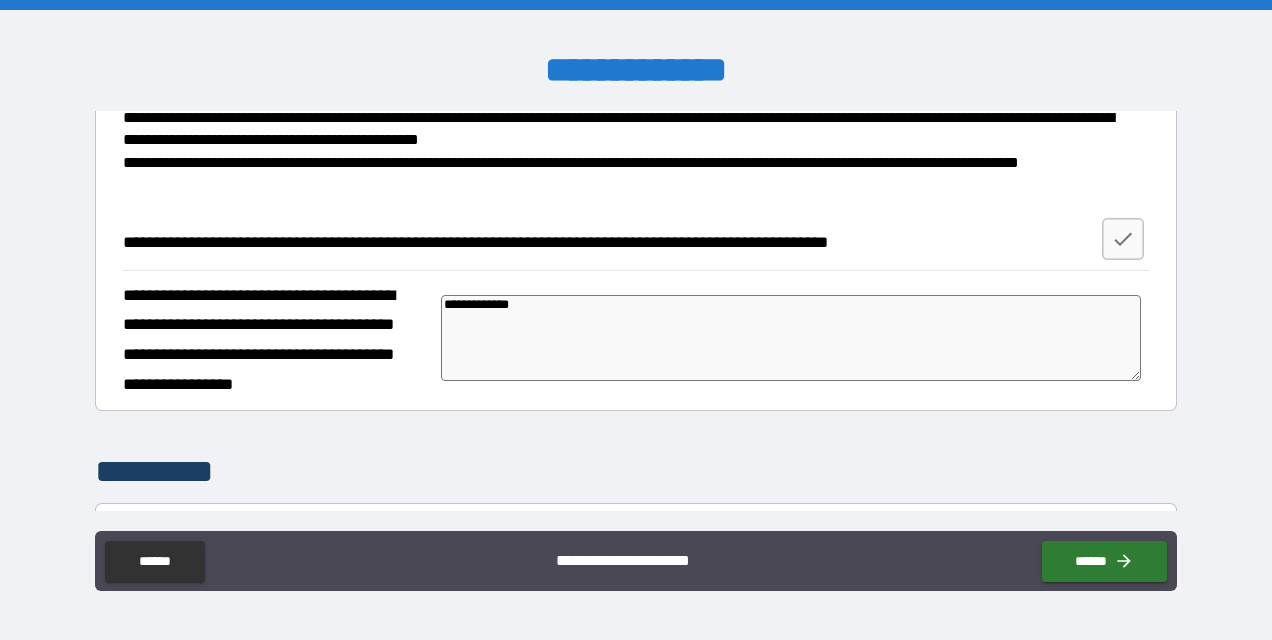 type on "**********" 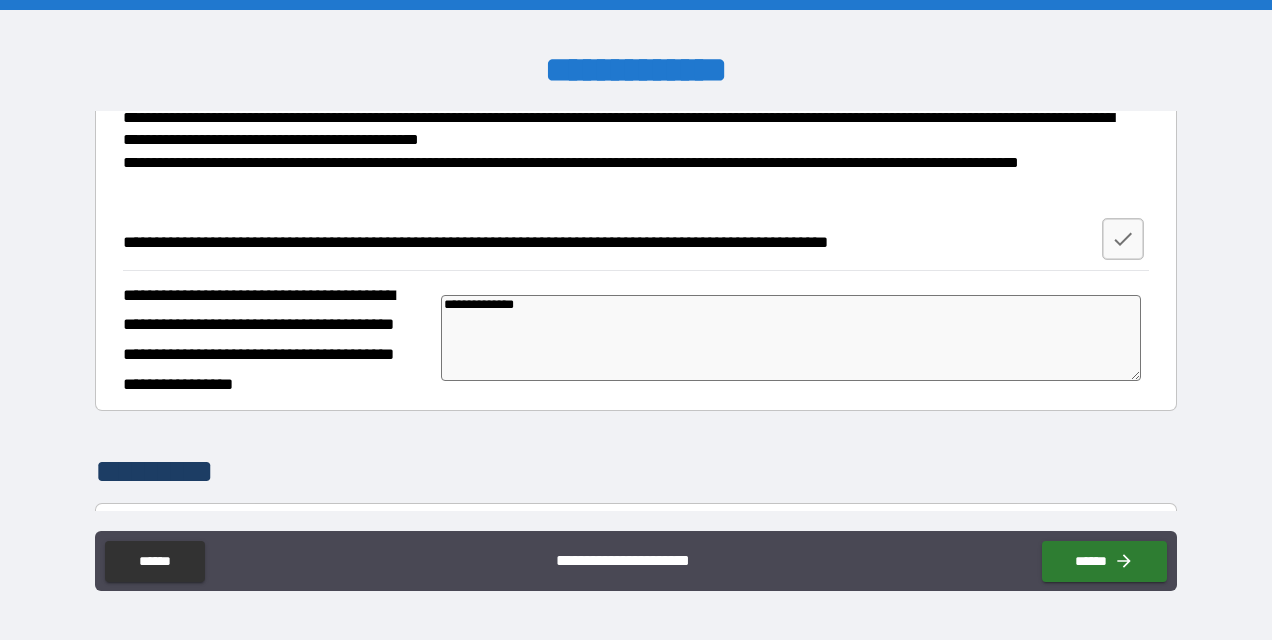 type on "*" 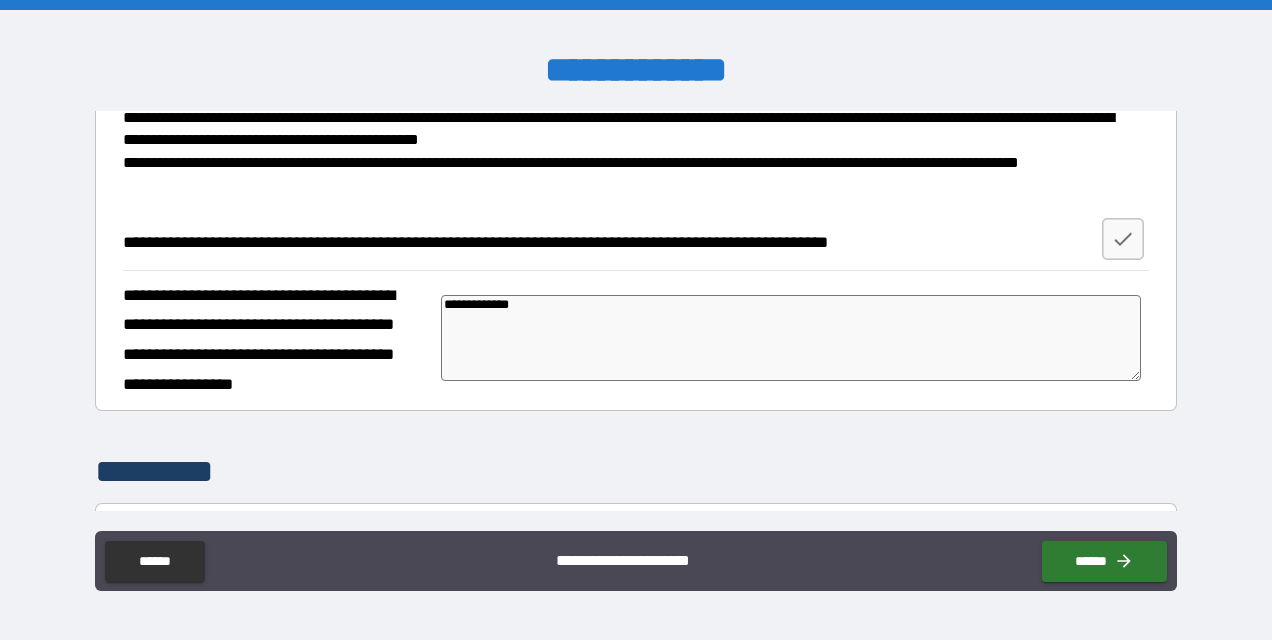 type on "*" 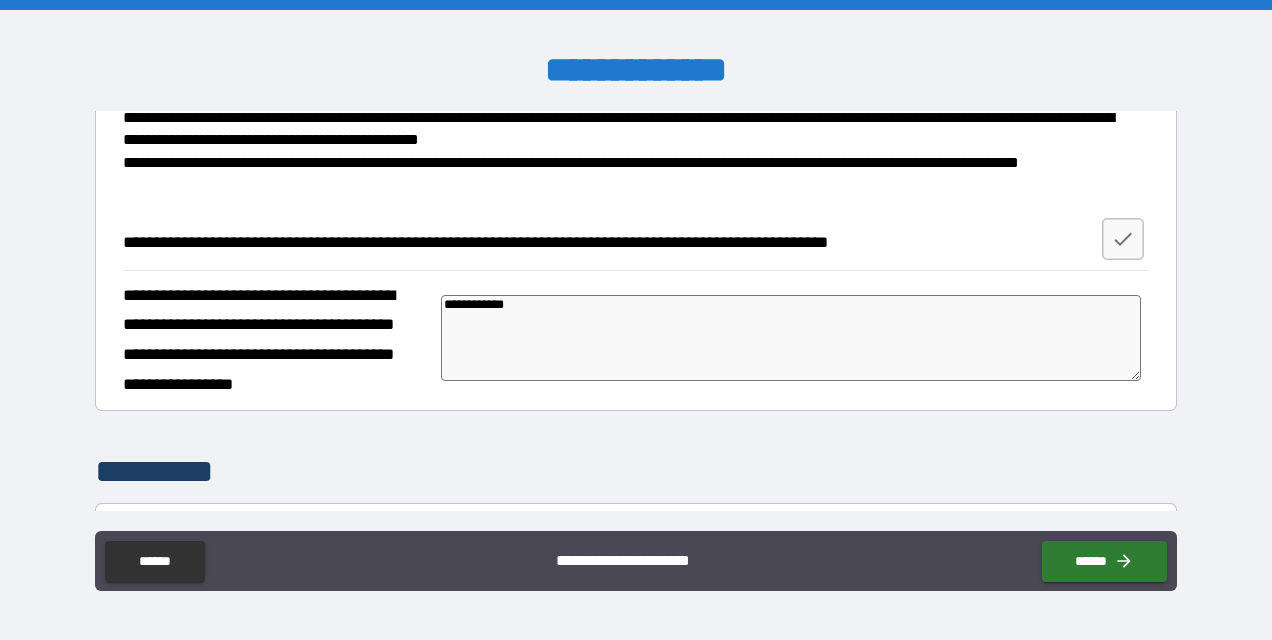type on "**********" 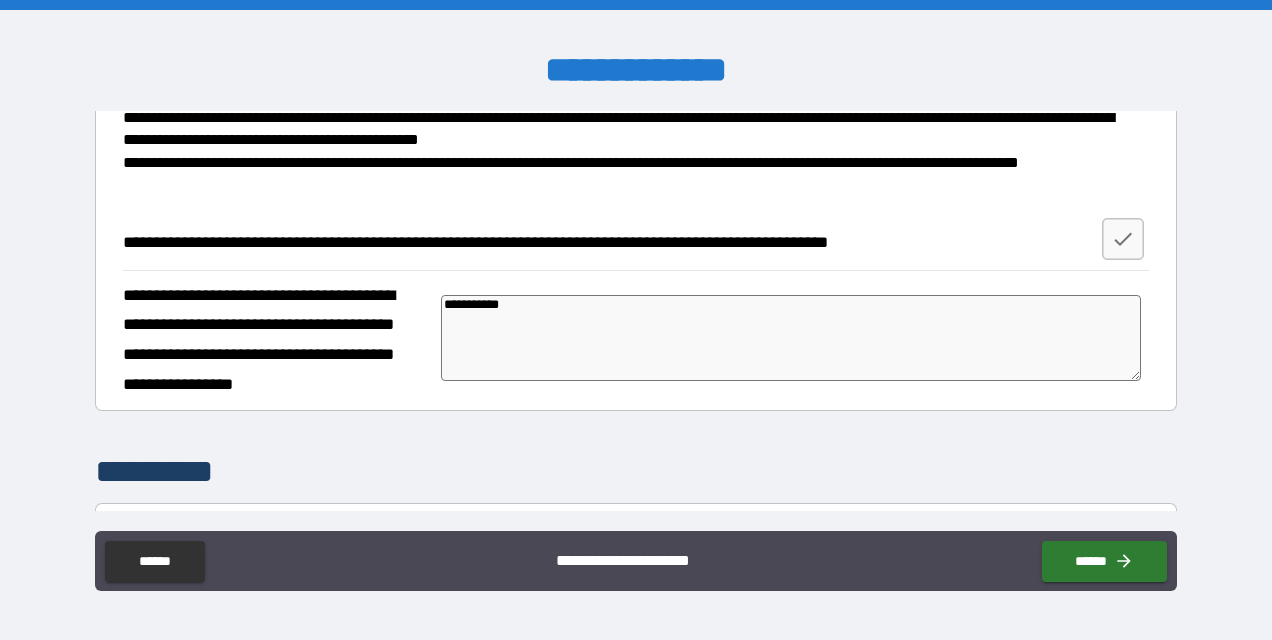 type on "**********" 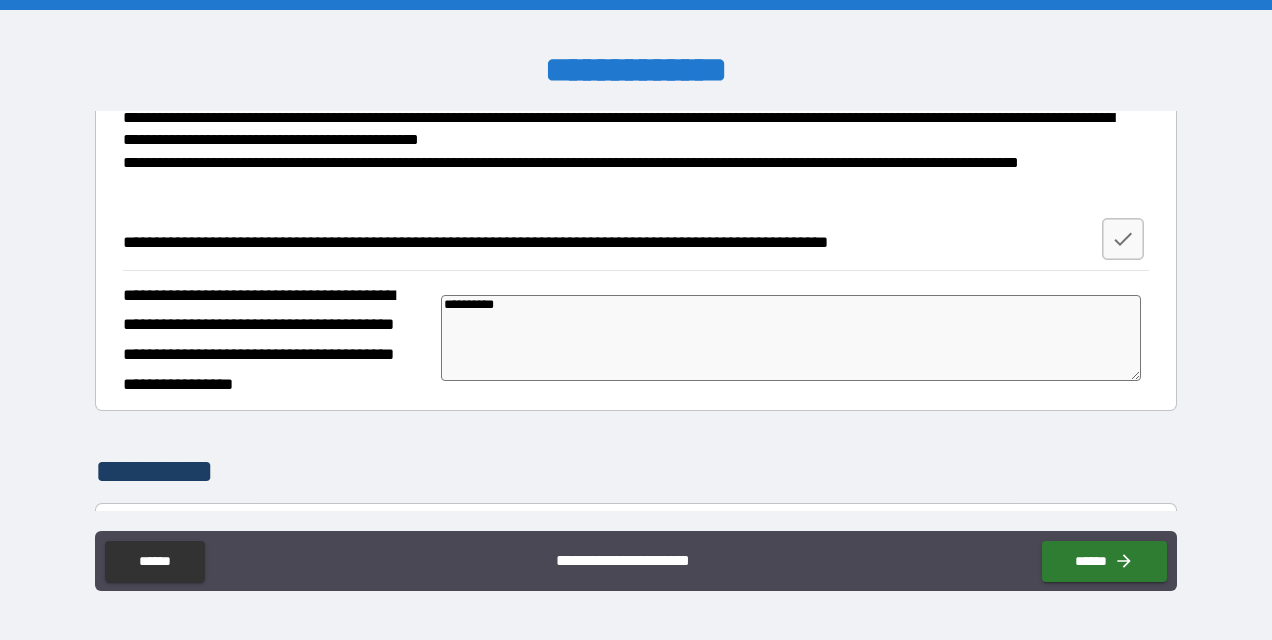 type on "*********" 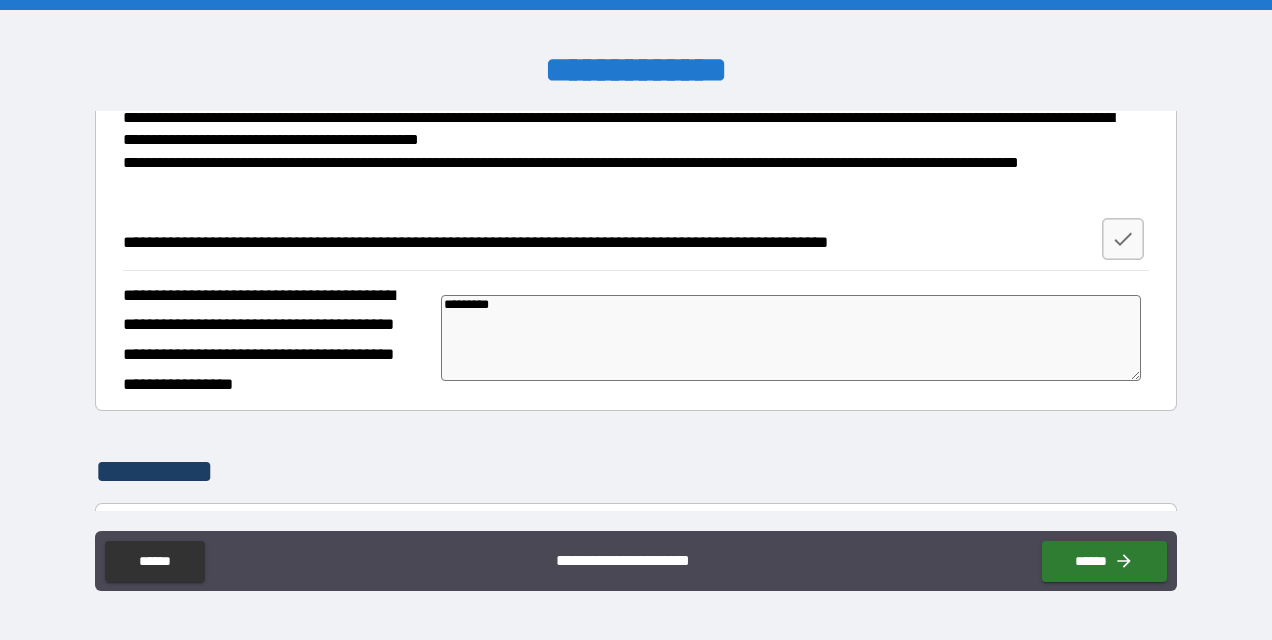 type on "********" 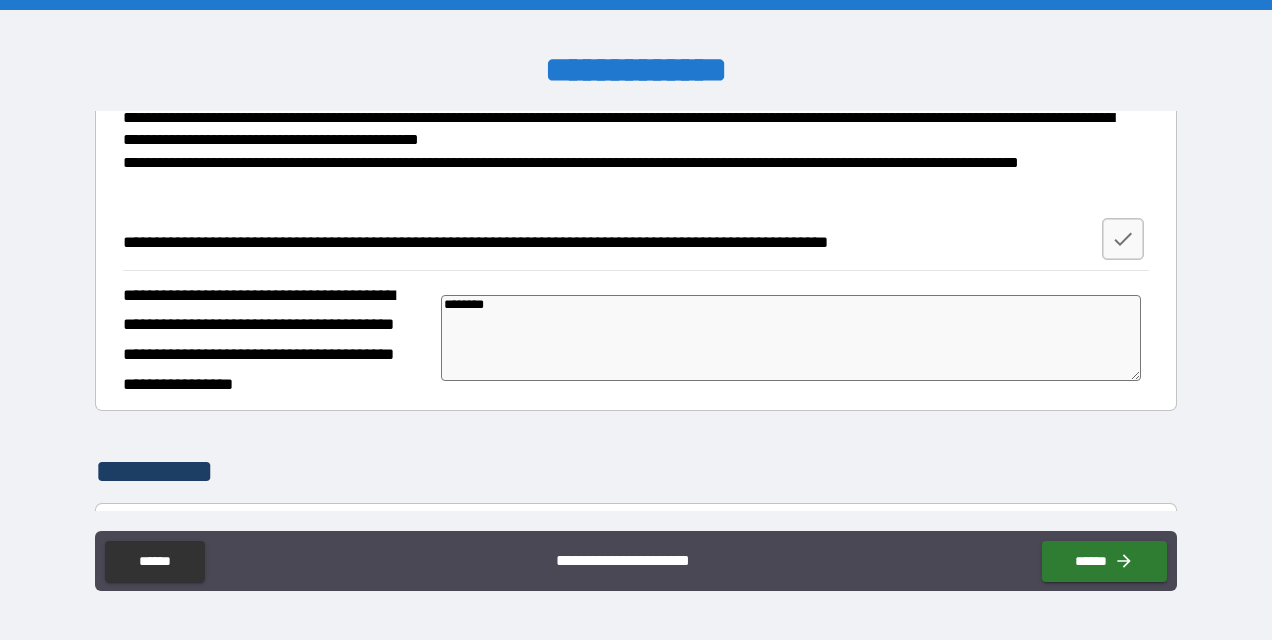 type on "*******" 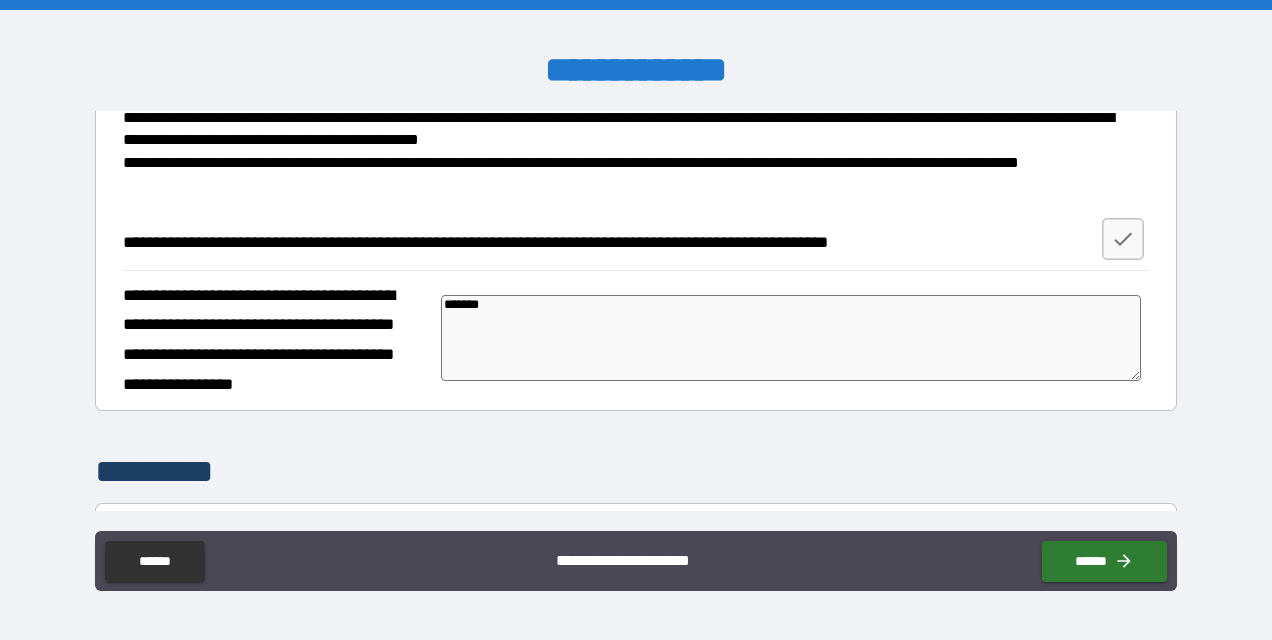type on "*****" 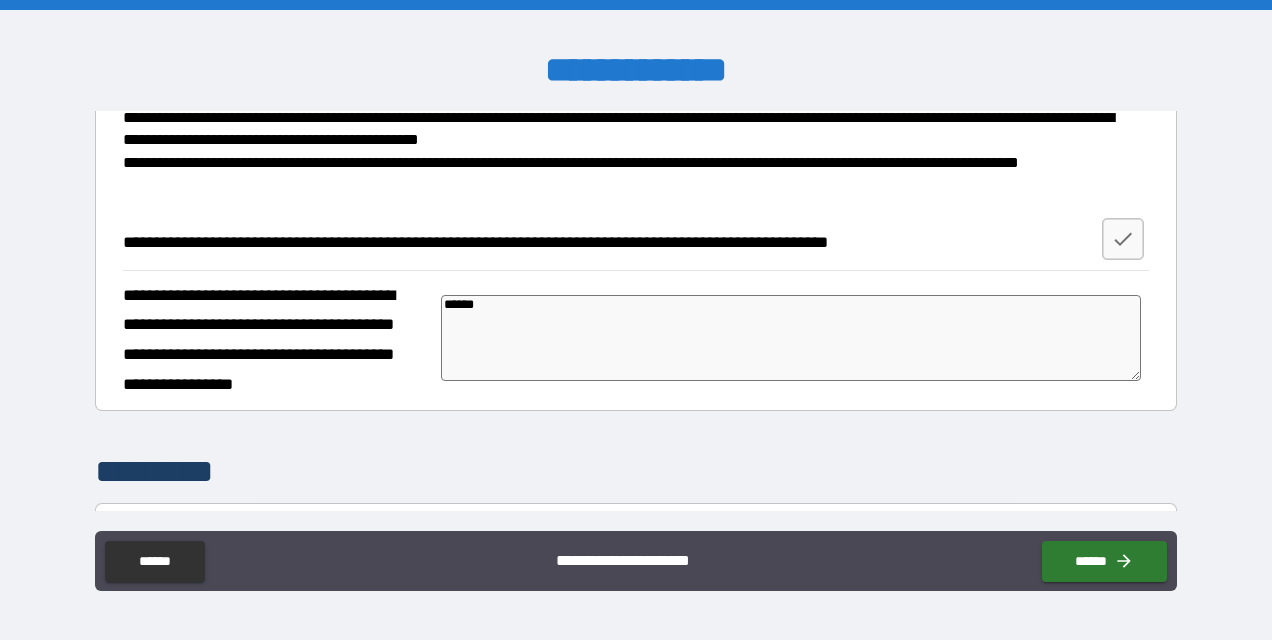 type on "*****" 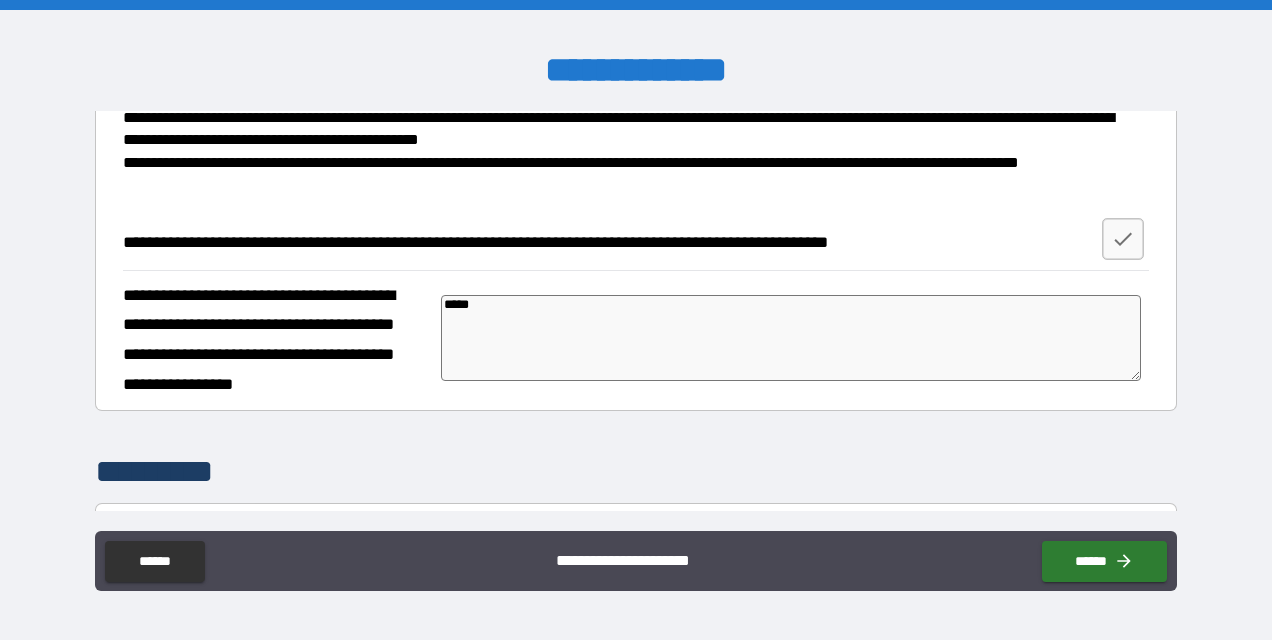 type on "****" 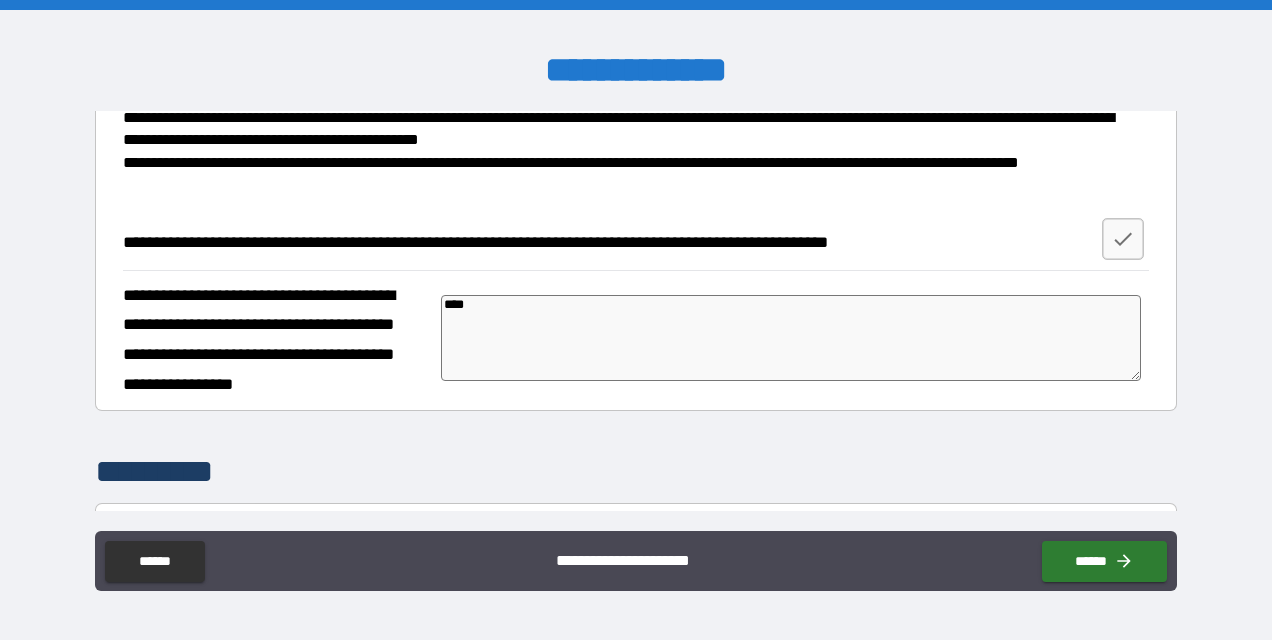 type on "***" 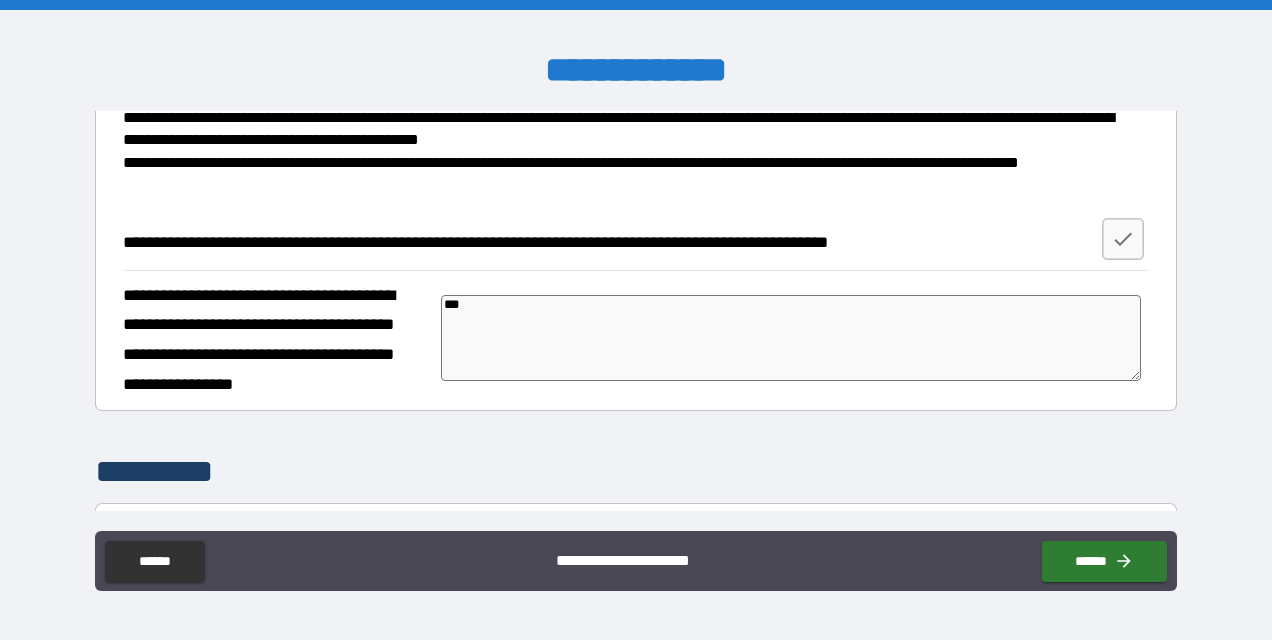 type on "**" 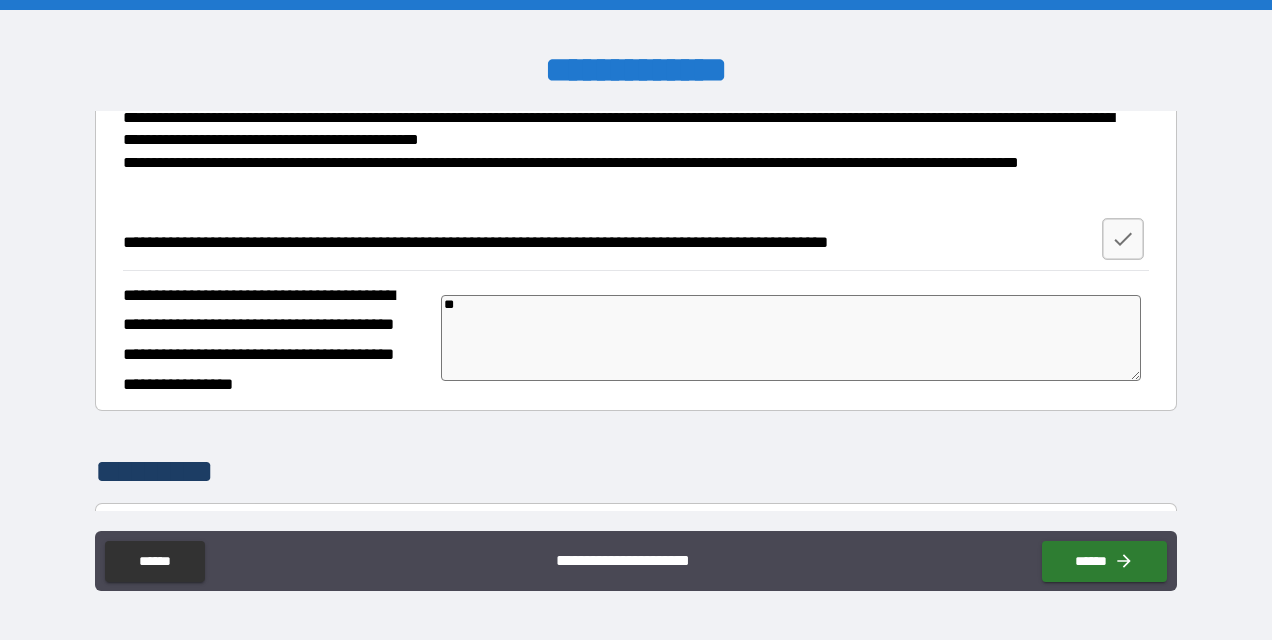 type on "*" 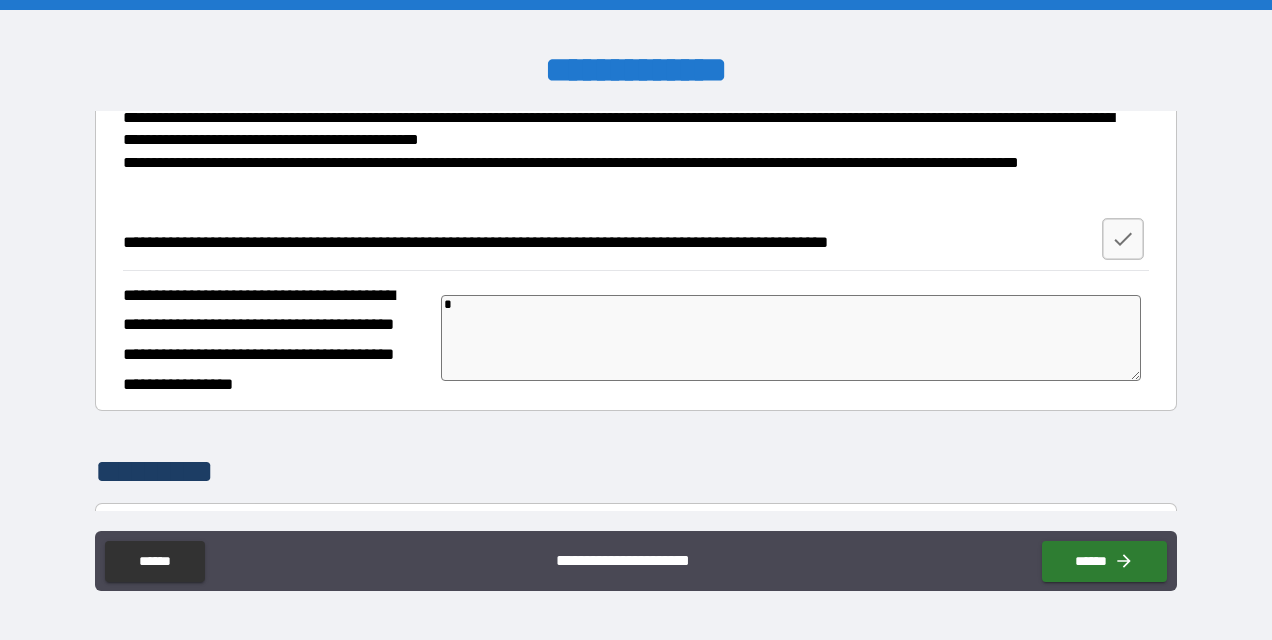type 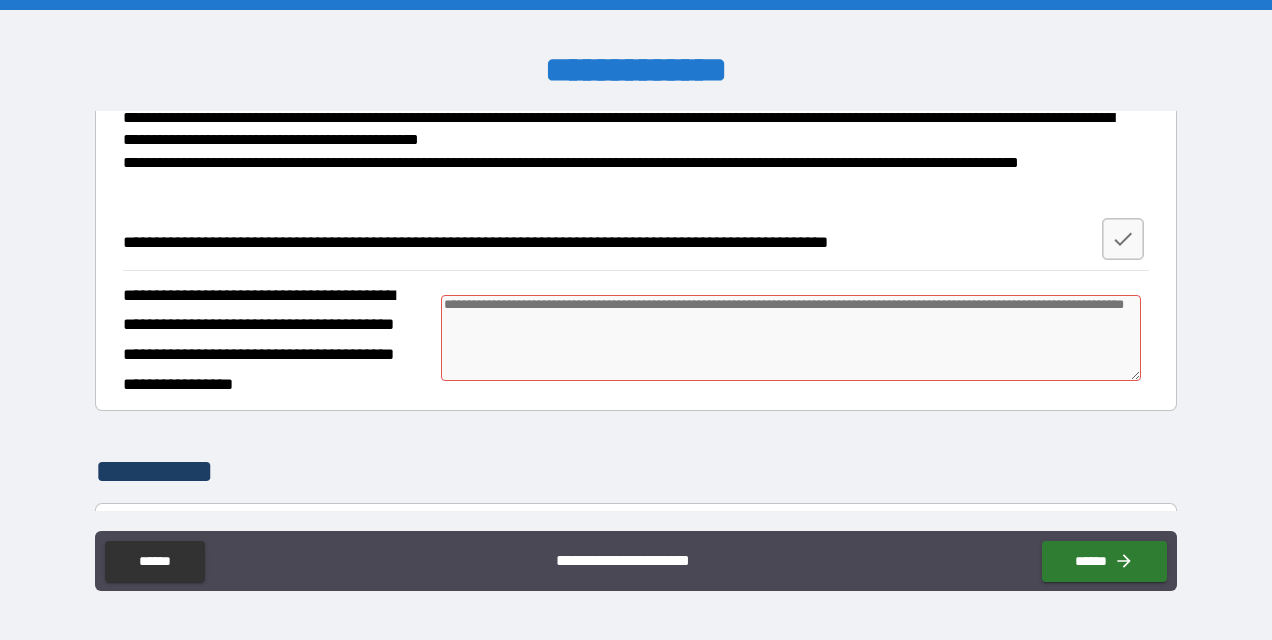 type on "*" 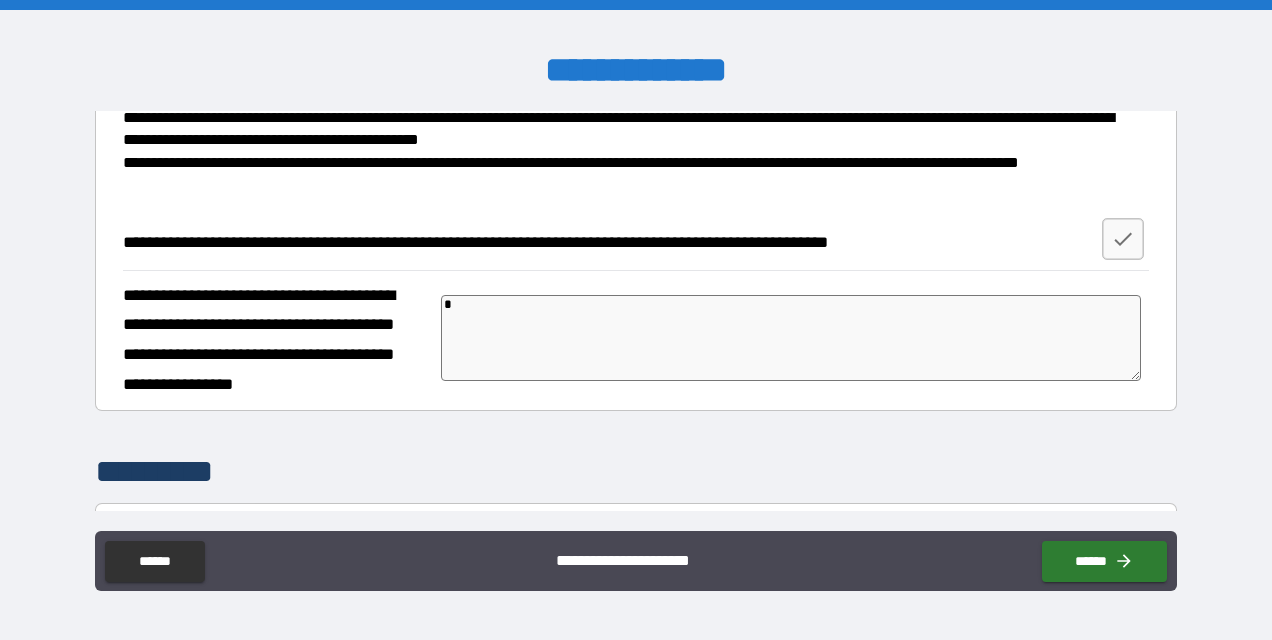 type on "**" 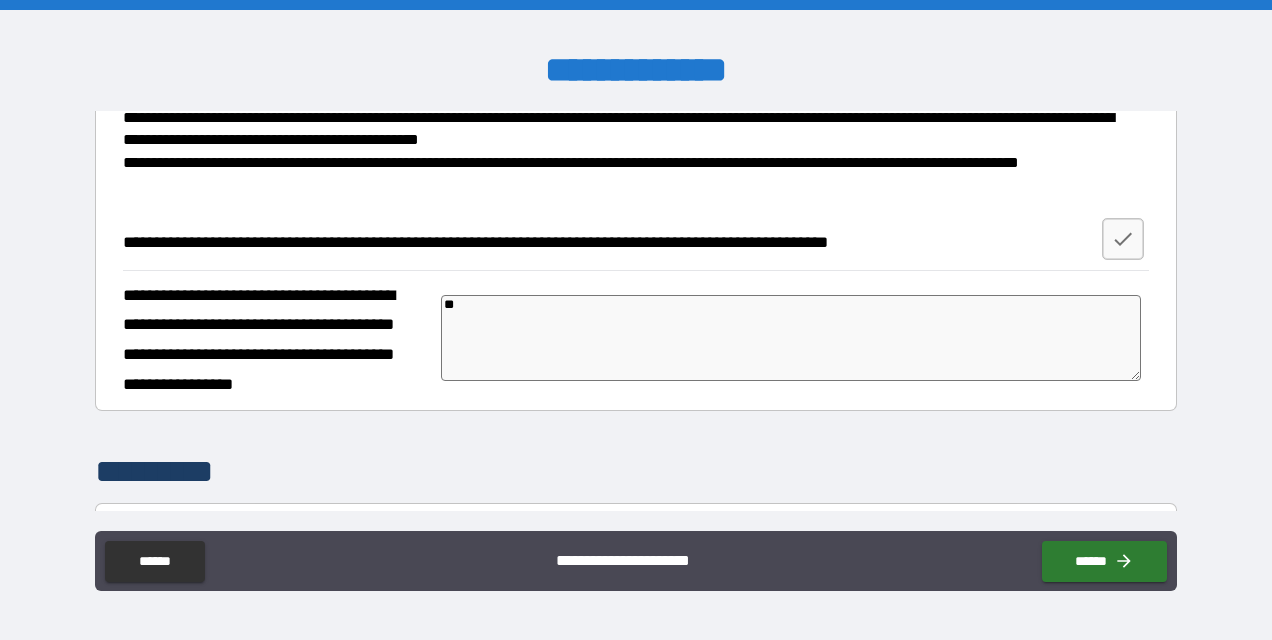 type on "***" 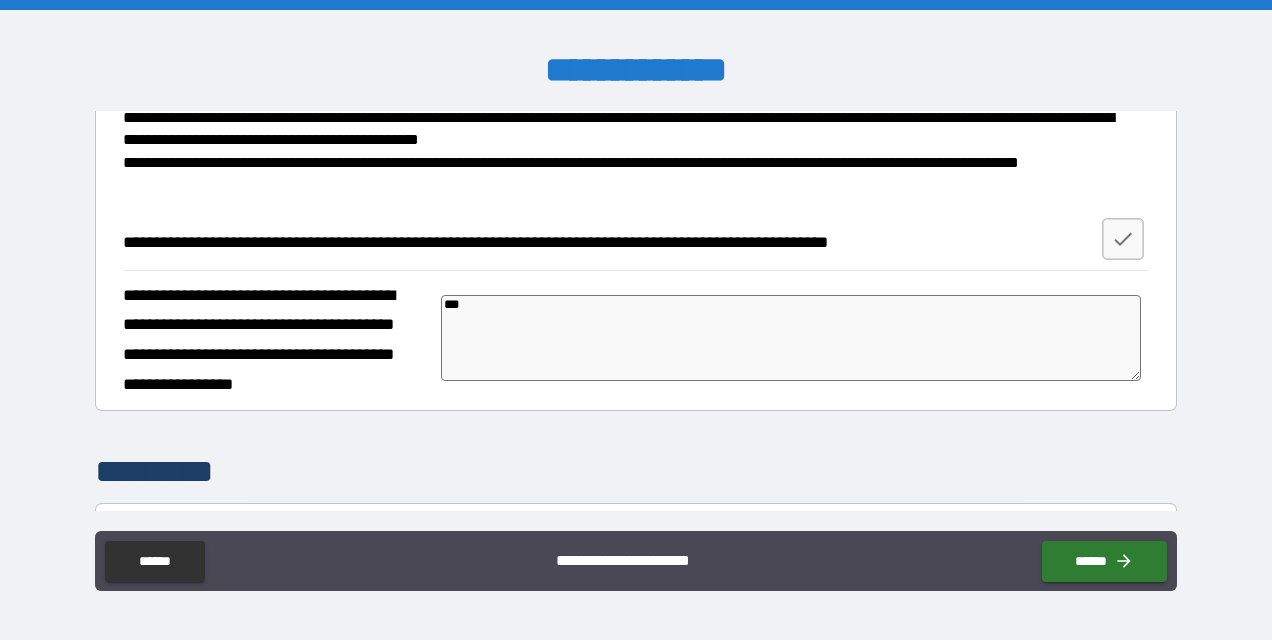 type on "****" 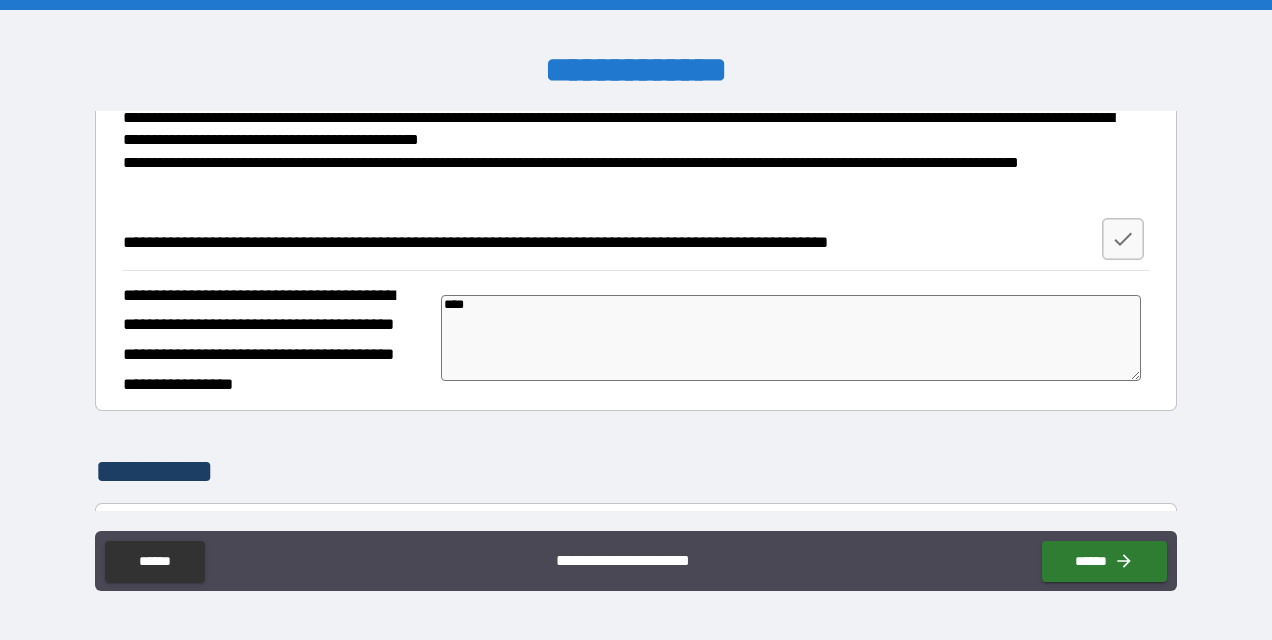 type on "*****" 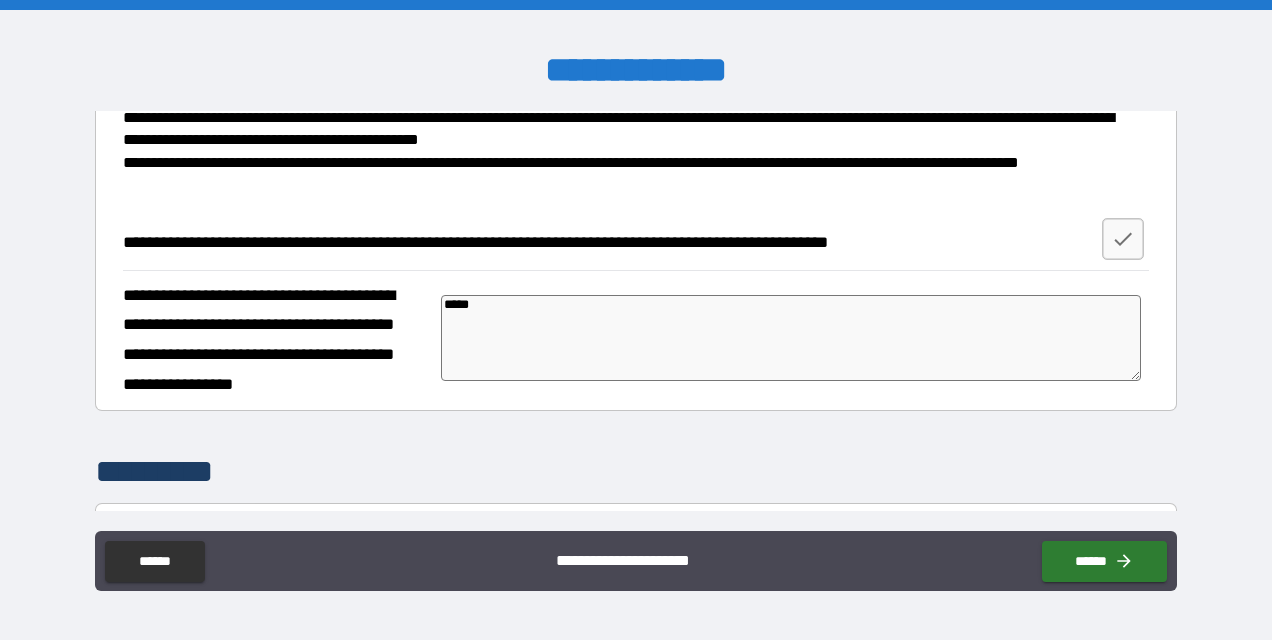 type on "******" 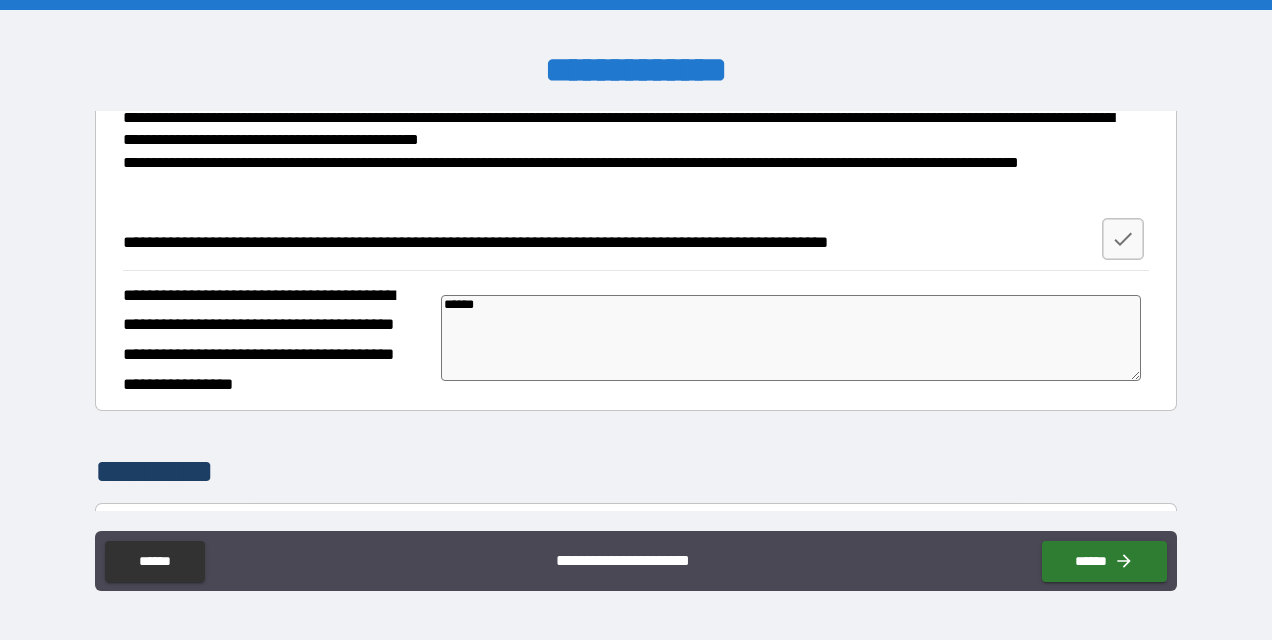 type on "******" 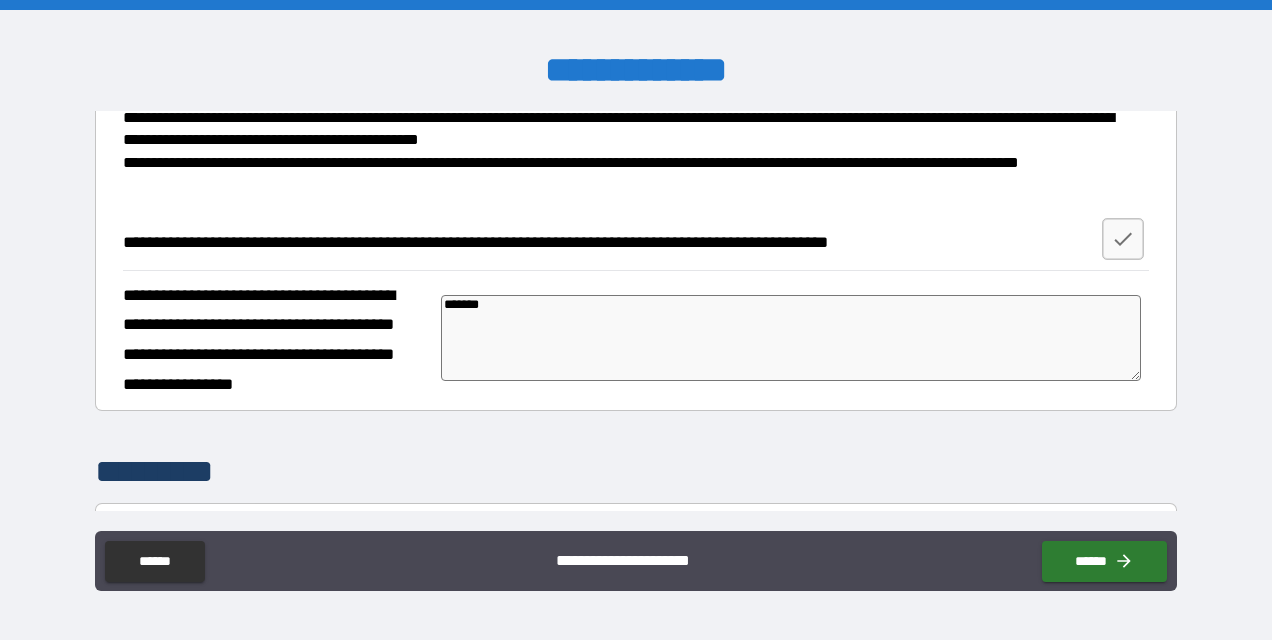 type on "*" 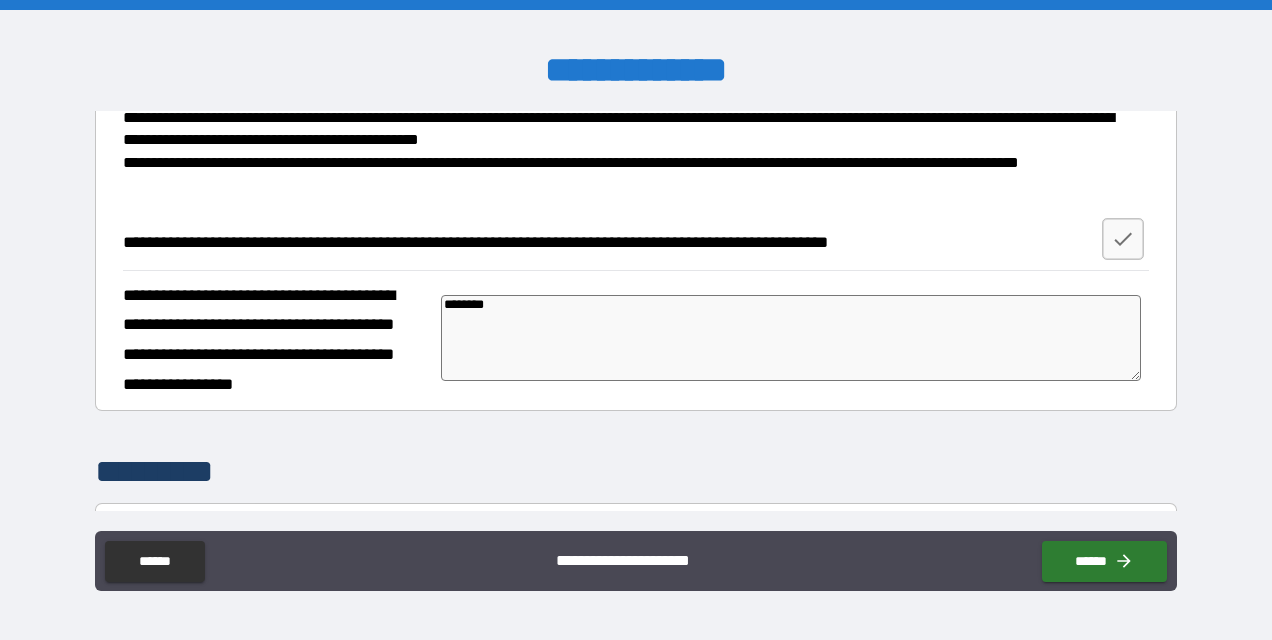type on "*********" 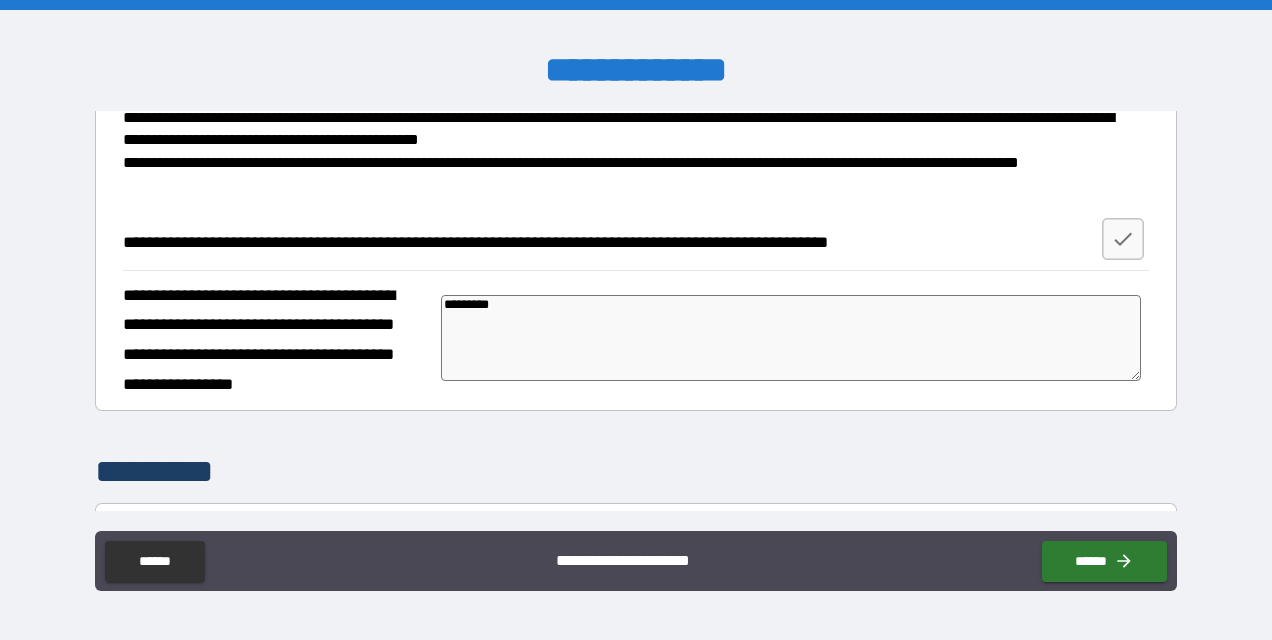 type on "**********" 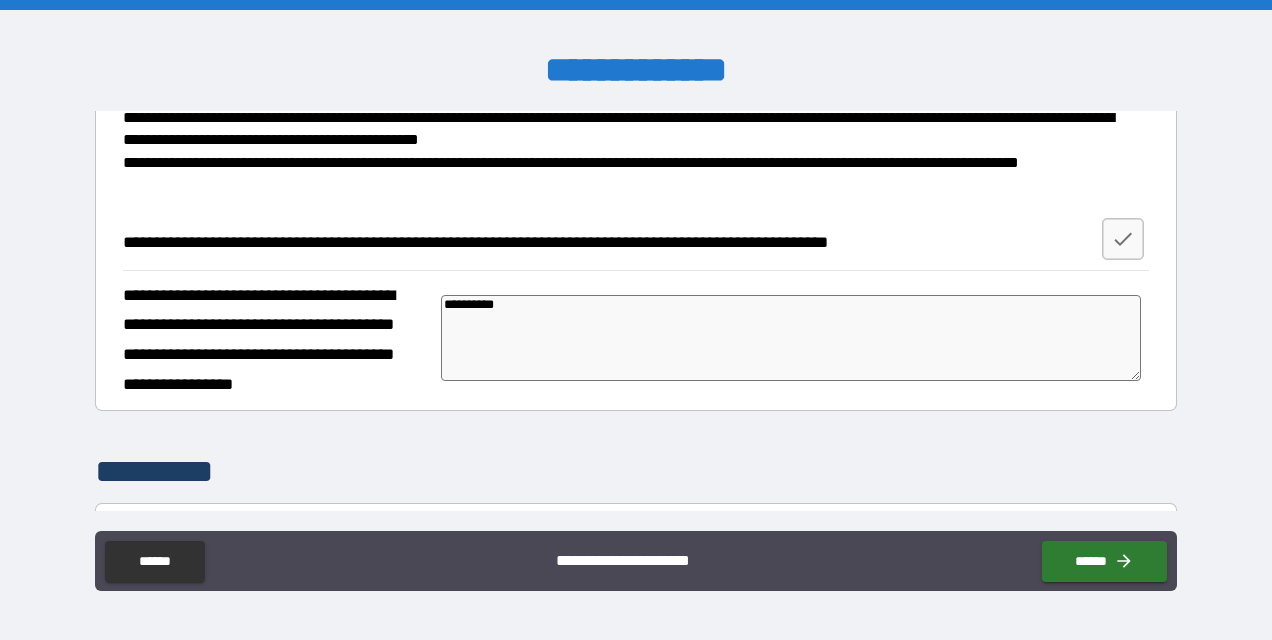 type on "**********" 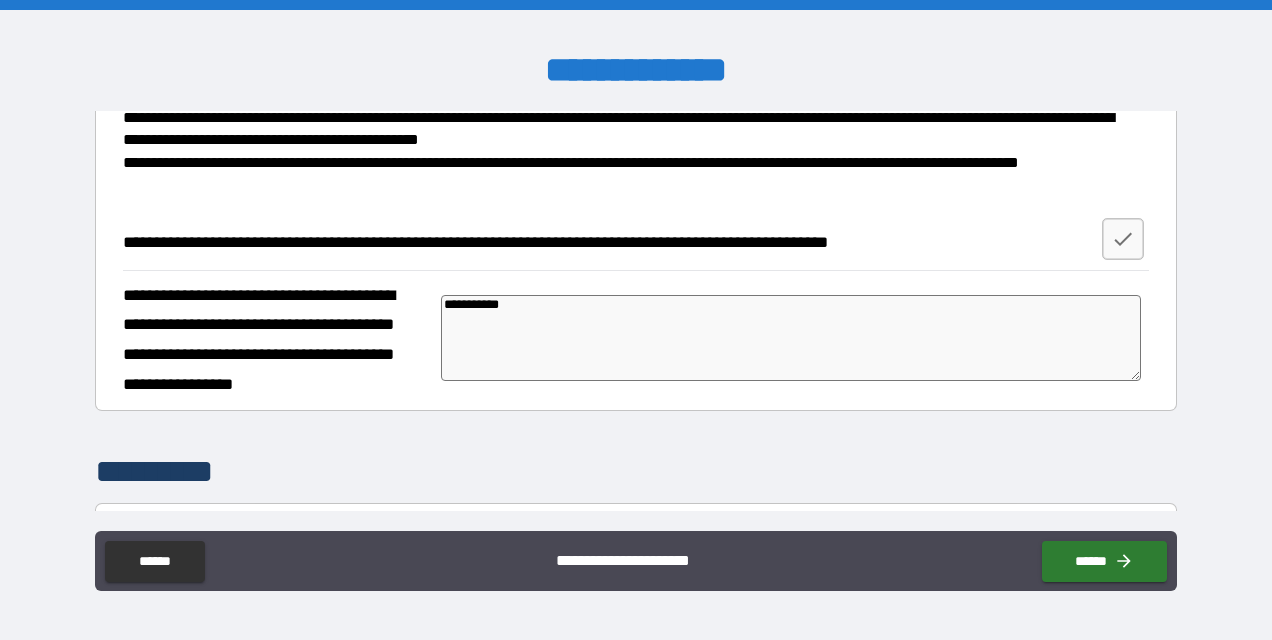 type on "**********" 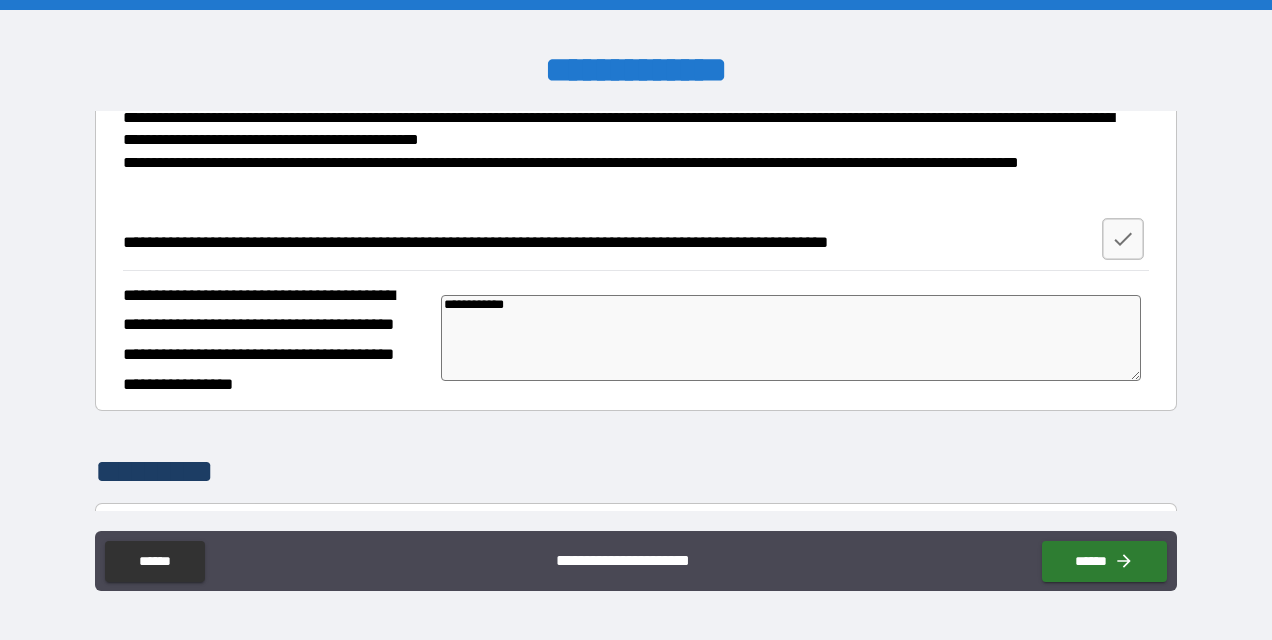 type on "**********" 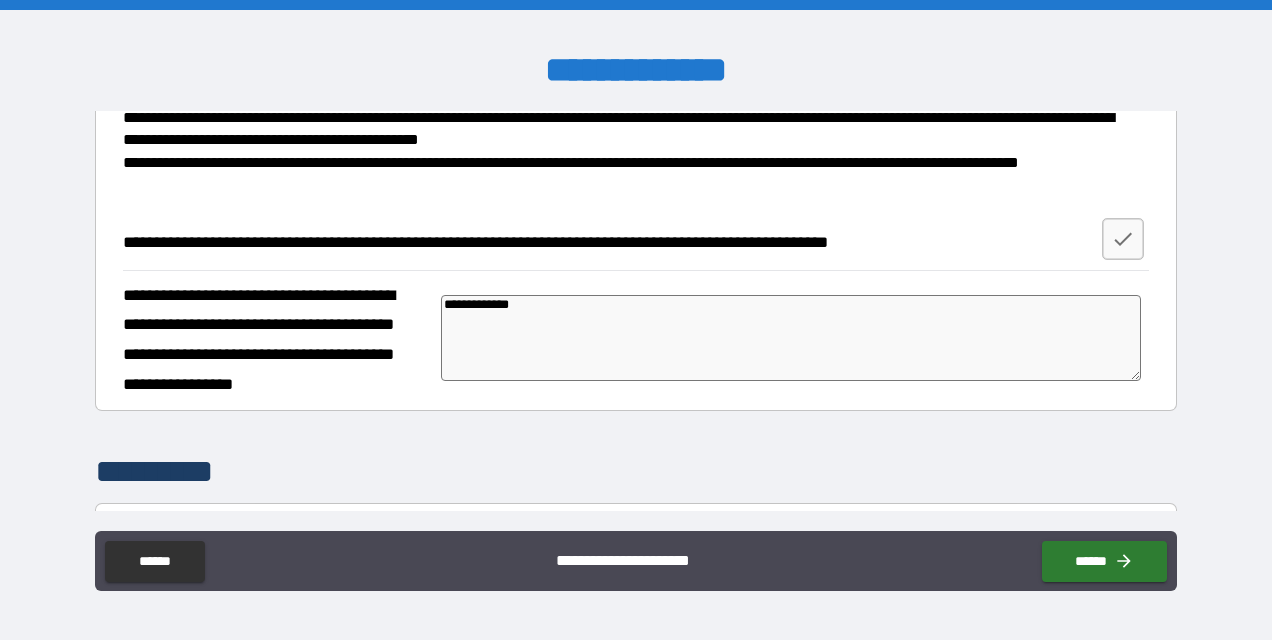 type on "**********" 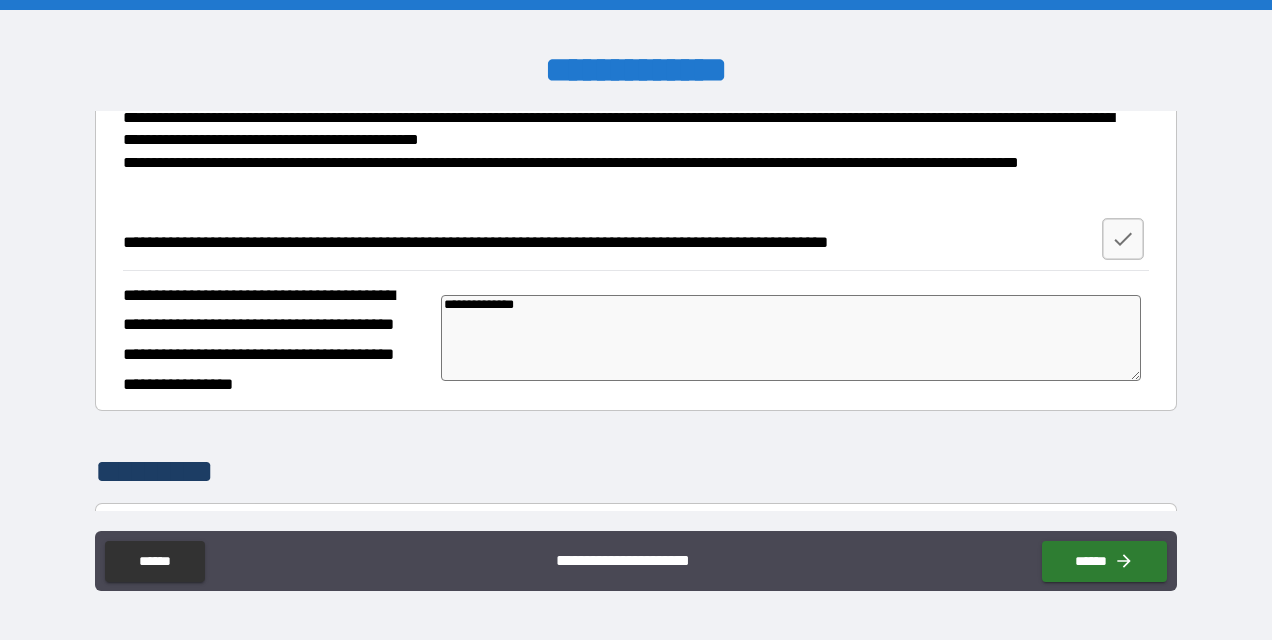 type on "**********" 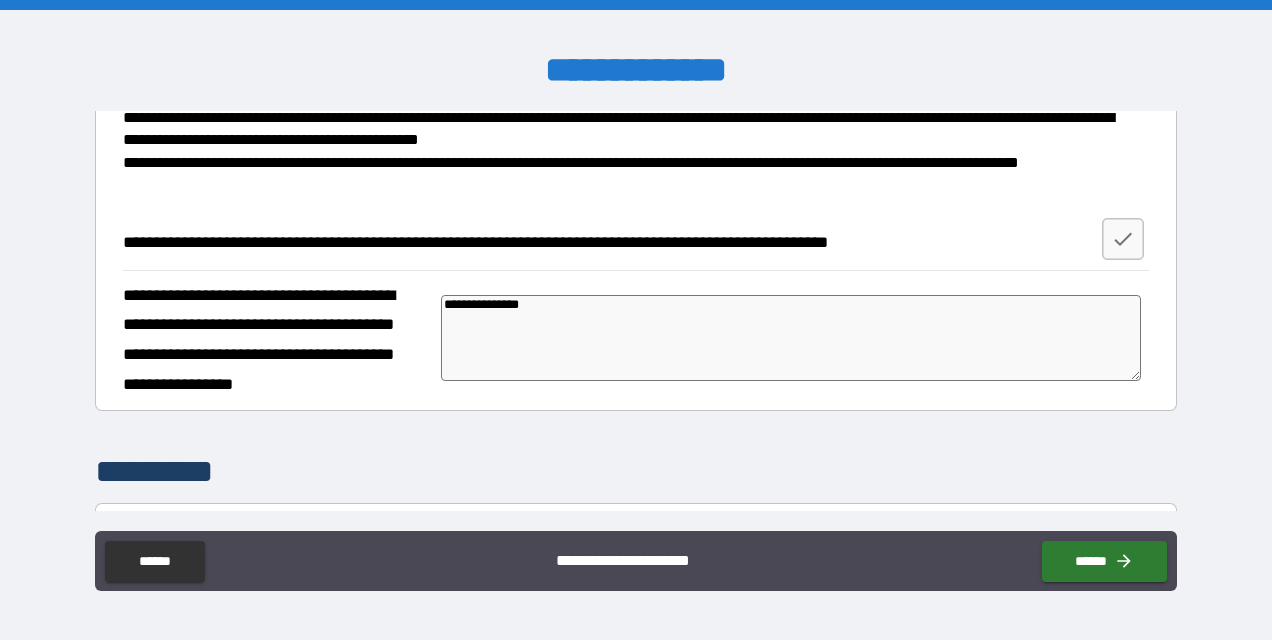 type on "*" 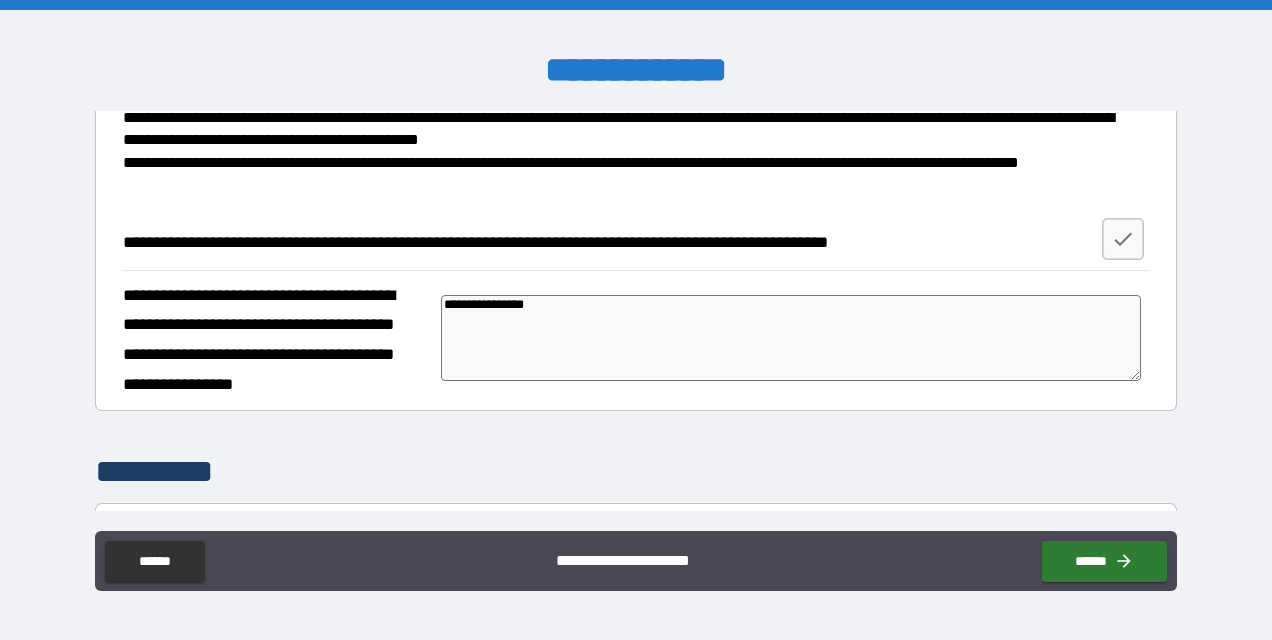 type on "*" 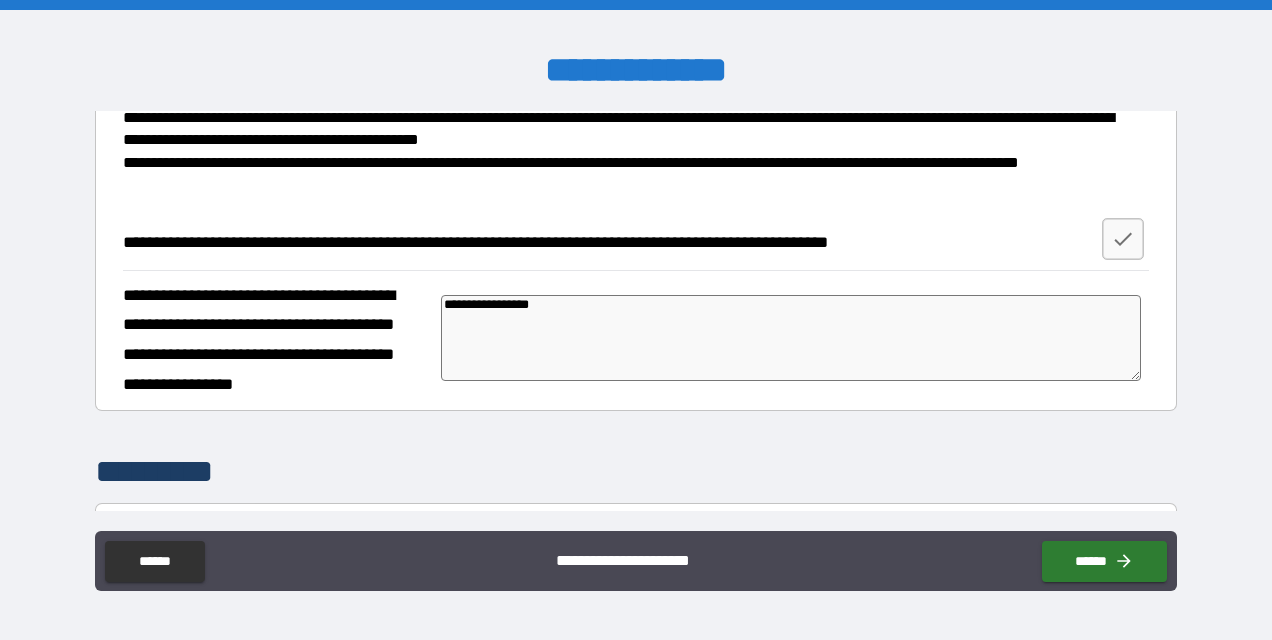 type on "**********" 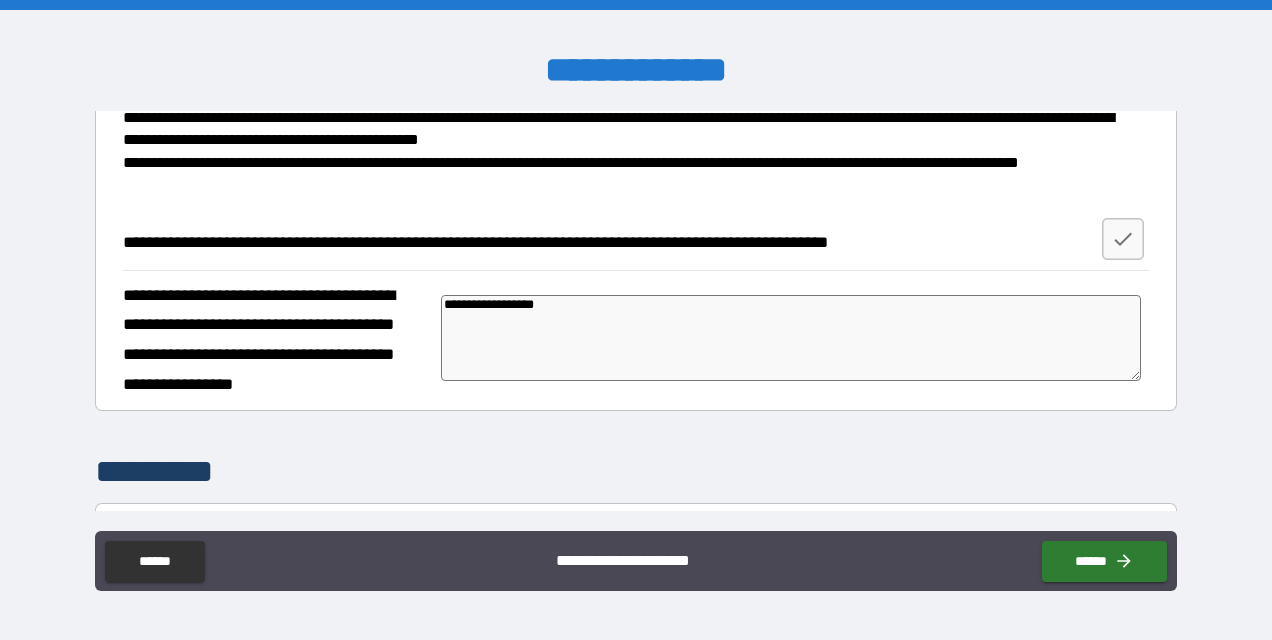 type on "*" 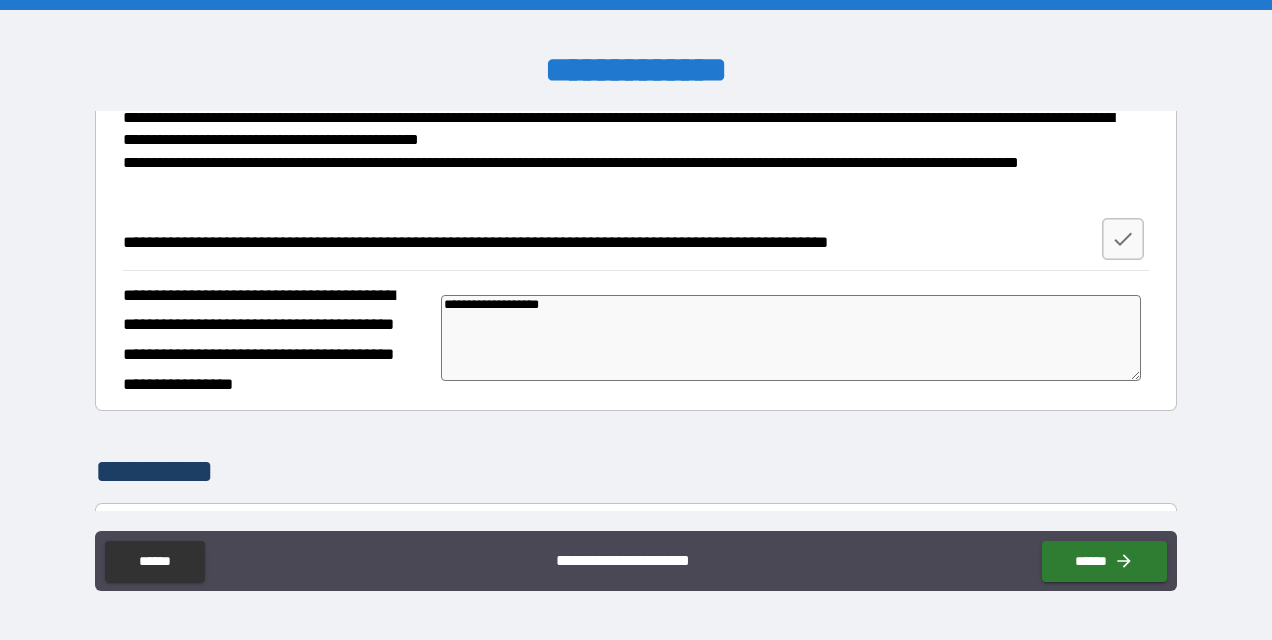 type on "**********" 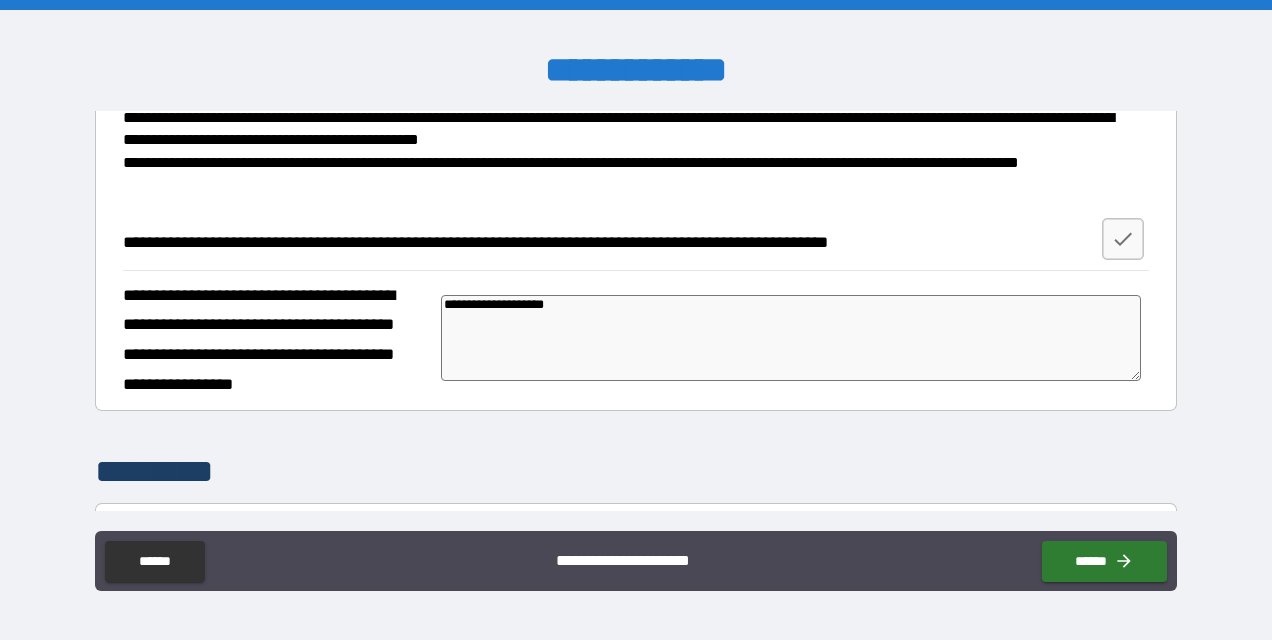 type on "*" 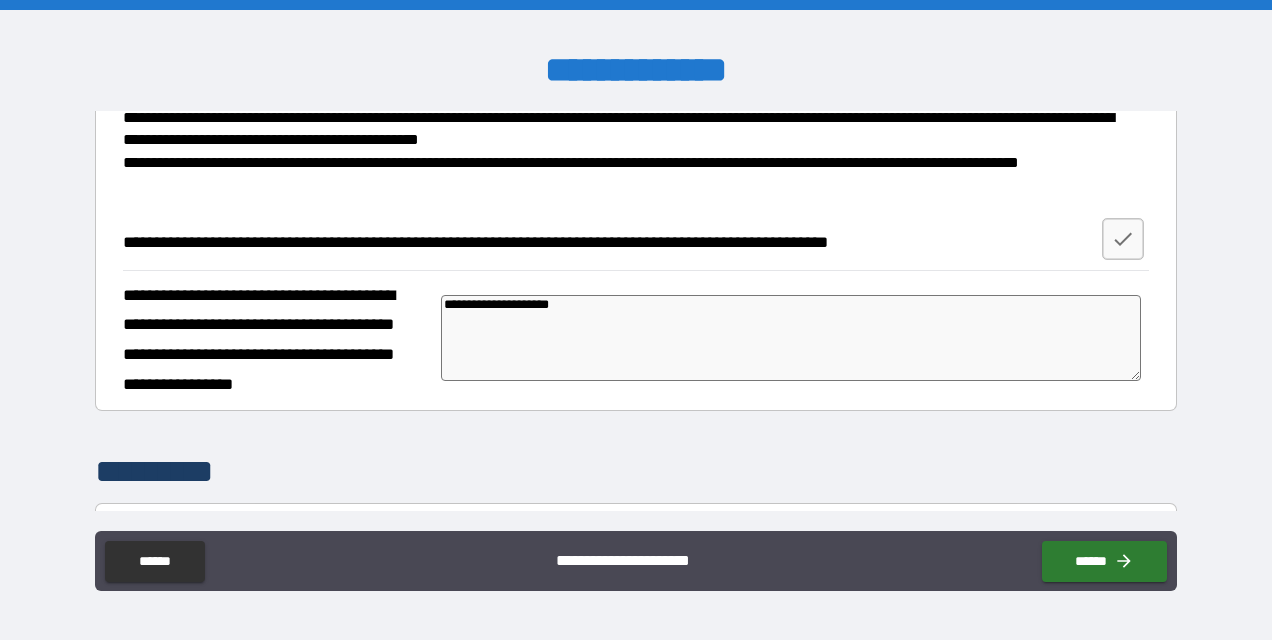 type on "*" 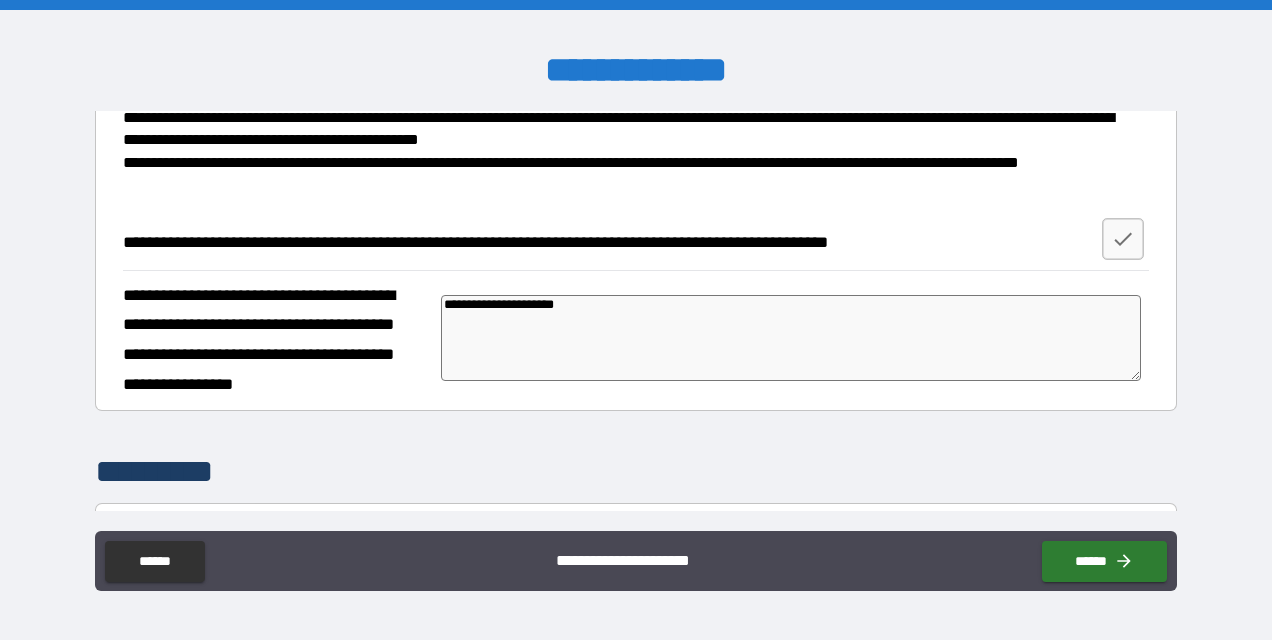 type on "*" 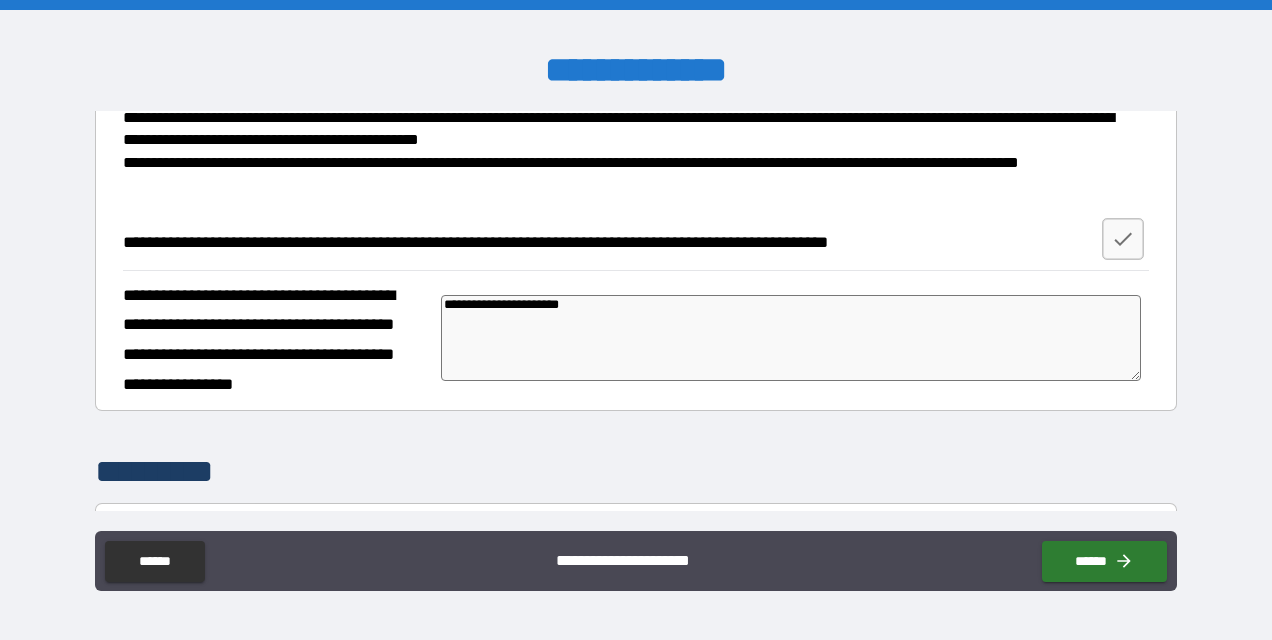 type on "*" 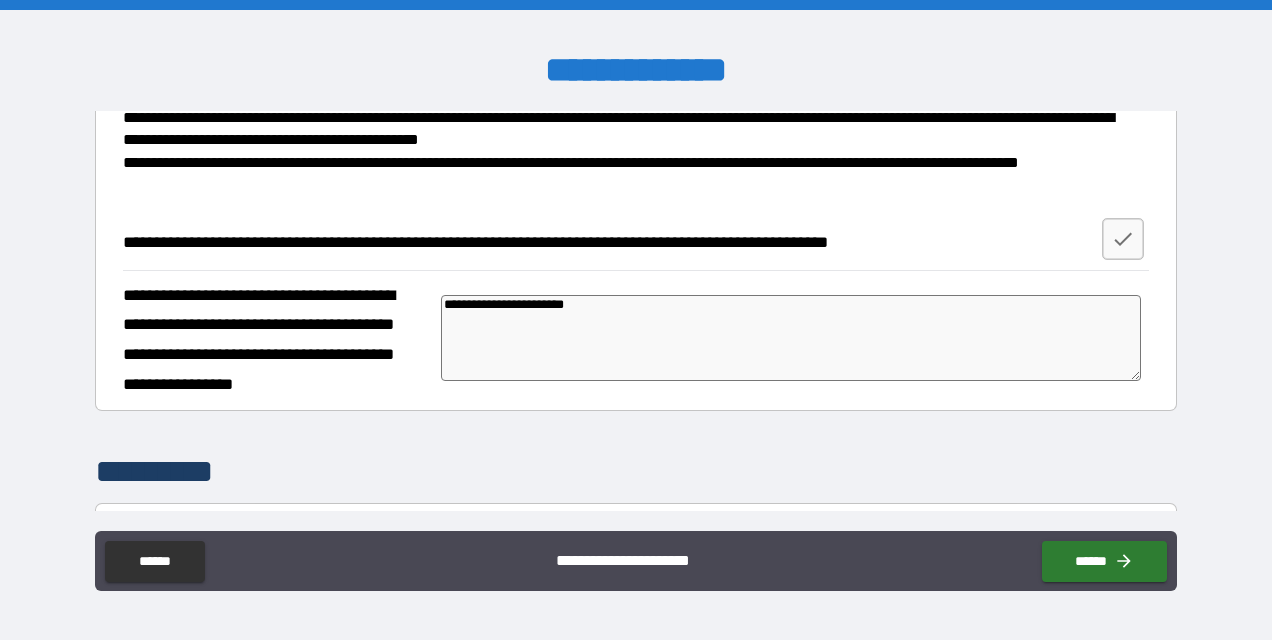 type on "**********" 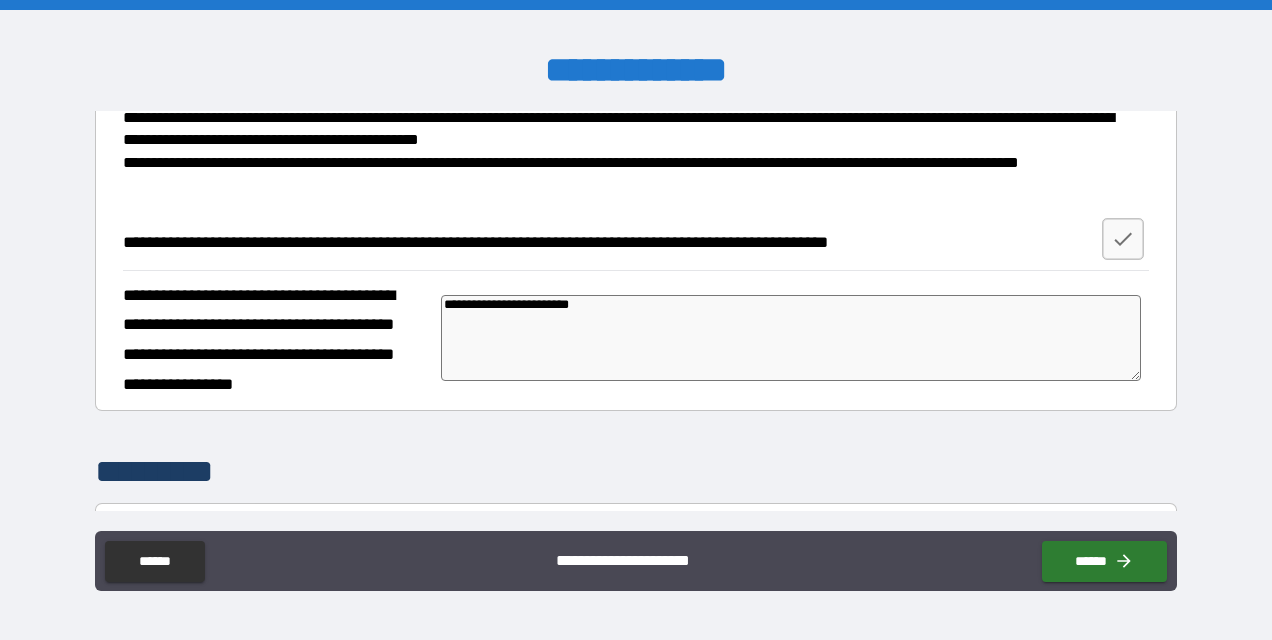 type on "*" 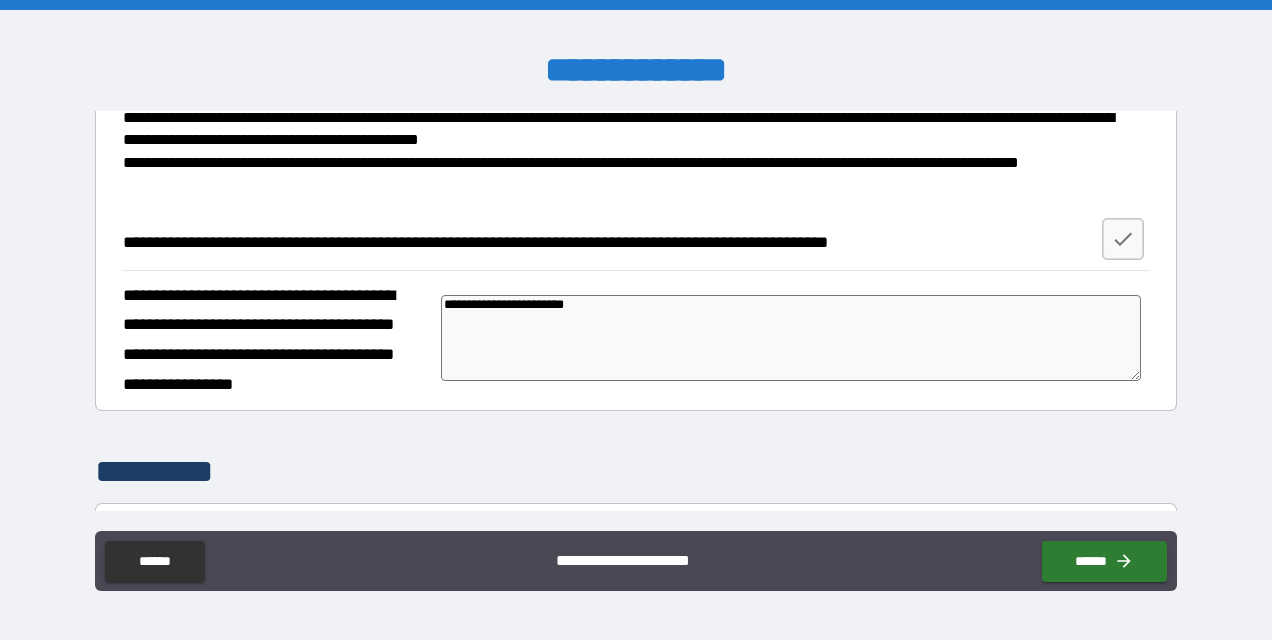 type on "**********" 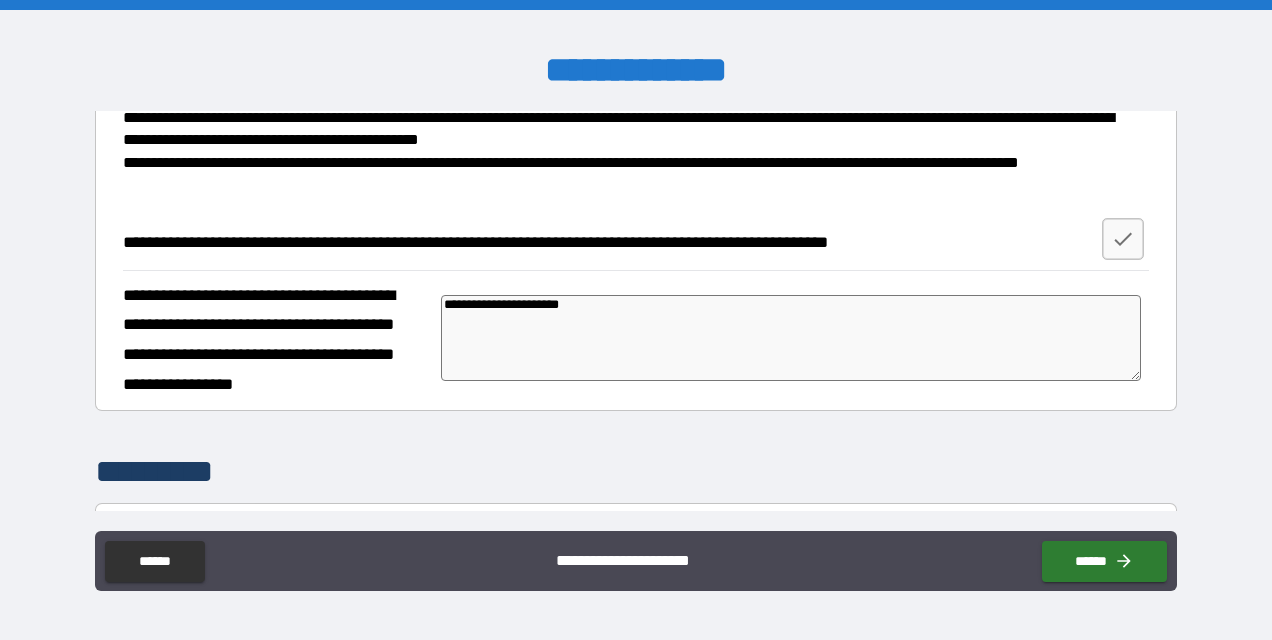 type on "**********" 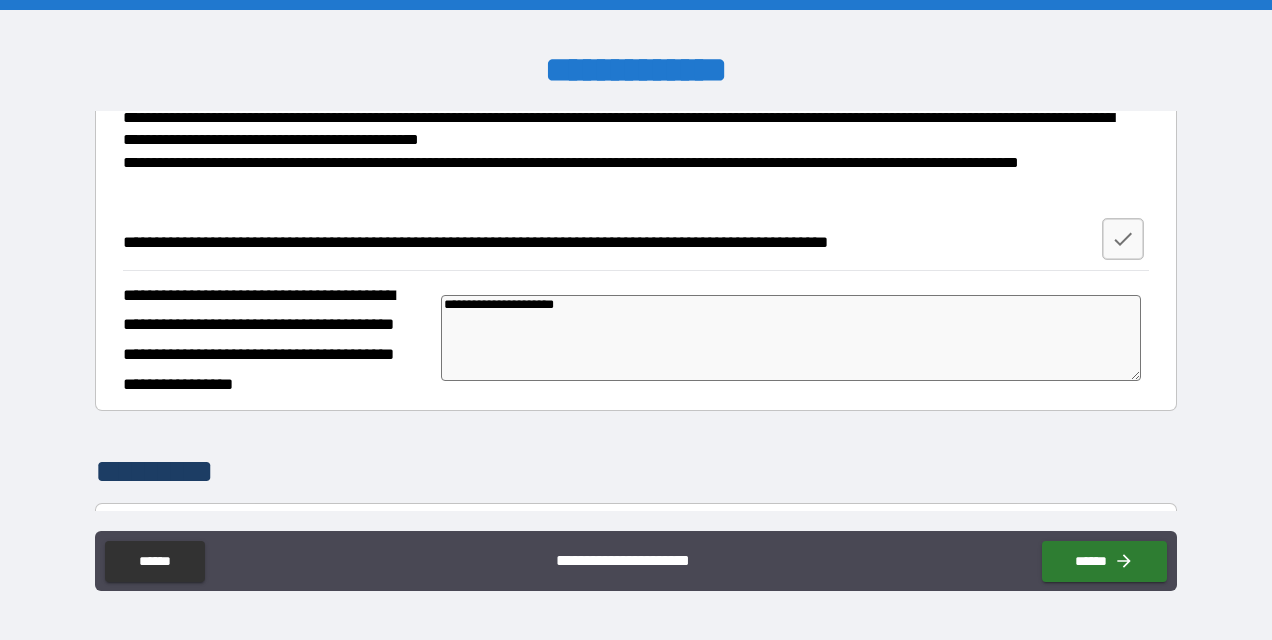 type on "**********" 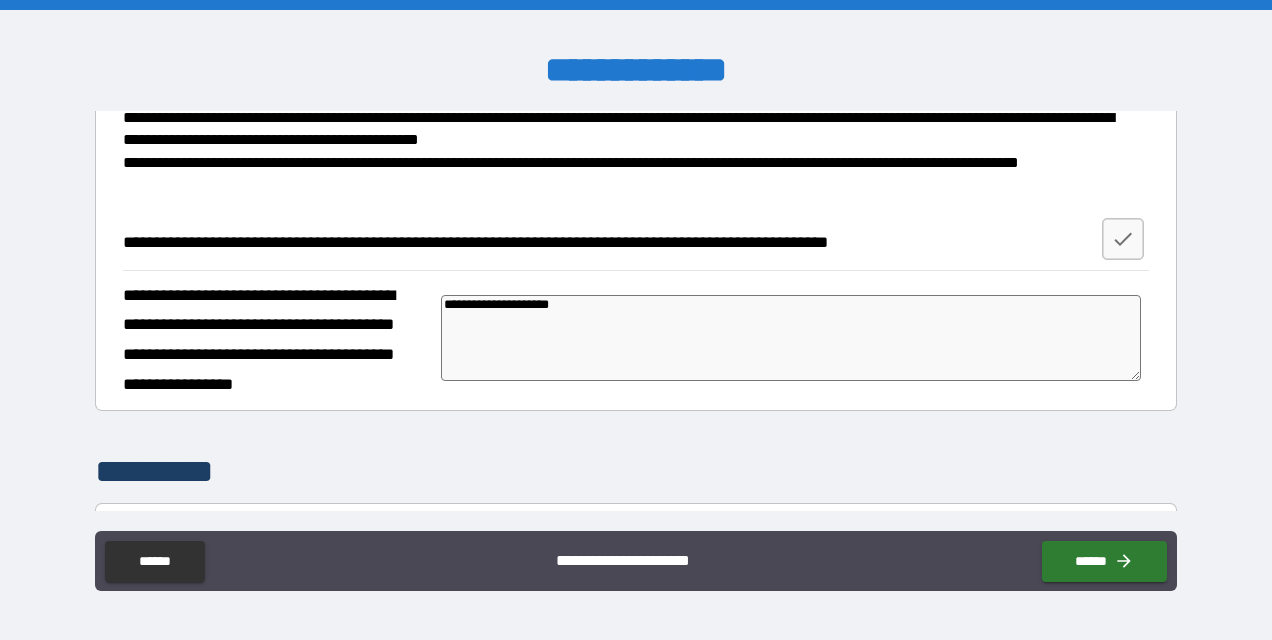 type on "*" 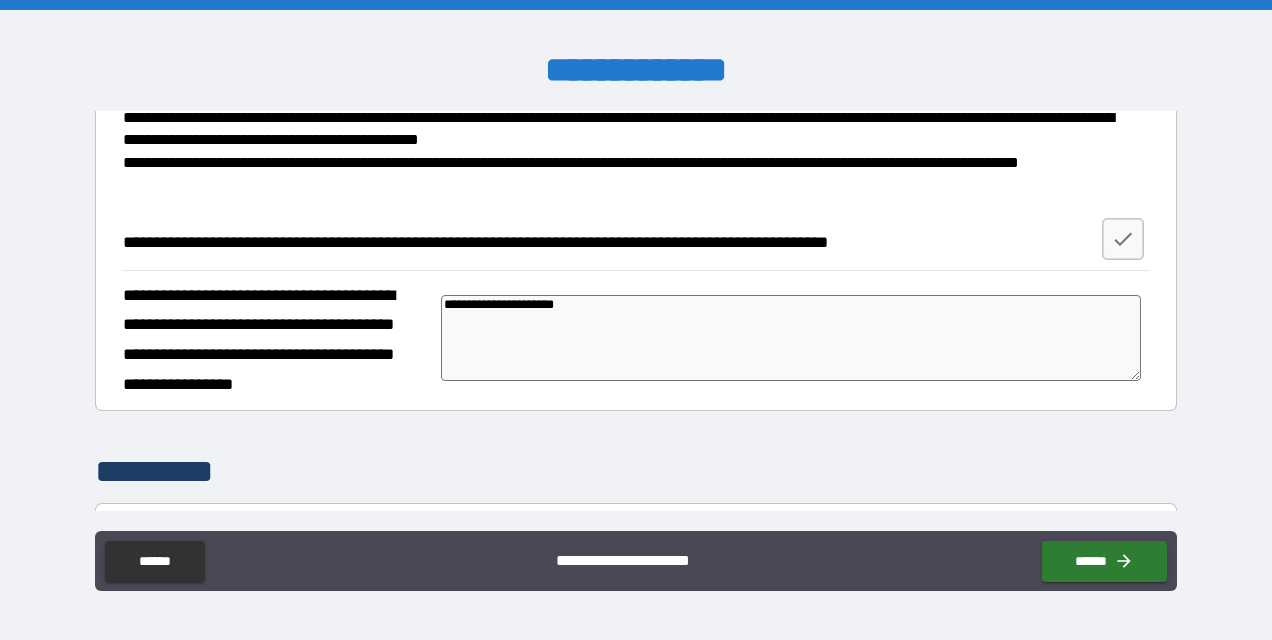 type on "**********" 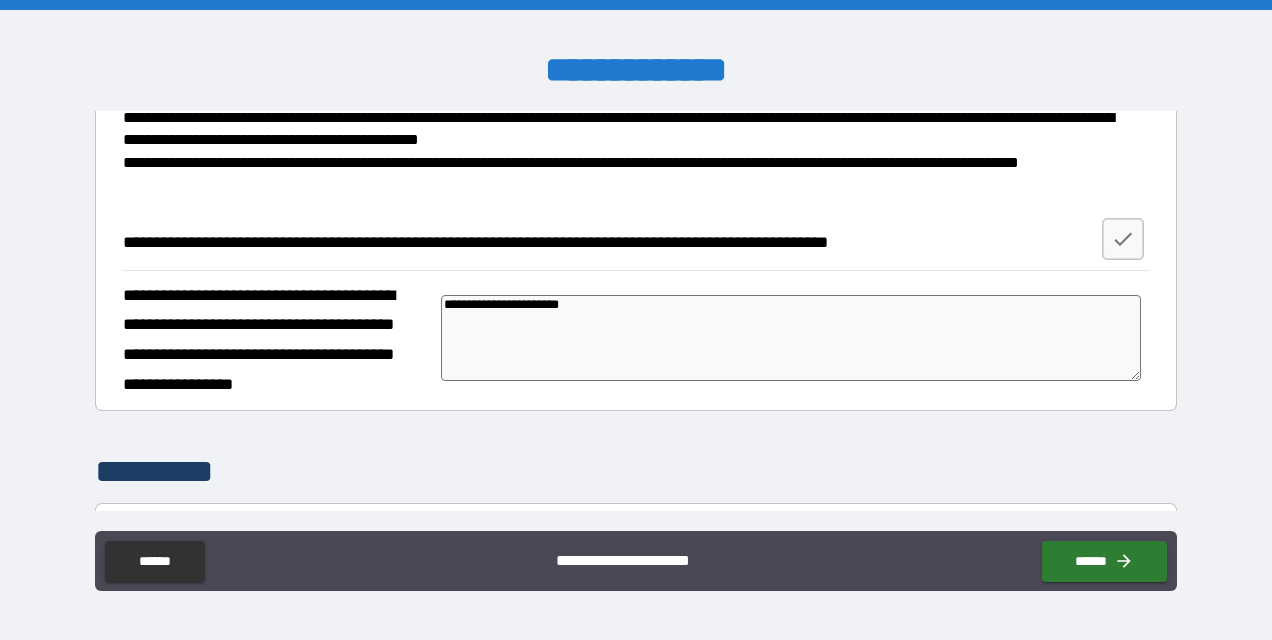 type on "*" 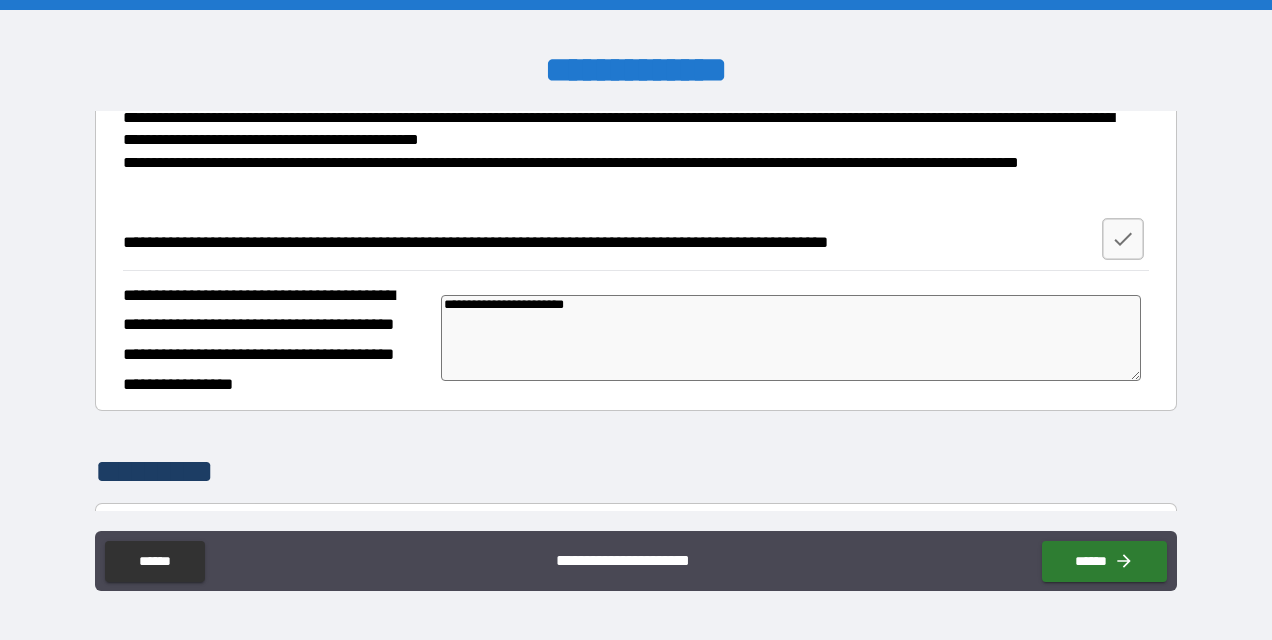 type on "**********" 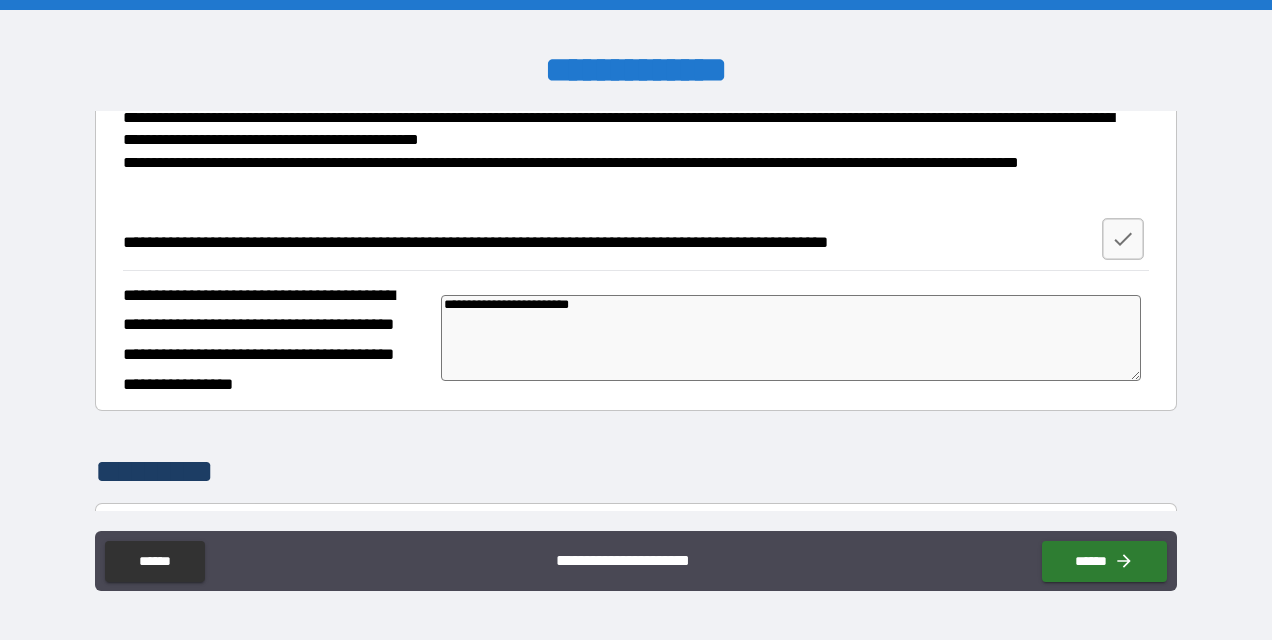type on "**********" 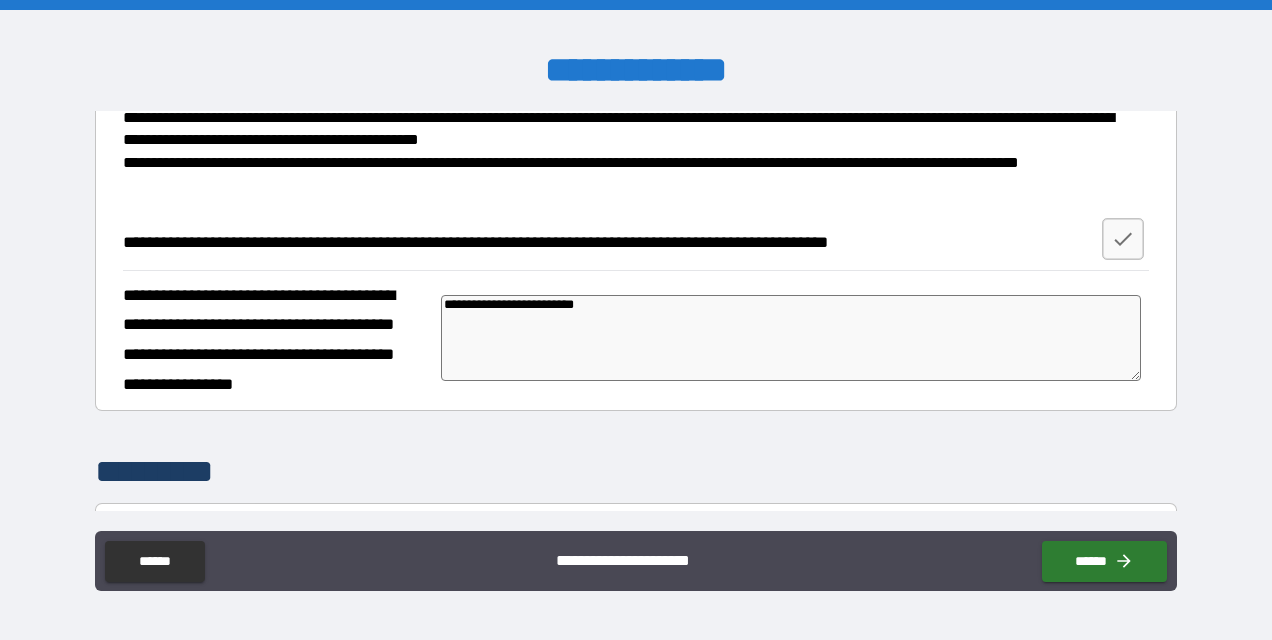 type on "**********" 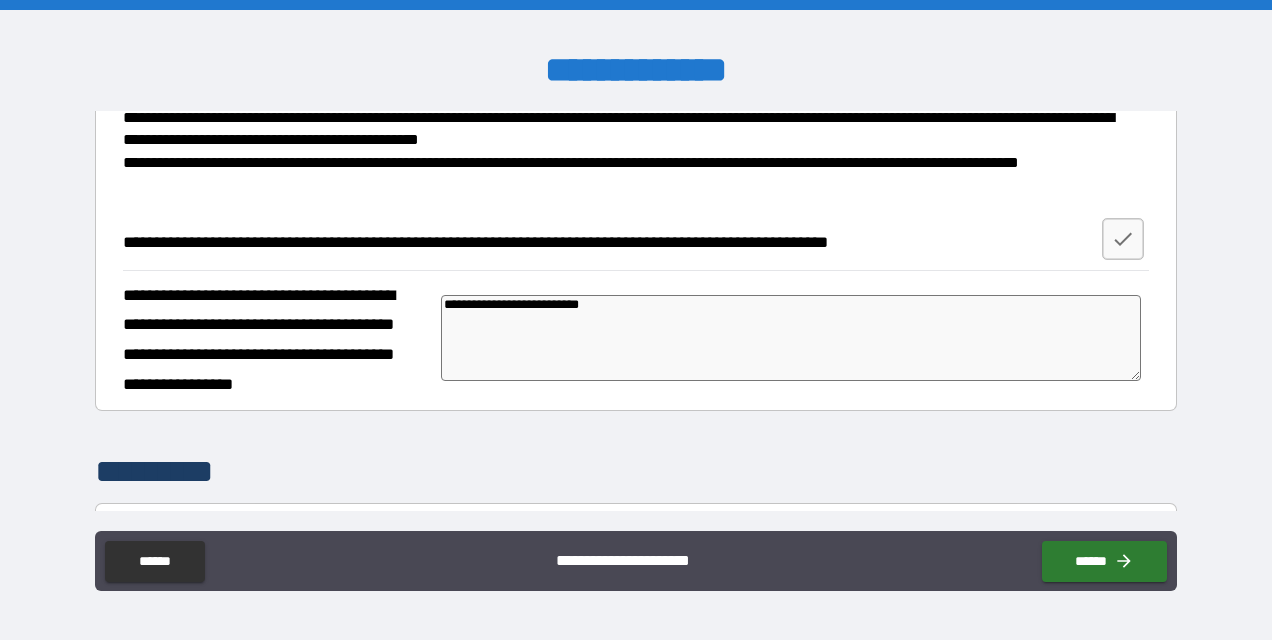 type on "*" 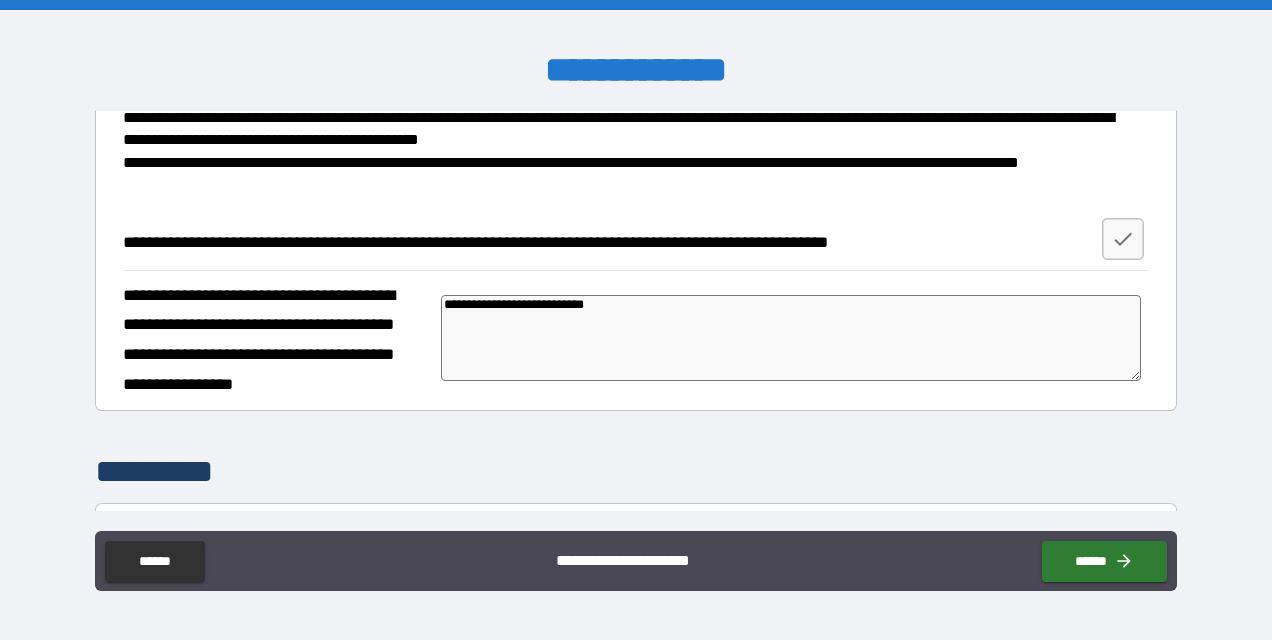type on "*" 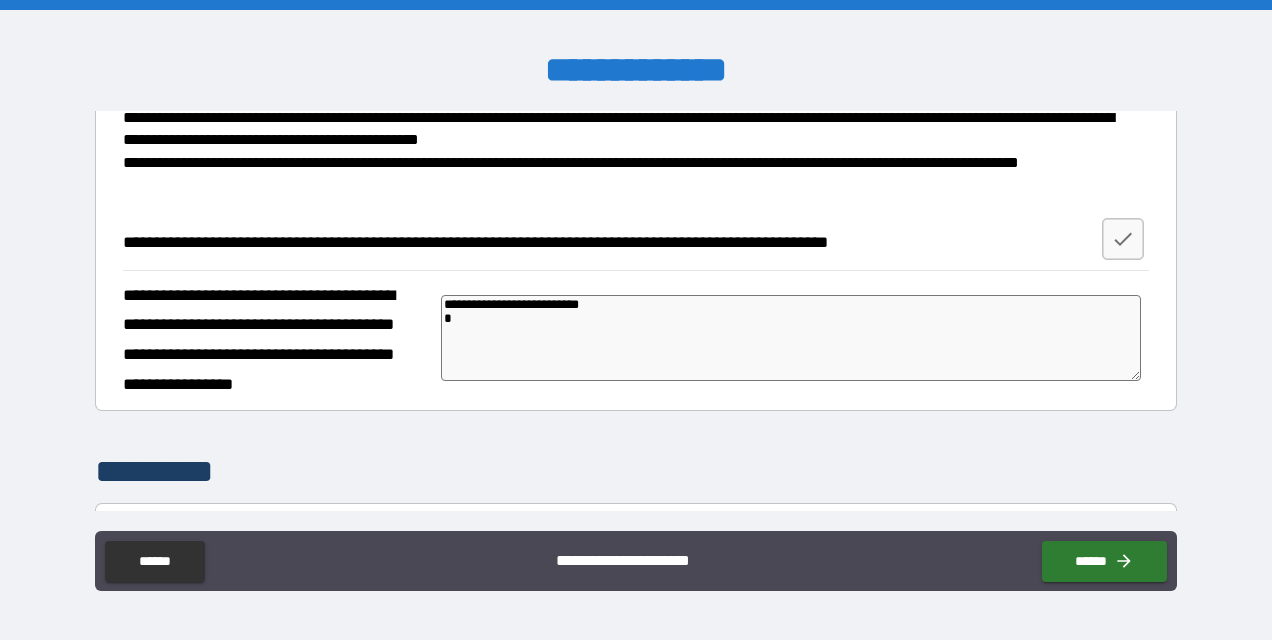 type on "**********" 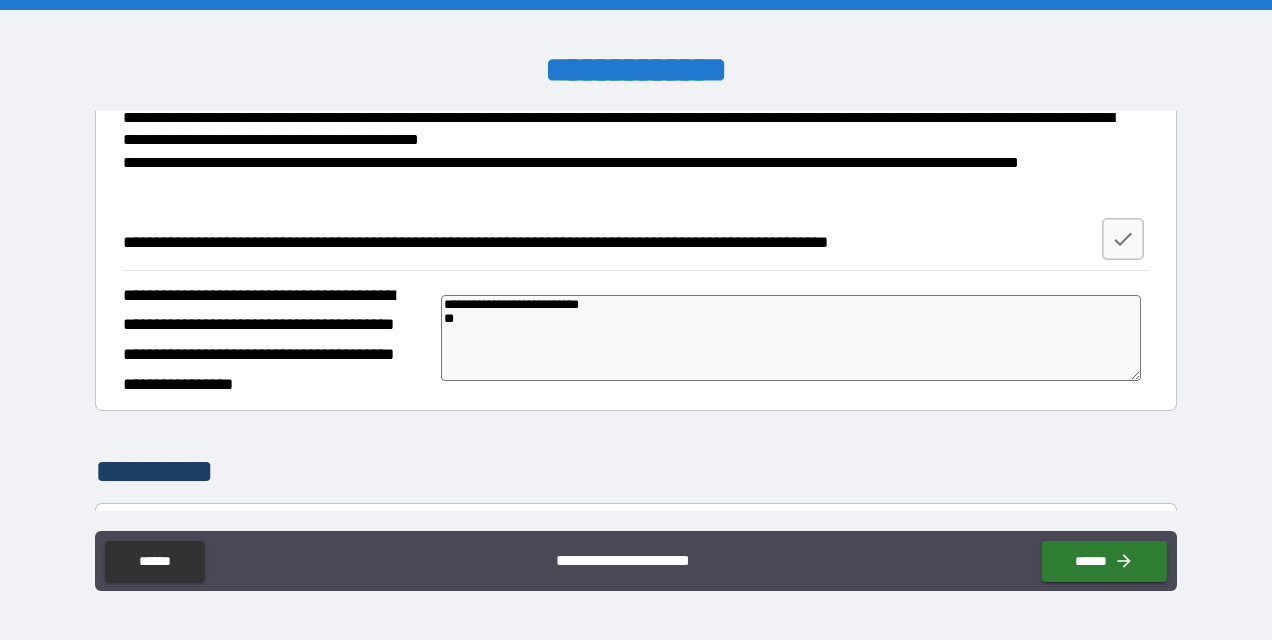 type on "*" 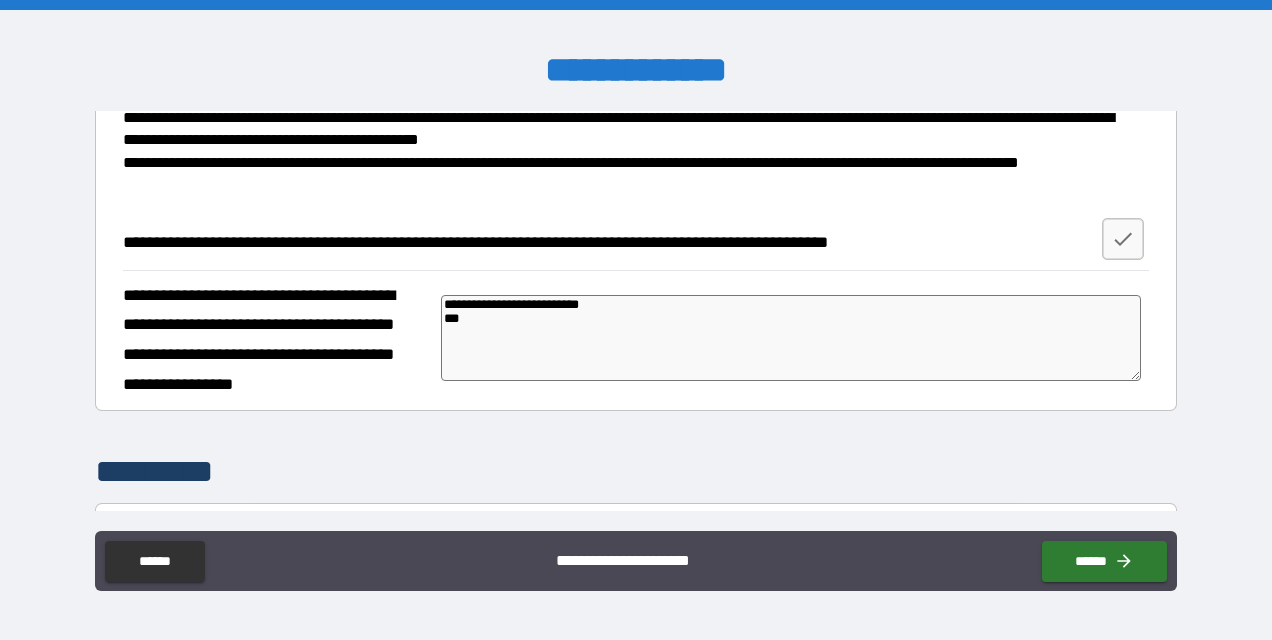 type on "**********" 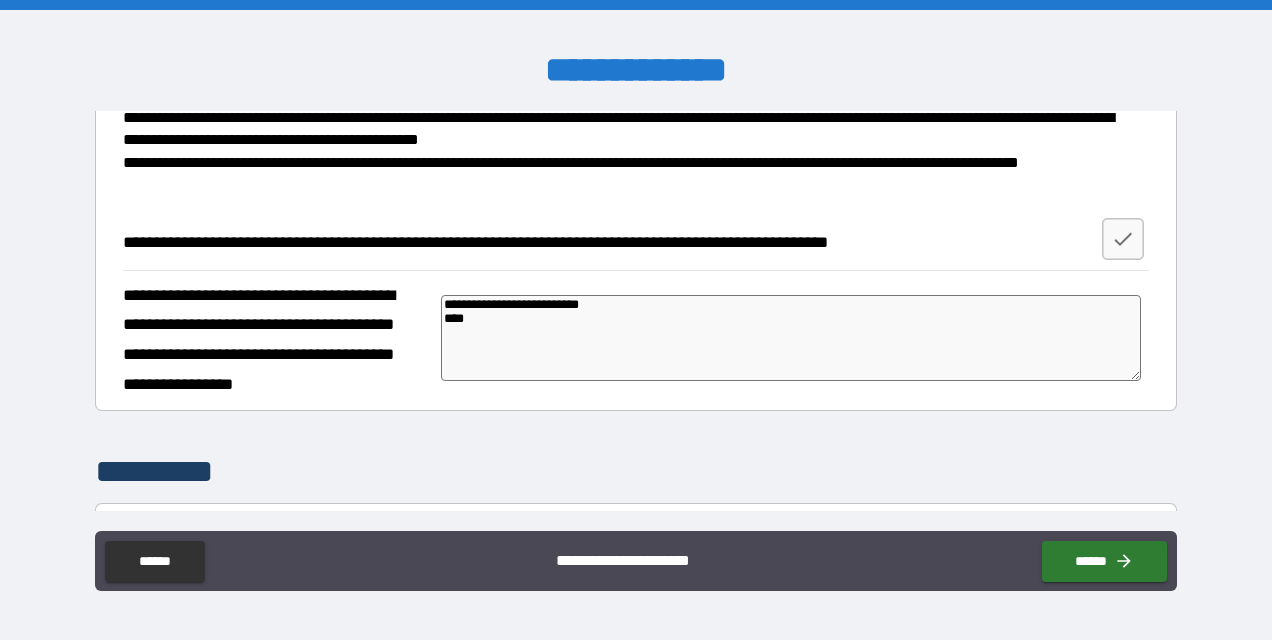 type on "**********" 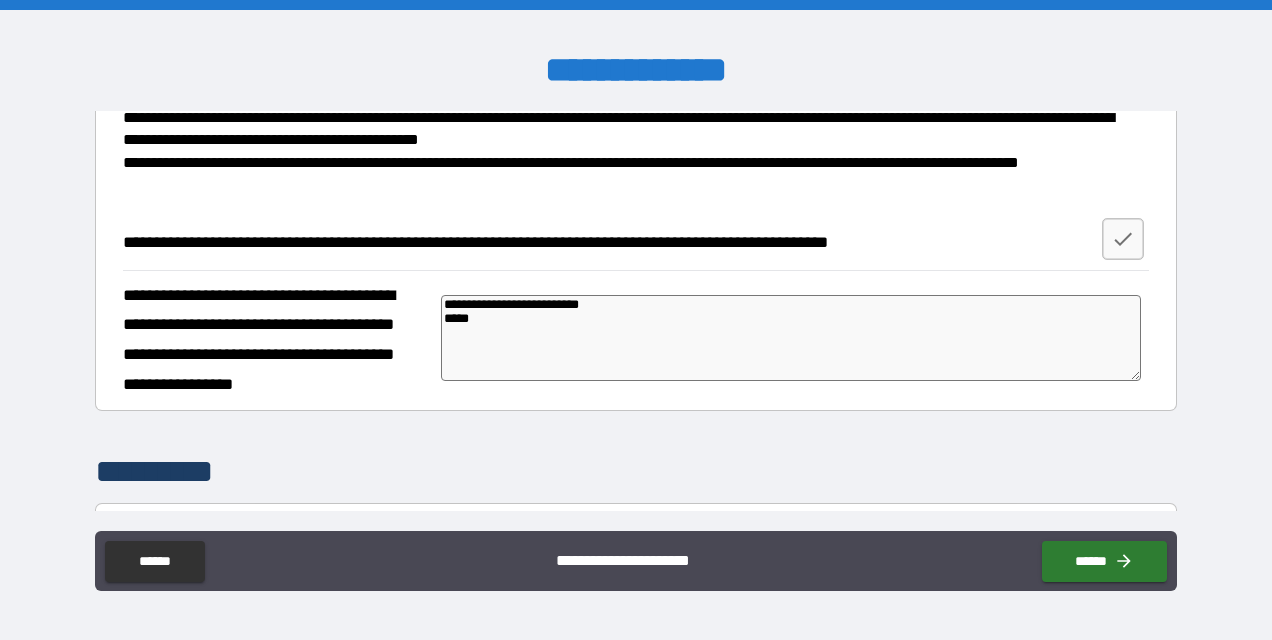 type on "**********" 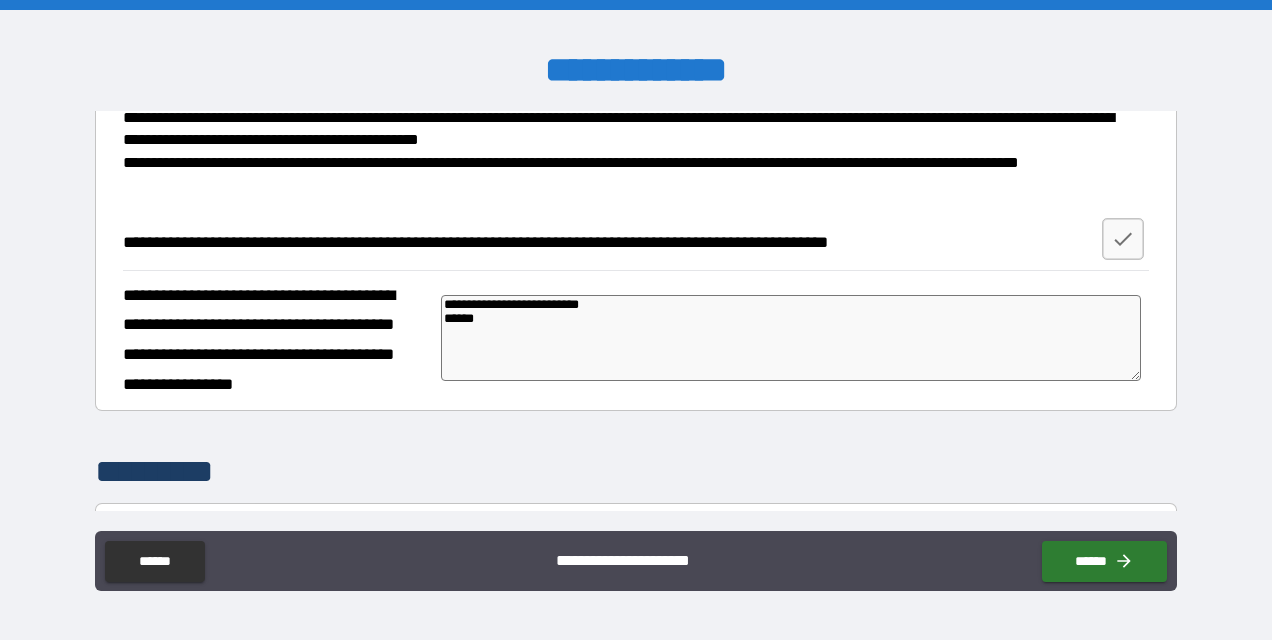 type on "*" 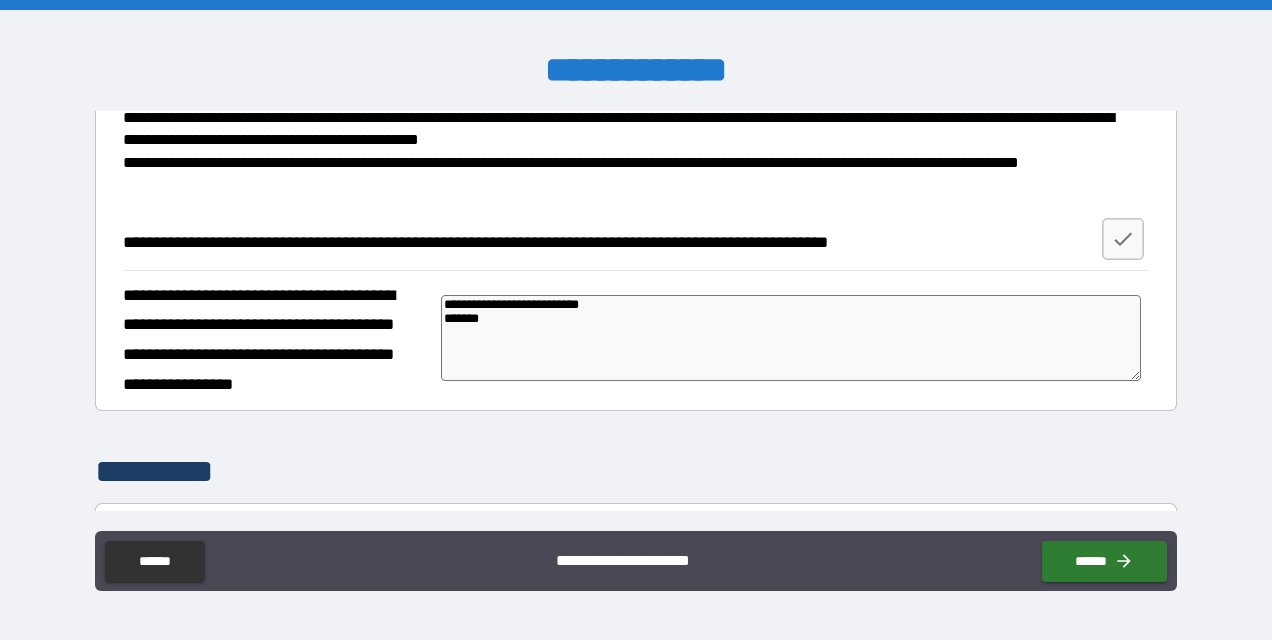 type on "**********" 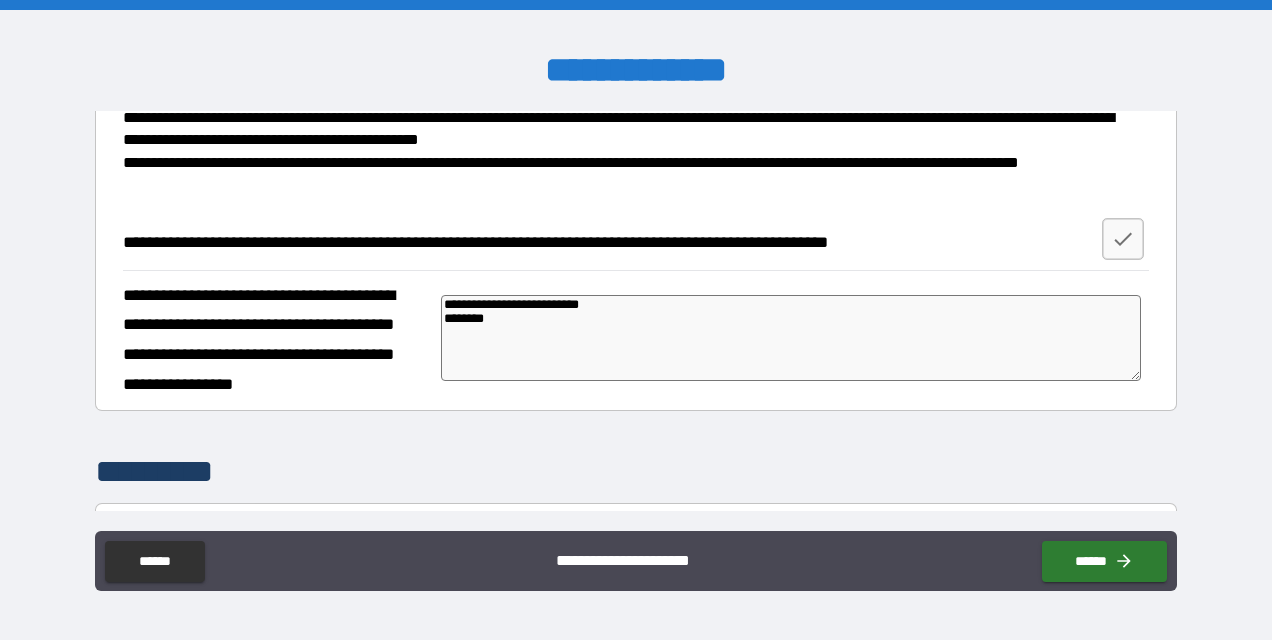 type on "**********" 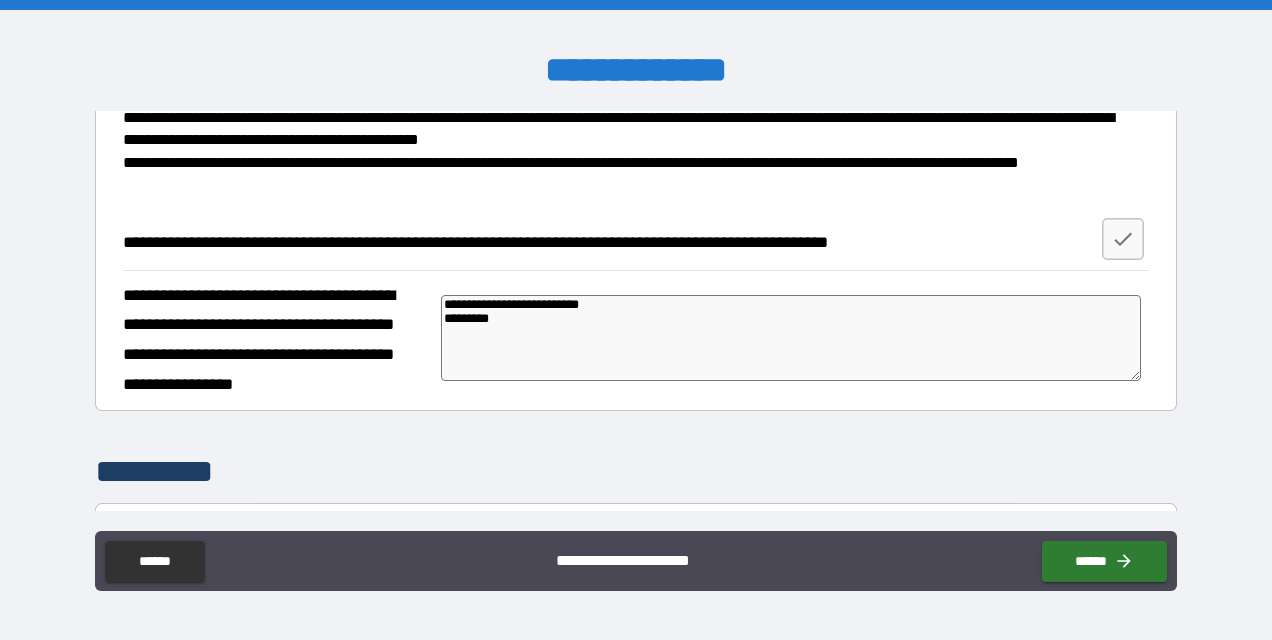 type on "**********" 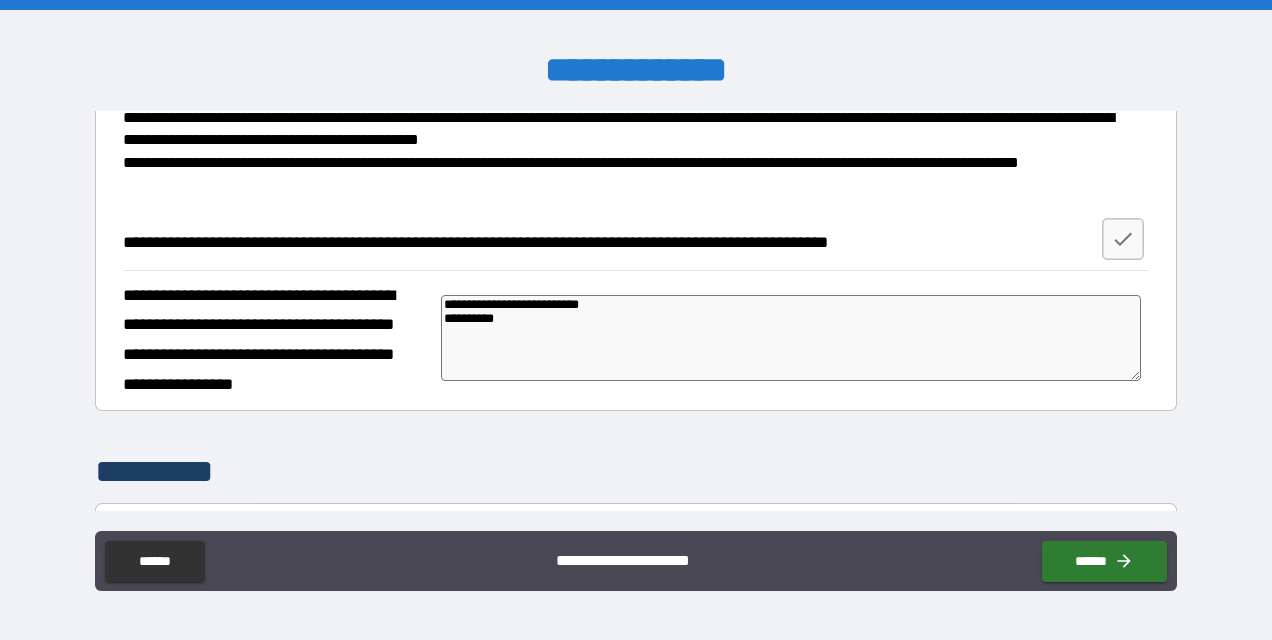 type on "**********" 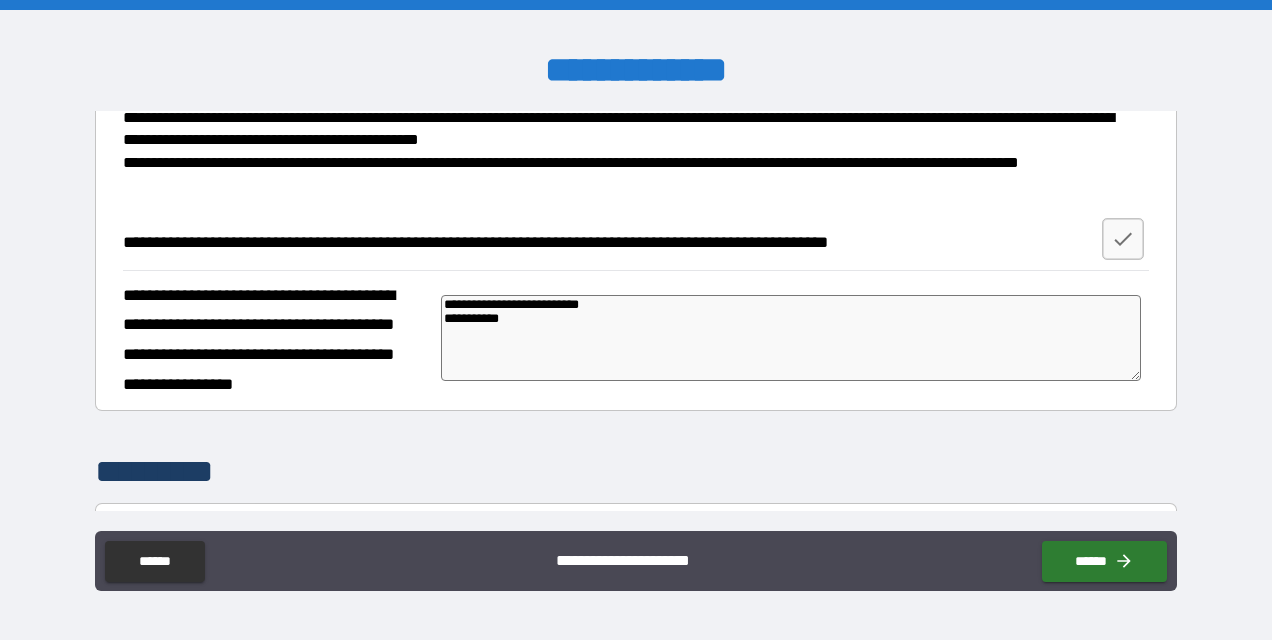 type on "**********" 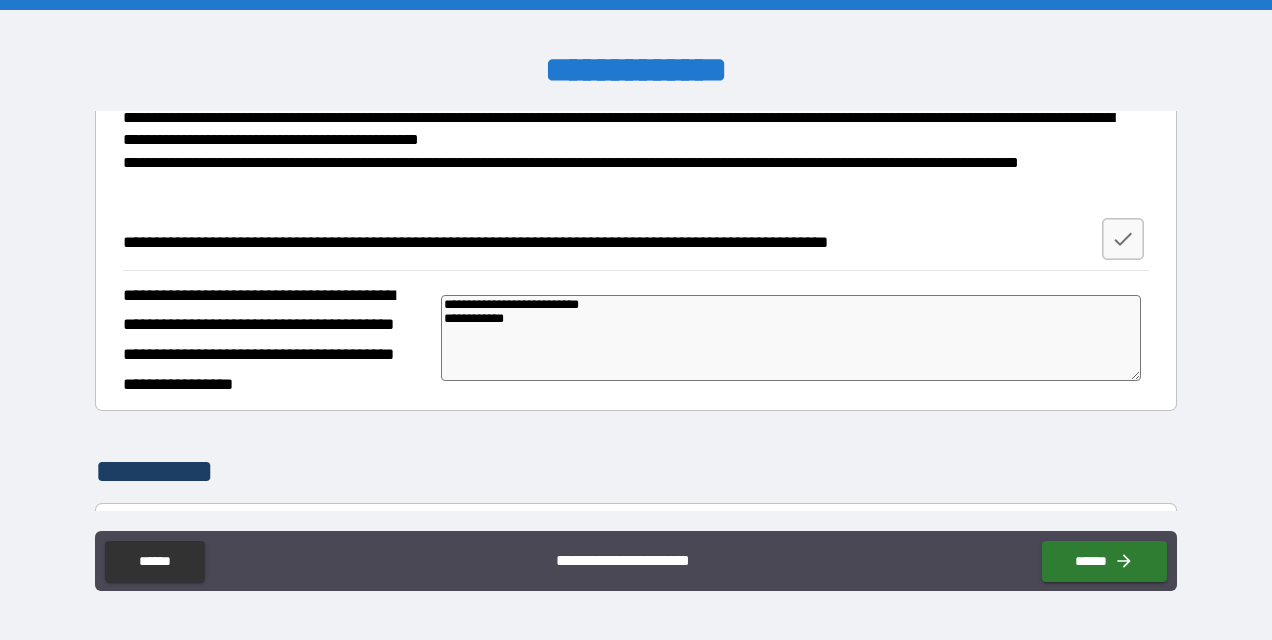 type on "*" 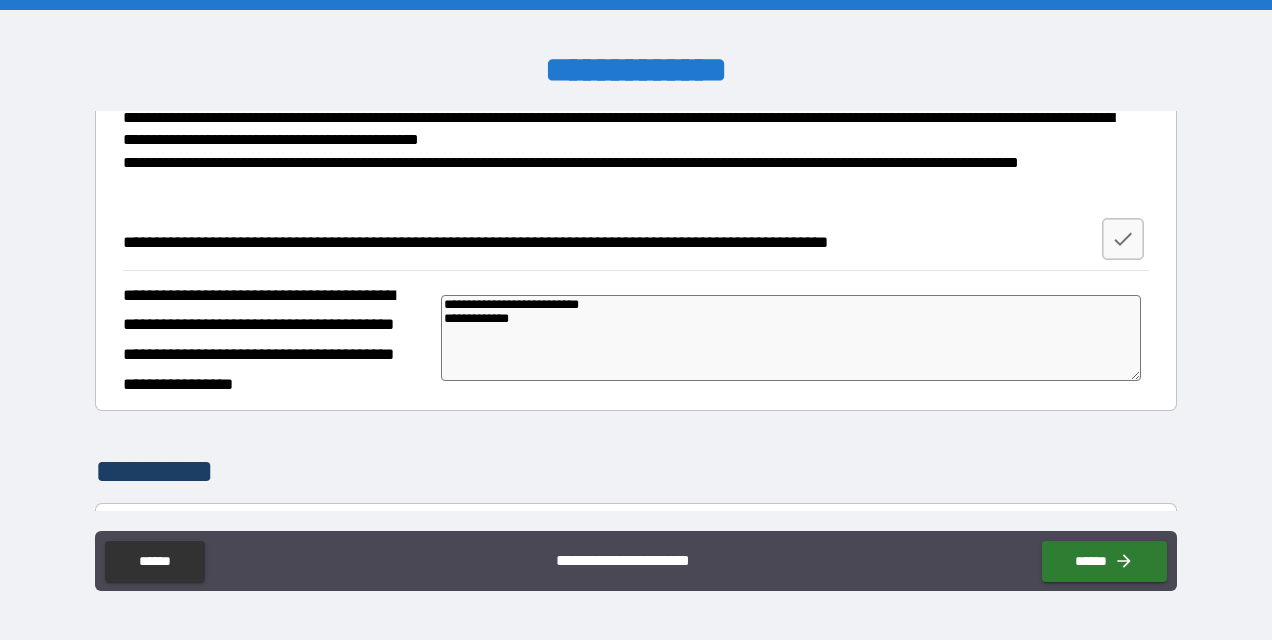 type on "**********" 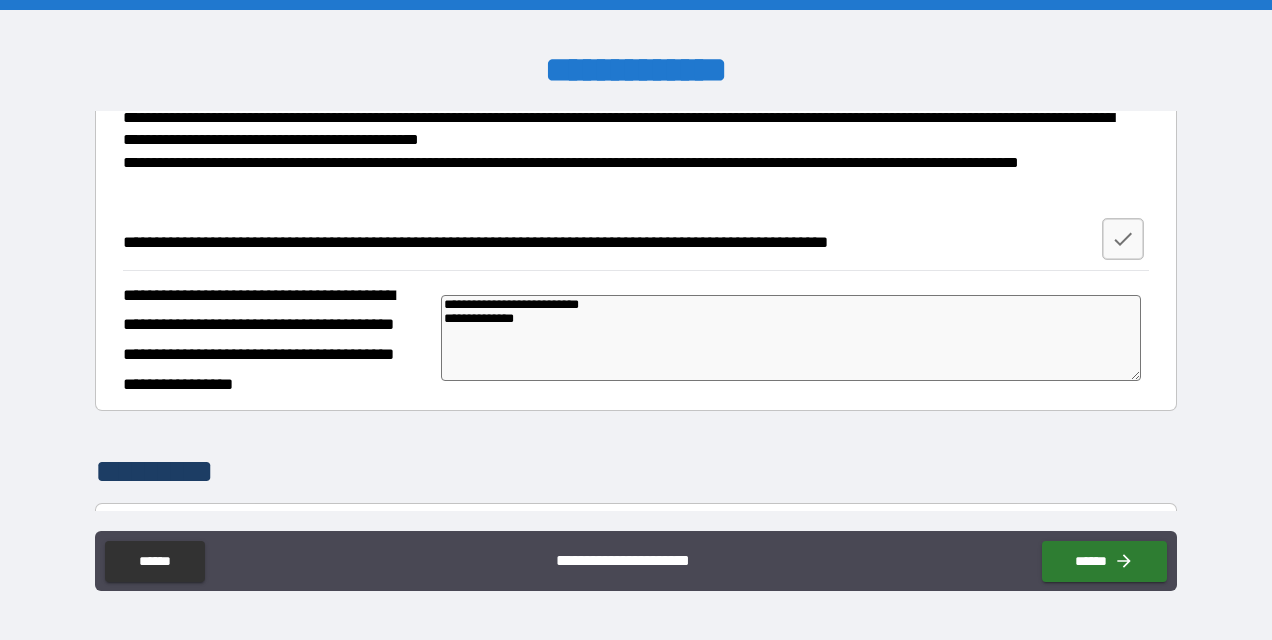 type on "*" 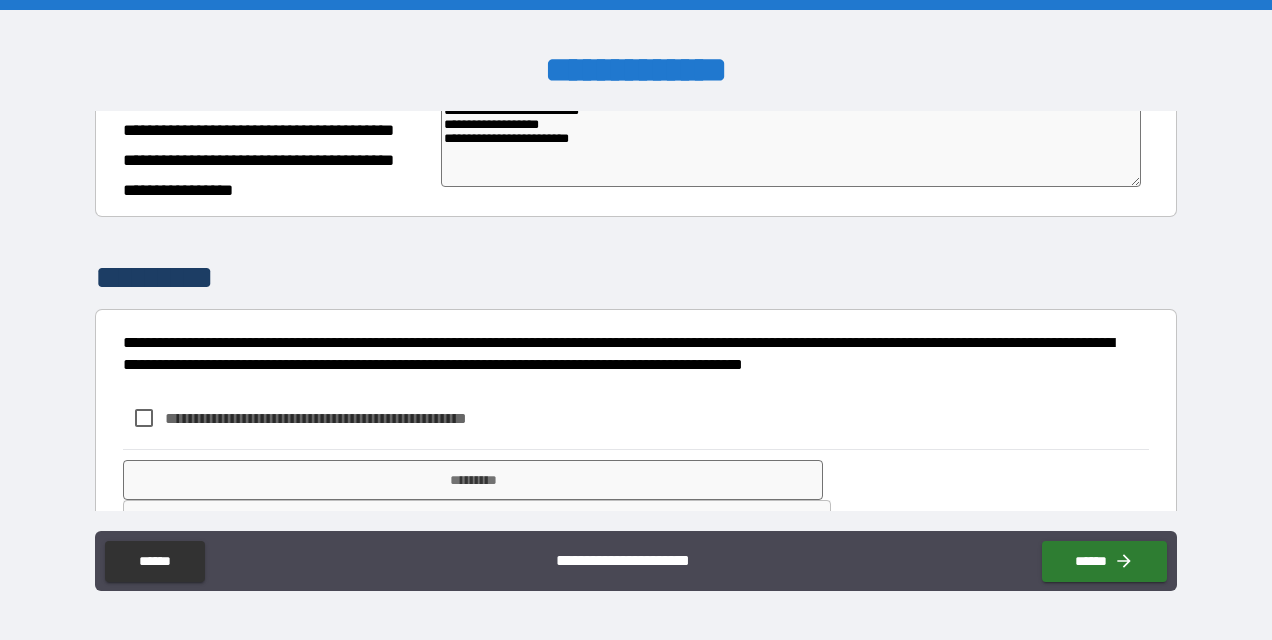 scroll, scrollTop: 424, scrollLeft: 0, axis: vertical 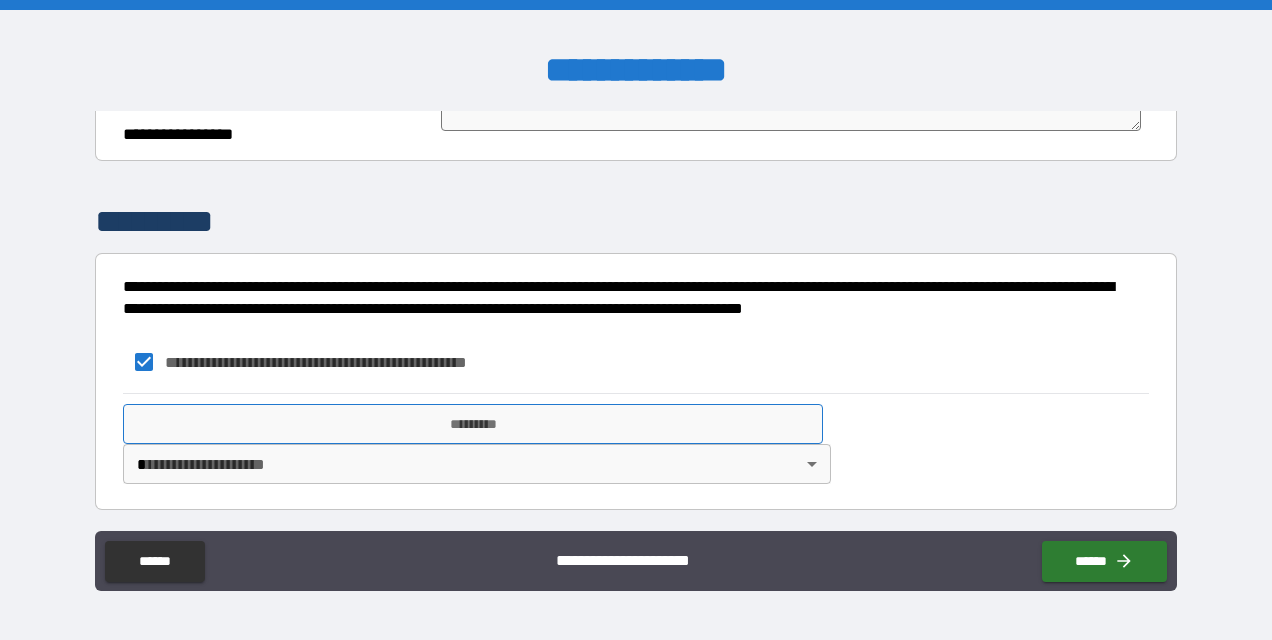 click on "*********" at bounding box center (473, 424) 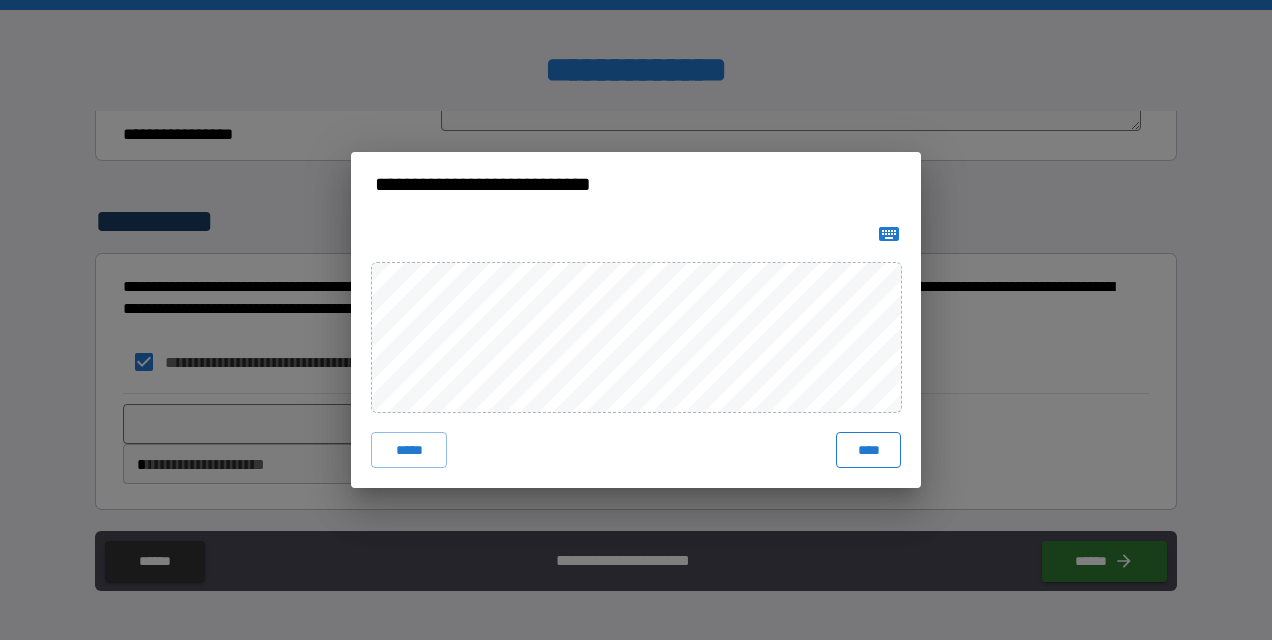 click on "****" at bounding box center [868, 450] 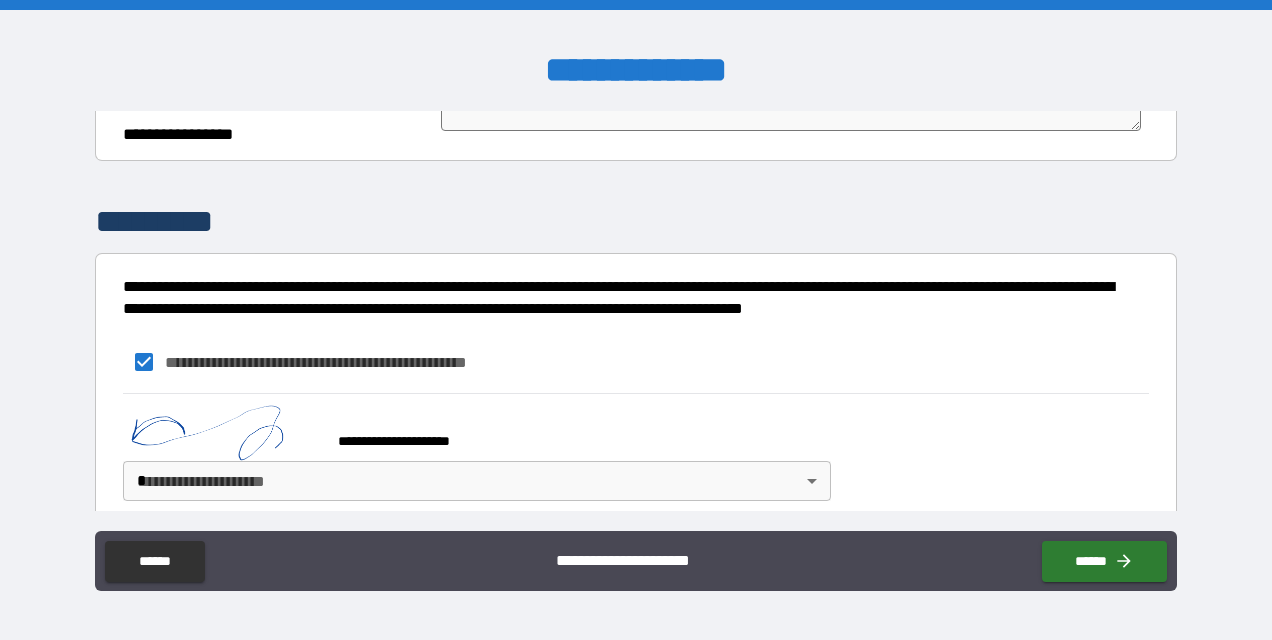 click on "**********" at bounding box center (636, 320) 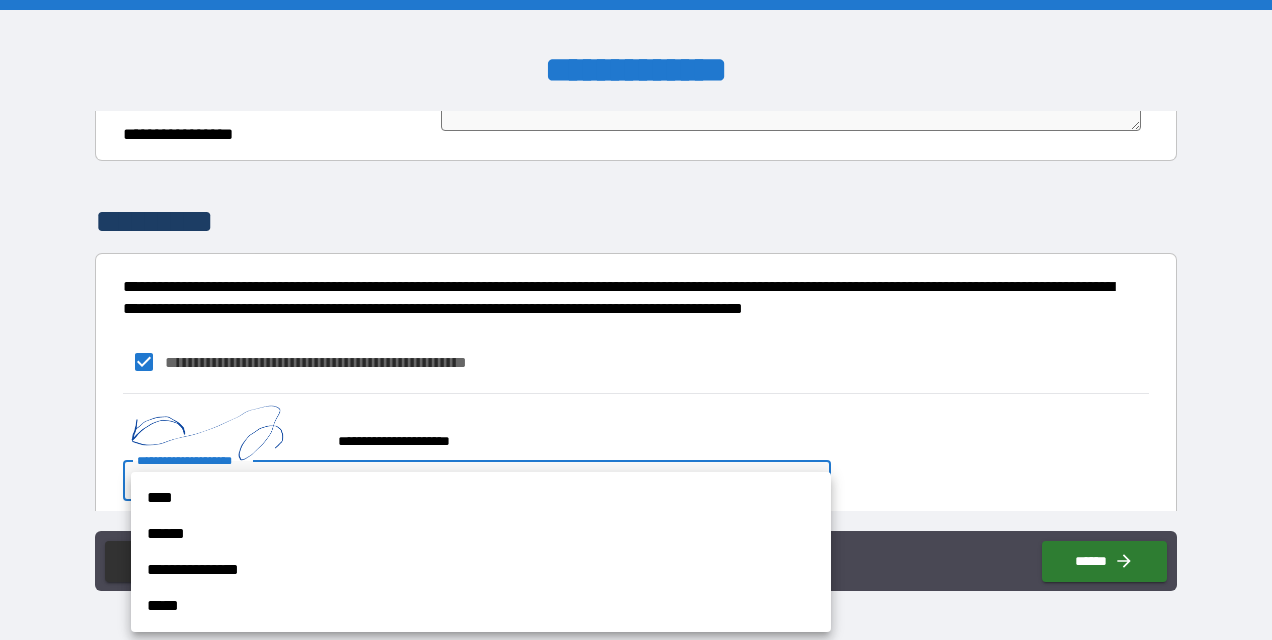 click on "**********" at bounding box center [481, 570] 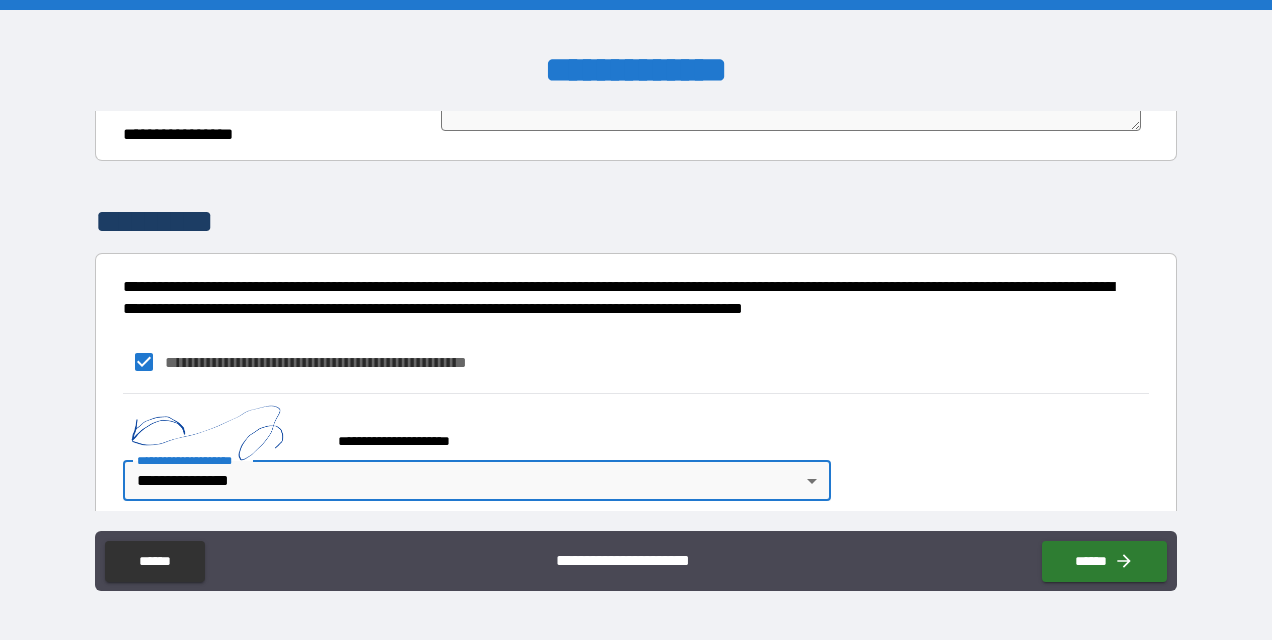 scroll, scrollTop: 480, scrollLeft: 0, axis: vertical 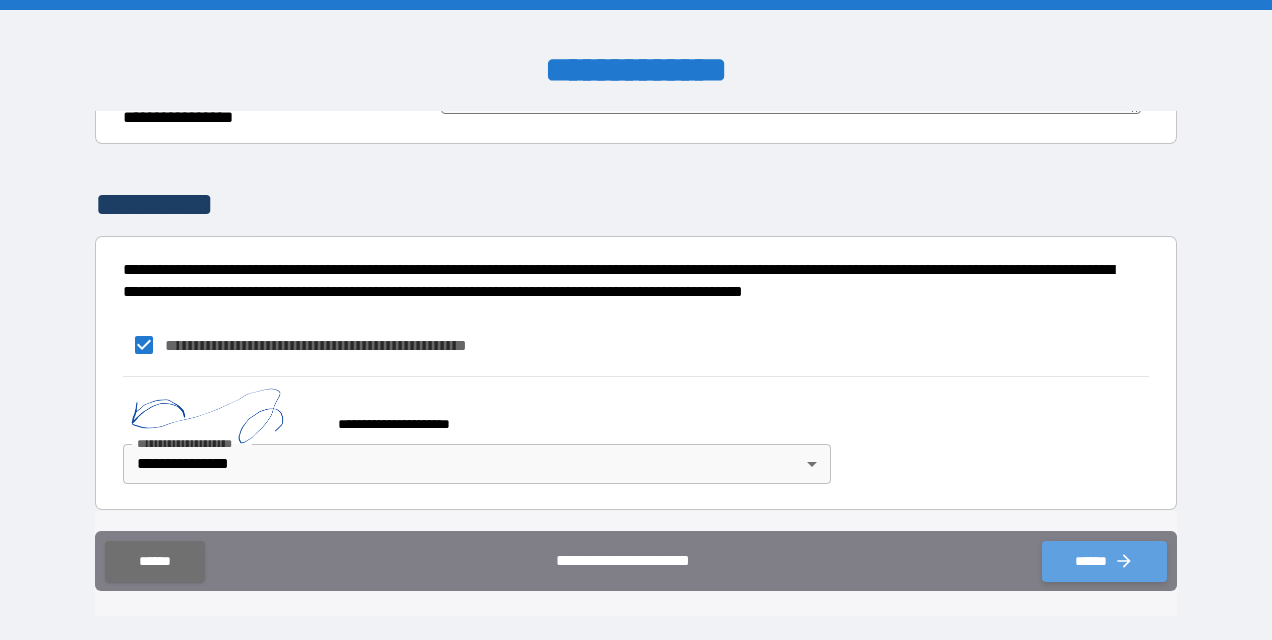click on "******" at bounding box center [1104, 561] 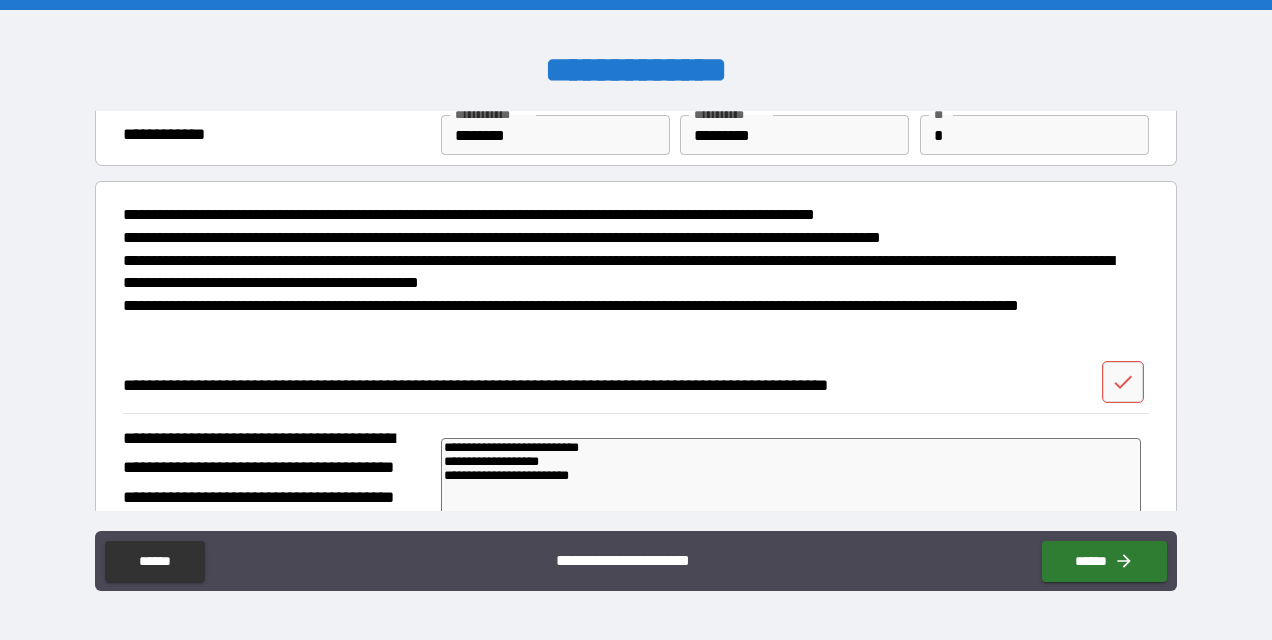 scroll, scrollTop: 110, scrollLeft: 0, axis: vertical 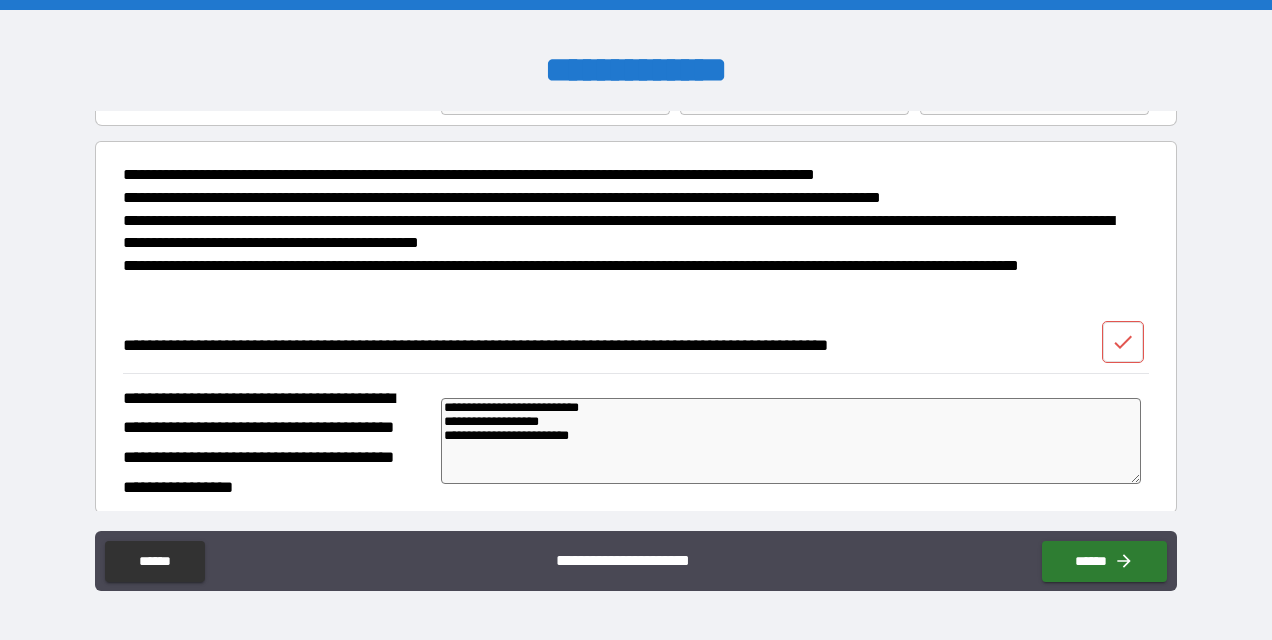 click 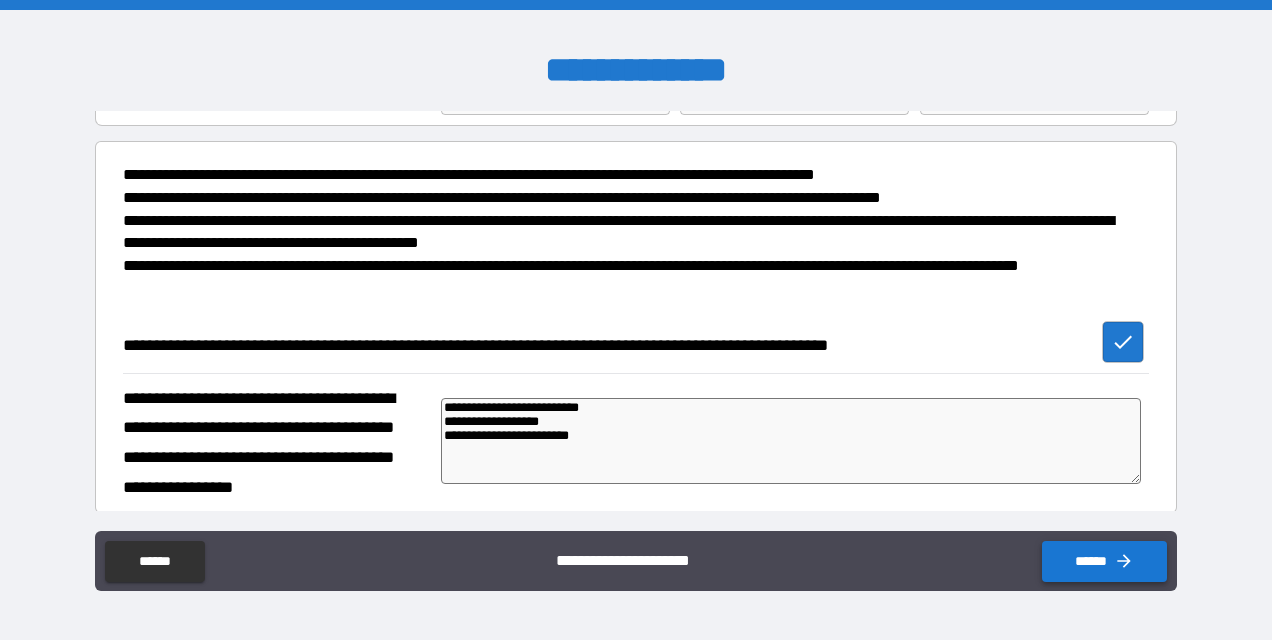 click on "******" at bounding box center [1104, 561] 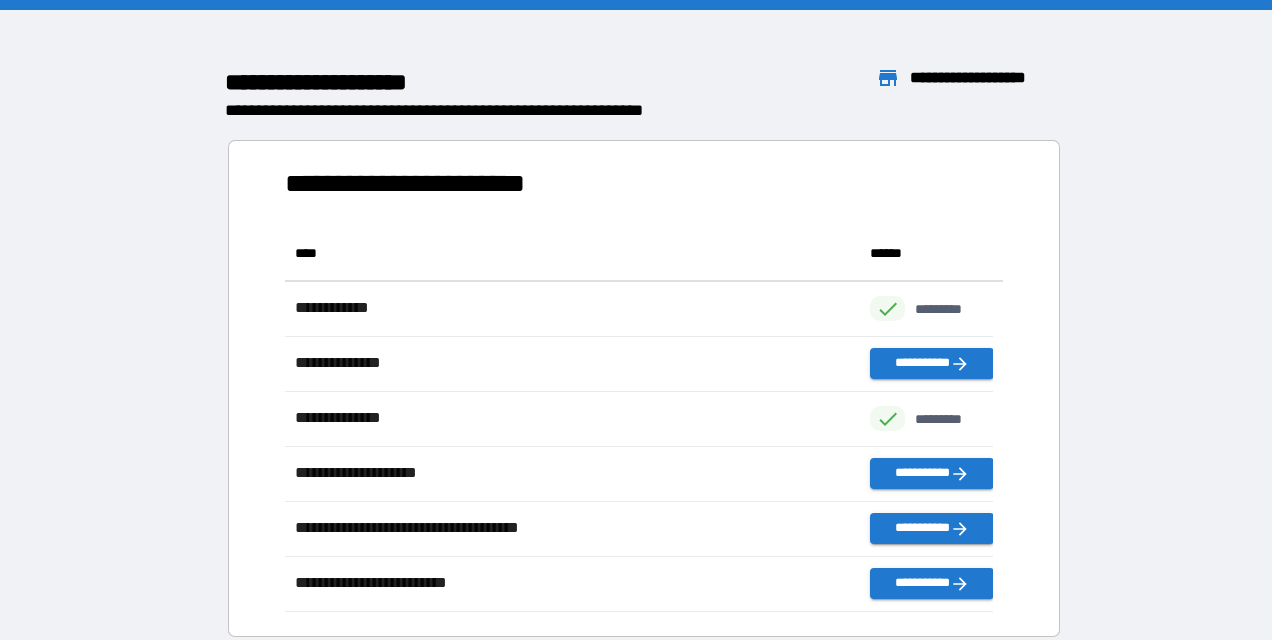 scroll, scrollTop: 16, scrollLeft: 16, axis: both 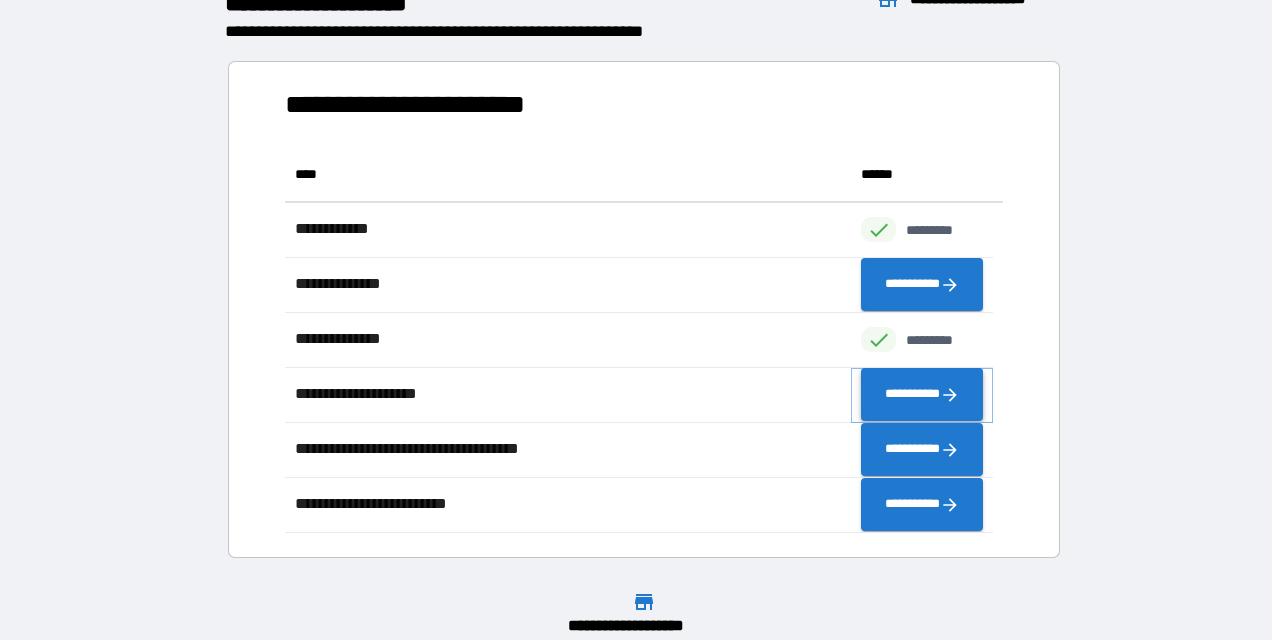 click on "**********" at bounding box center (922, 395) 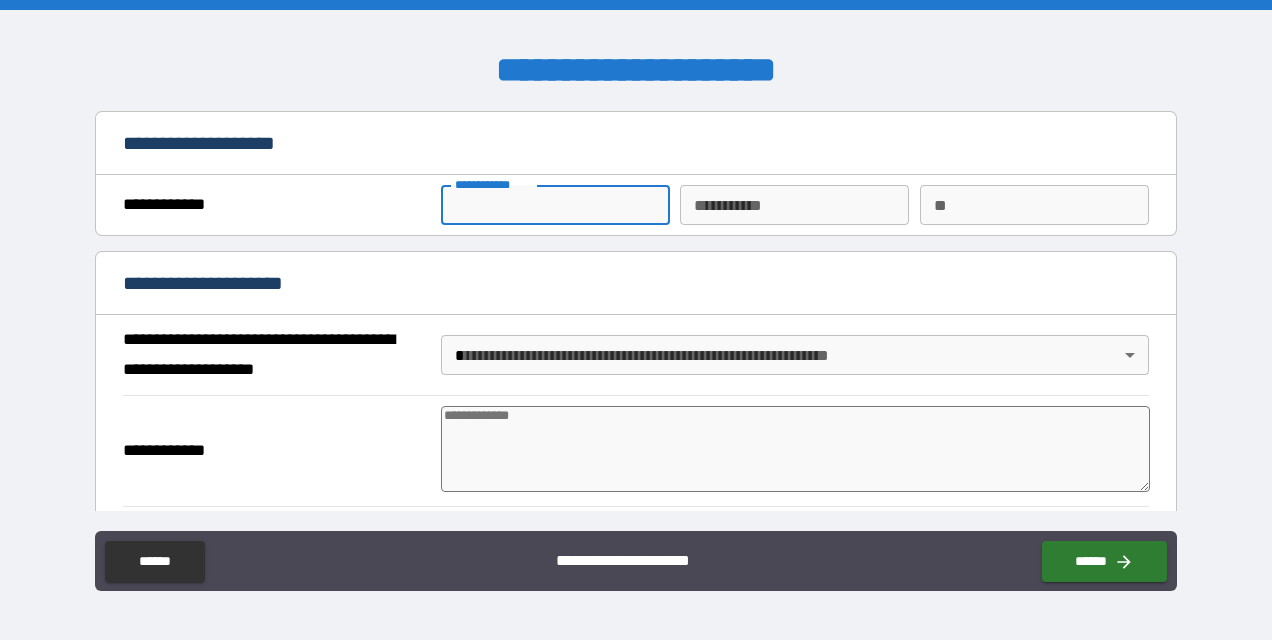 click on "**********" at bounding box center (555, 205) 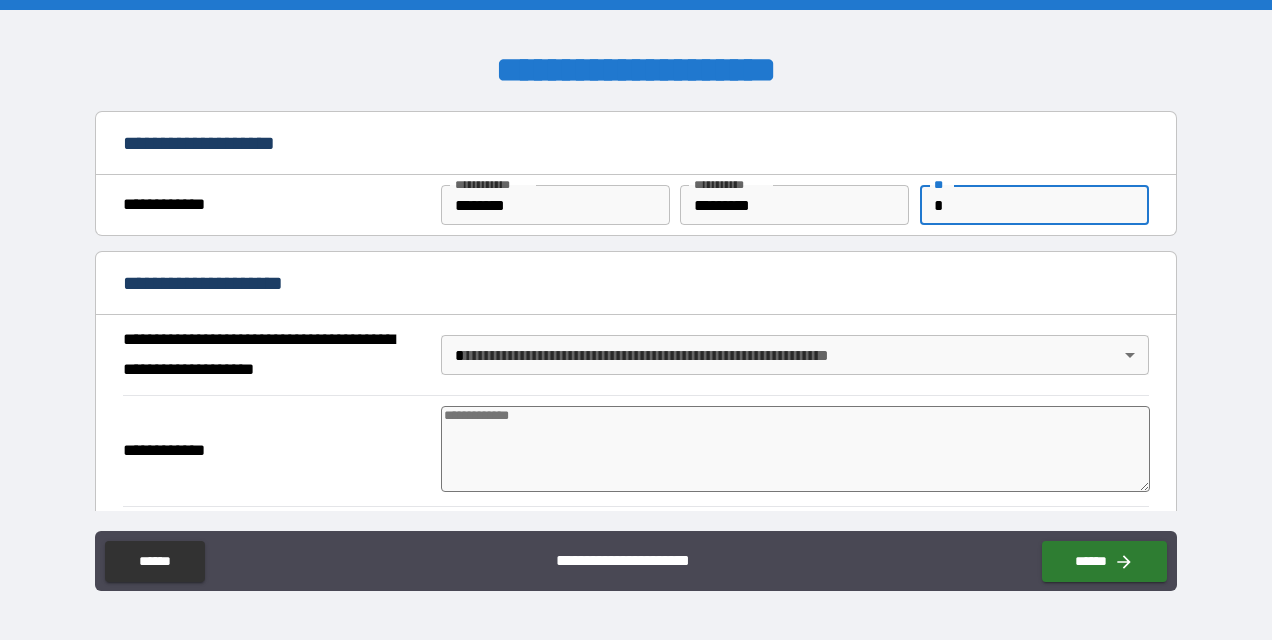 click on "*" at bounding box center [1034, 205] 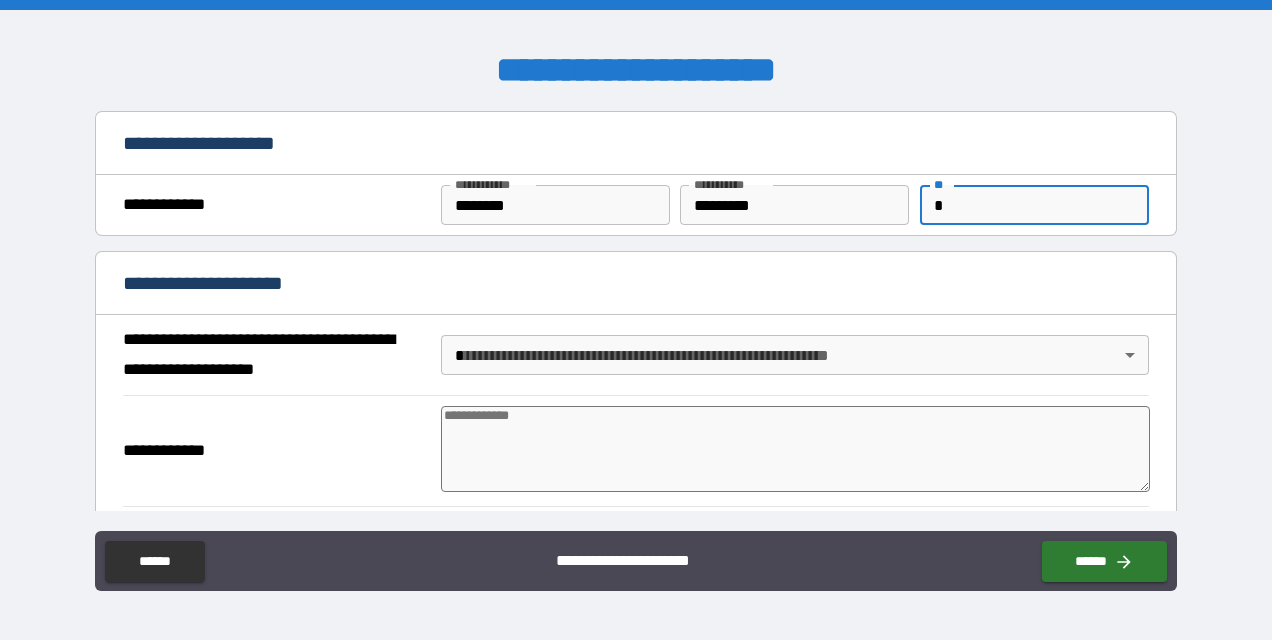 click on "**********" at bounding box center [636, 320] 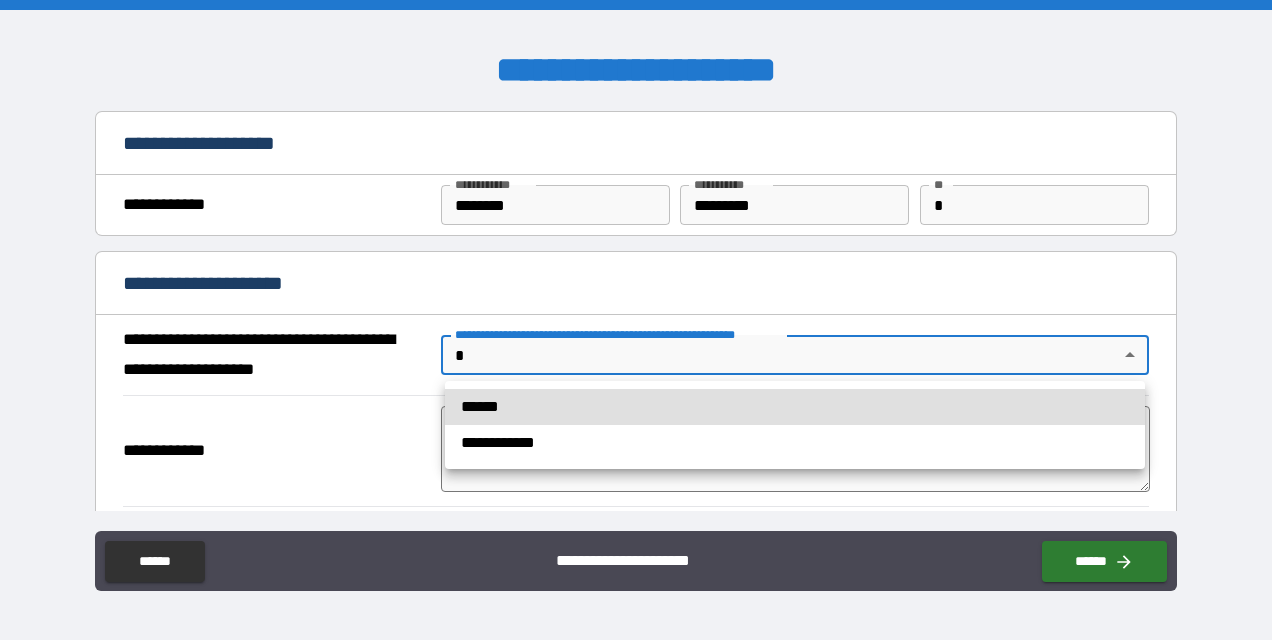 click on "**********" at bounding box center [795, 443] 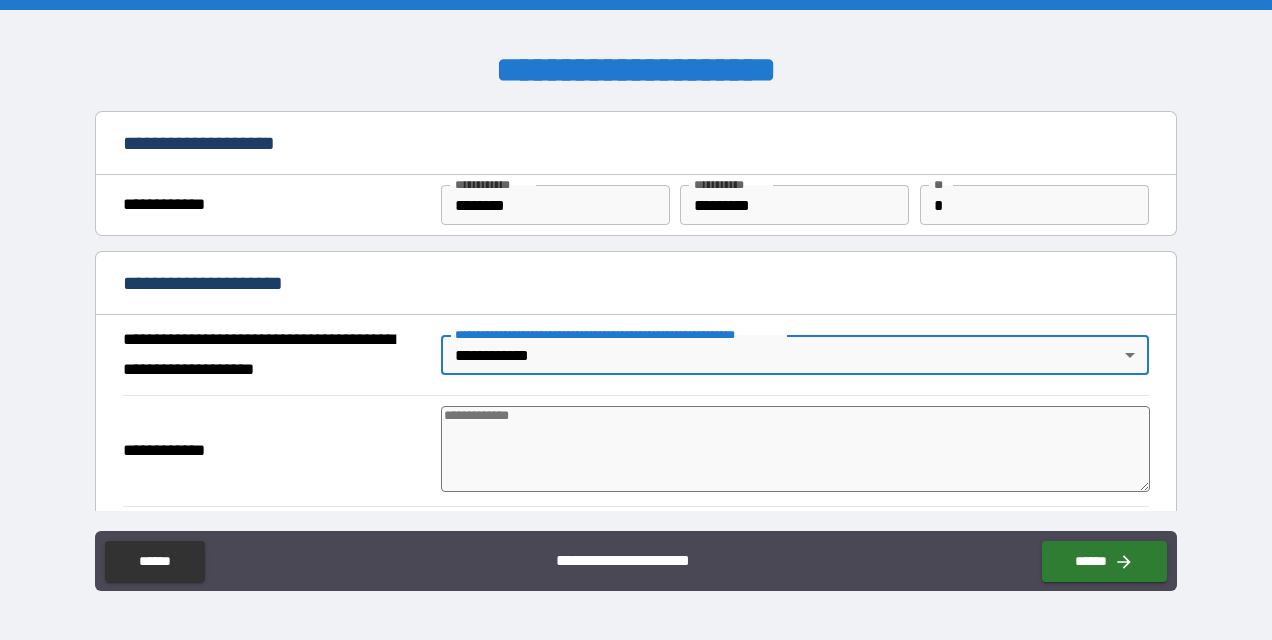 click at bounding box center (795, 449) 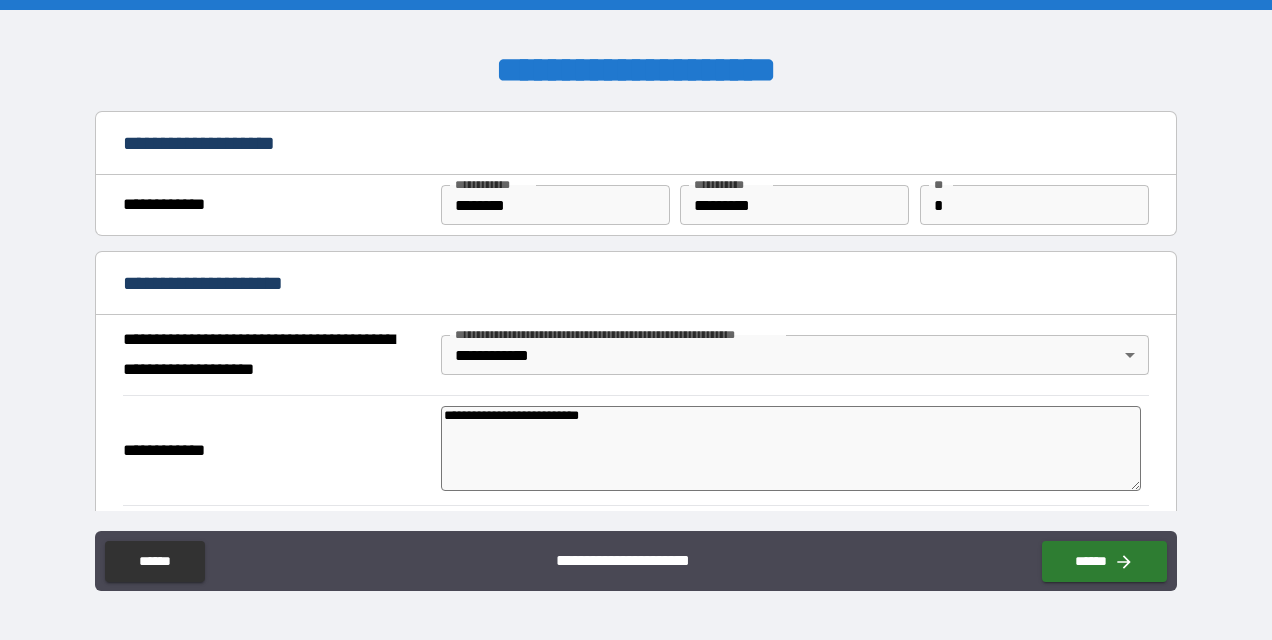 click on "**********" at bounding box center (616, 334) 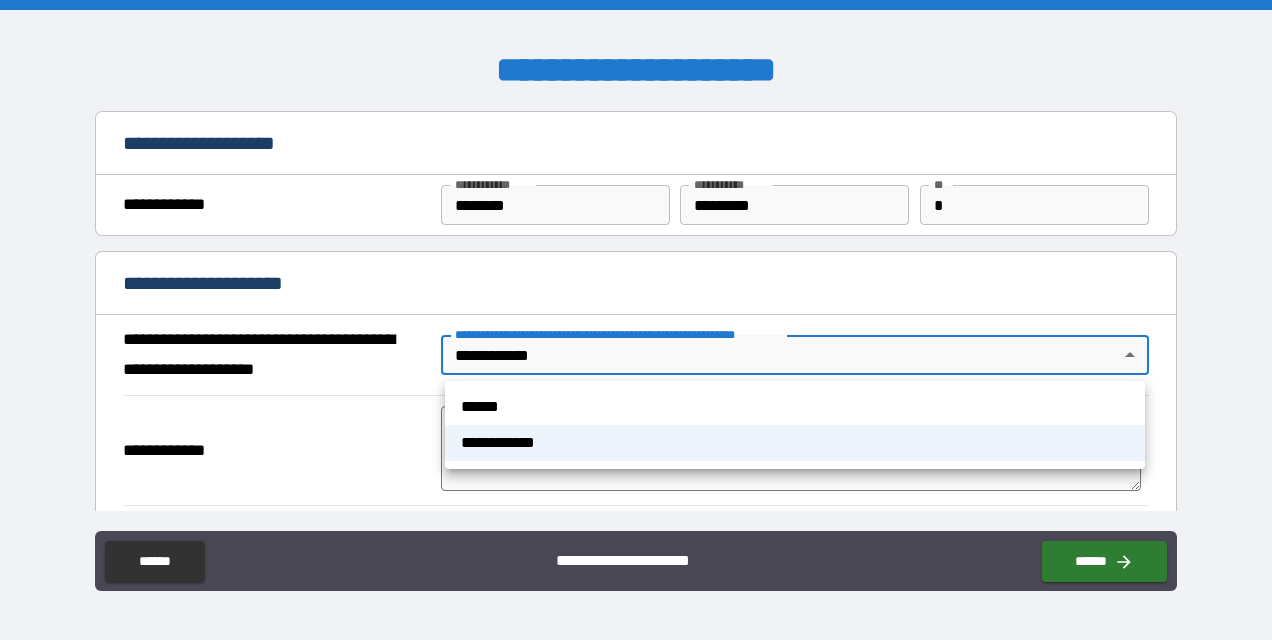 click on "**********" at bounding box center (636, 320) 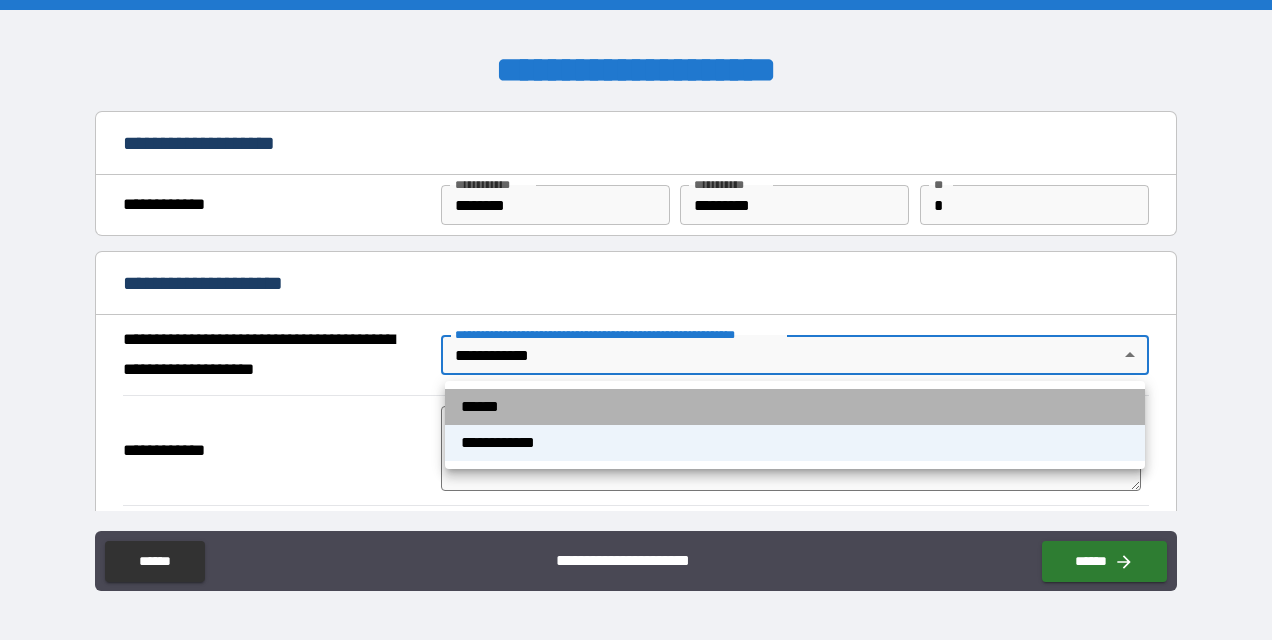 click on "******" at bounding box center [795, 407] 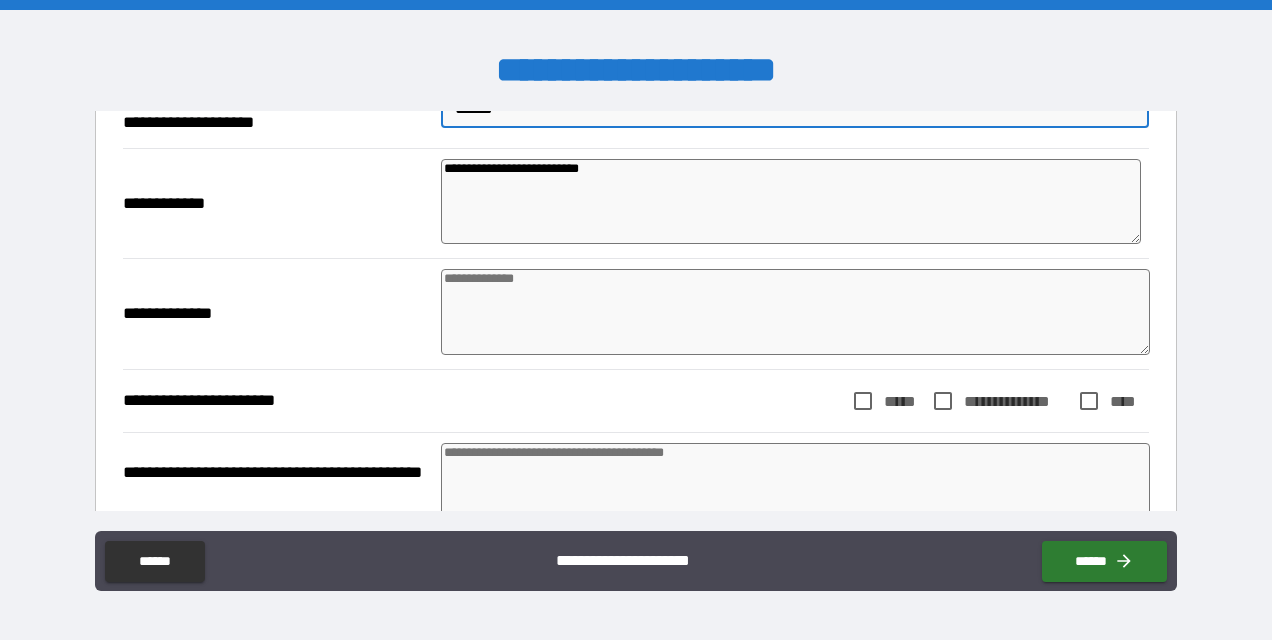 scroll, scrollTop: 254, scrollLeft: 0, axis: vertical 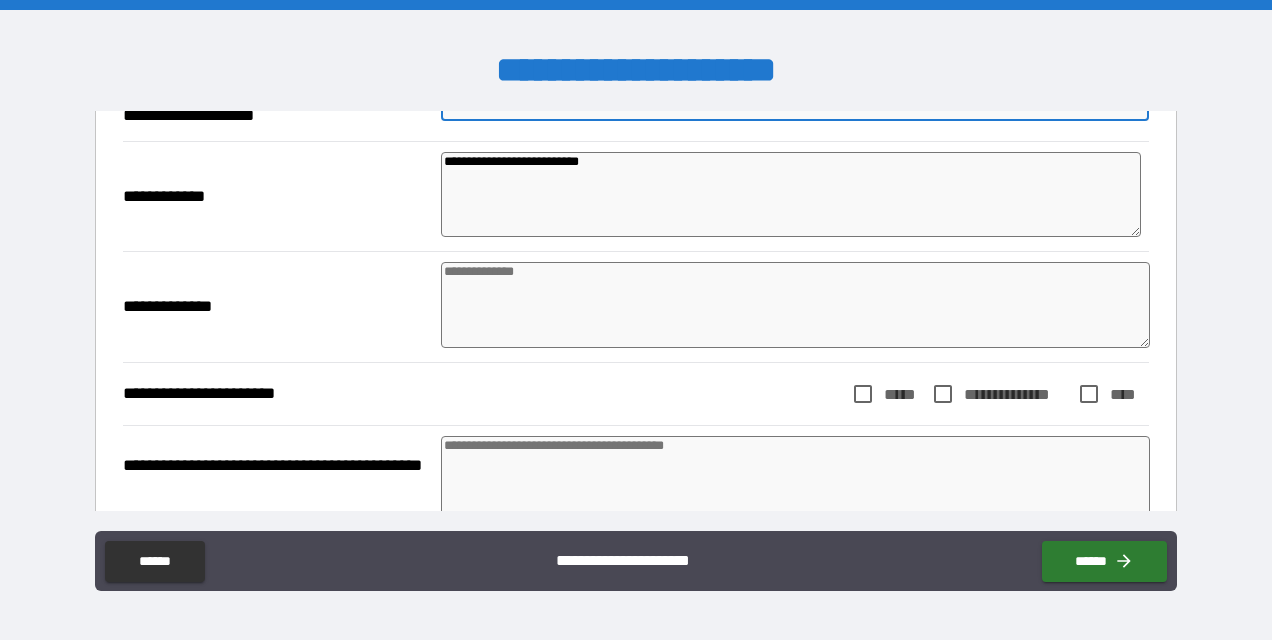 click at bounding box center (795, 305) 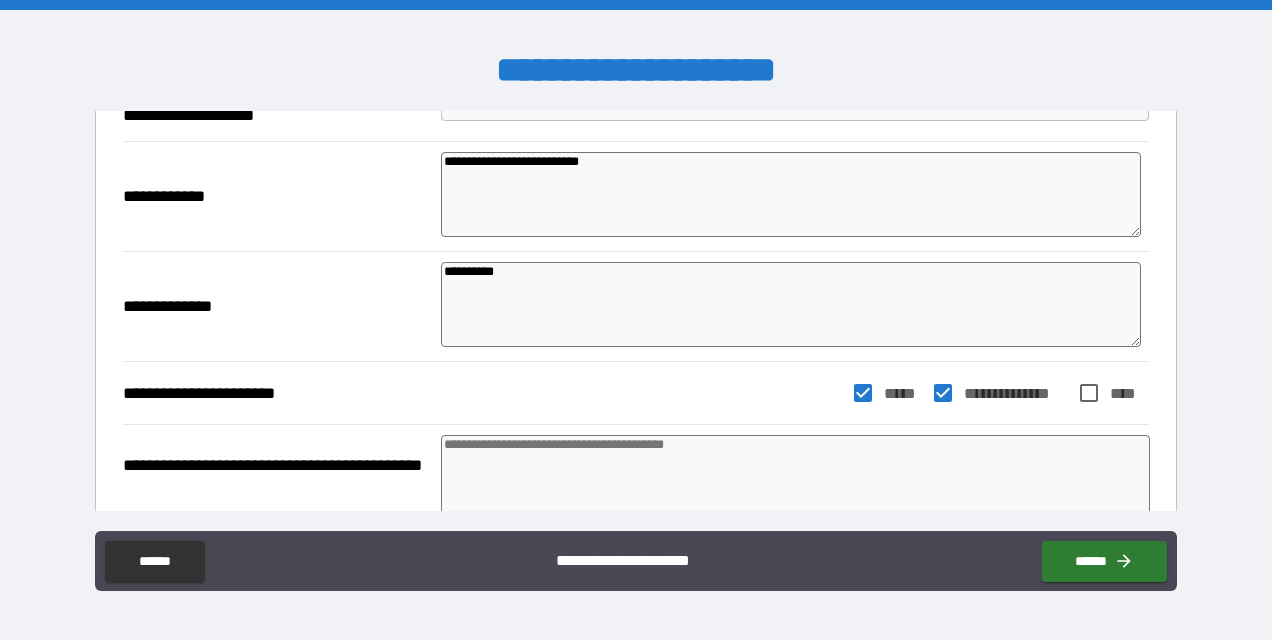 click at bounding box center [795, 478] 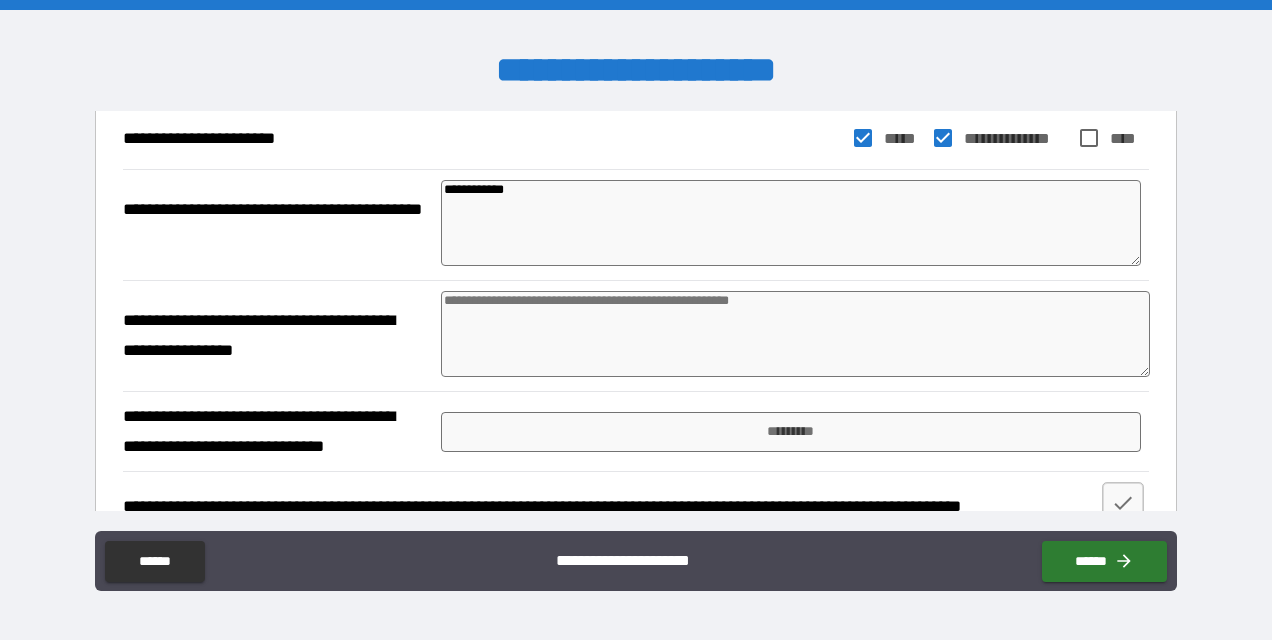 scroll, scrollTop: 518, scrollLeft: 0, axis: vertical 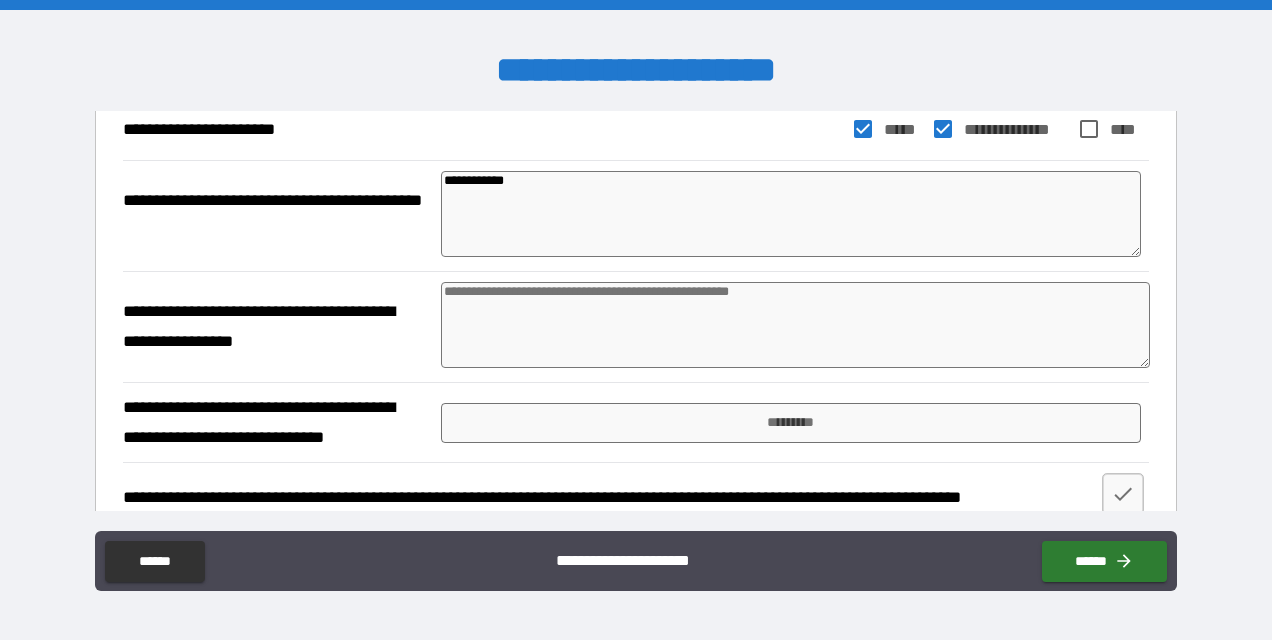 click at bounding box center [795, 325] 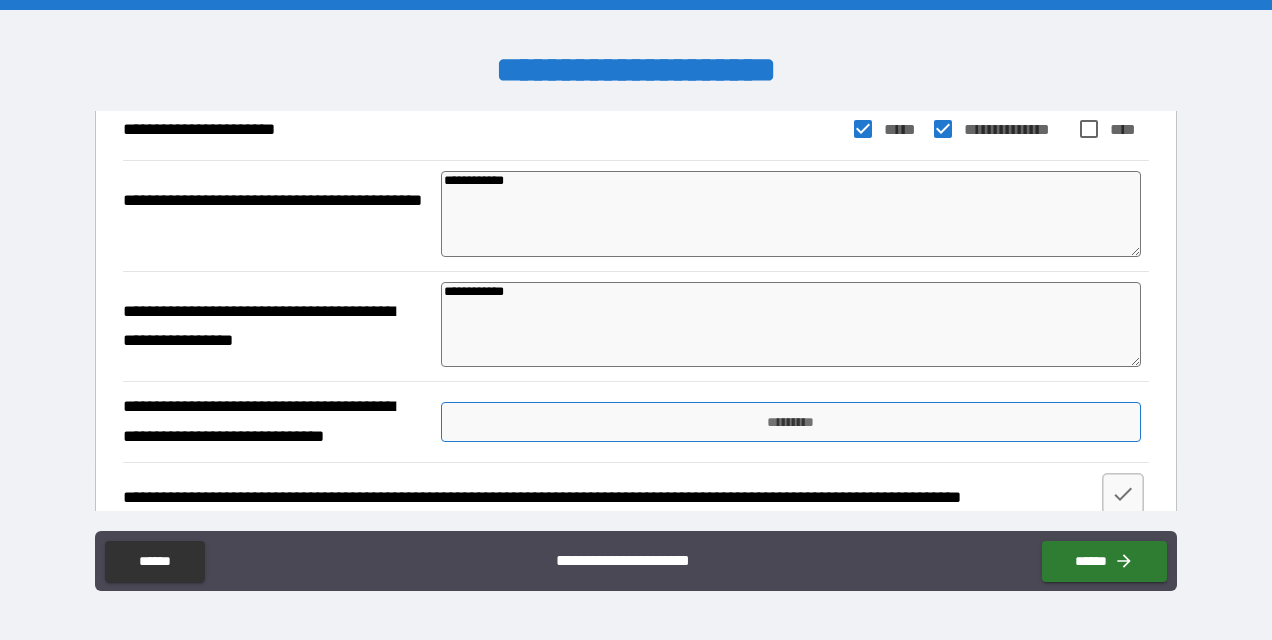 click on "*********" at bounding box center [791, 422] 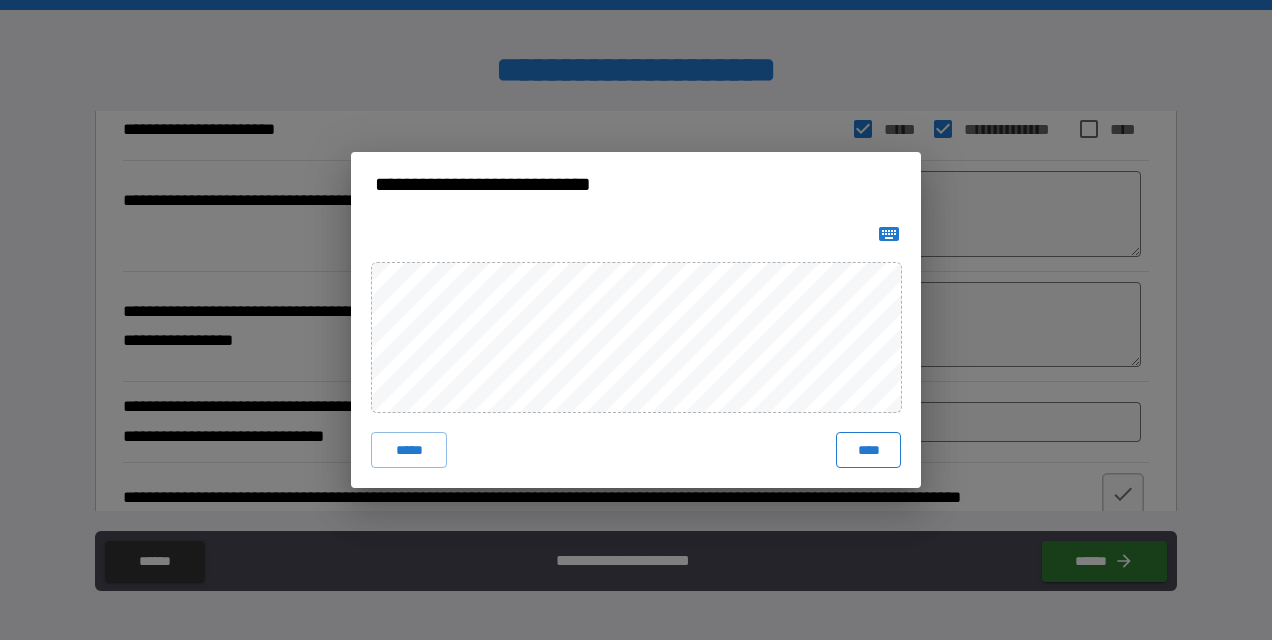 click on "****" at bounding box center (868, 450) 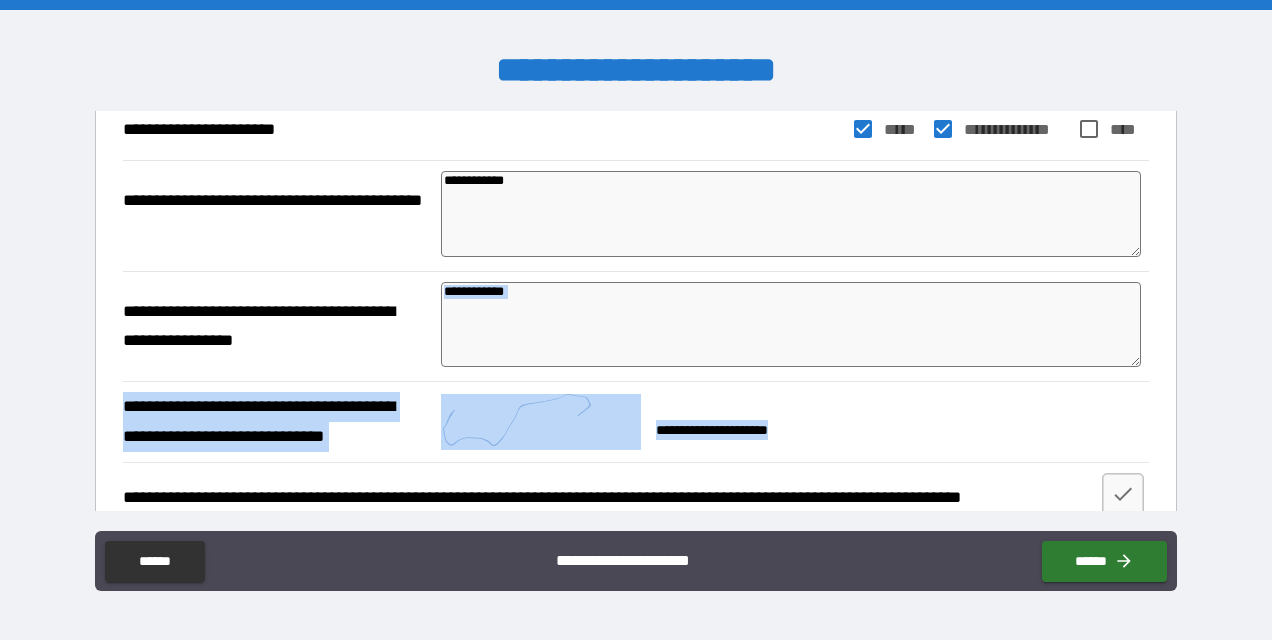 drag, startPoint x: 1177, startPoint y: 368, endPoint x: 1152, endPoint y: 441, distance: 77.16217 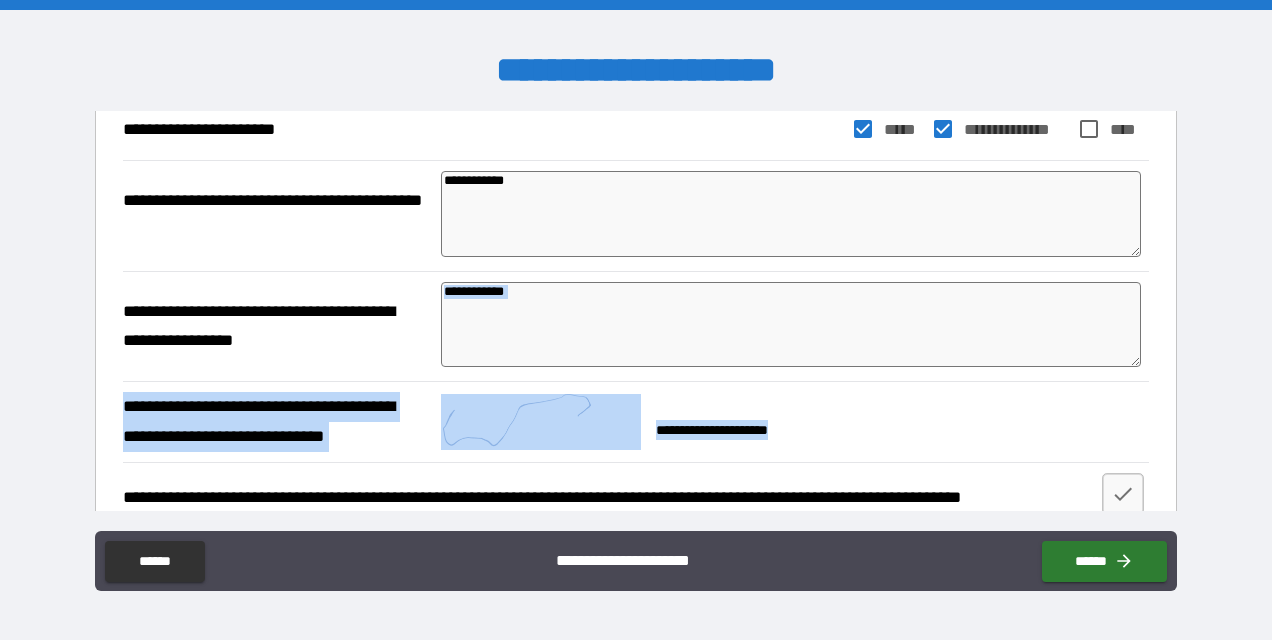 drag, startPoint x: 1152, startPoint y: 441, endPoint x: 1088, endPoint y: 412, distance: 70.26379 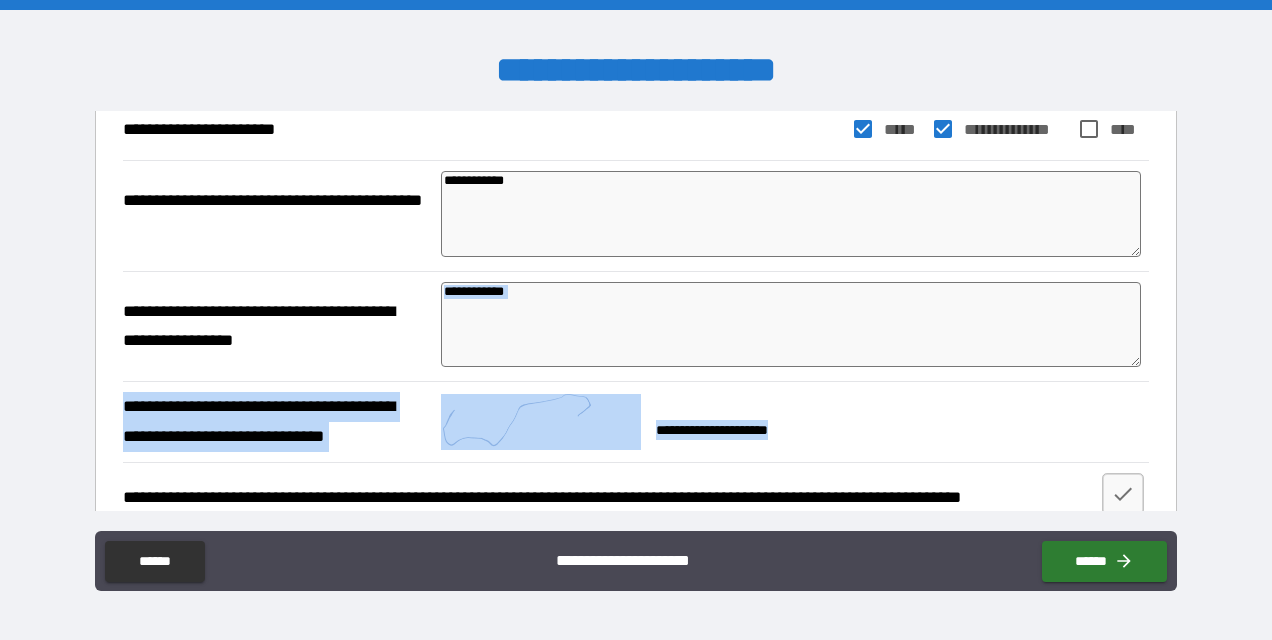 click on "**********" at bounding box center [791, 422] 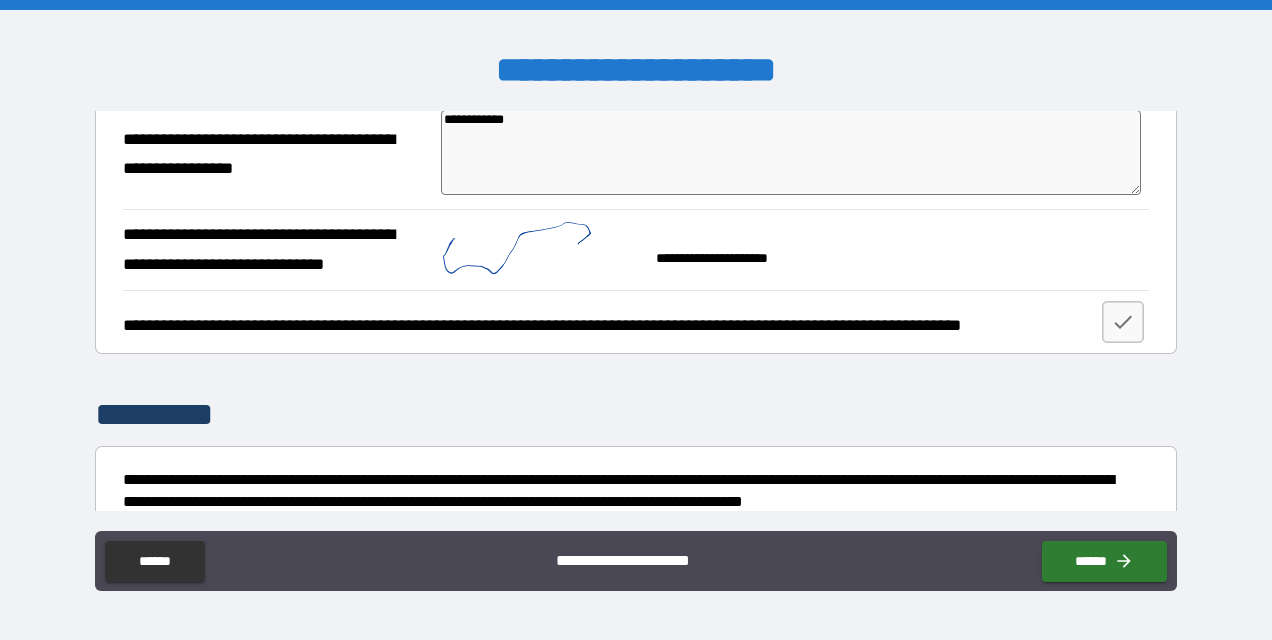 scroll, scrollTop: 695, scrollLeft: 0, axis: vertical 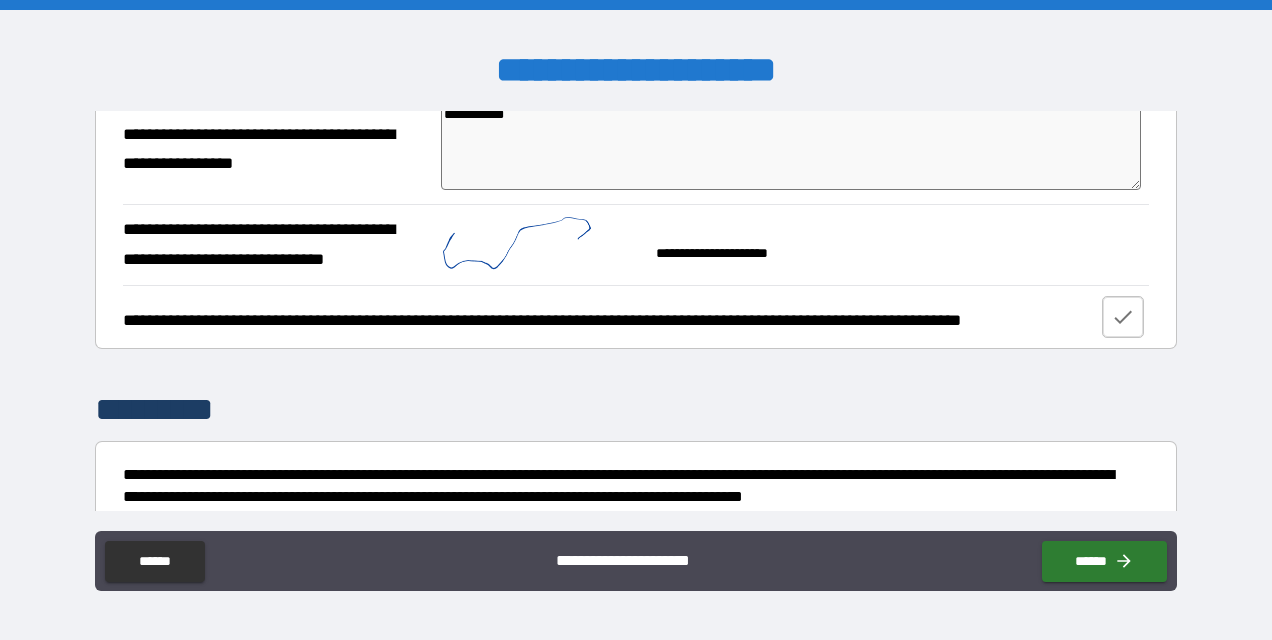 click 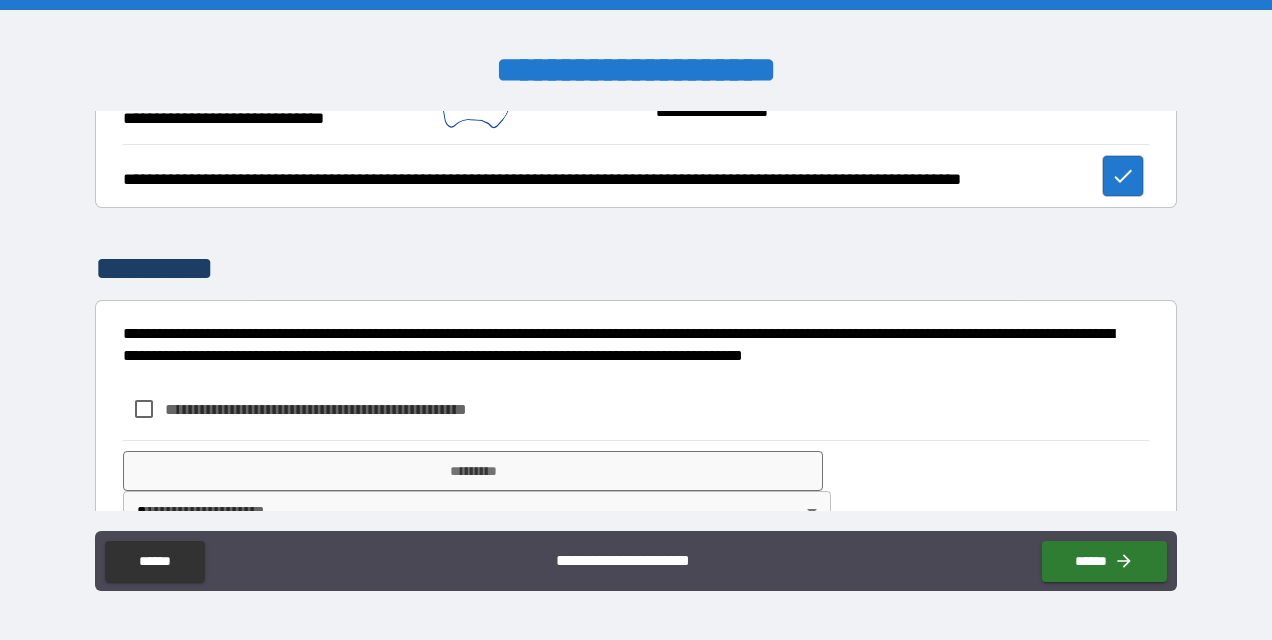 scroll, scrollTop: 880, scrollLeft: 0, axis: vertical 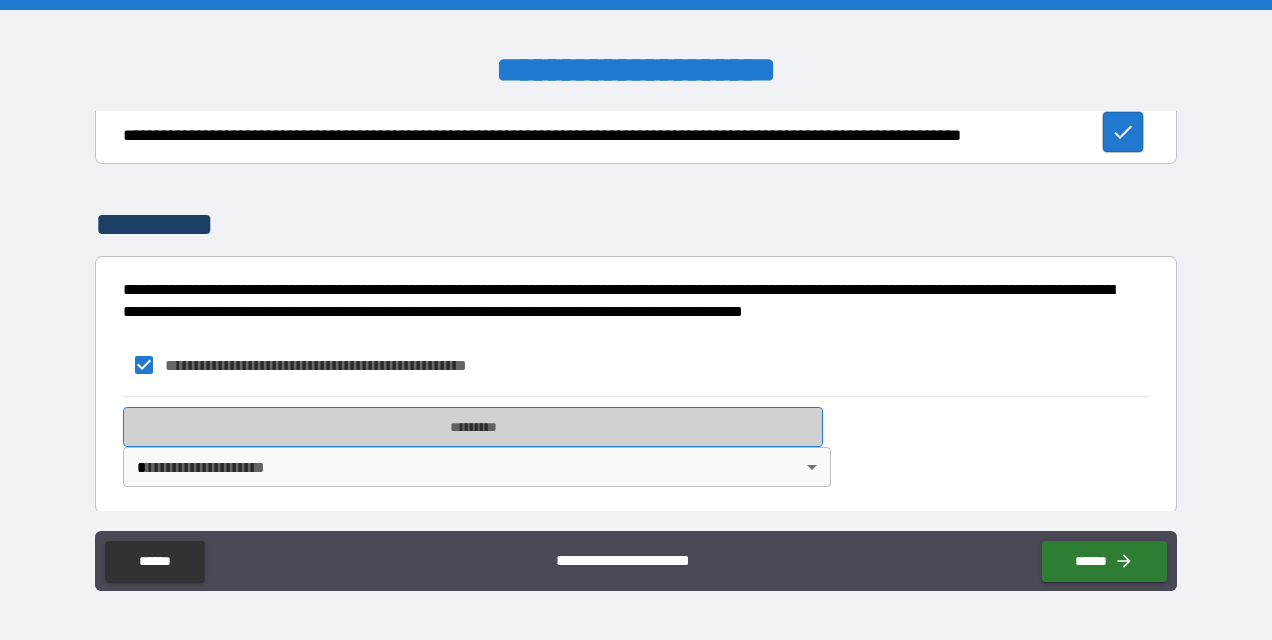 click on "*********" at bounding box center [473, 427] 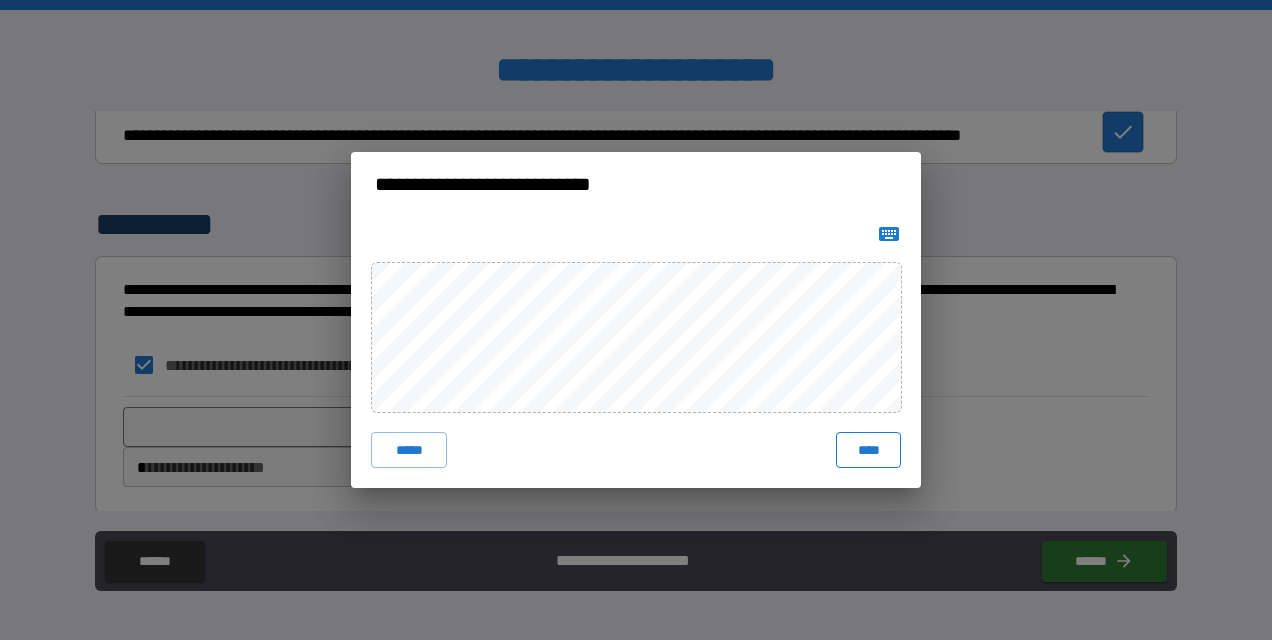click on "****" at bounding box center (868, 450) 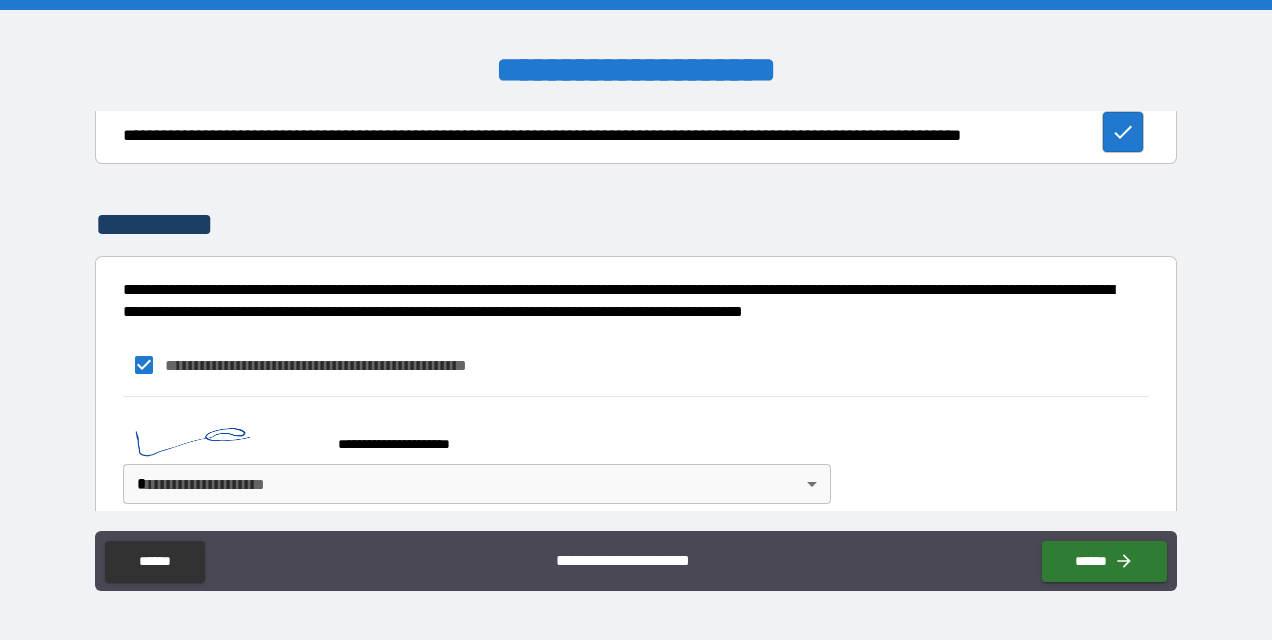 click on "**********" at bounding box center (636, 320) 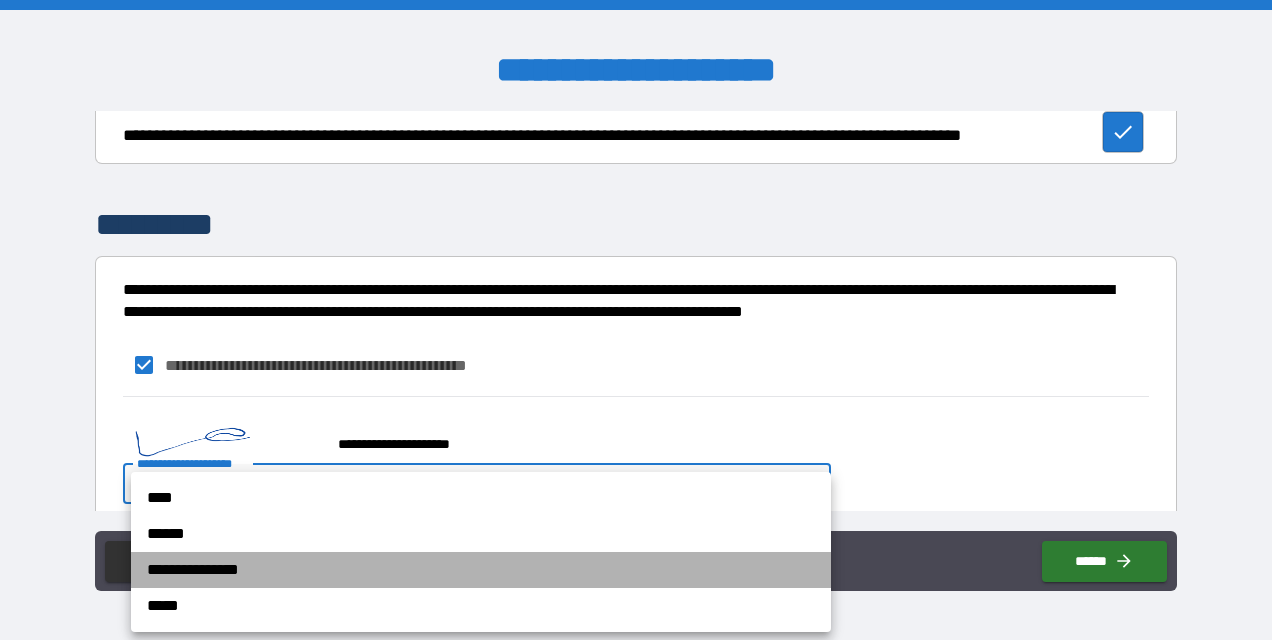 click on "**********" at bounding box center [481, 570] 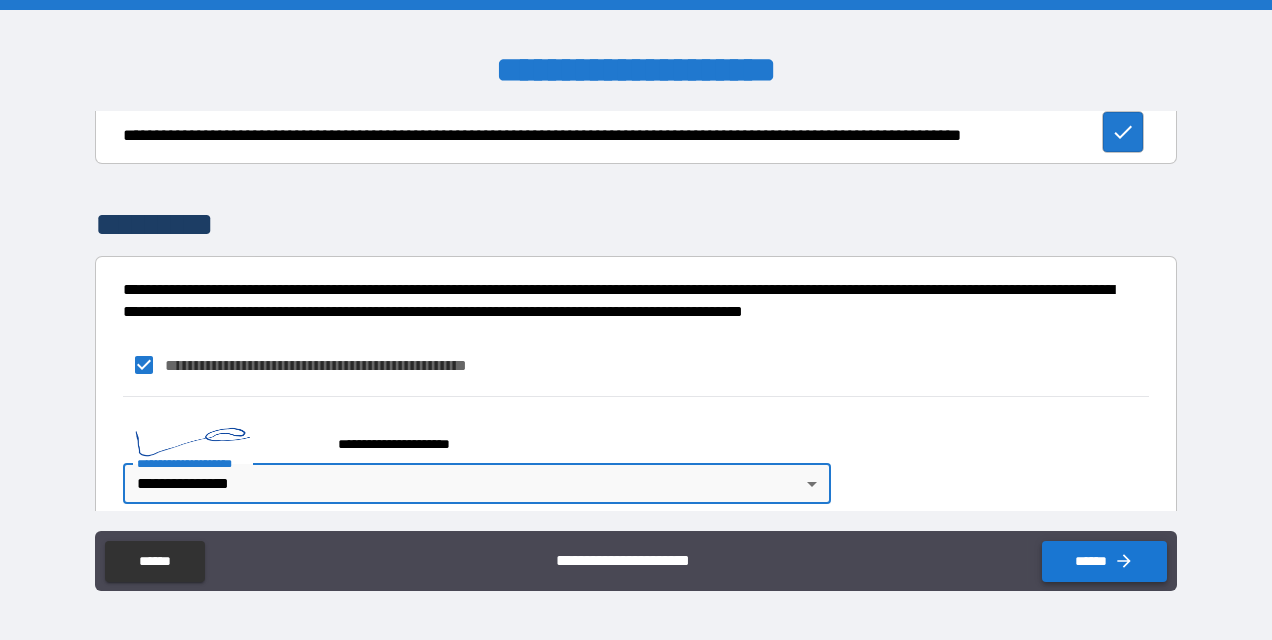 click on "******" at bounding box center [1104, 561] 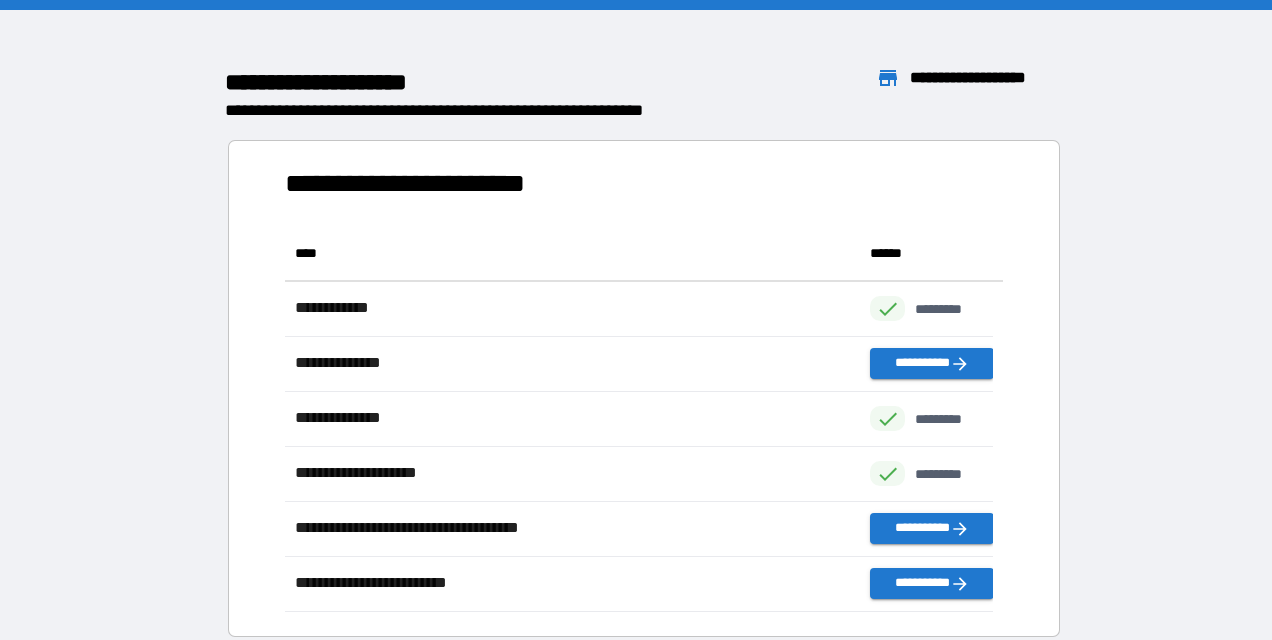 scroll, scrollTop: 16, scrollLeft: 16, axis: both 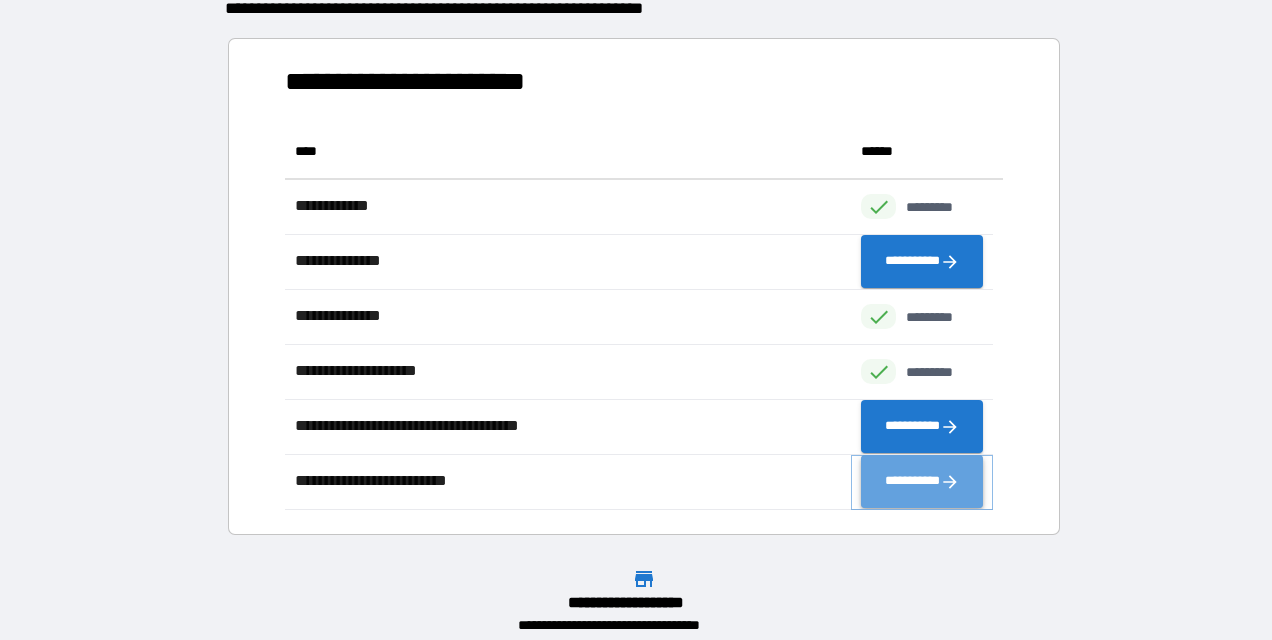 click on "**********" at bounding box center [922, 482] 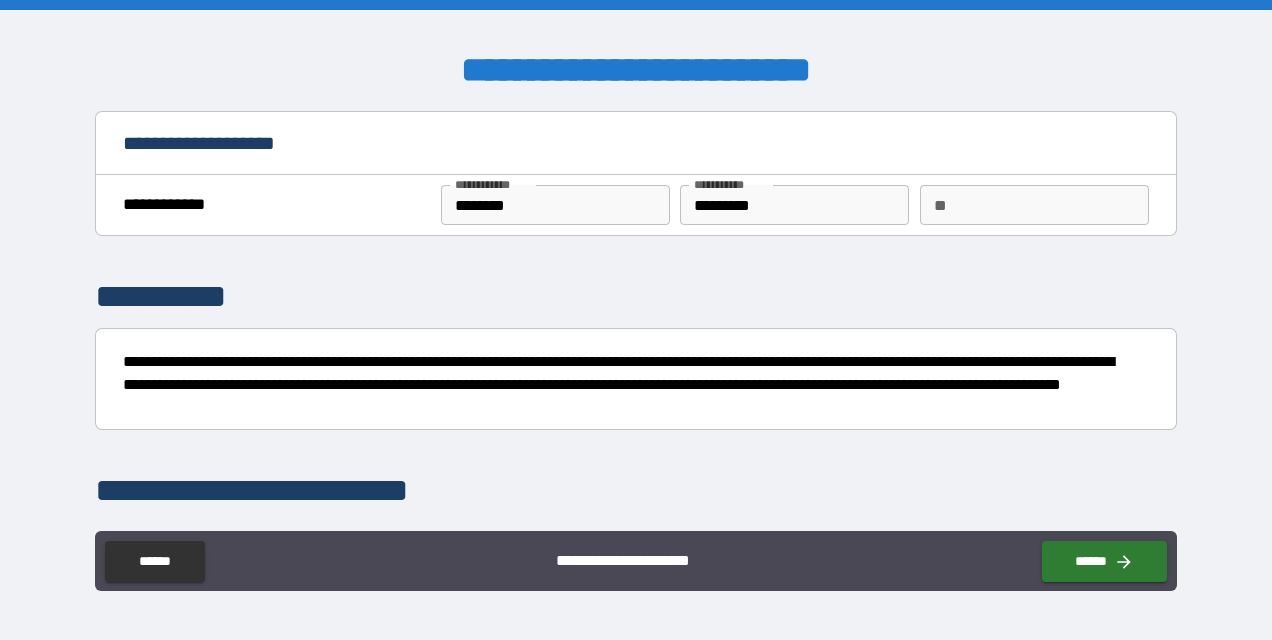 click on "**" at bounding box center [1034, 205] 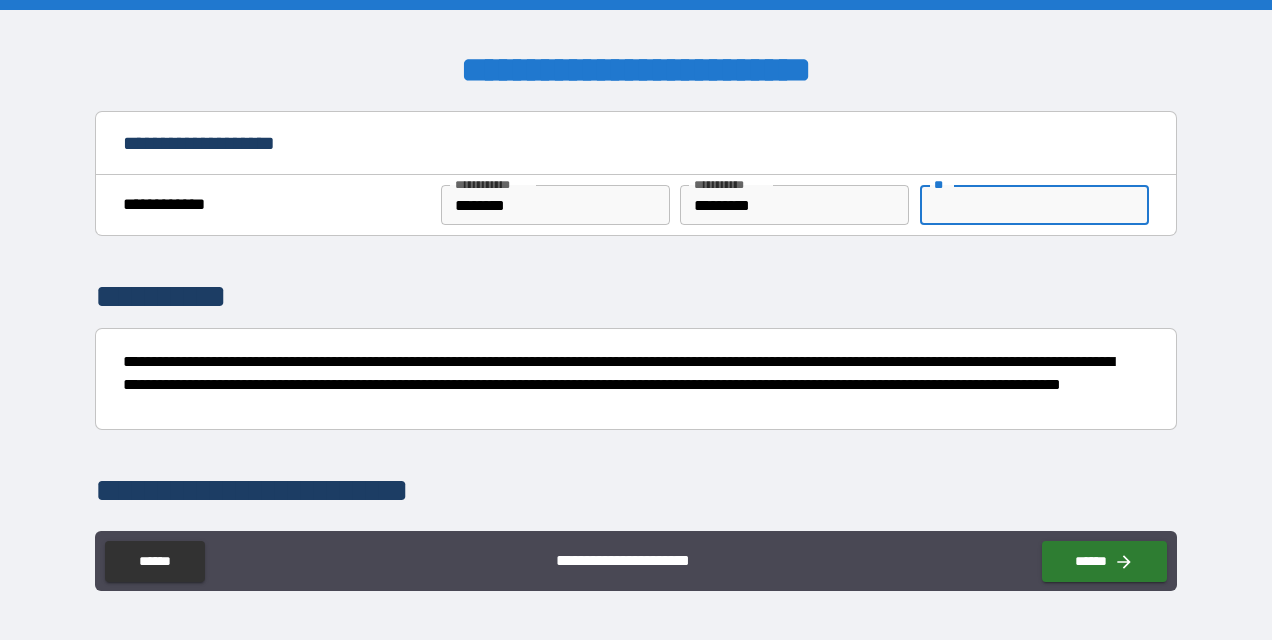 click on "**" at bounding box center [1034, 205] 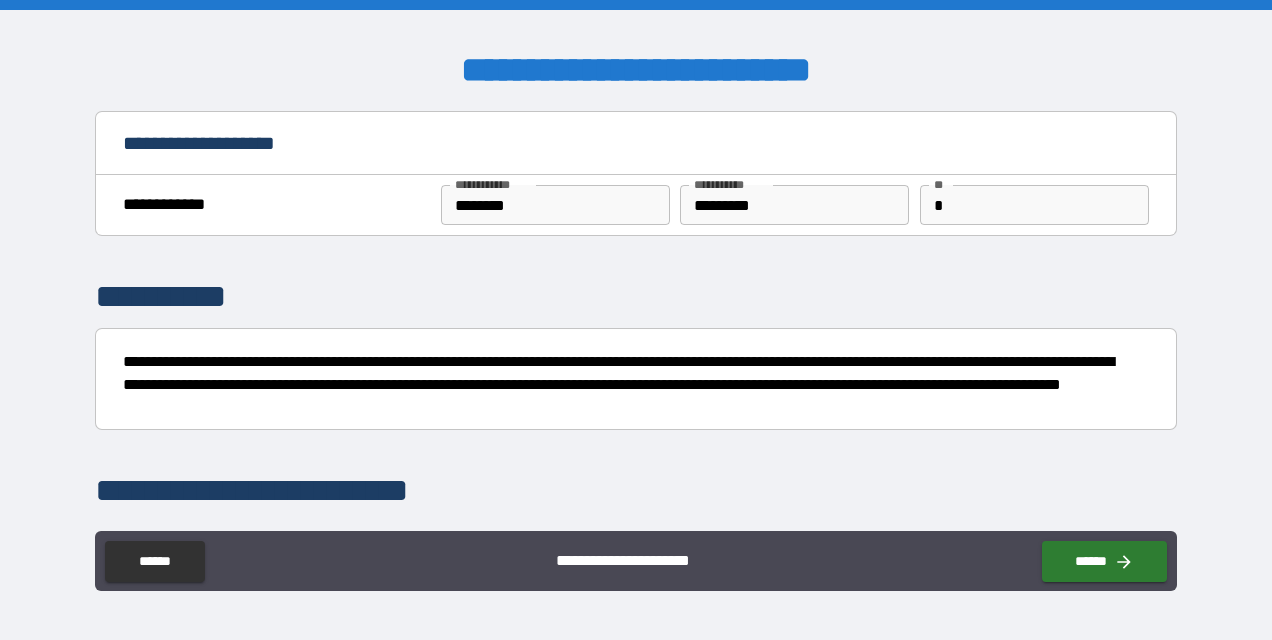 click on "**********" at bounding box center (636, 322) 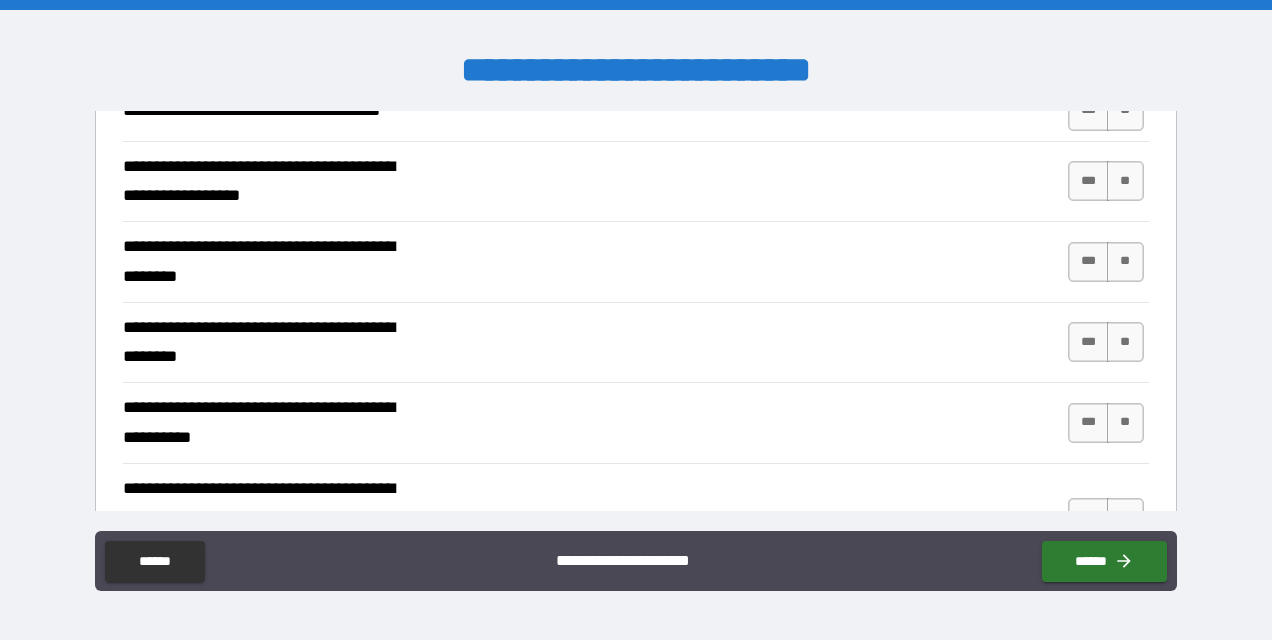 scroll, scrollTop: 367, scrollLeft: 0, axis: vertical 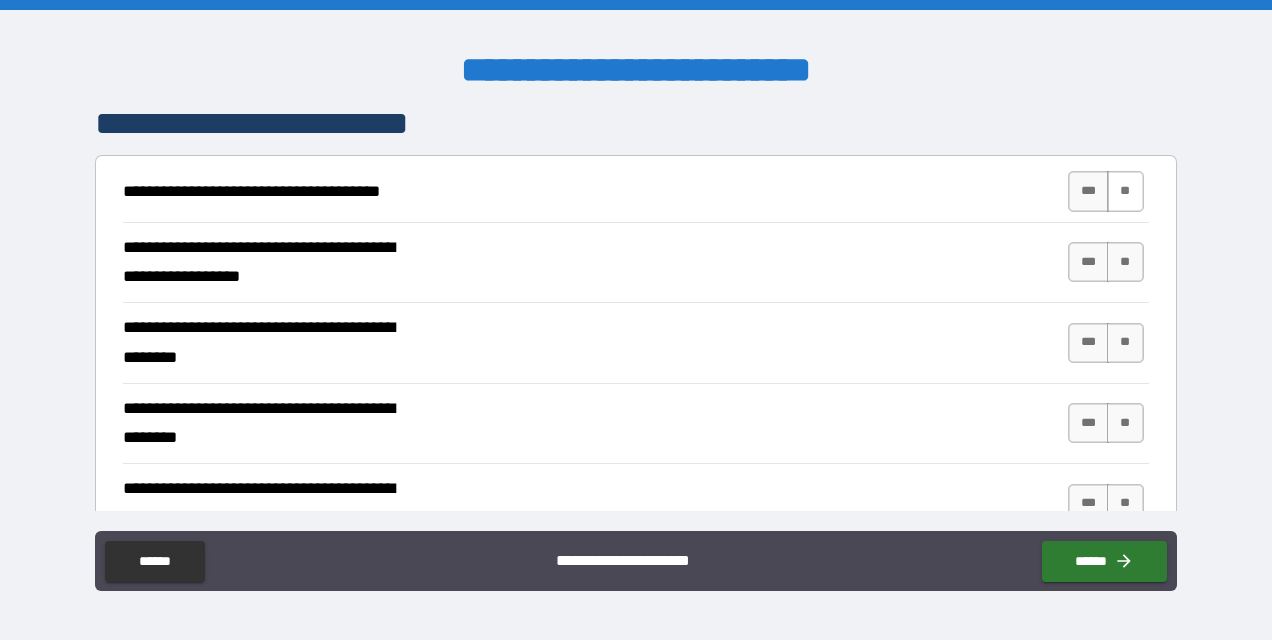 click on "**" at bounding box center [1125, 191] 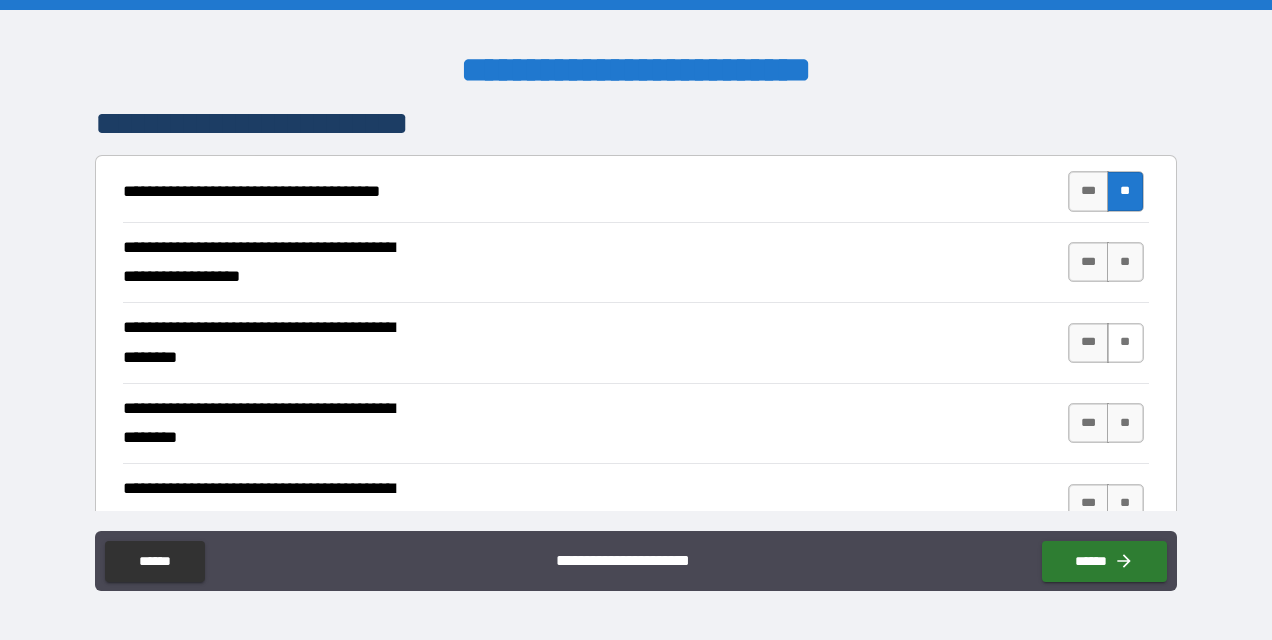 click on "**" at bounding box center (1125, 343) 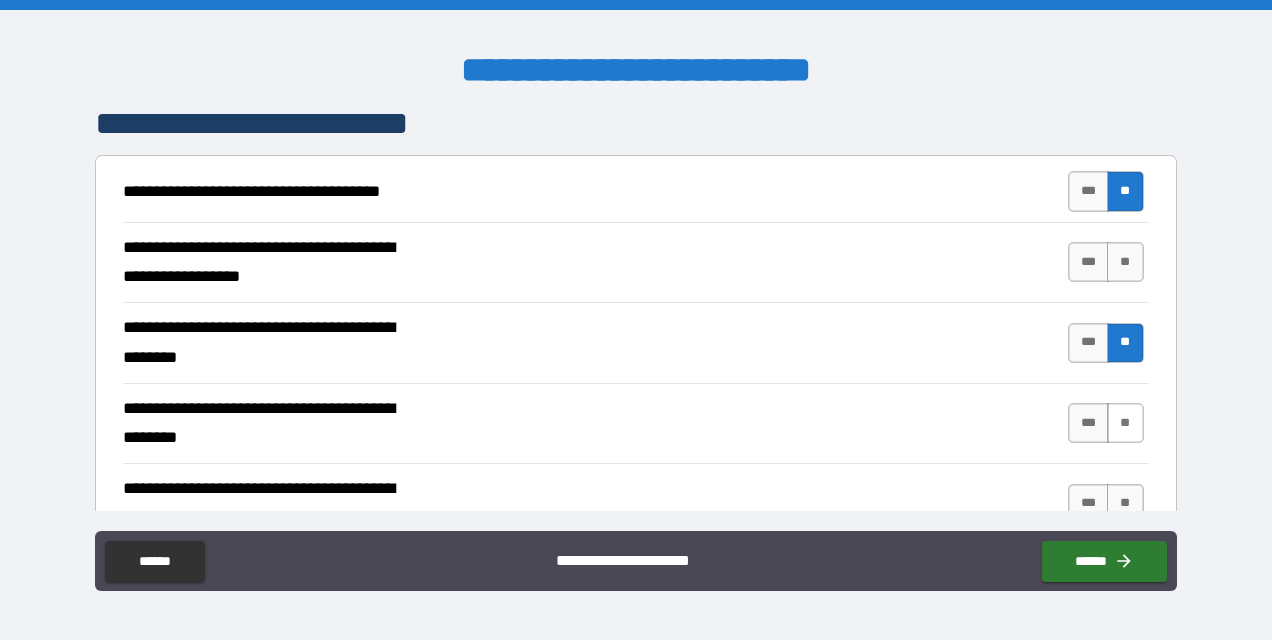 click on "**" at bounding box center (1125, 423) 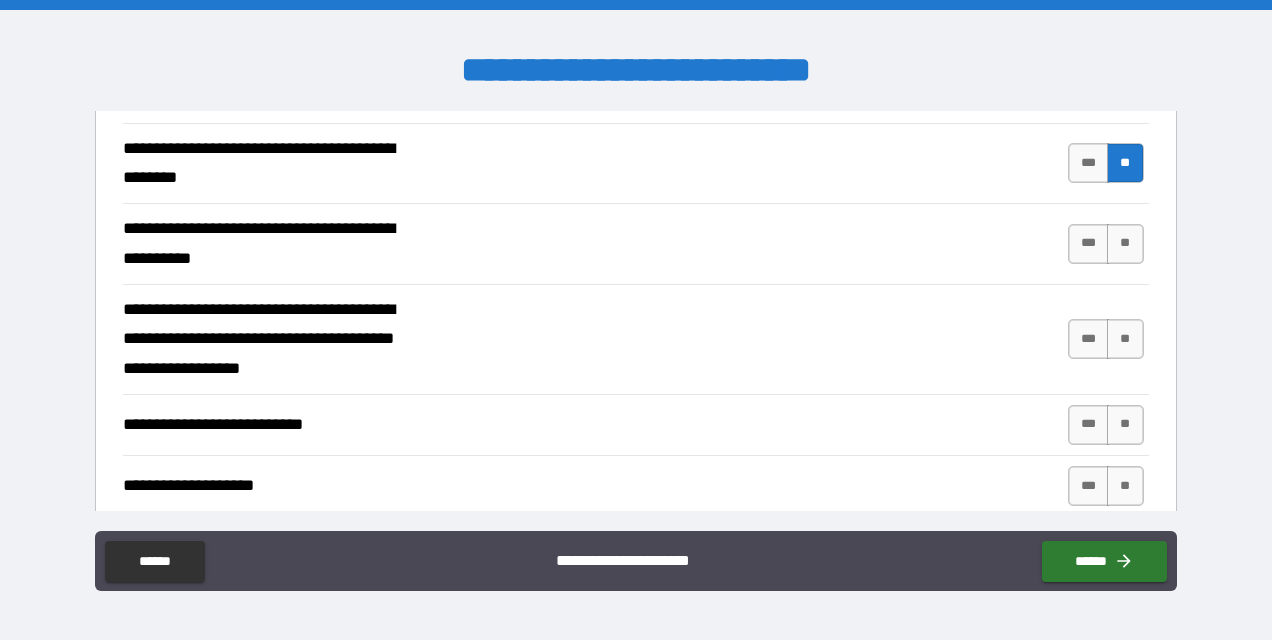 scroll, scrollTop: 610, scrollLeft: 0, axis: vertical 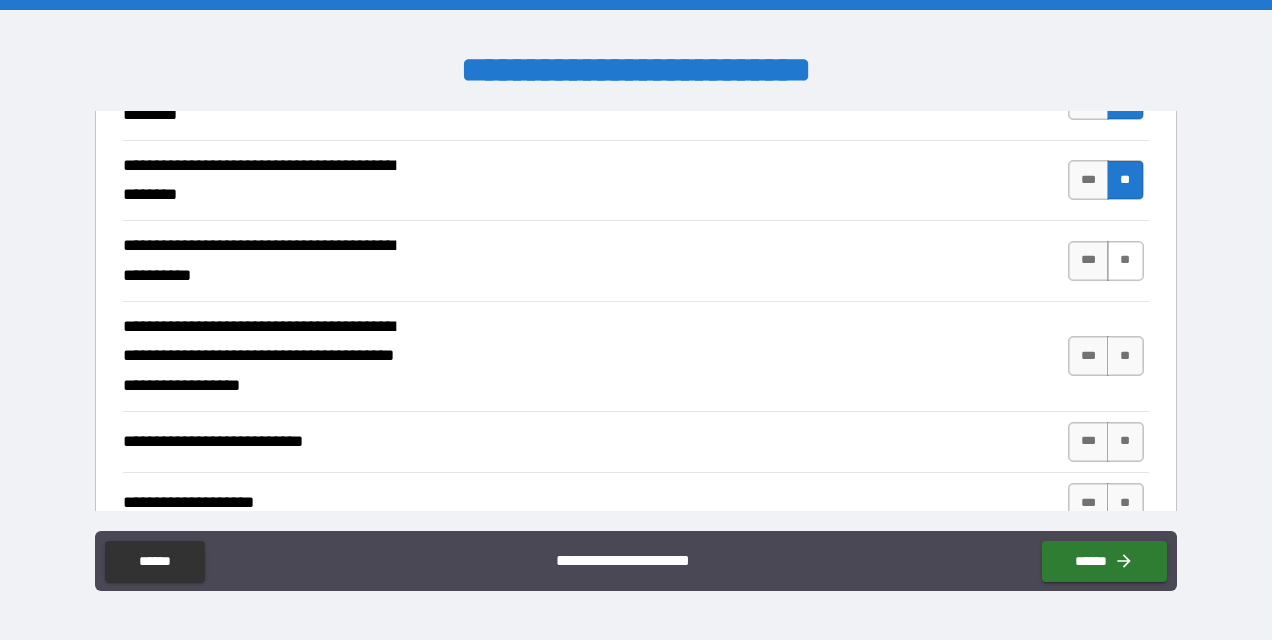 click on "**" at bounding box center [1125, 261] 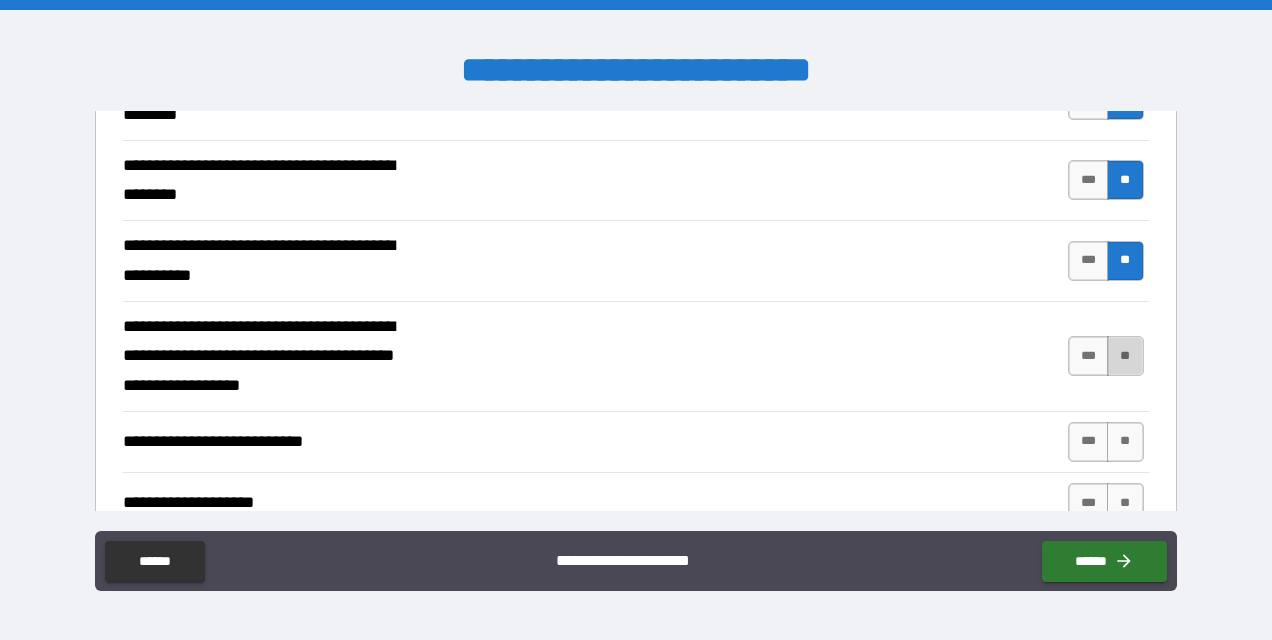 click on "**" at bounding box center [1125, 356] 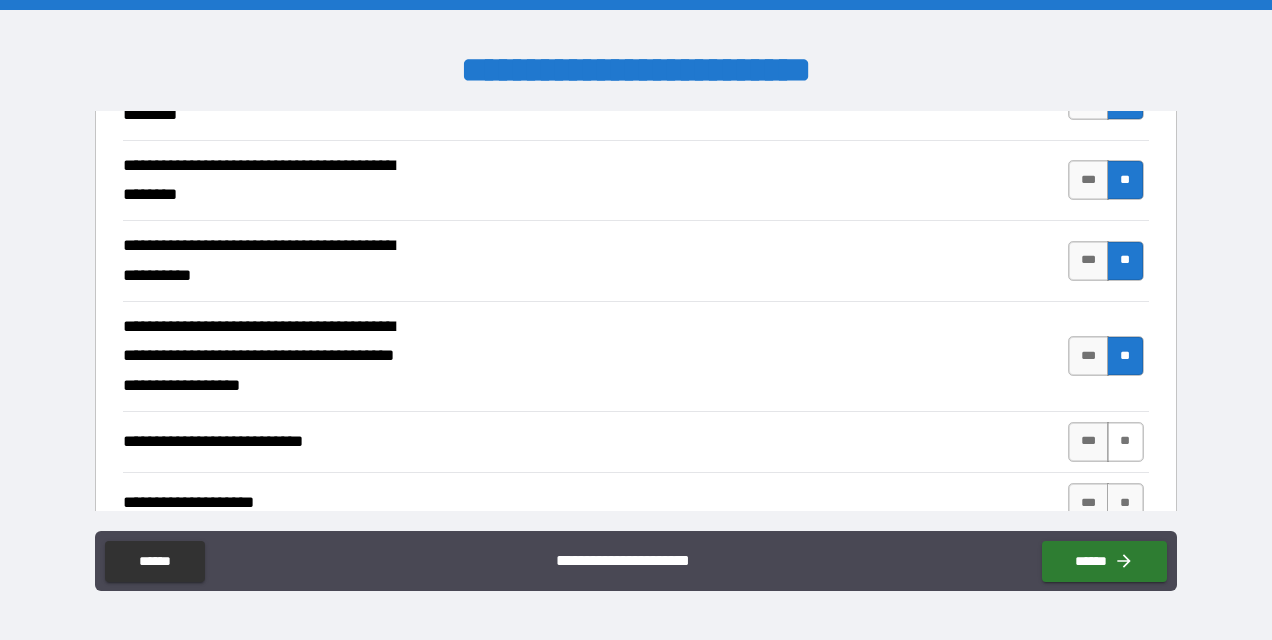 click on "**" at bounding box center (1125, 442) 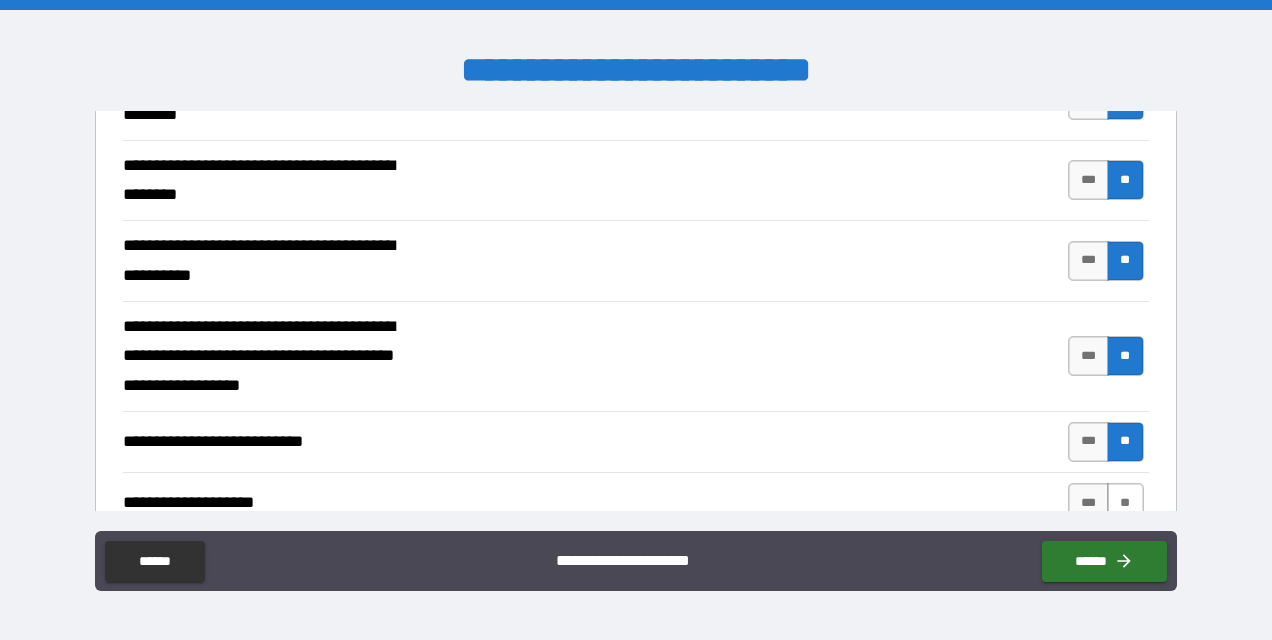 click on "**" at bounding box center [1125, 503] 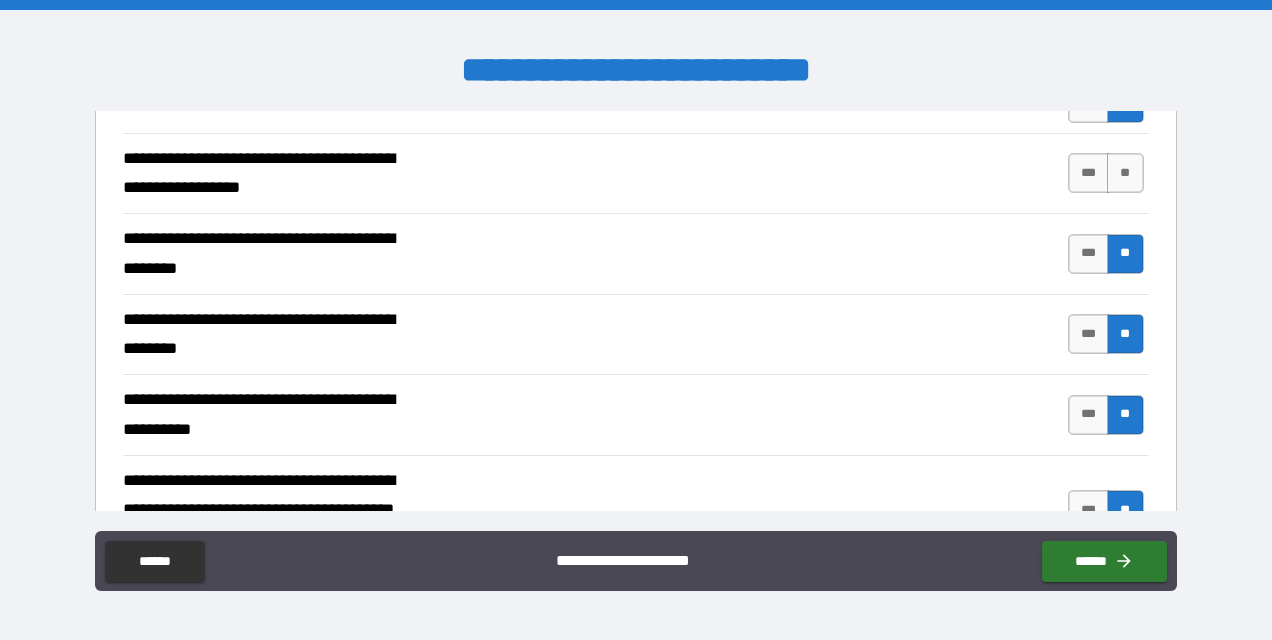 scroll, scrollTop: 358, scrollLeft: 0, axis: vertical 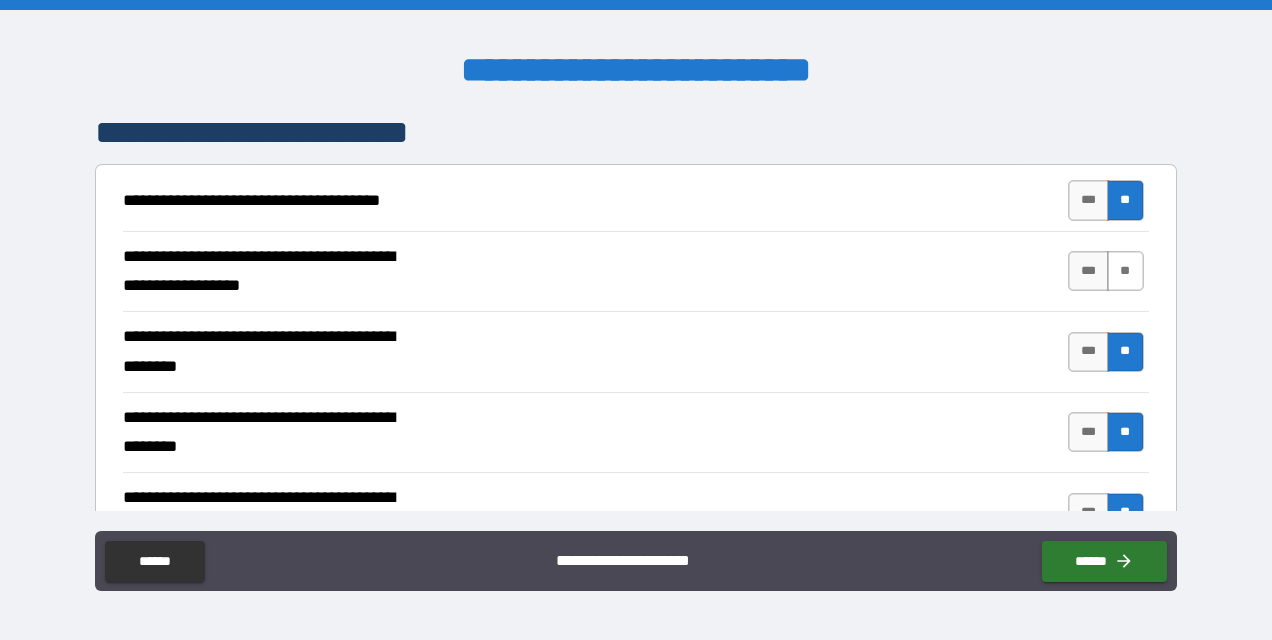 click on "**" at bounding box center (1125, 271) 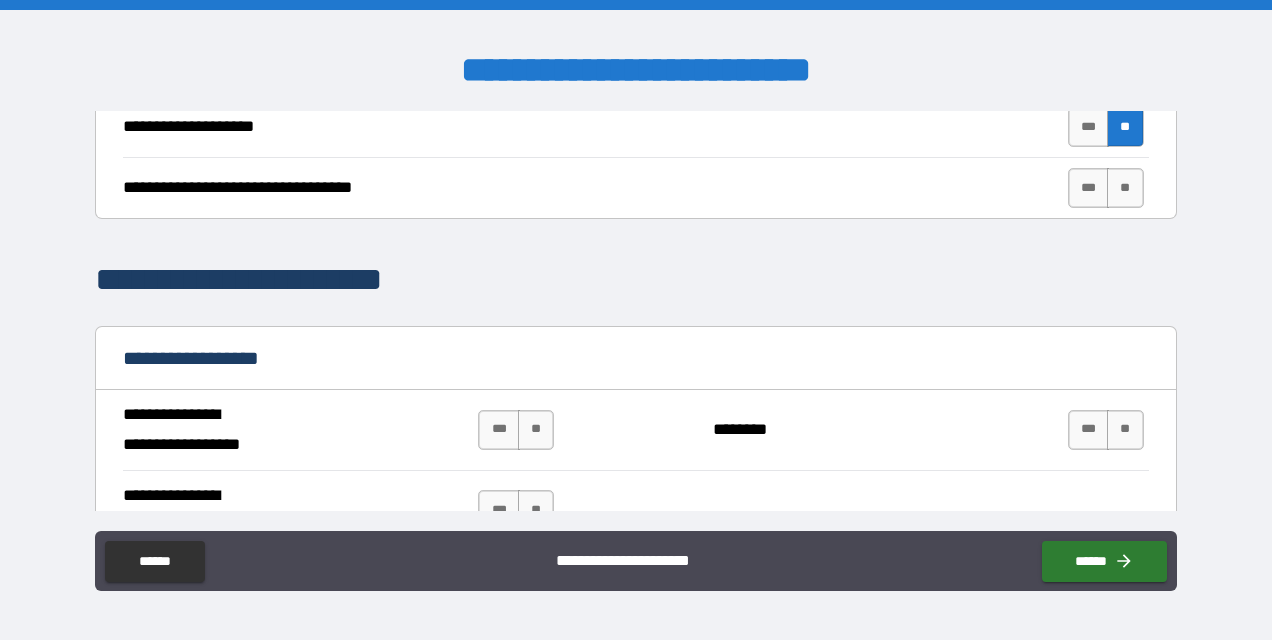 scroll, scrollTop: 950, scrollLeft: 0, axis: vertical 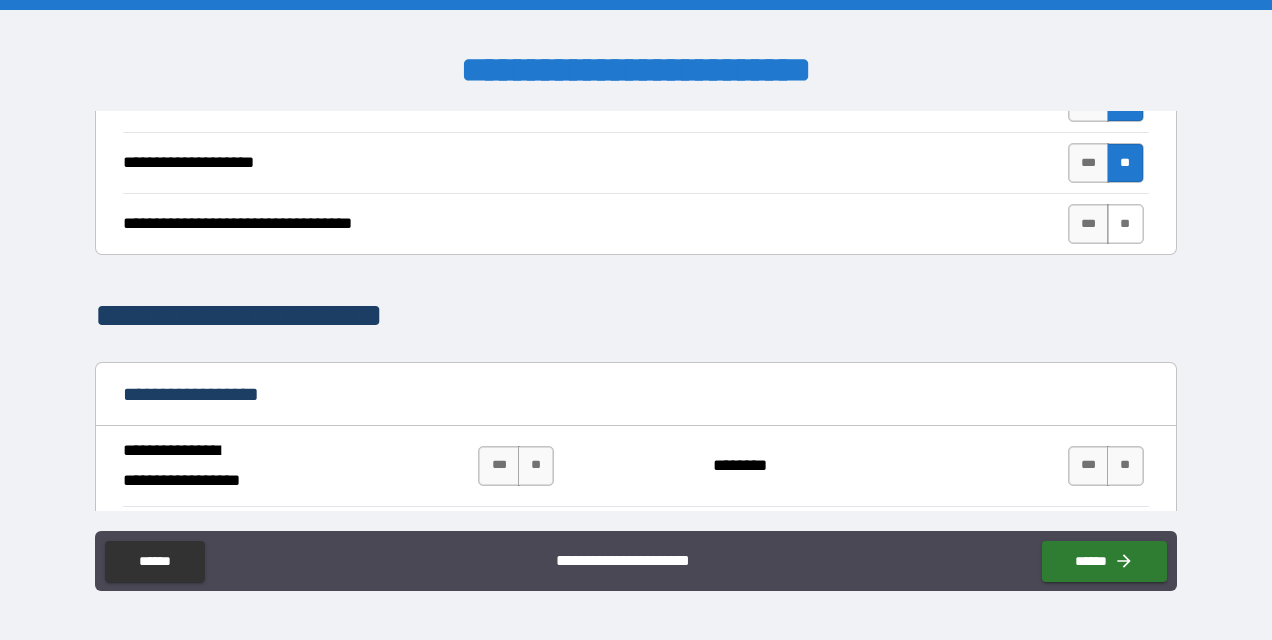 click on "**" at bounding box center [1125, 224] 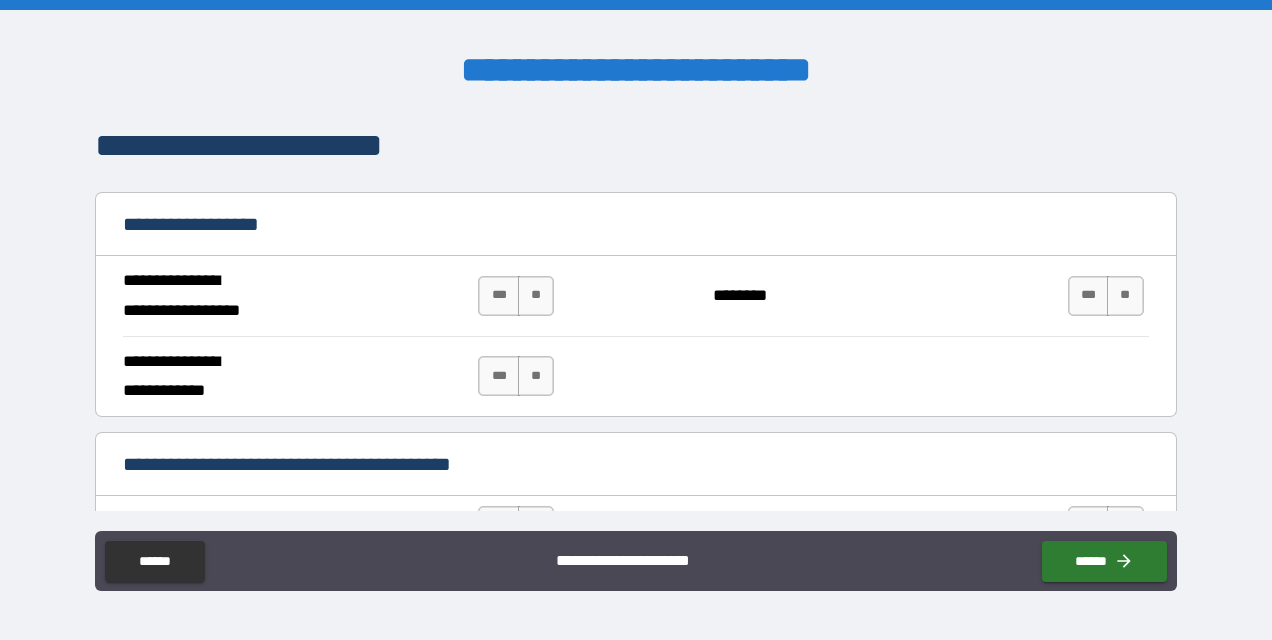 scroll, scrollTop: 1129, scrollLeft: 0, axis: vertical 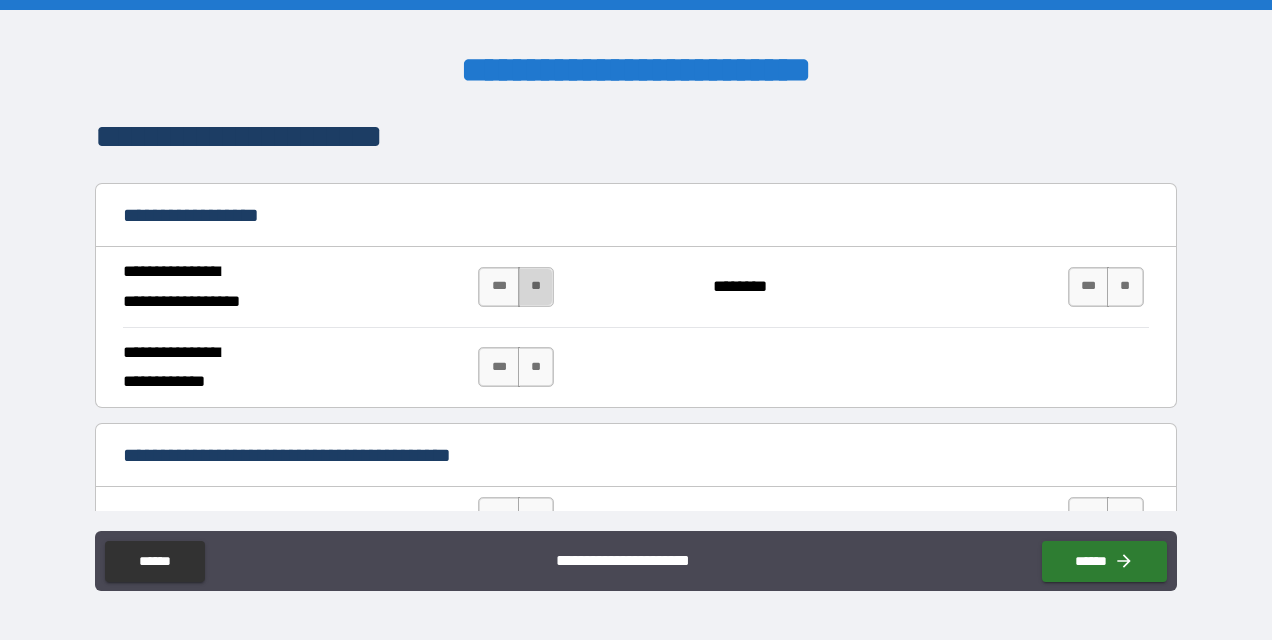 click on "**" at bounding box center (536, 287) 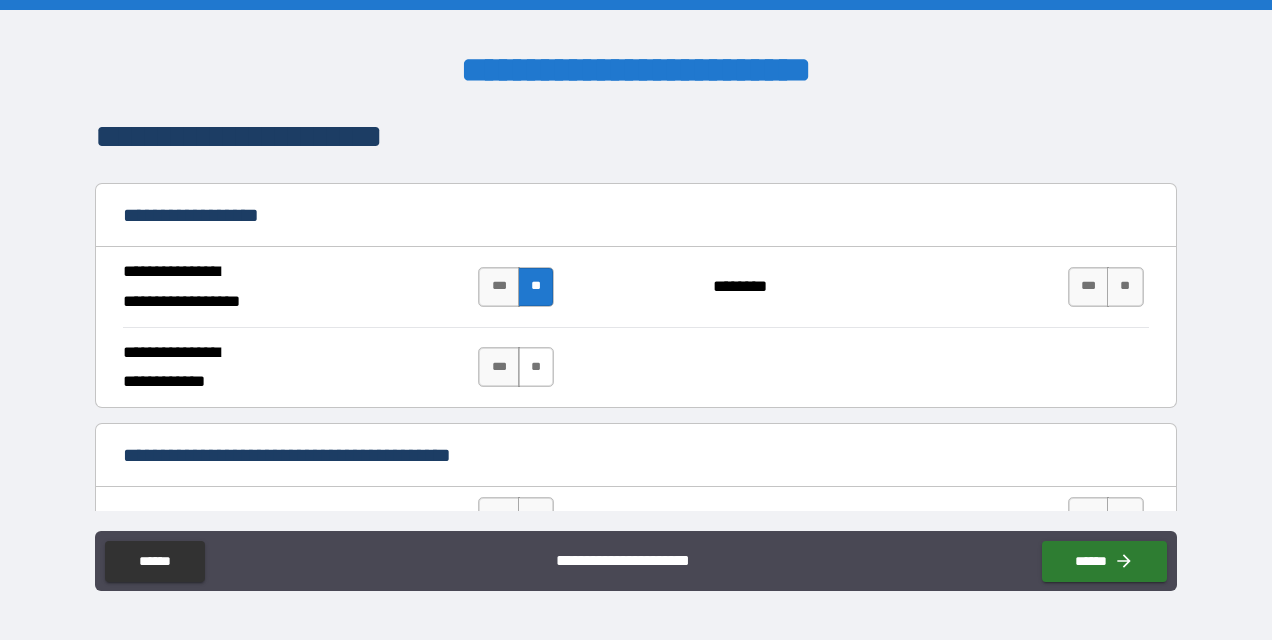 click on "**" at bounding box center (536, 367) 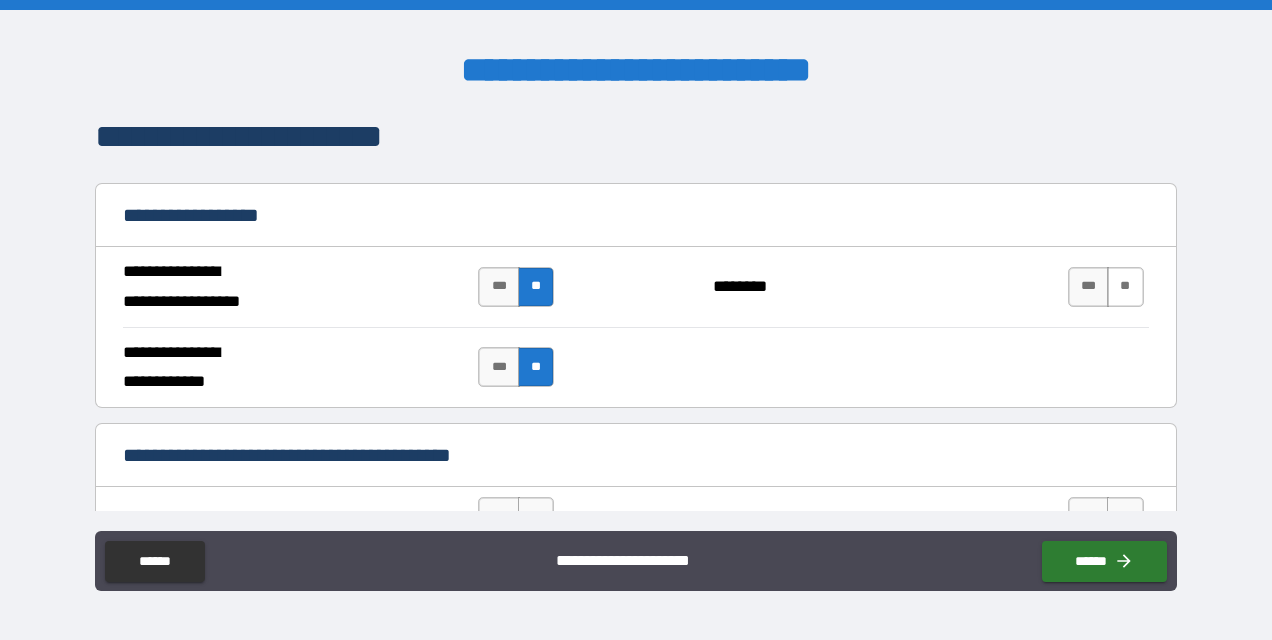 click on "**" at bounding box center [1125, 287] 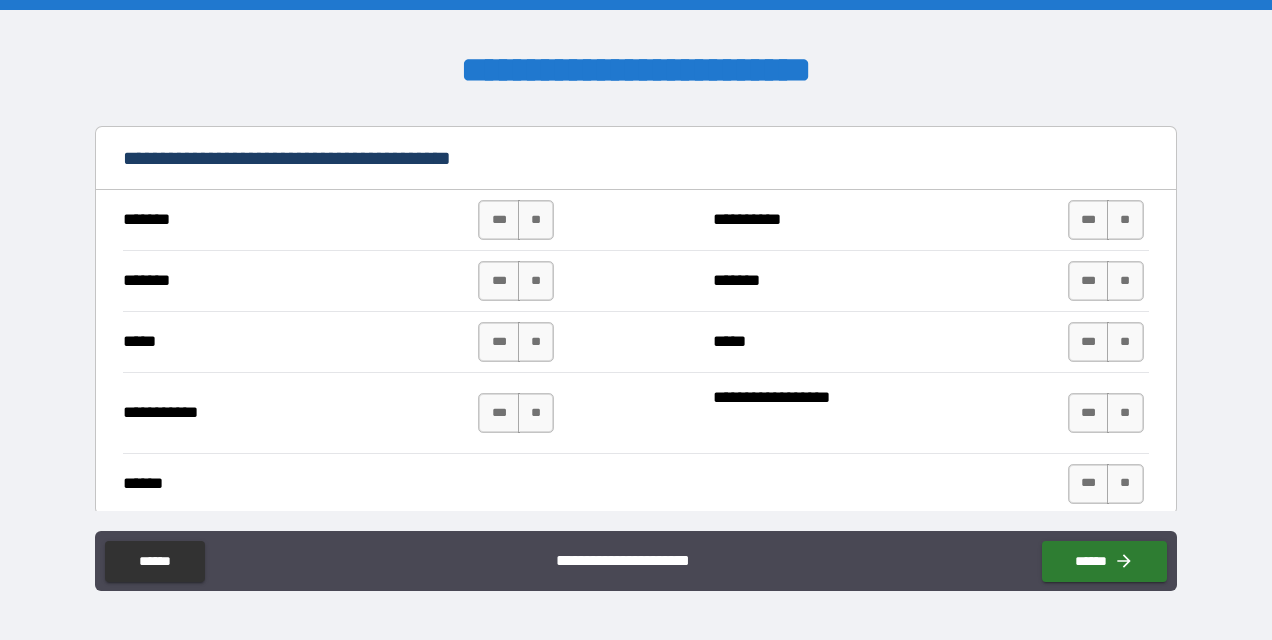 scroll, scrollTop: 1434, scrollLeft: 0, axis: vertical 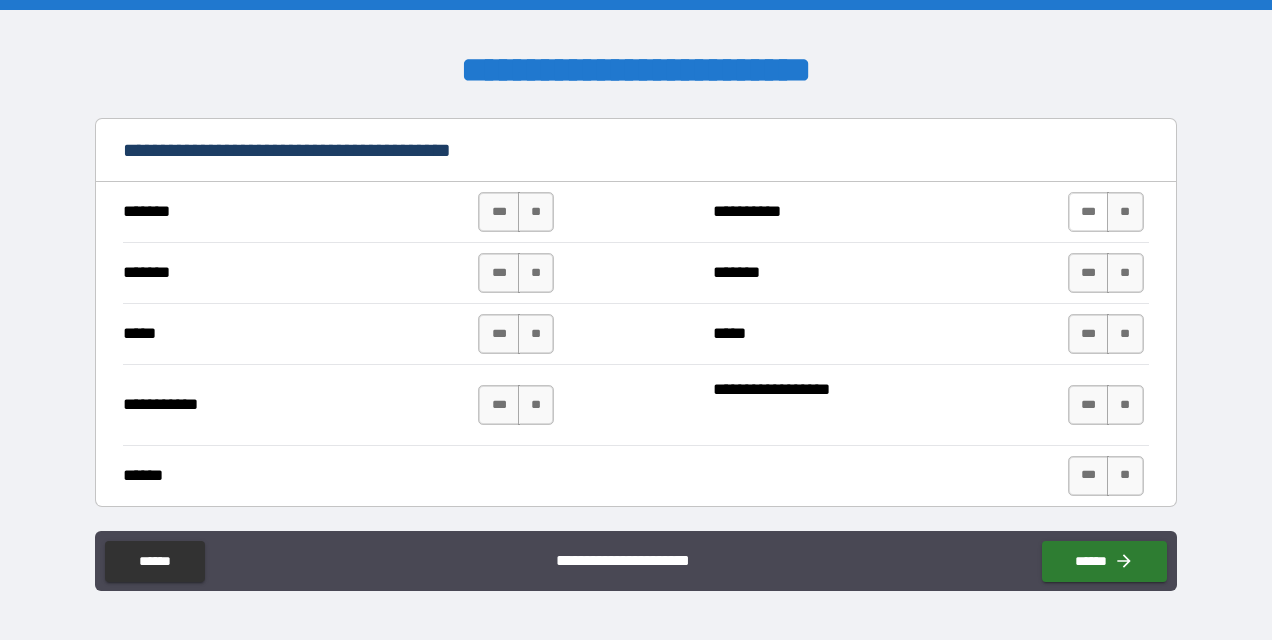 click on "***" at bounding box center (1089, 212) 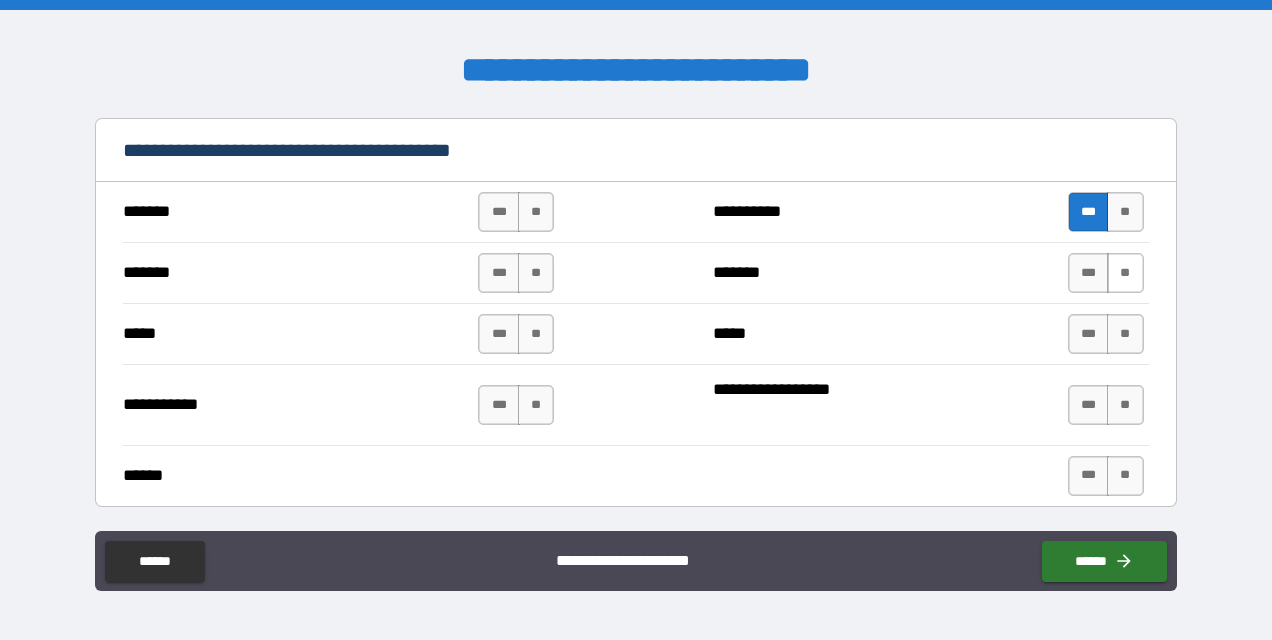 click on "**" at bounding box center [1125, 273] 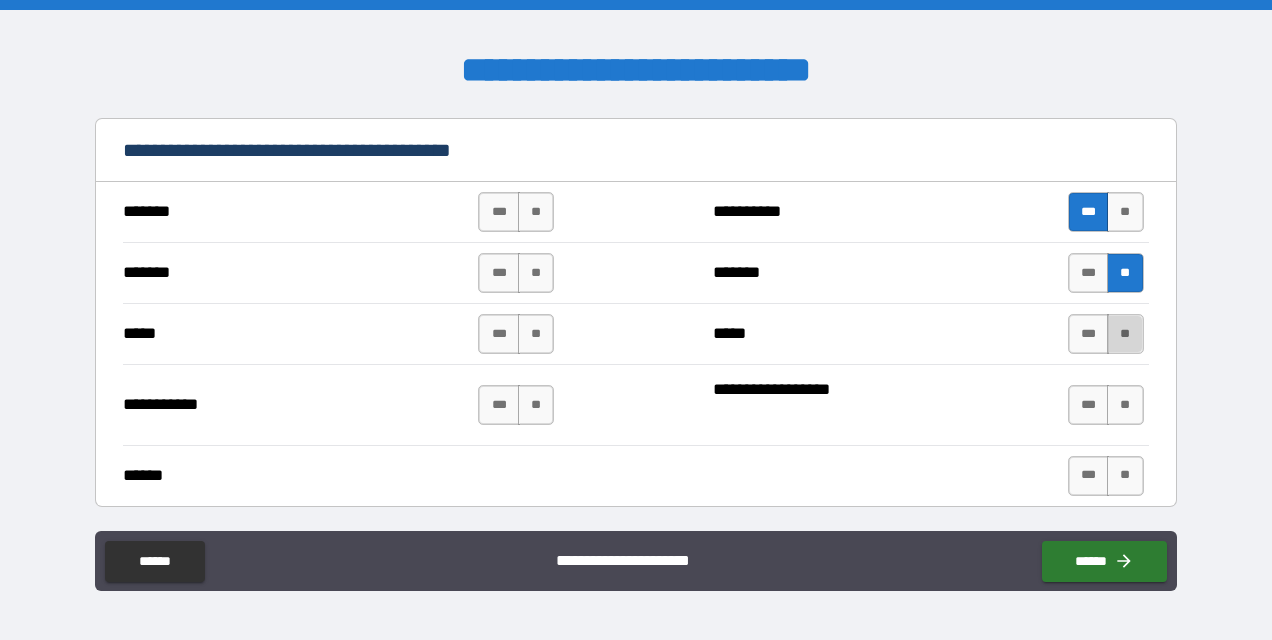 click on "**" at bounding box center [1125, 334] 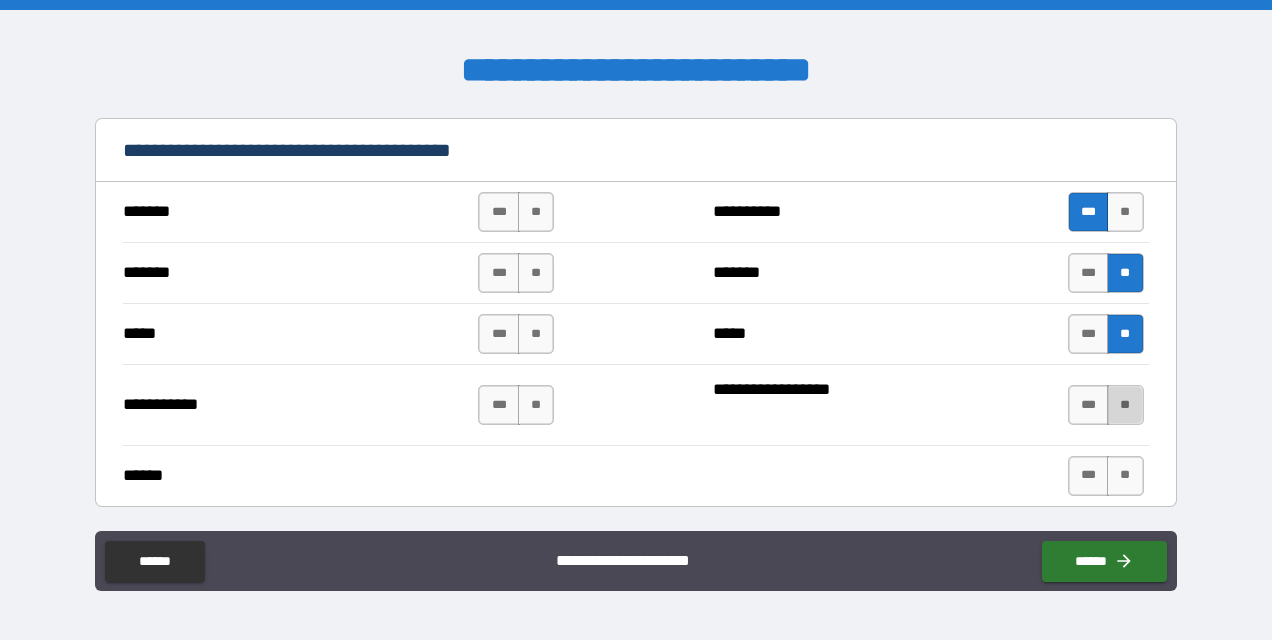 click on "**" at bounding box center [1125, 405] 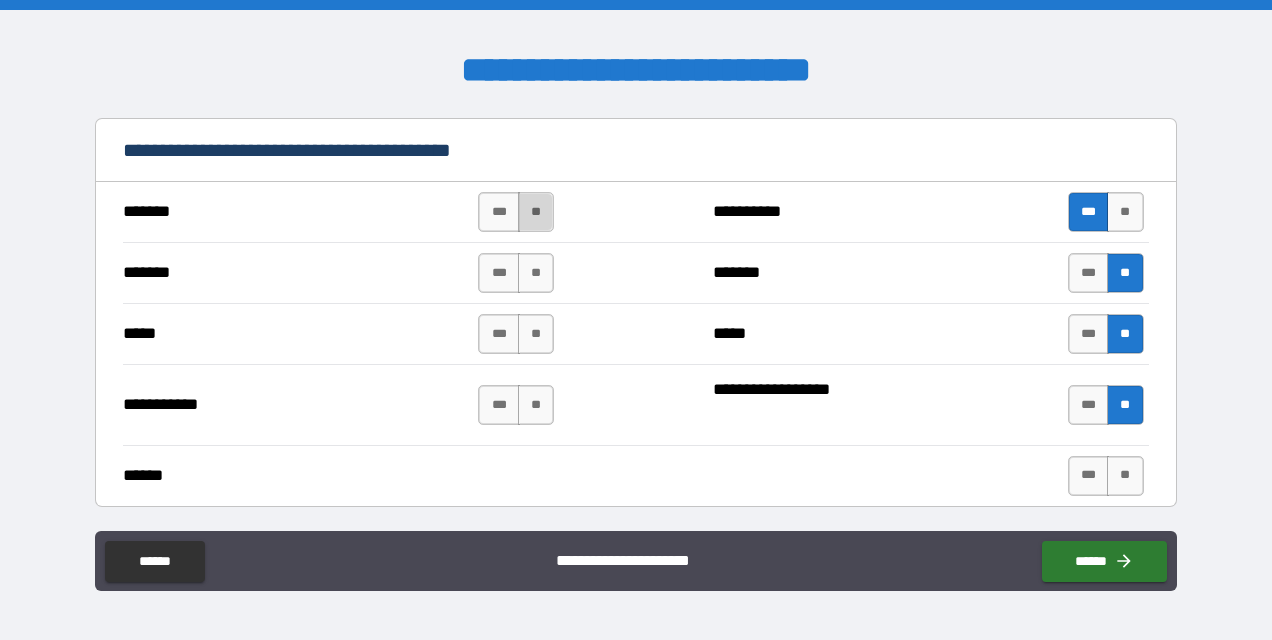 click on "**" at bounding box center (536, 212) 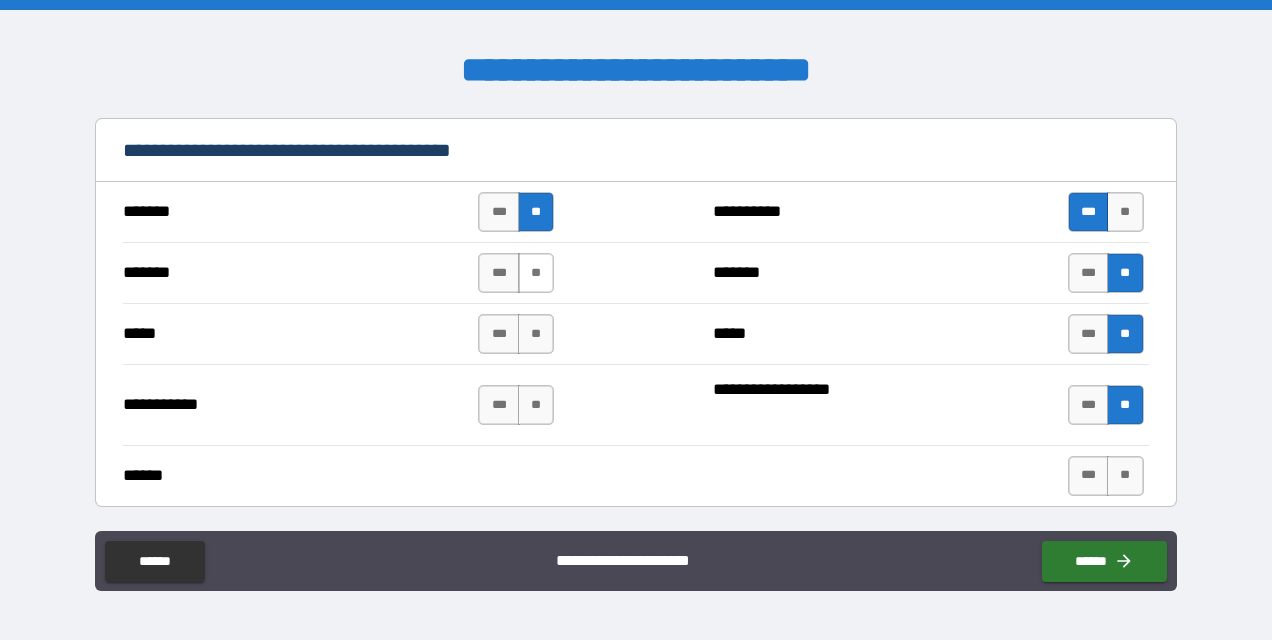 click on "**" at bounding box center (536, 273) 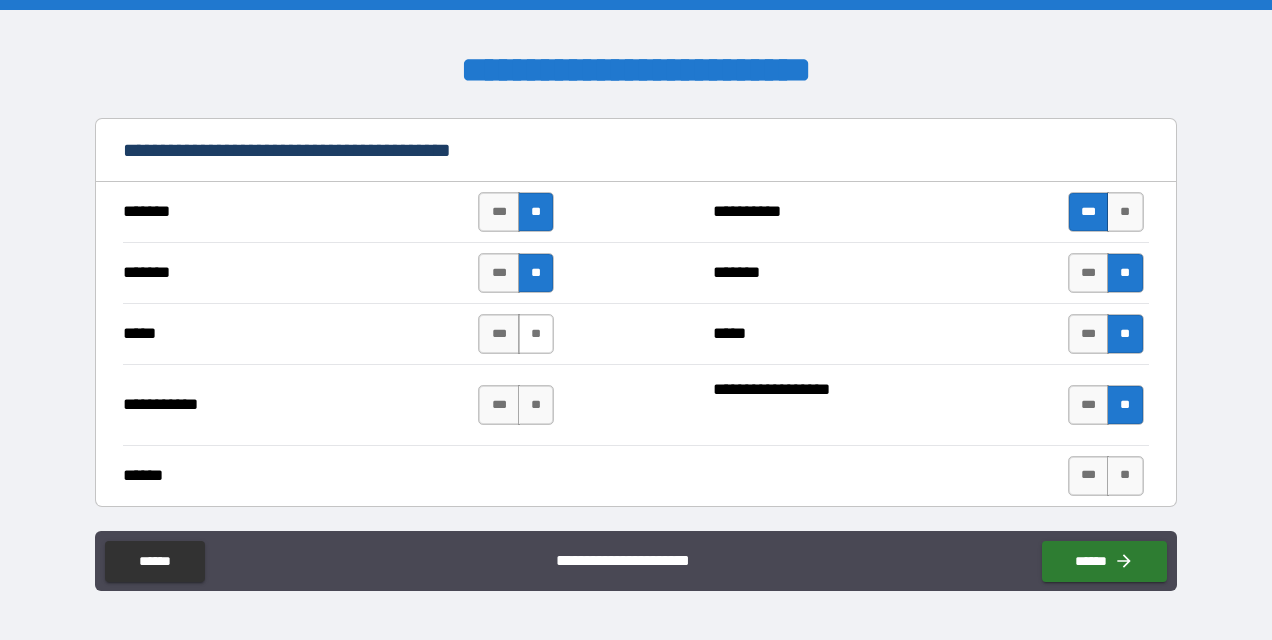 click on "**" at bounding box center [536, 334] 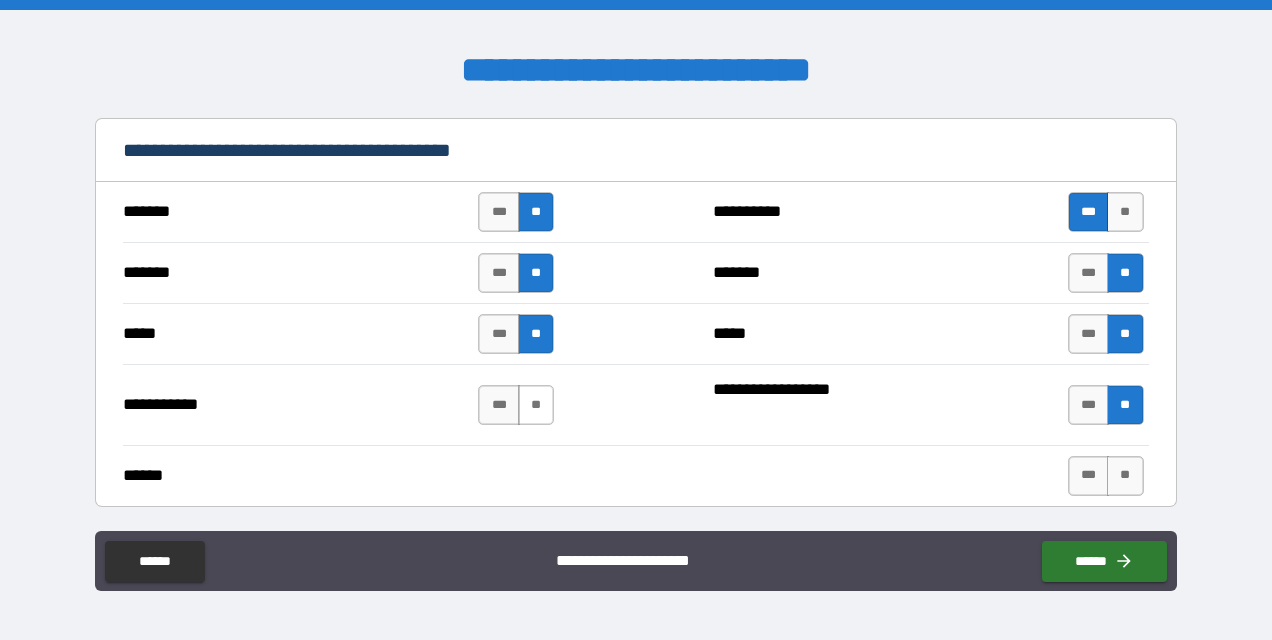 click on "**" at bounding box center [536, 405] 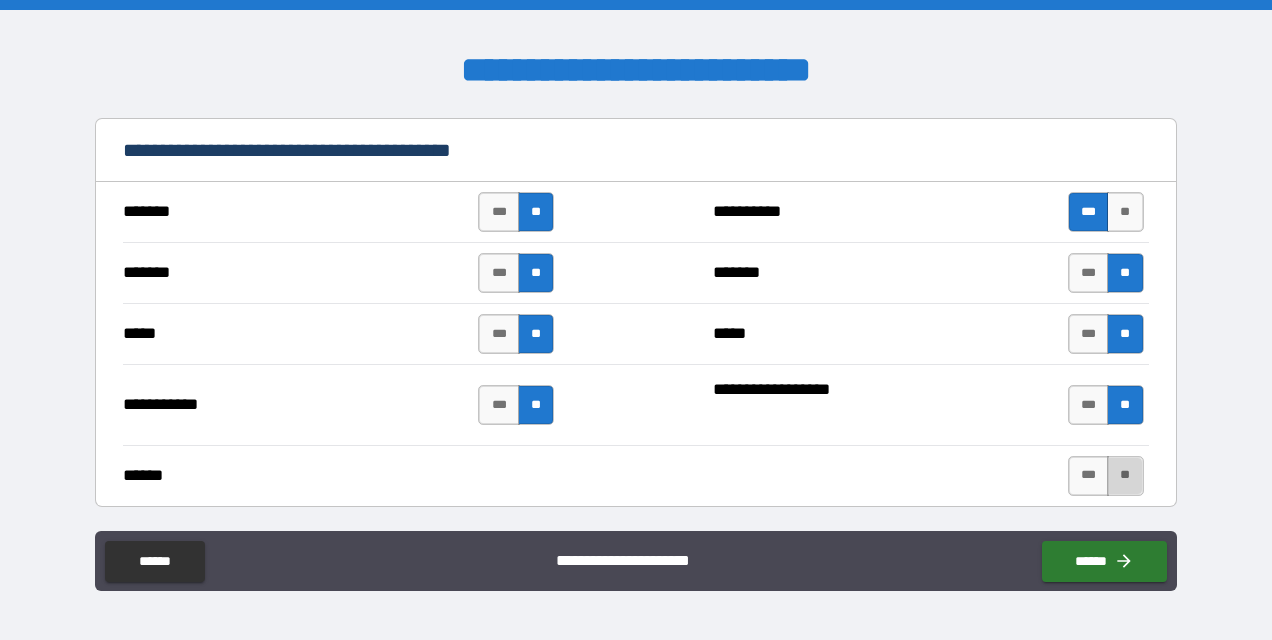 click on "**" at bounding box center (1125, 476) 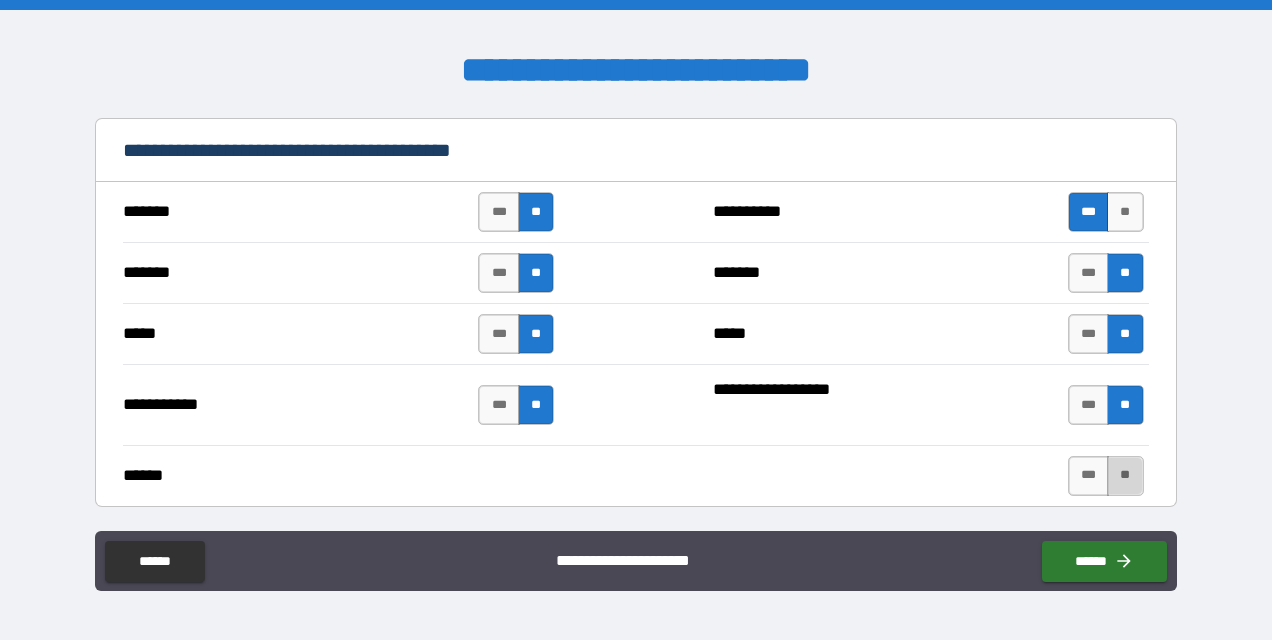 click on "**" at bounding box center [1125, 476] 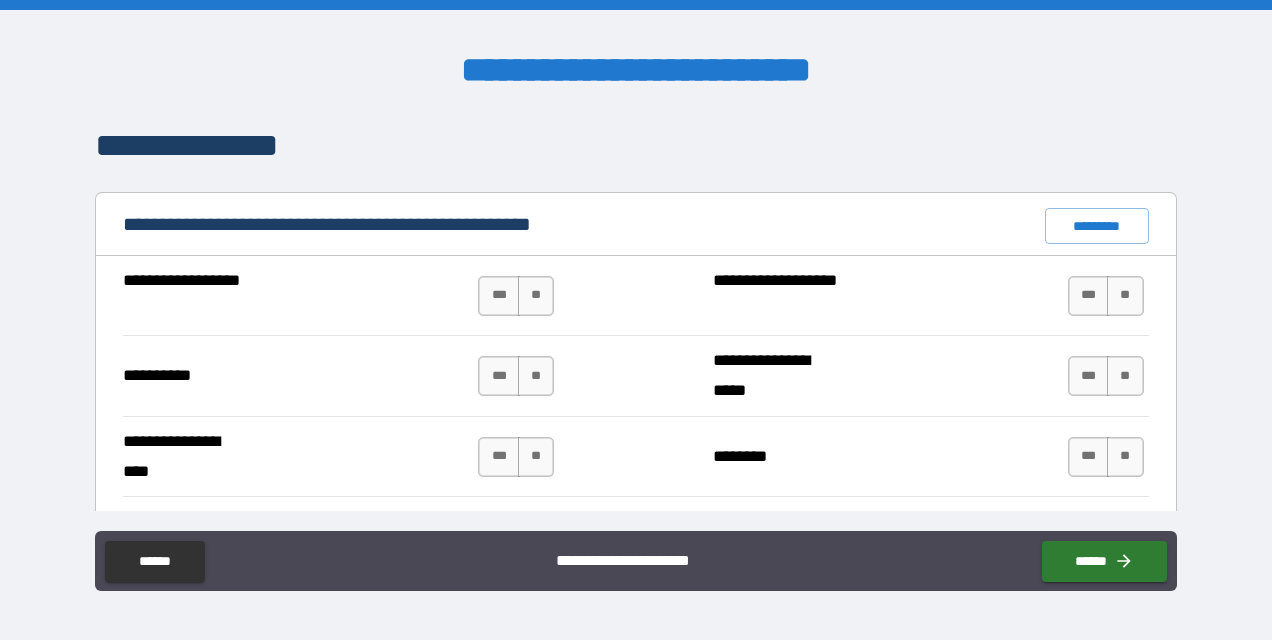 scroll, scrollTop: 1874, scrollLeft: 0, axis: vertical 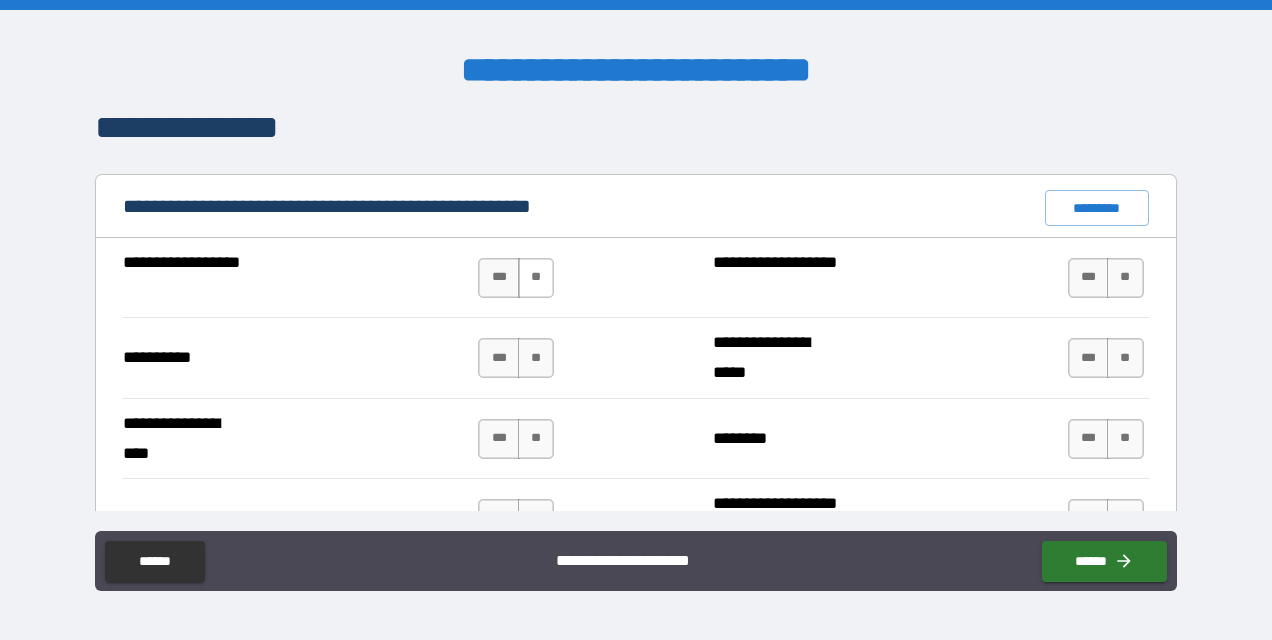 click on "**" at bounding box center [536, 278] 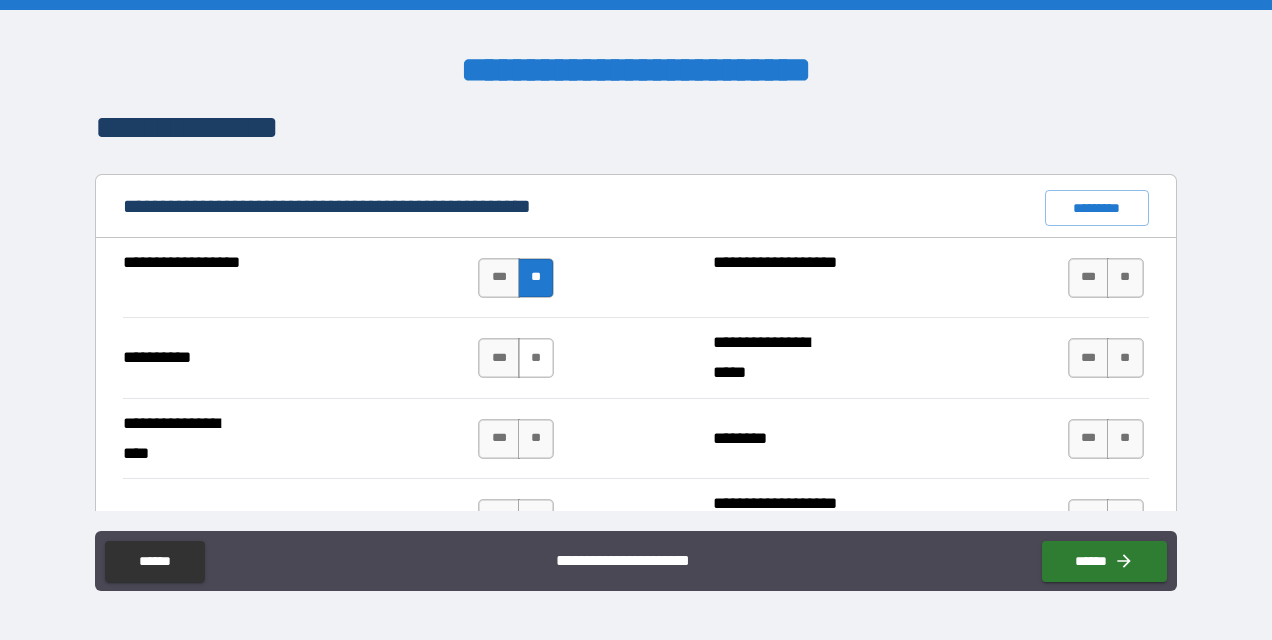 click on "**" at bounding box center (536, 358) 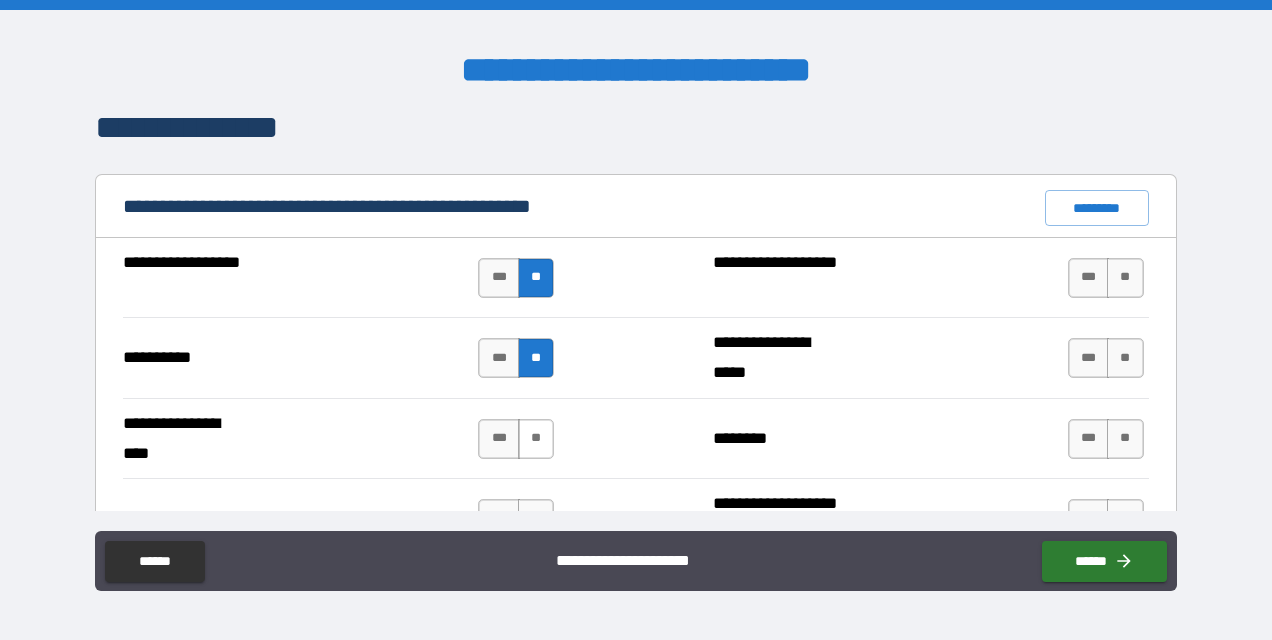 click on "**" at bounding box center [536, 439] 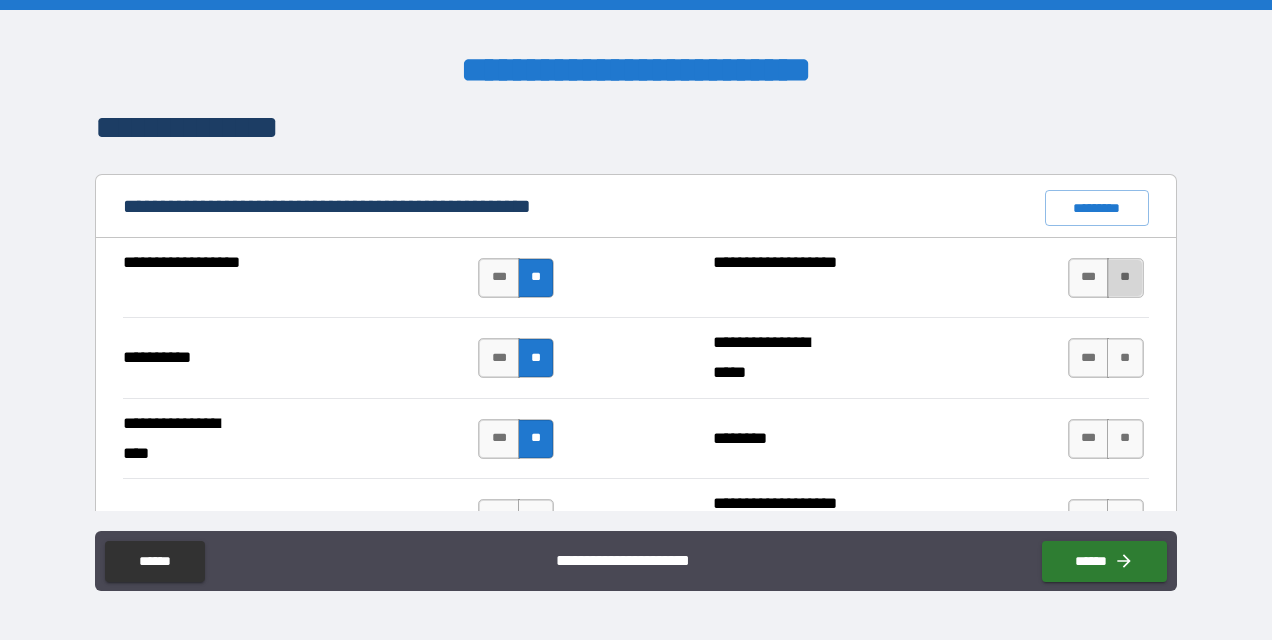click on "**" at bounding box center (1125, 278) 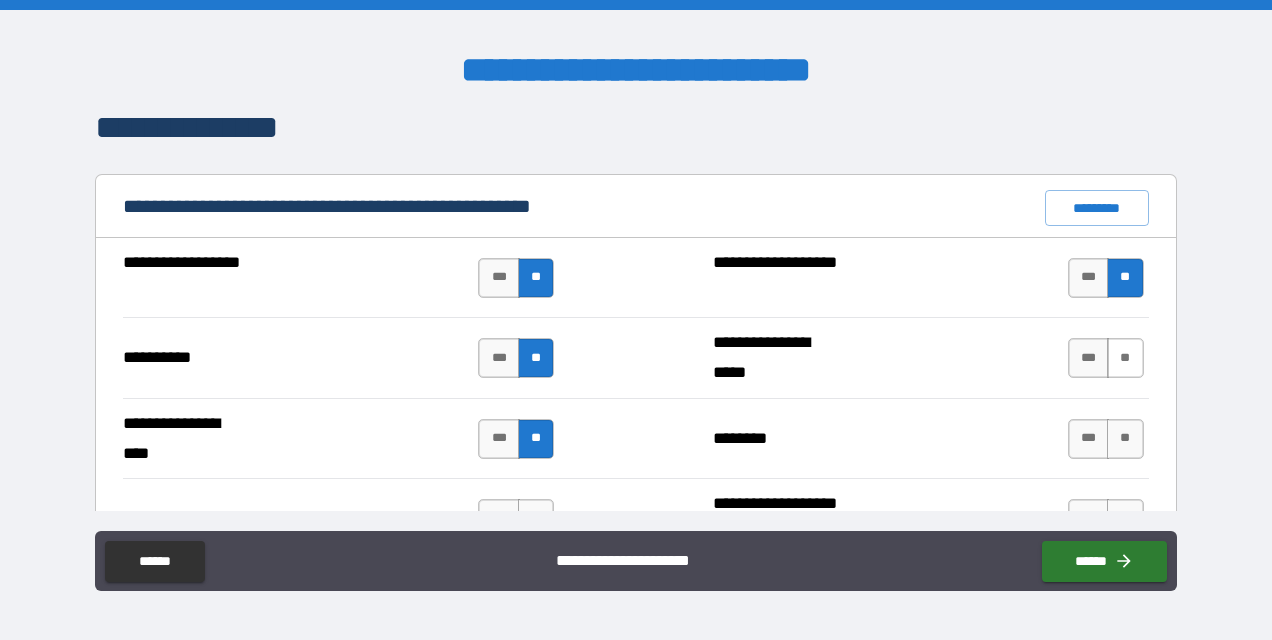 click on "**" at bounding box center [1125, 358] 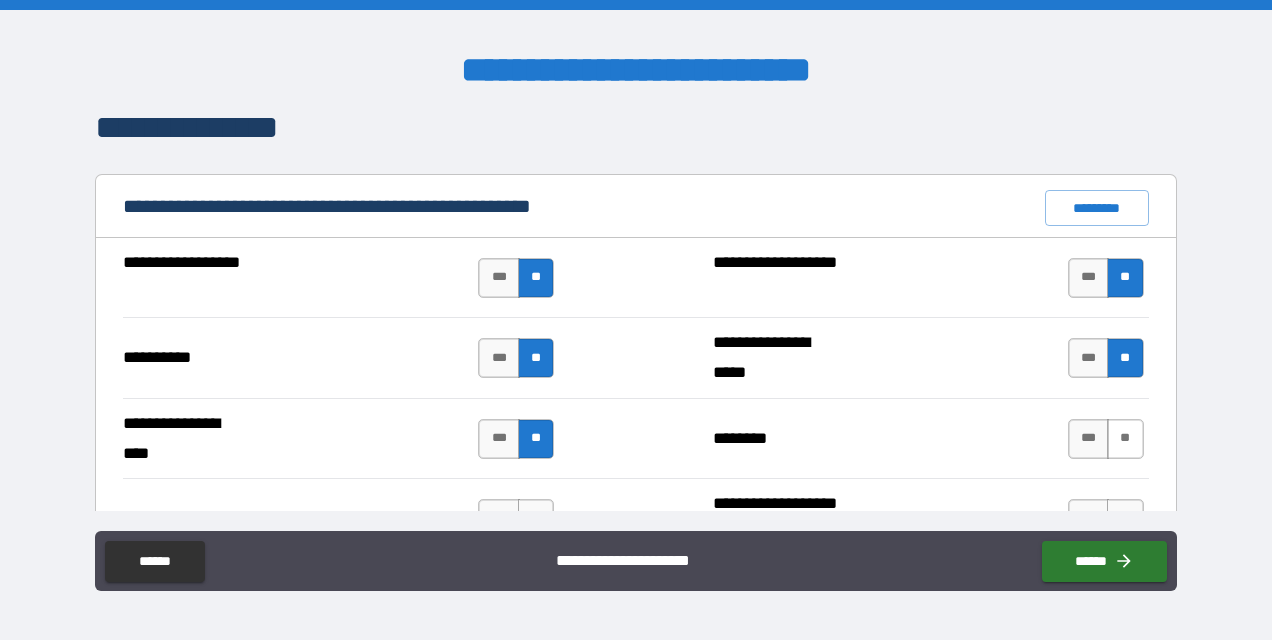 click on "**" at bounding box center (1125, 439) 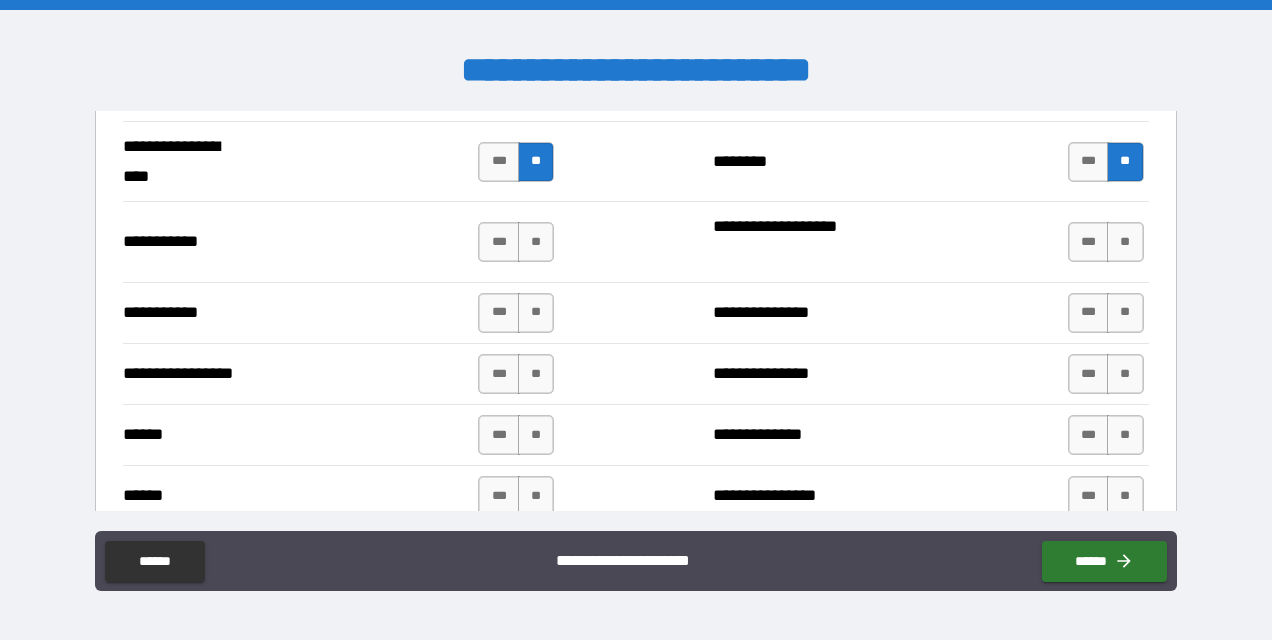 scroll, scrollTop: 2160, scrollLeft: 0, axis: vertical 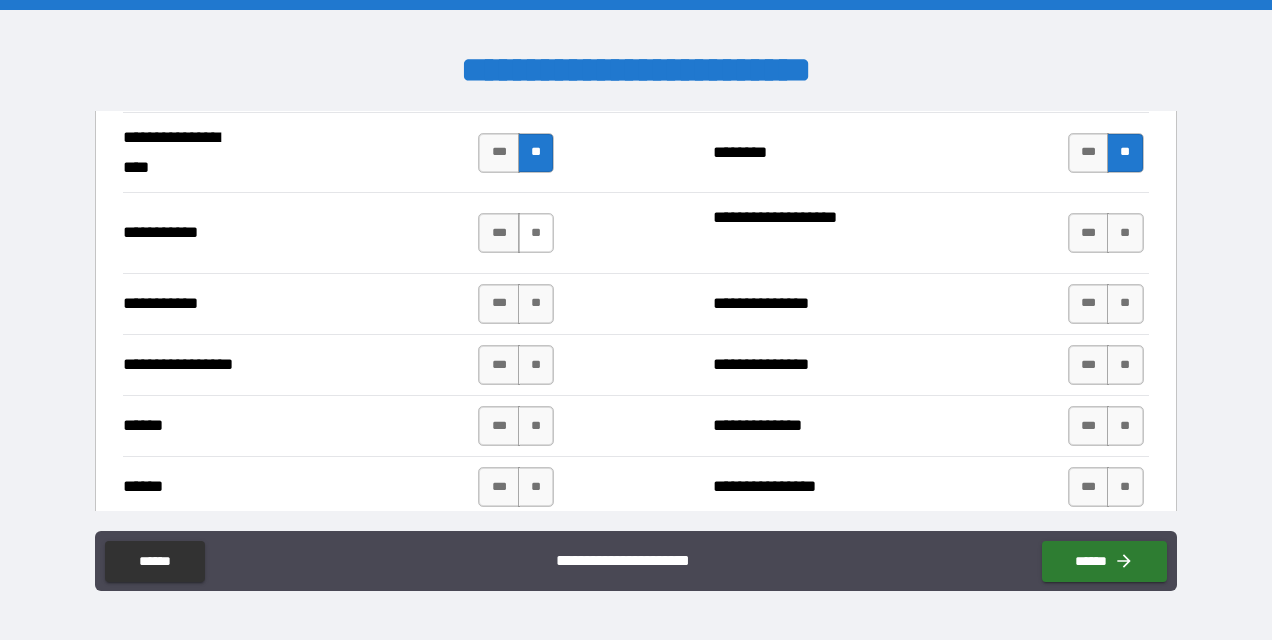 click on "**" at bounding box center [536, 233] 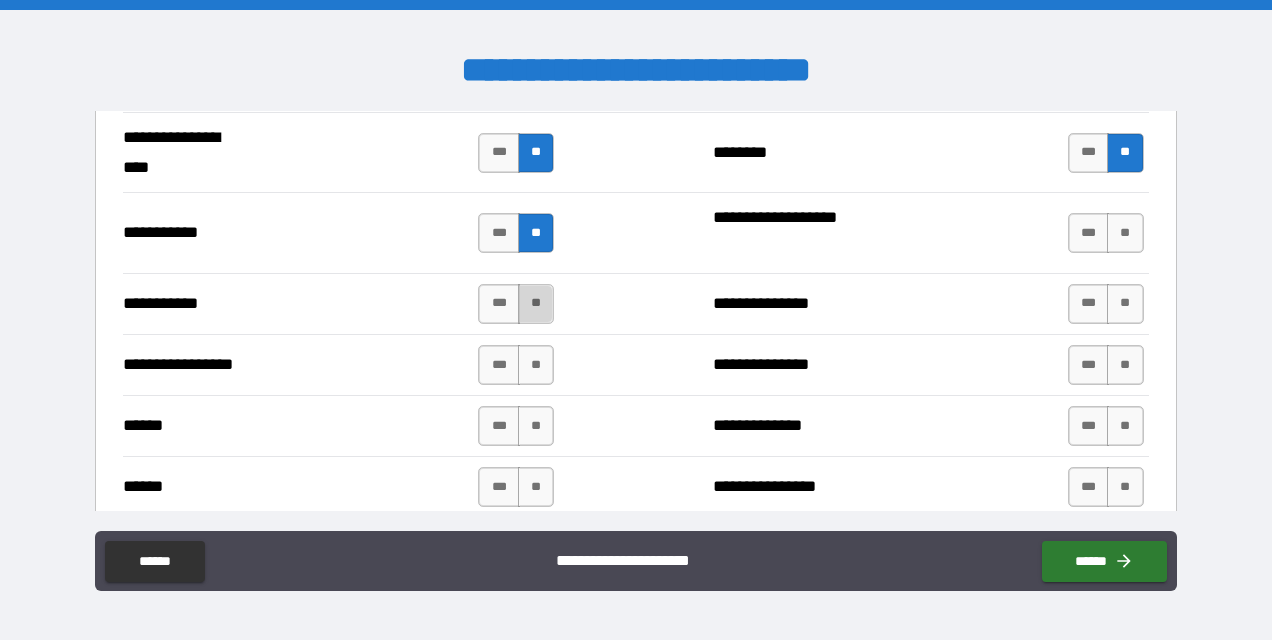 click on "**" at bounding box center (536, 304) 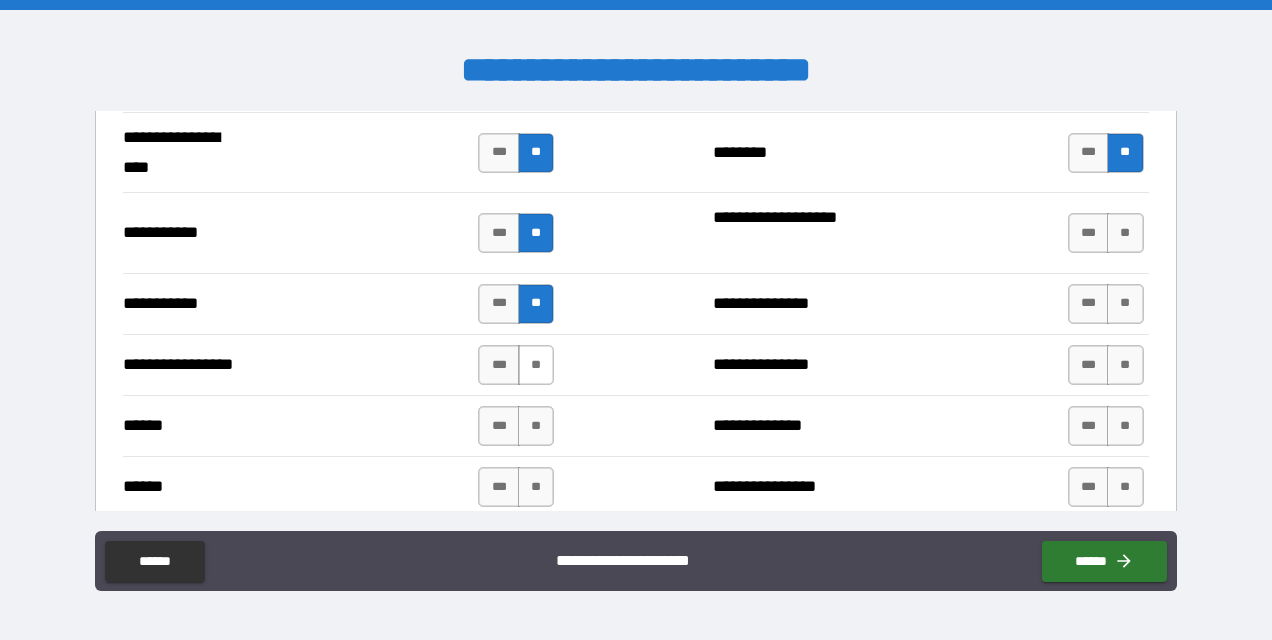 click on "**" at bounding box center (536, 365) 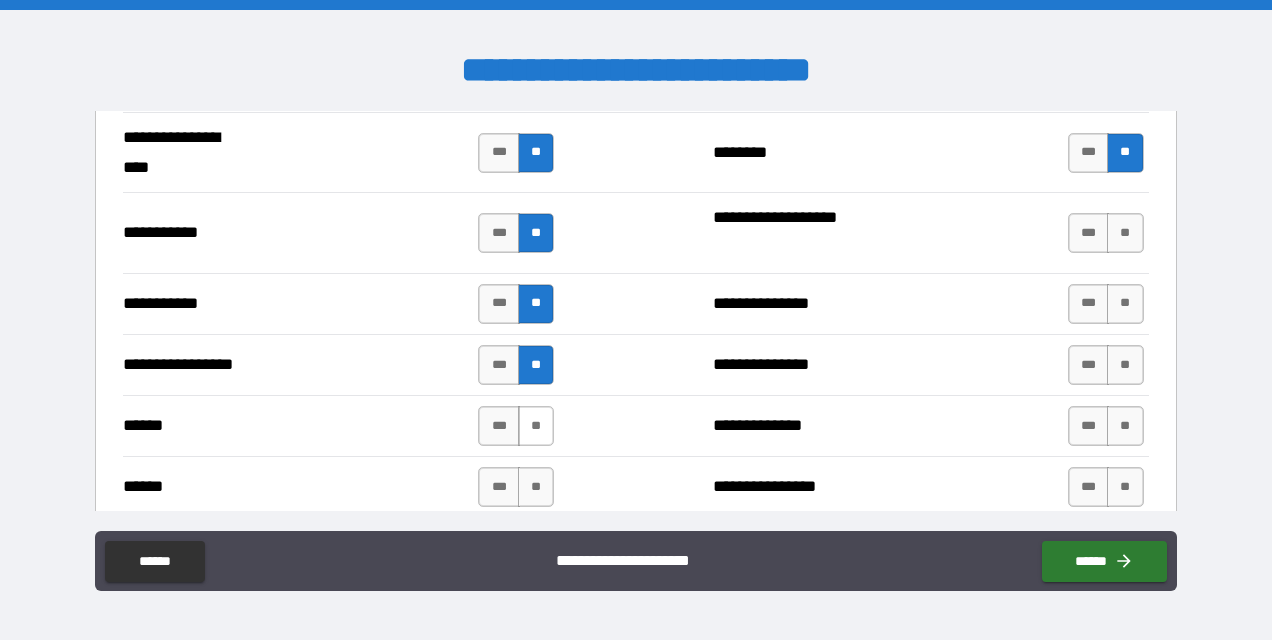 click on "**" at bounding box center [536, 426] 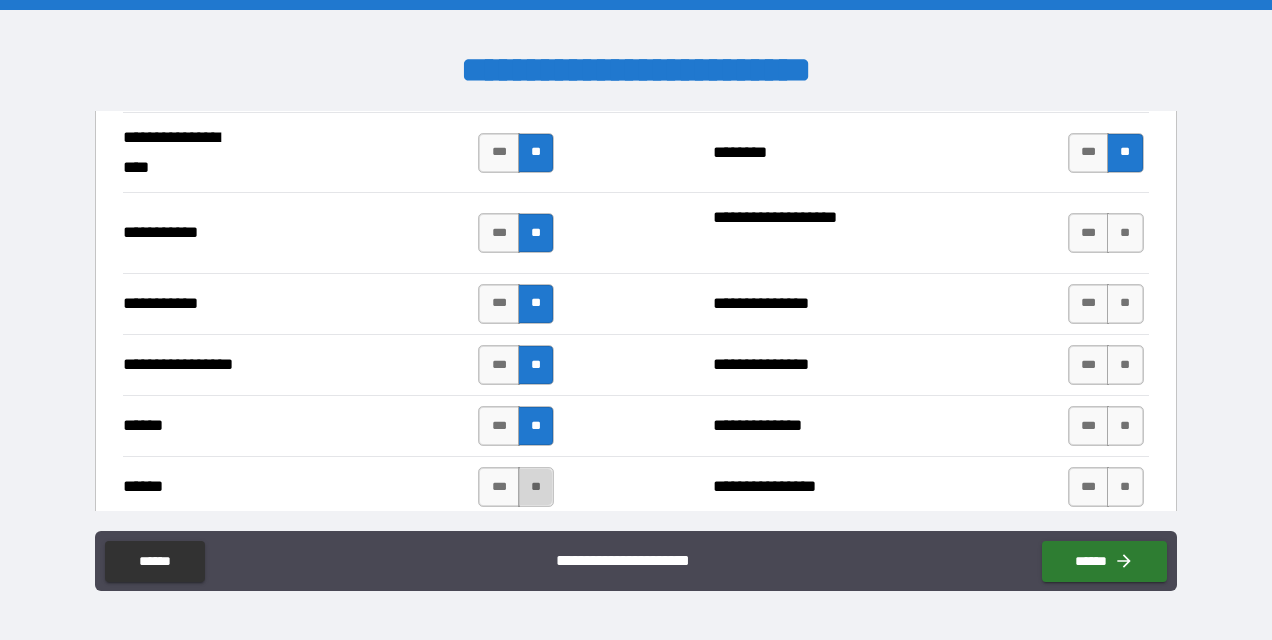 click on "**" at bounding box center [536, 487] 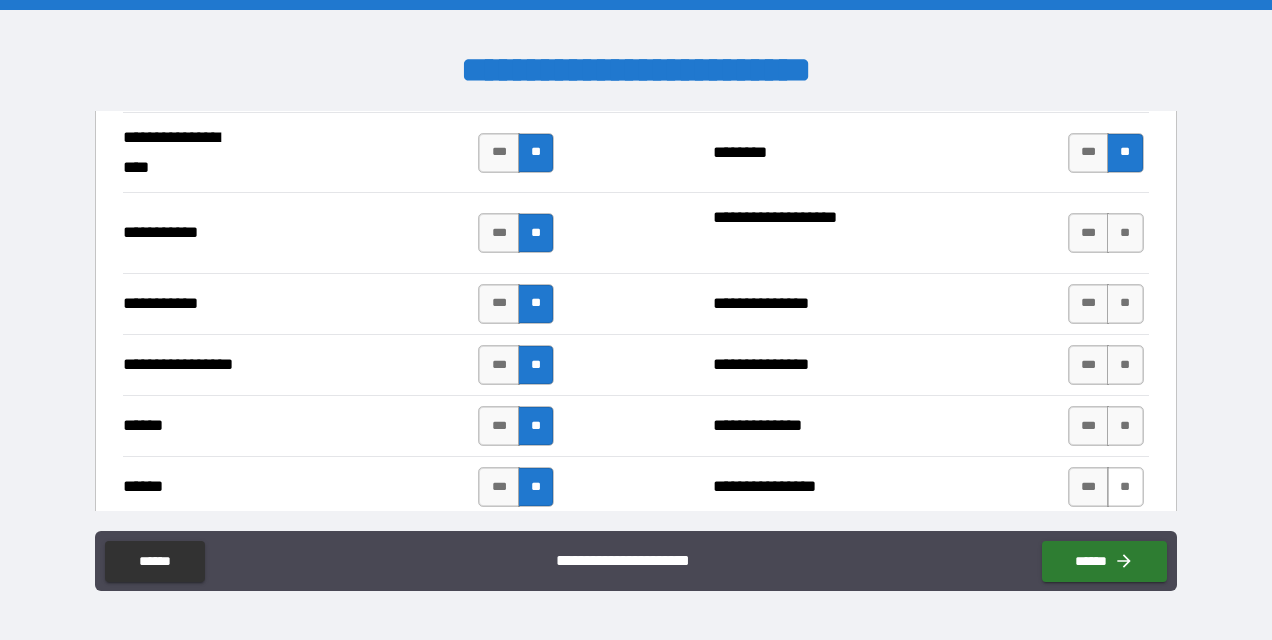 click on "**" at bounding box center [1125, 487] 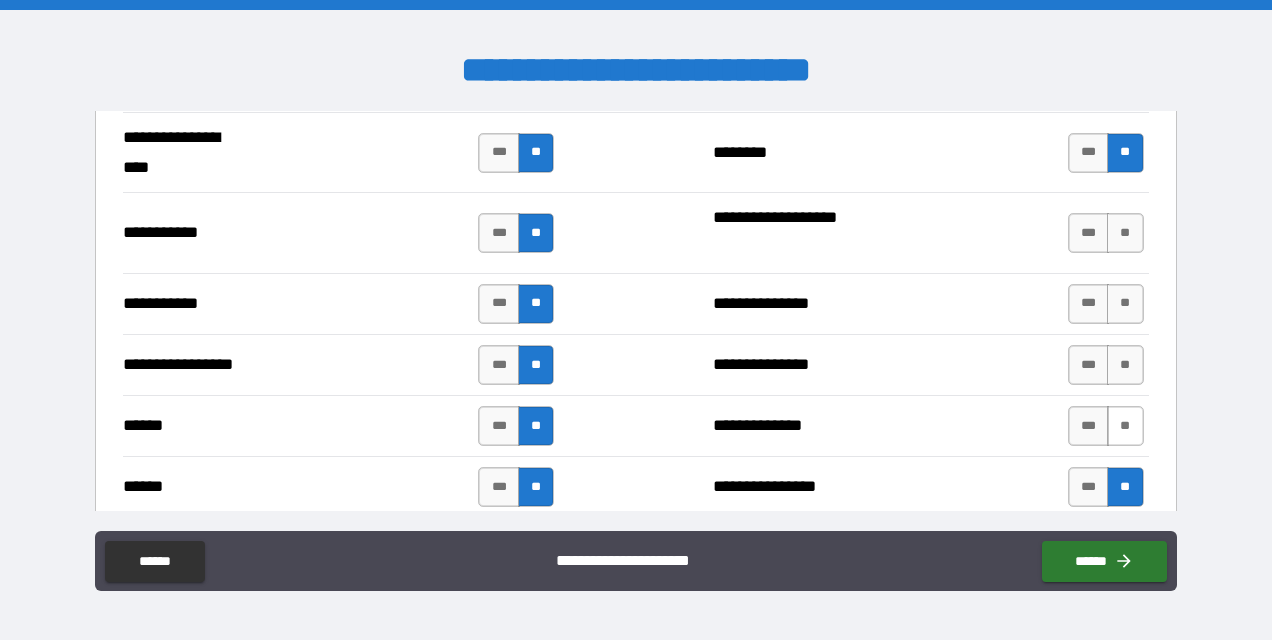 click on "**" at bounding box center [1125, 426] 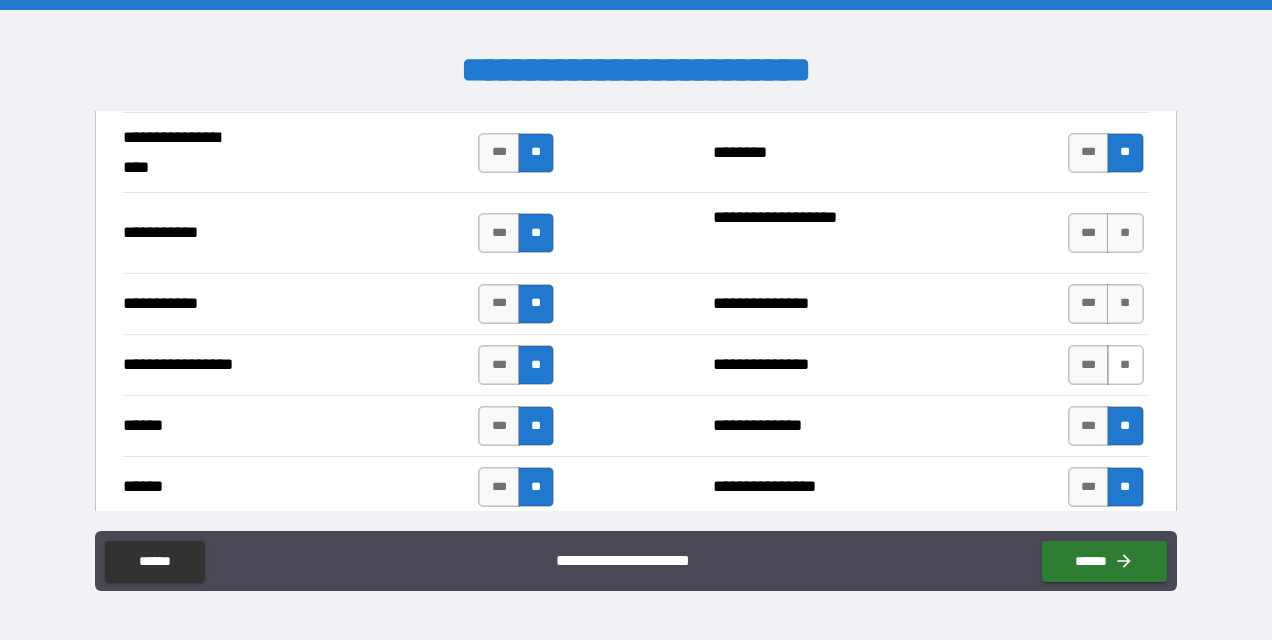 click on "**" at bounding box center [1125, 365] 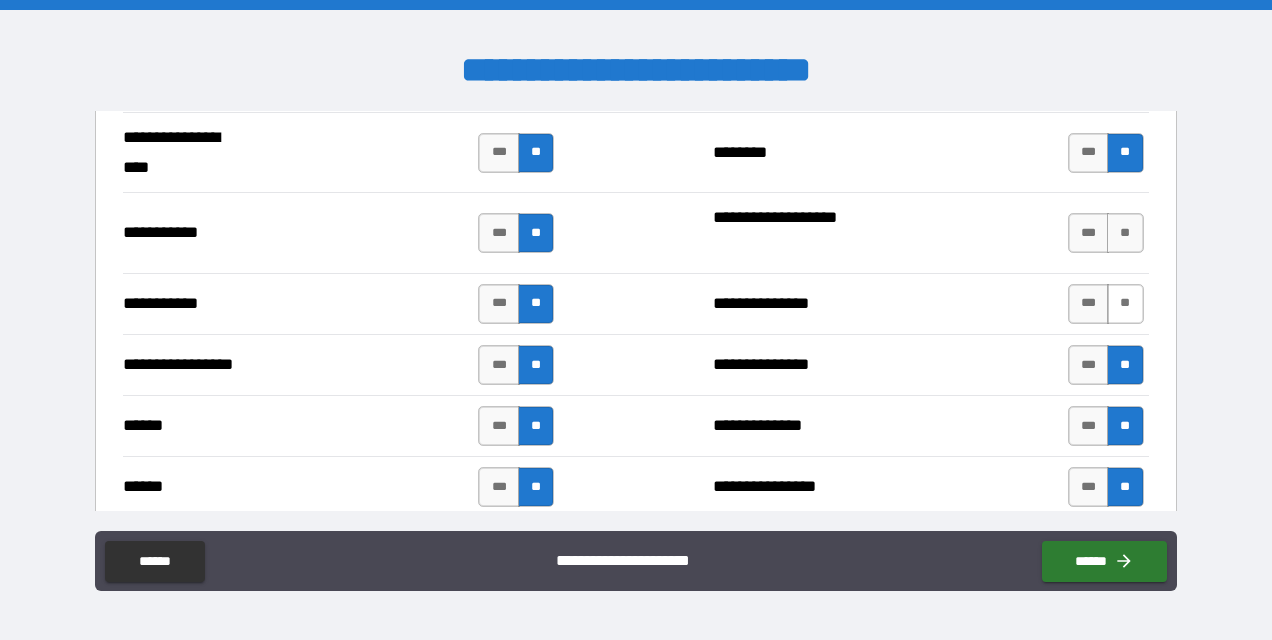 click on "**" at bounding box center (1125, 304) 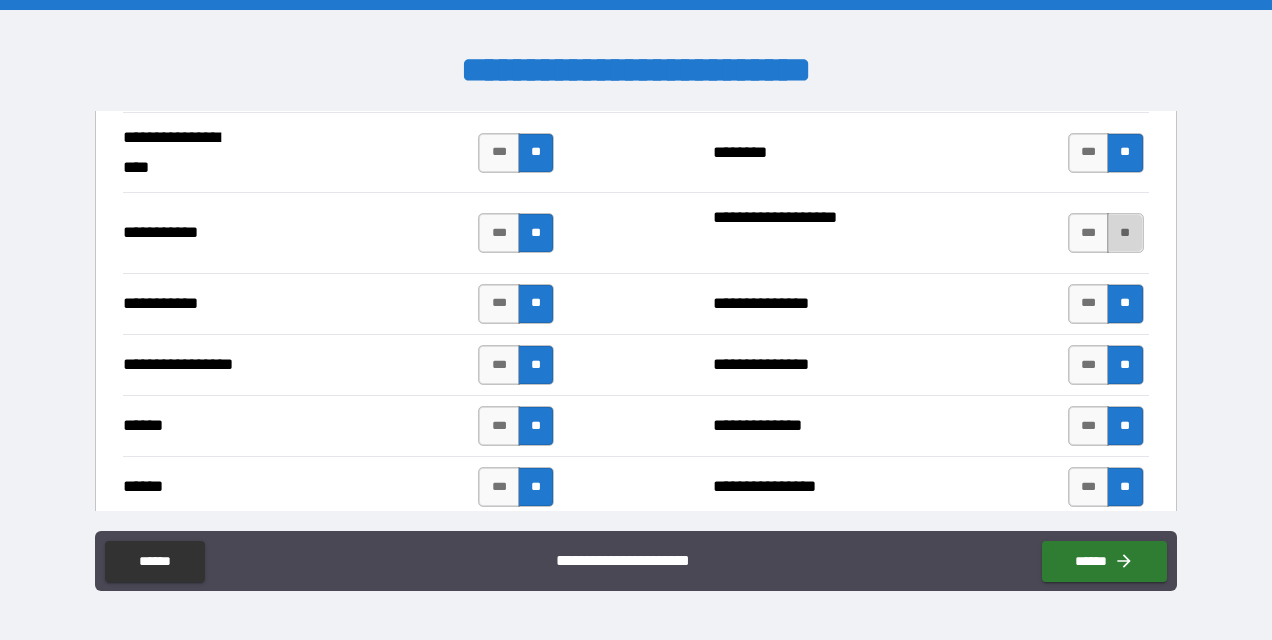 click on "**" at bounding box center (1125, 233) 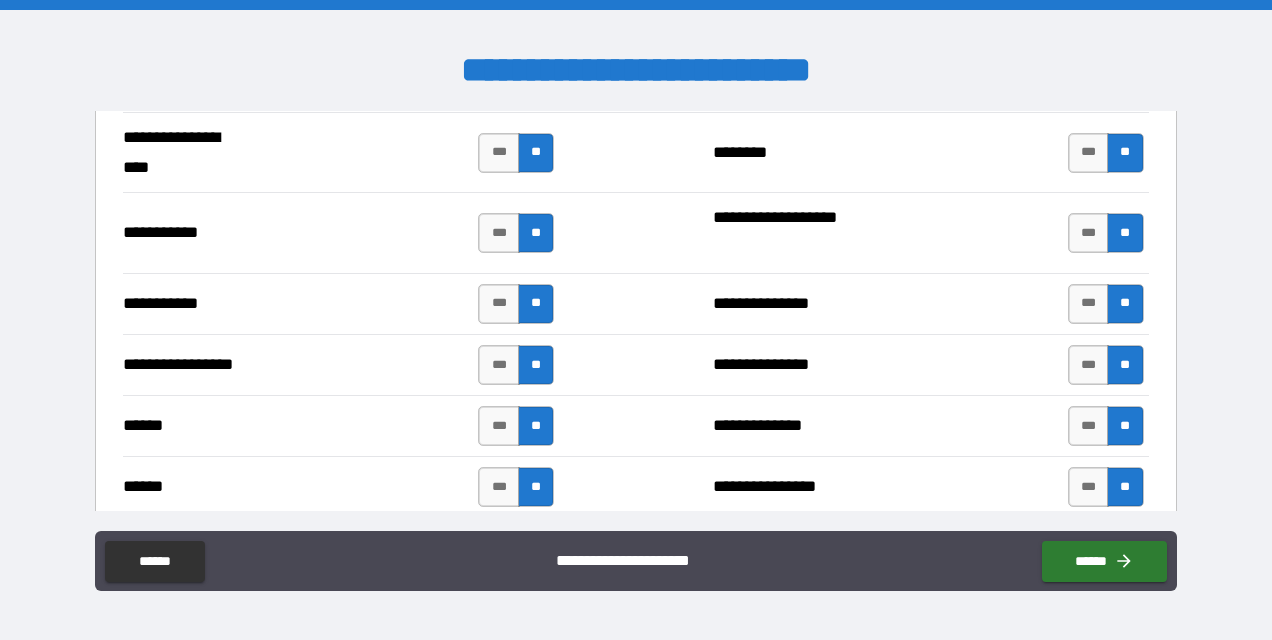 scroll, scrollTop: 2358, scrollLeft: 0, axis: vertical 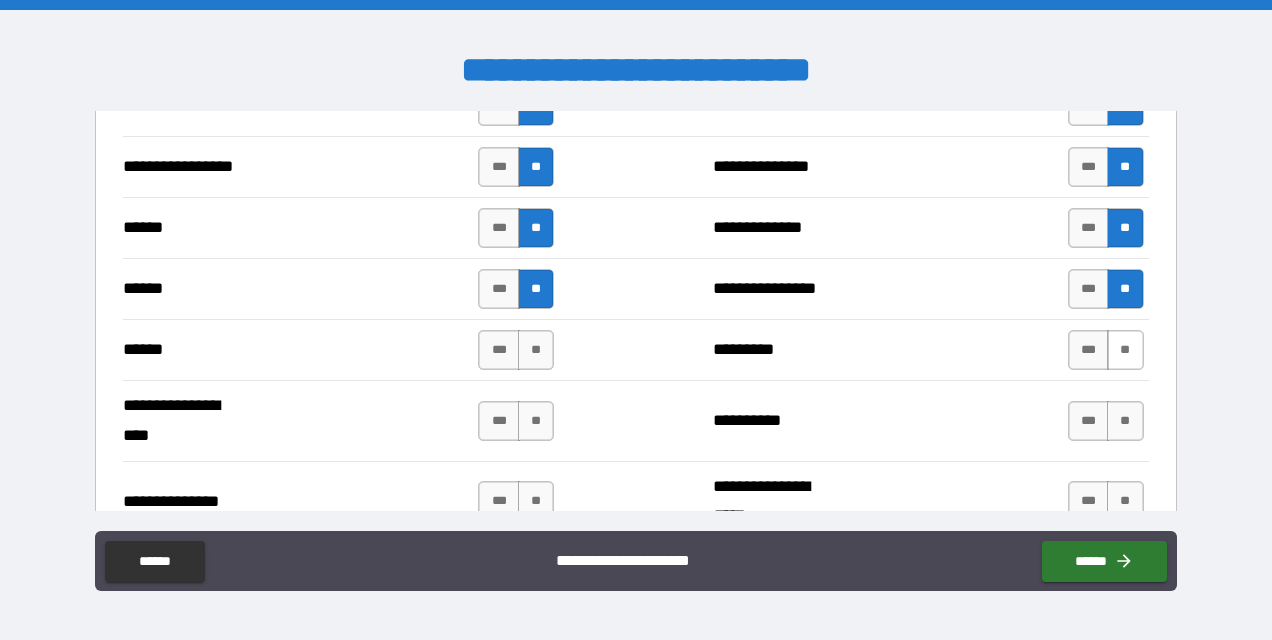click on "**" at bounding box center [1125, 350] 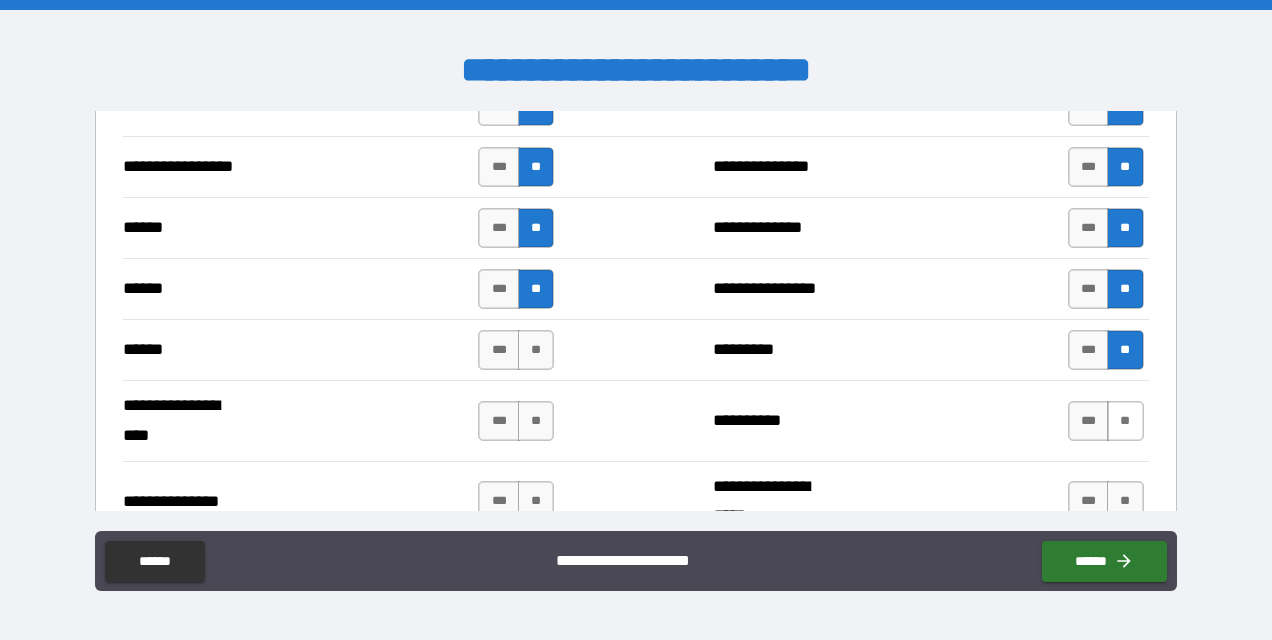 click on "**" at bounding box center (1125, 421) 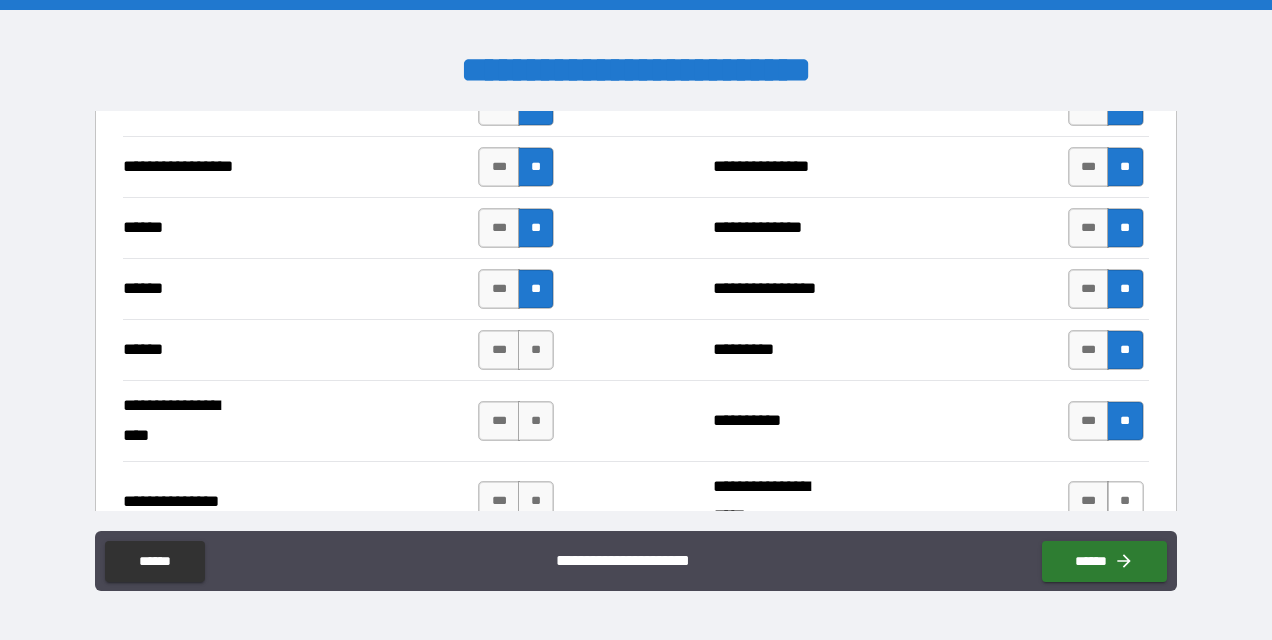 click on "**" at bounding box center [1125, 501] 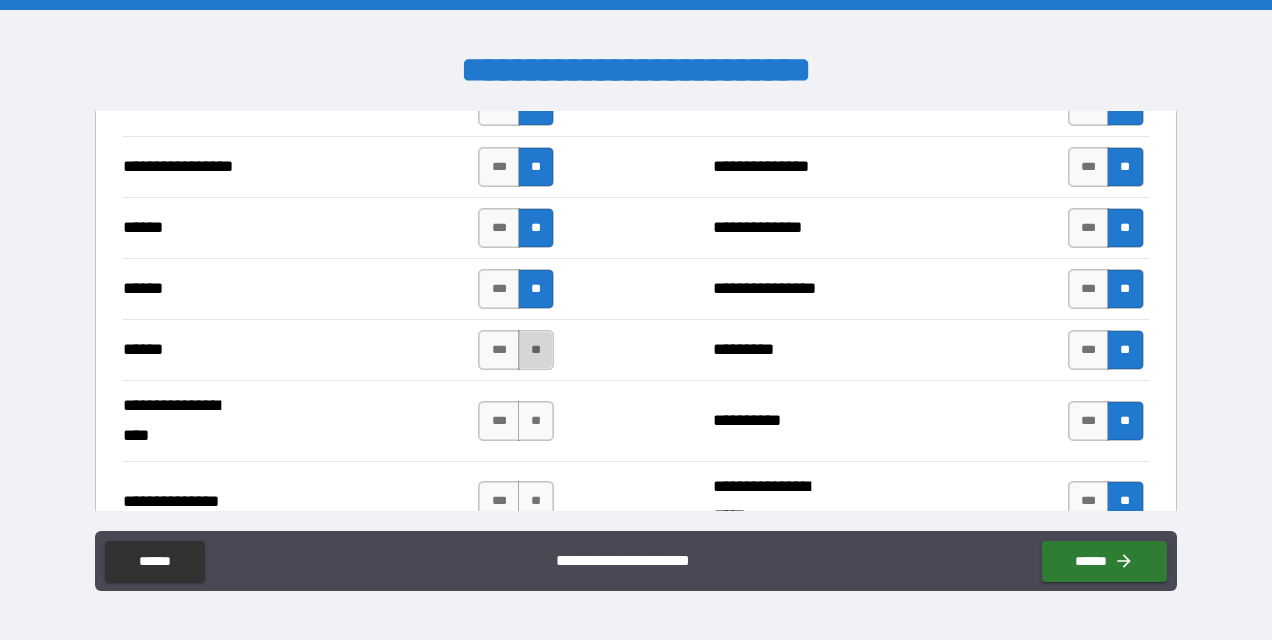 click on "**" at bounding box center [536, 350] 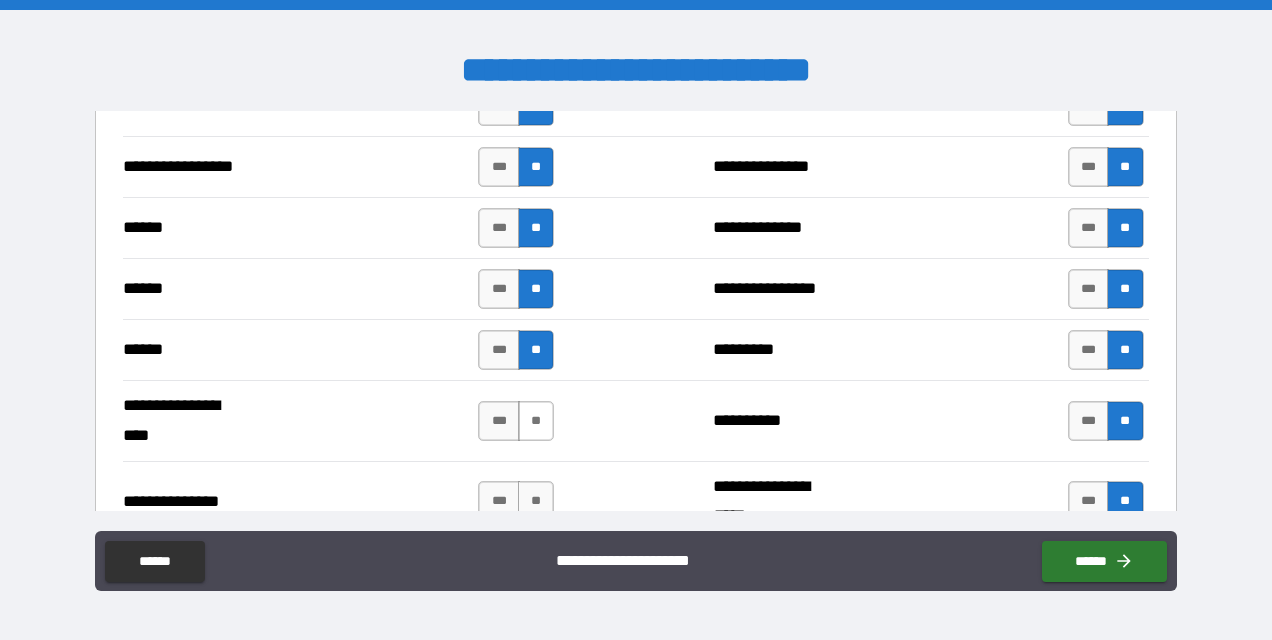 click on "**" at bounding box center [536, 421] 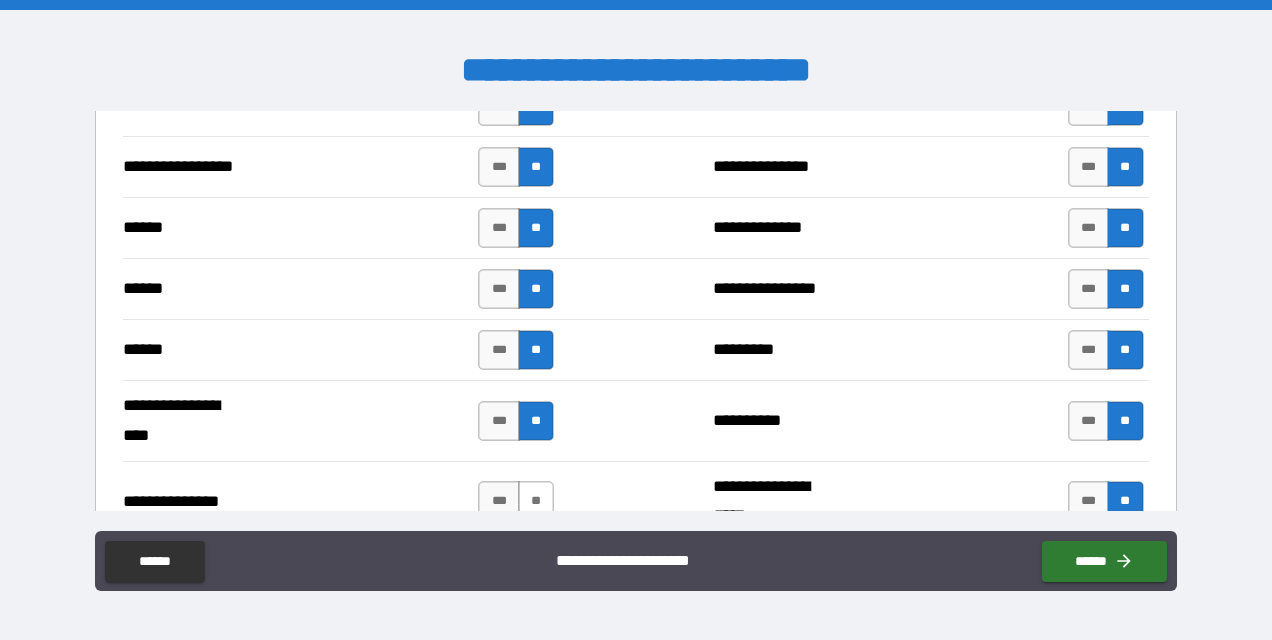 click on "**" at bounding box center [536, 501] 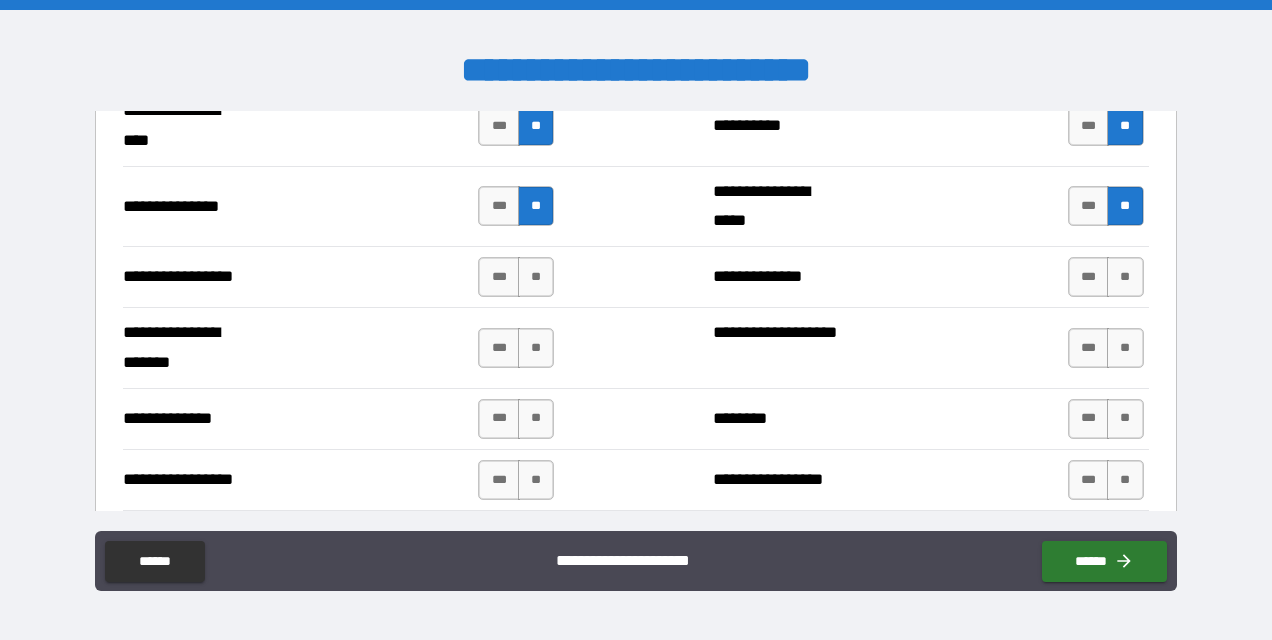 scroll, scrollTop: 2671, scrollLeft: 0, axis: vertical 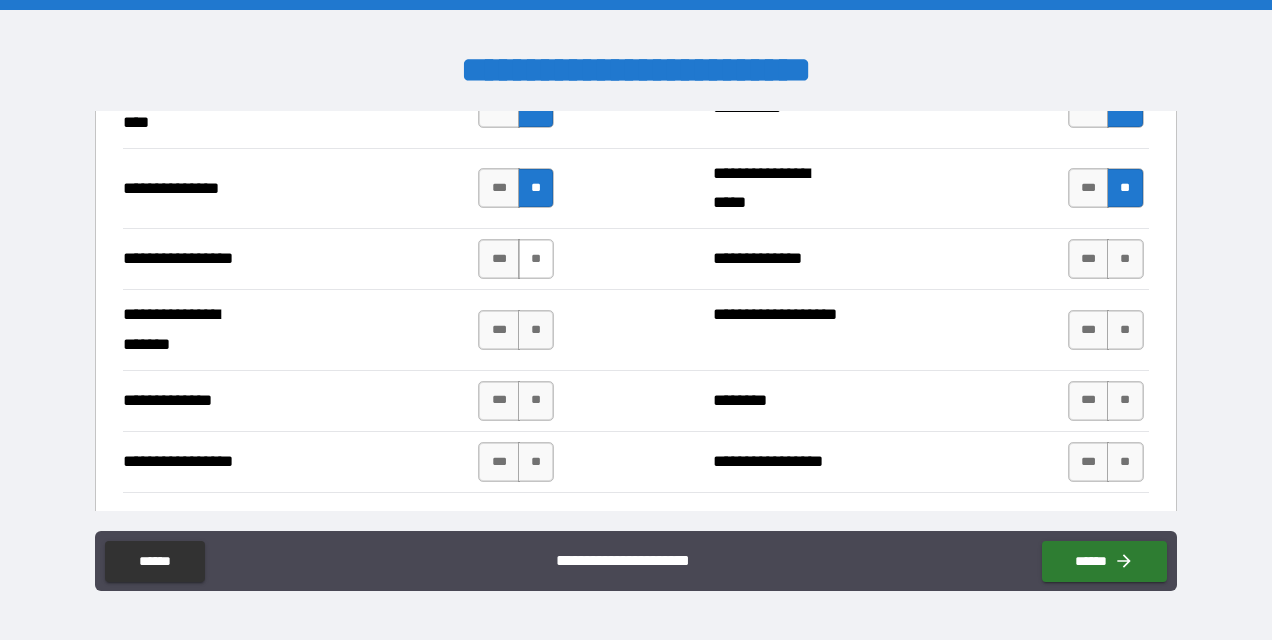 click on "**" at bounding box center (536, 259) 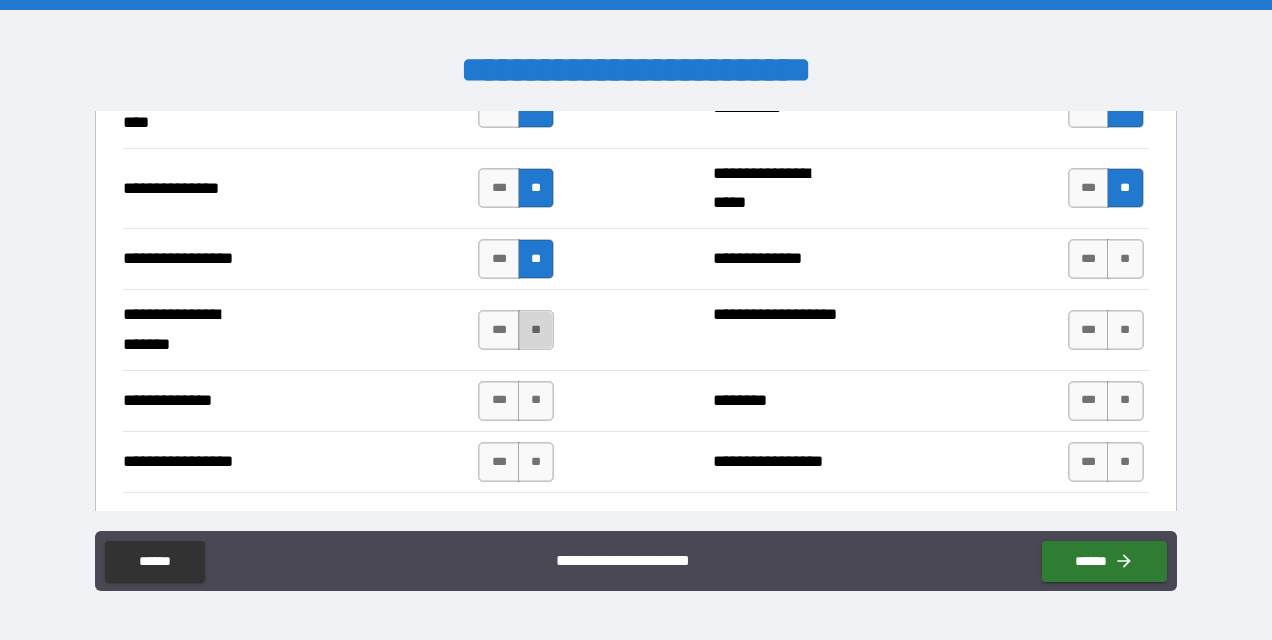 click on "**" at bounding box center [536, 330] 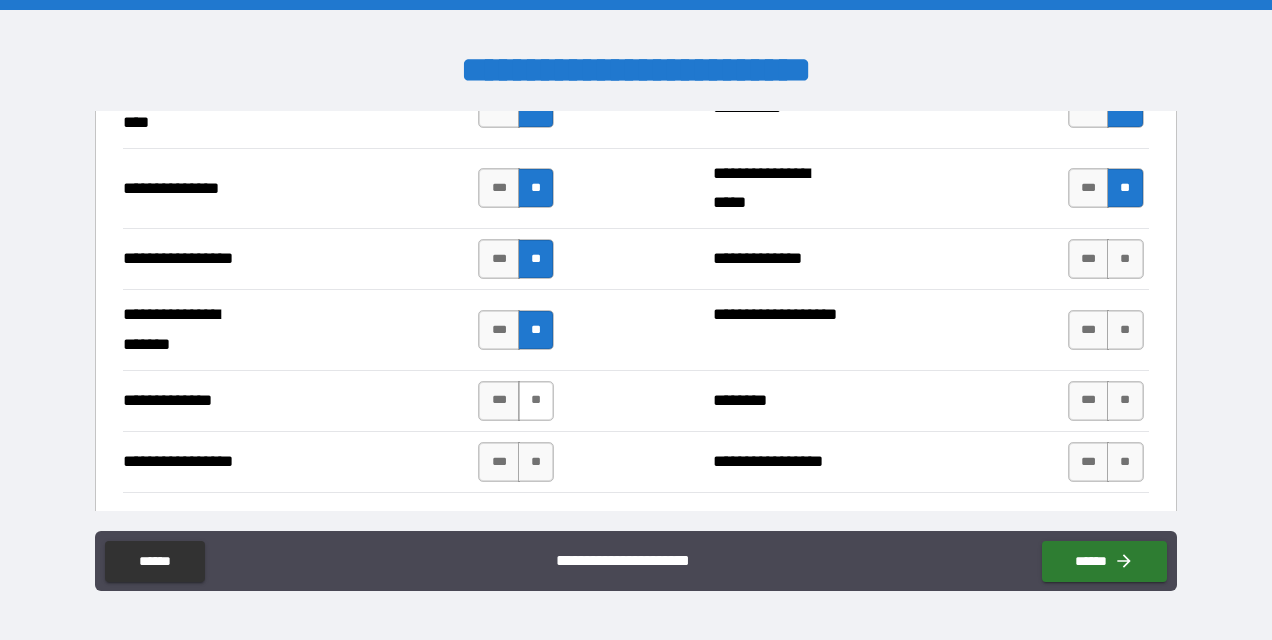 click on "**" at bounding box center (536, 401) 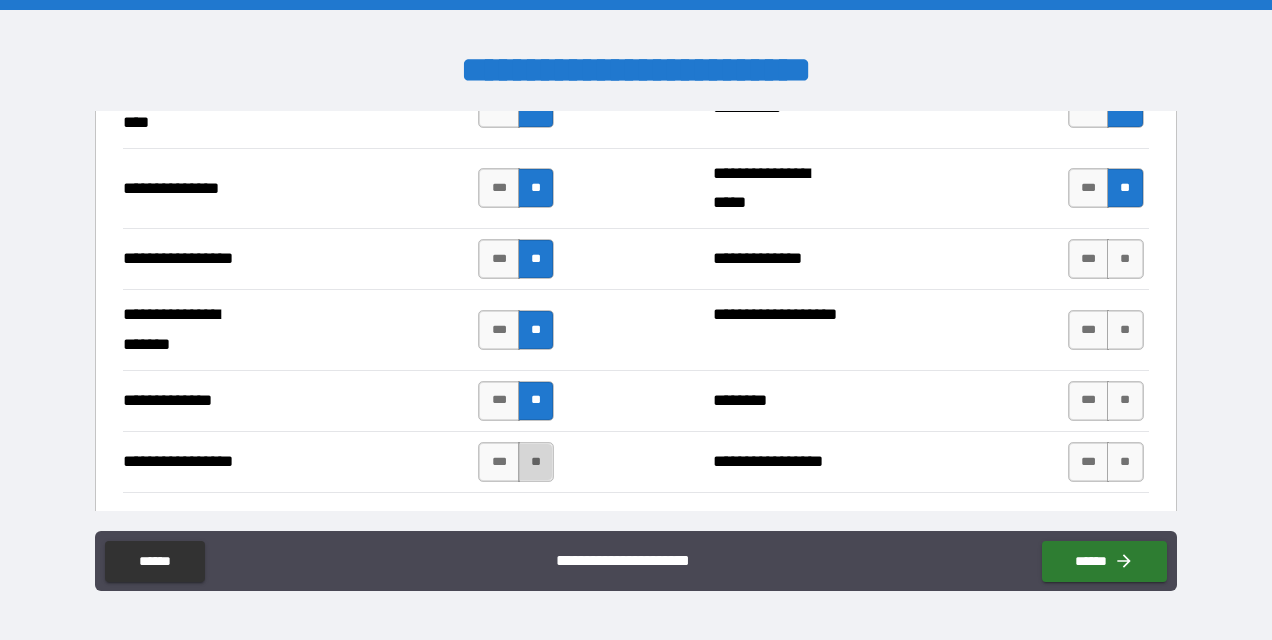 click on "**" at bounding box center (536, 462) 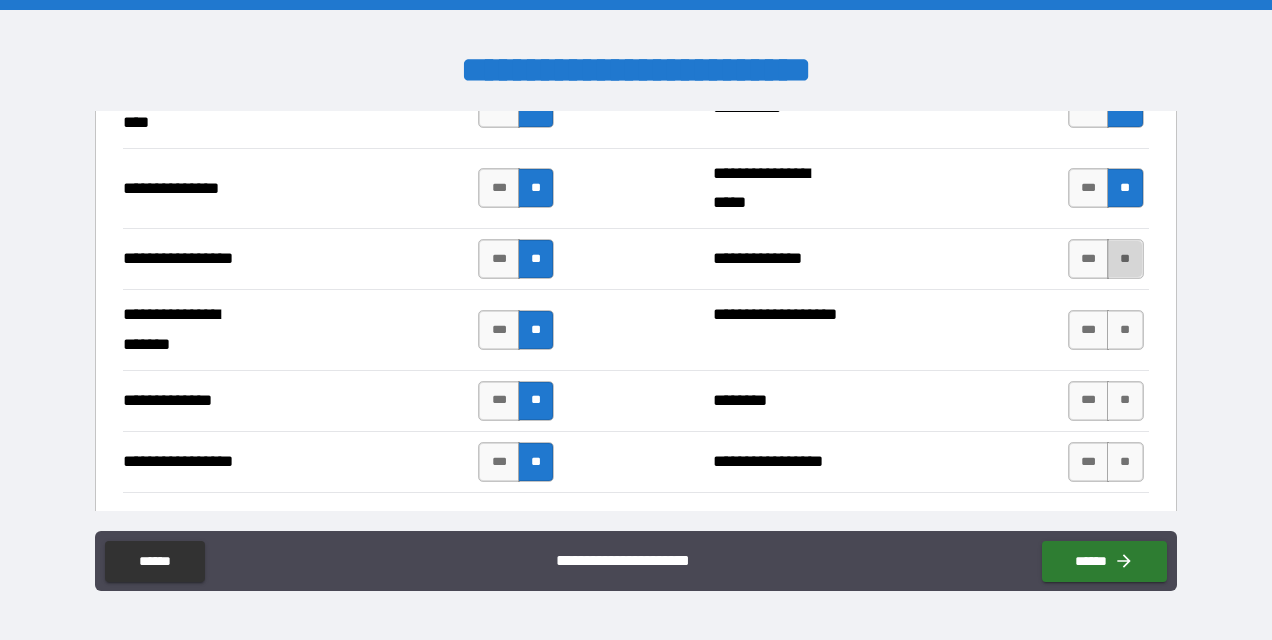 click on "**" at bounding box center (1125, 259) 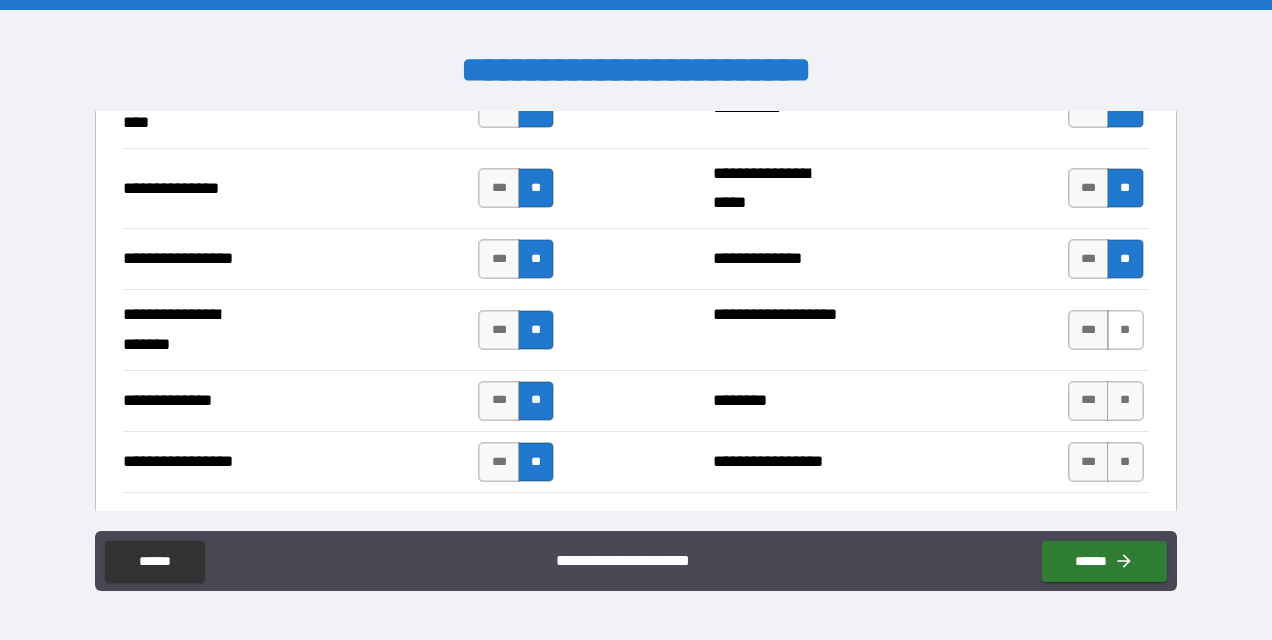 click on "**" at bounding box center [1125, 330] 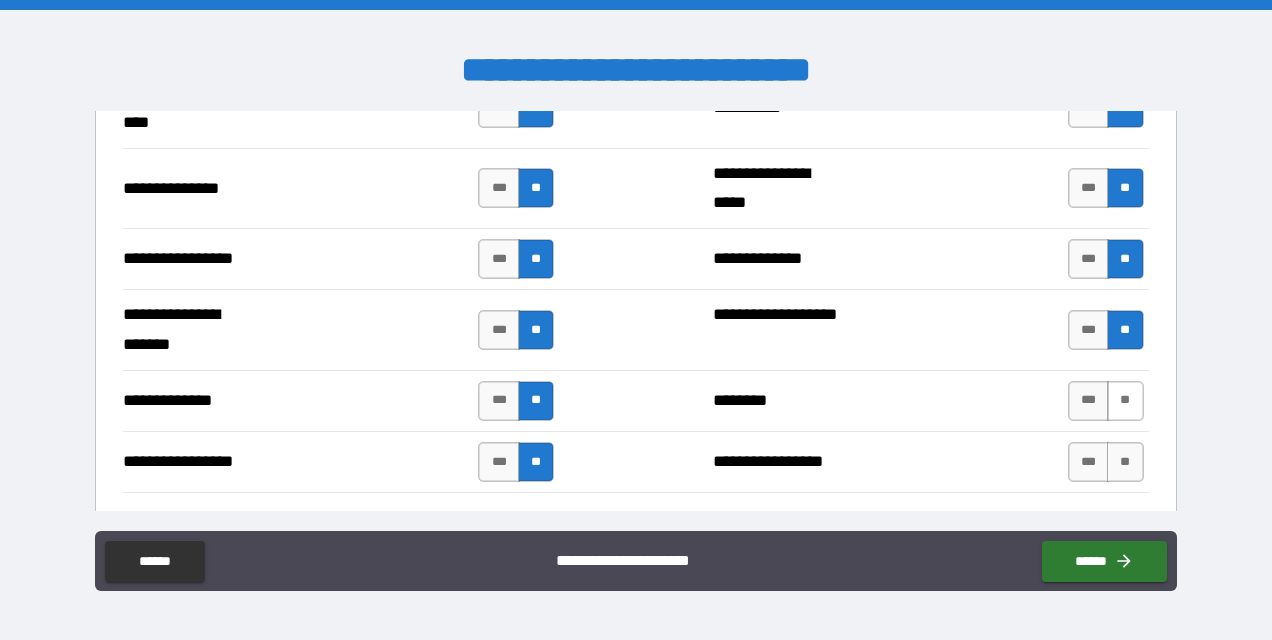 click on "**" at bounding box center (1125, 401) 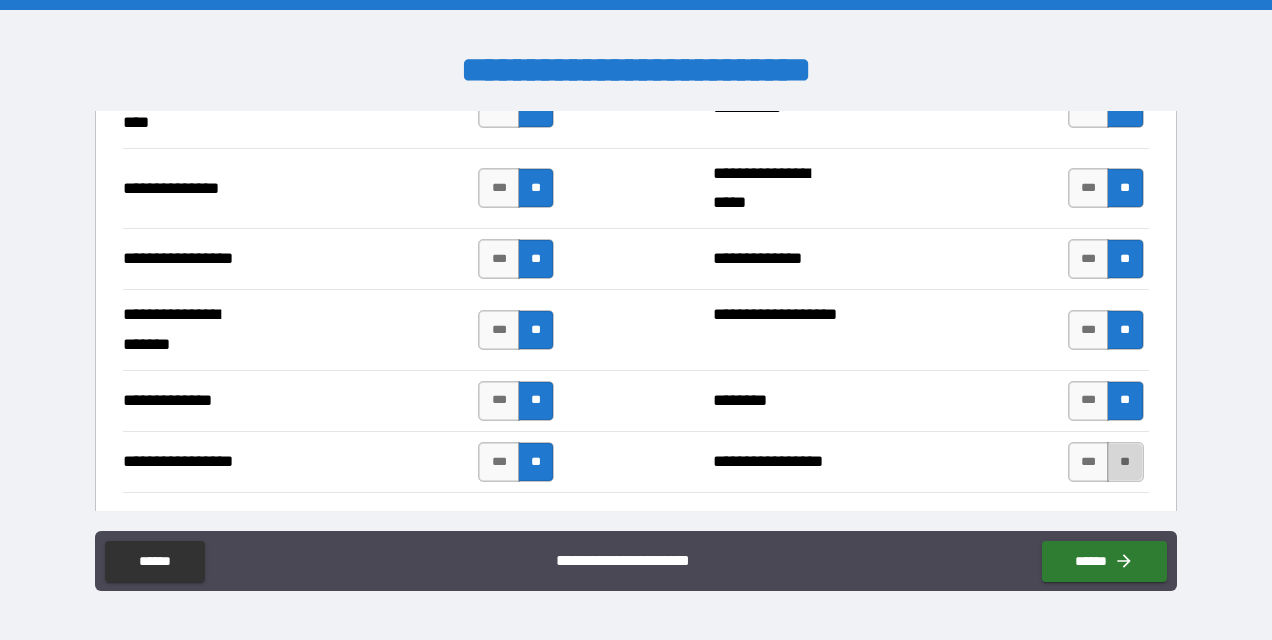 click on "**" at bounding box center [1125, 462] 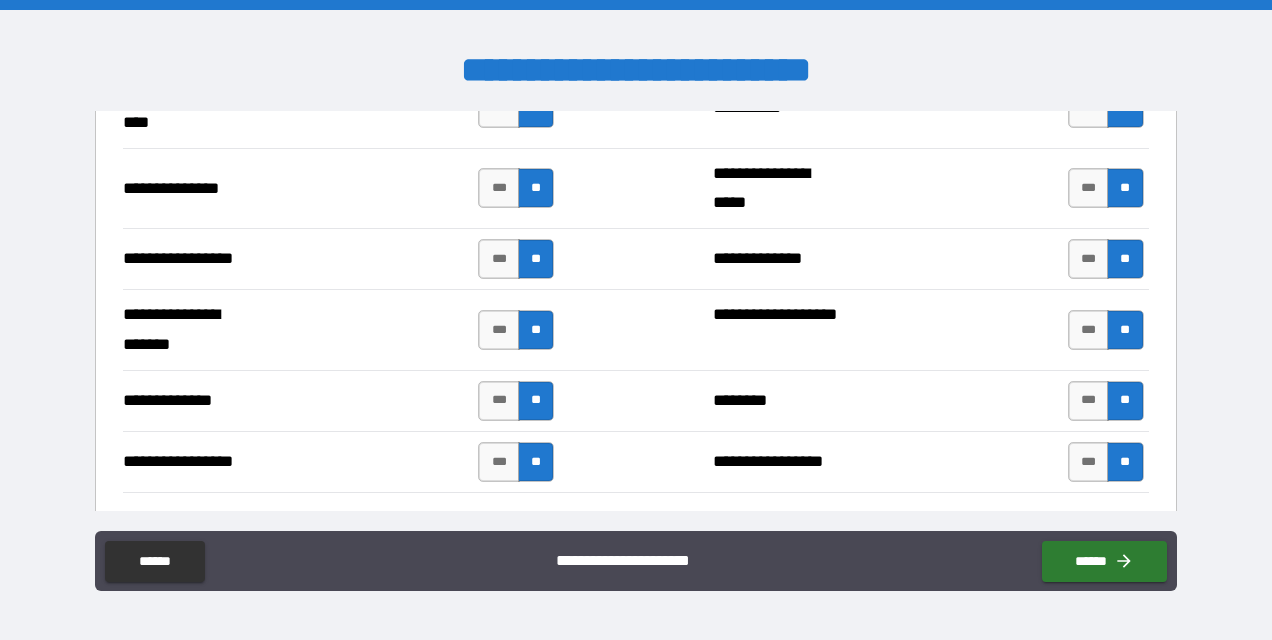 scroll, scrollTop: 3021, scrollLeft: 0, axis: vertical 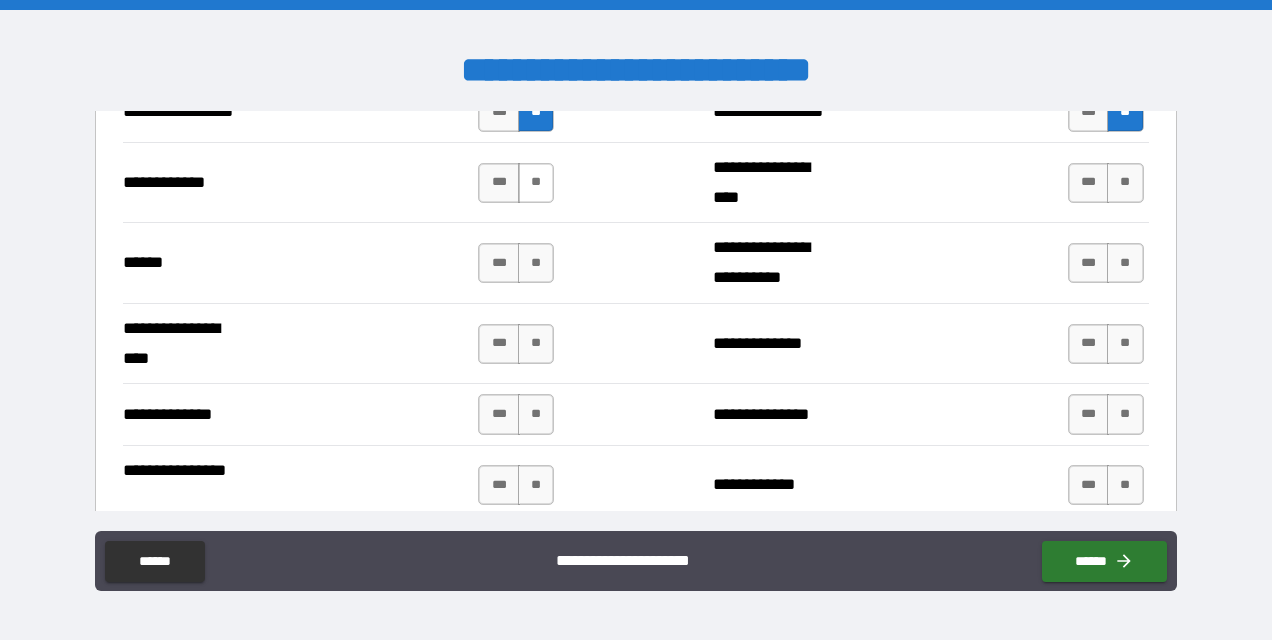 click on "**" at bounding box center [536, 183] 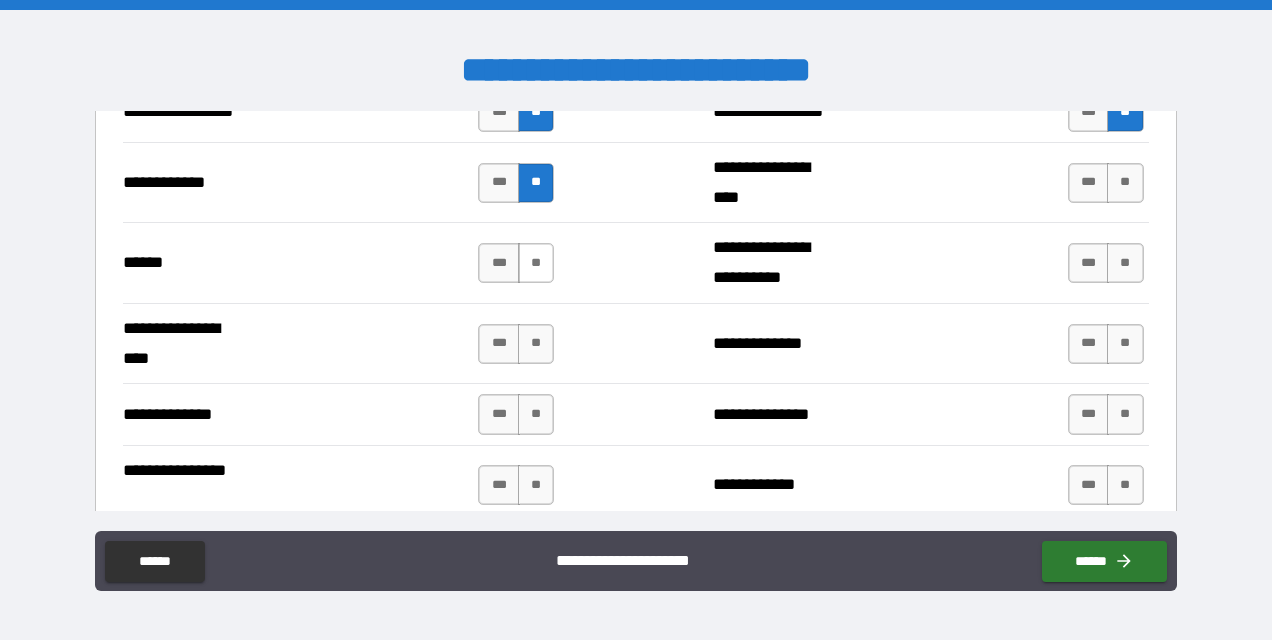 click on "**" at bounding box center [536, 263] 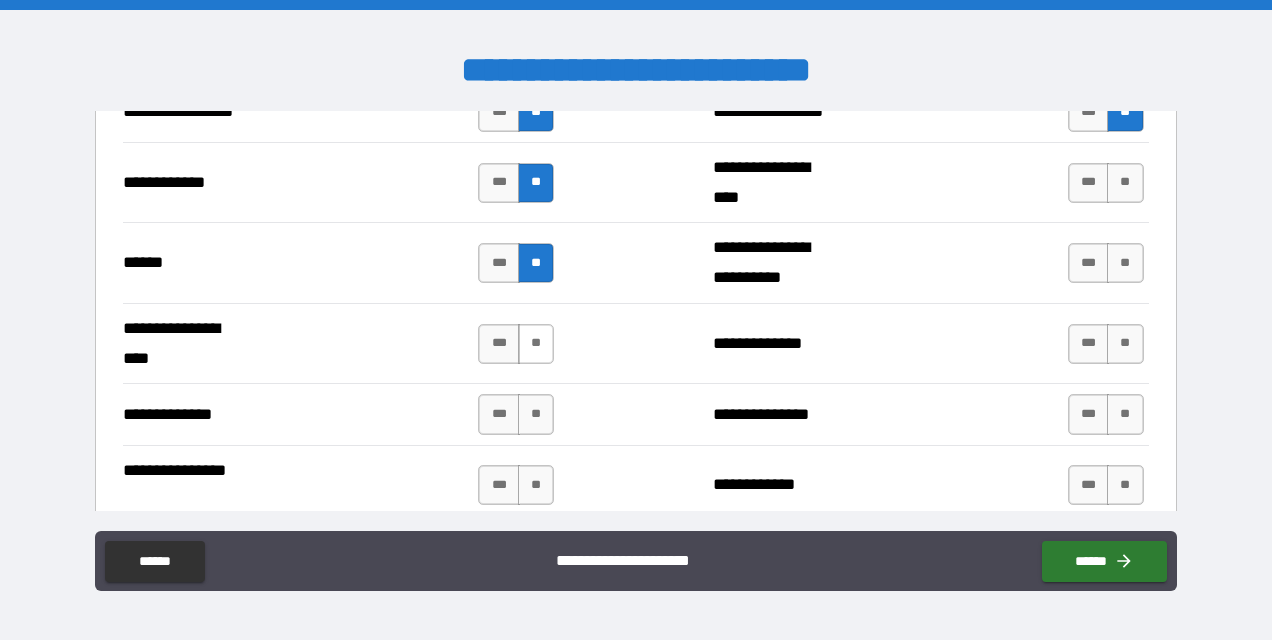 click on "**" at bounding box center [536, 344] 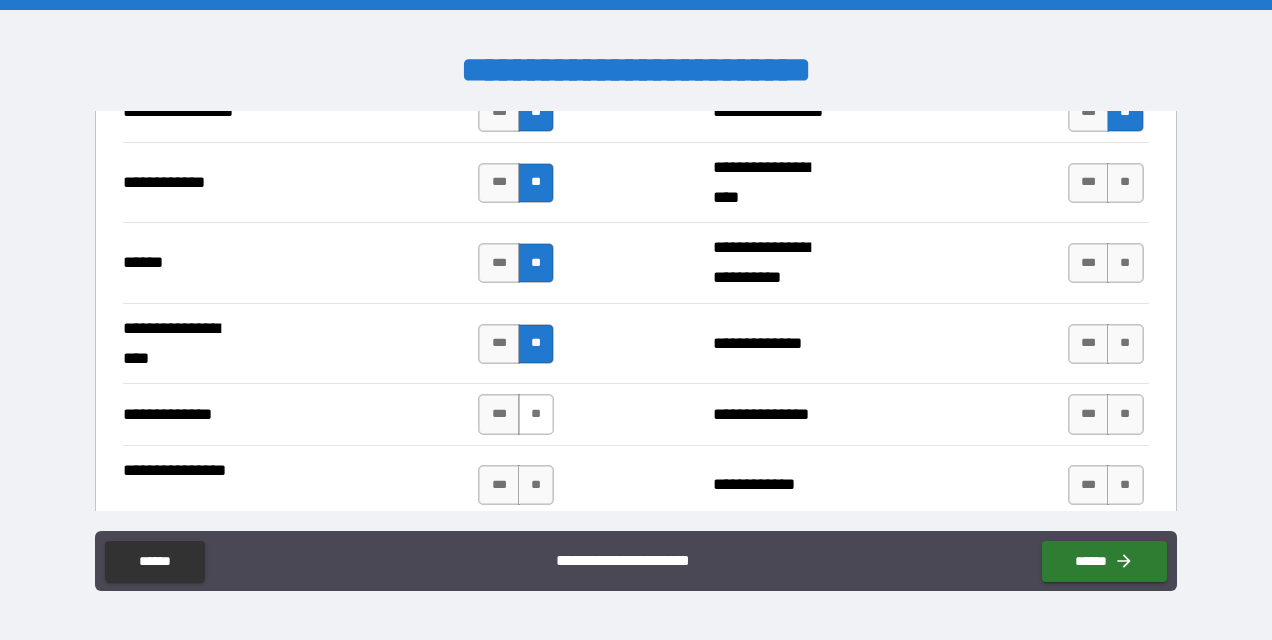 click on "**" at bounding box center (536, 414) 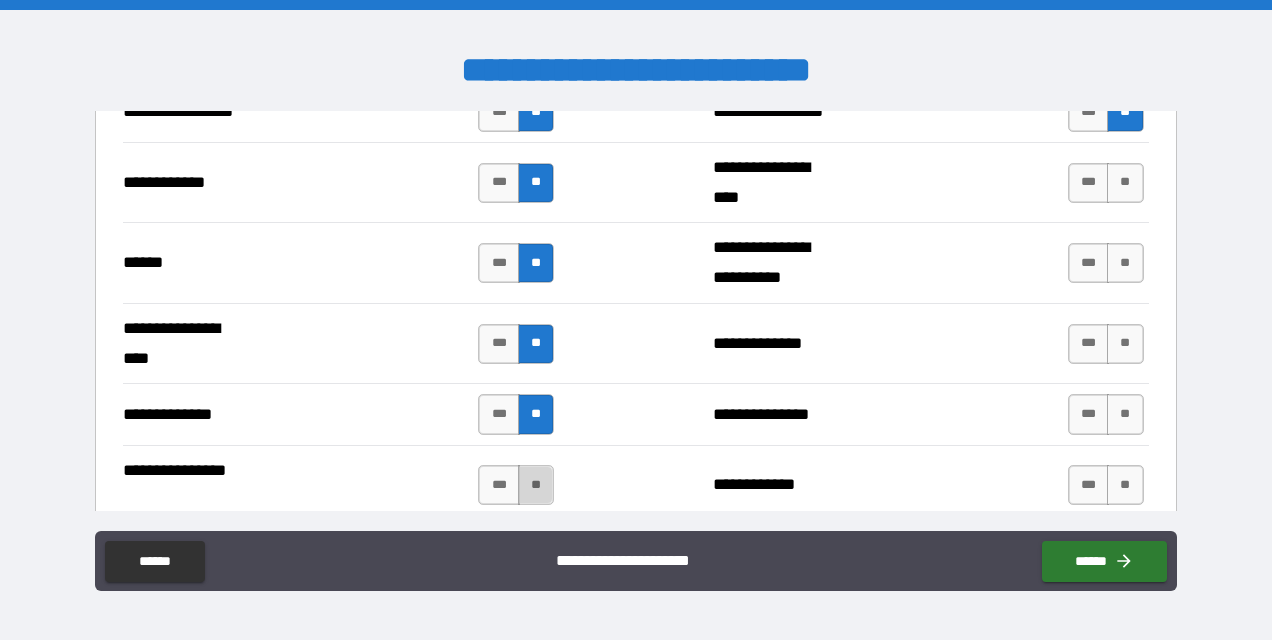 click on "**" at bounding box center (536, 485) 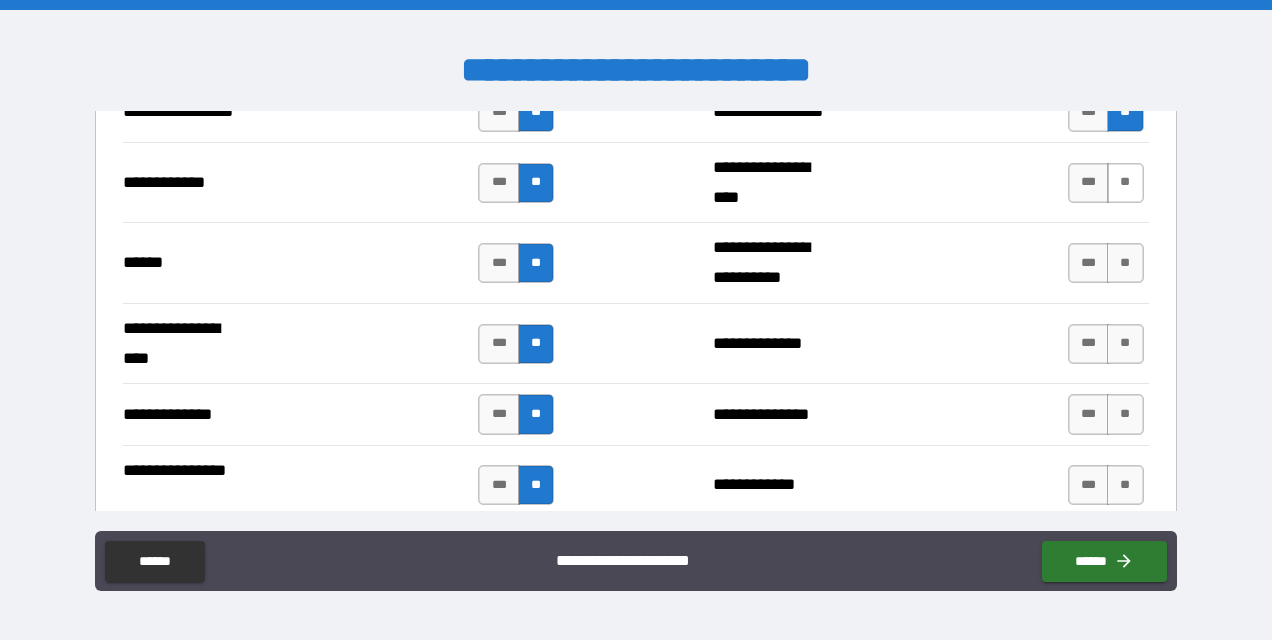 click on "**" at bounding box center [1125, 183] 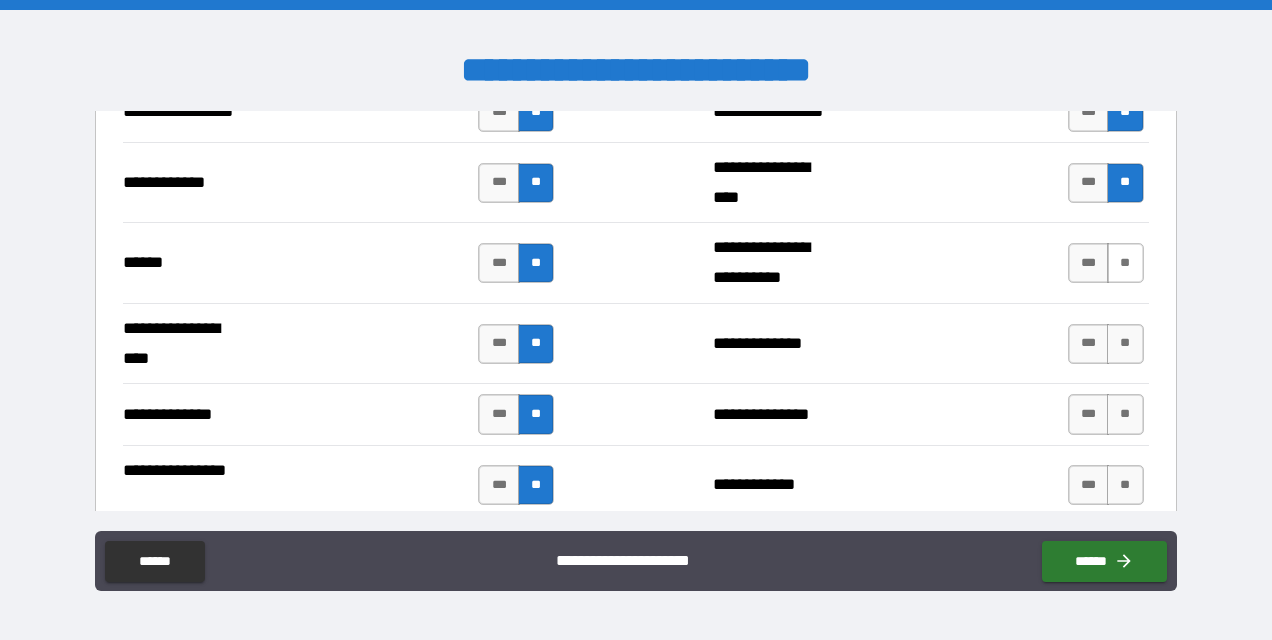 click on "**" at bounding box center [1125, 263] 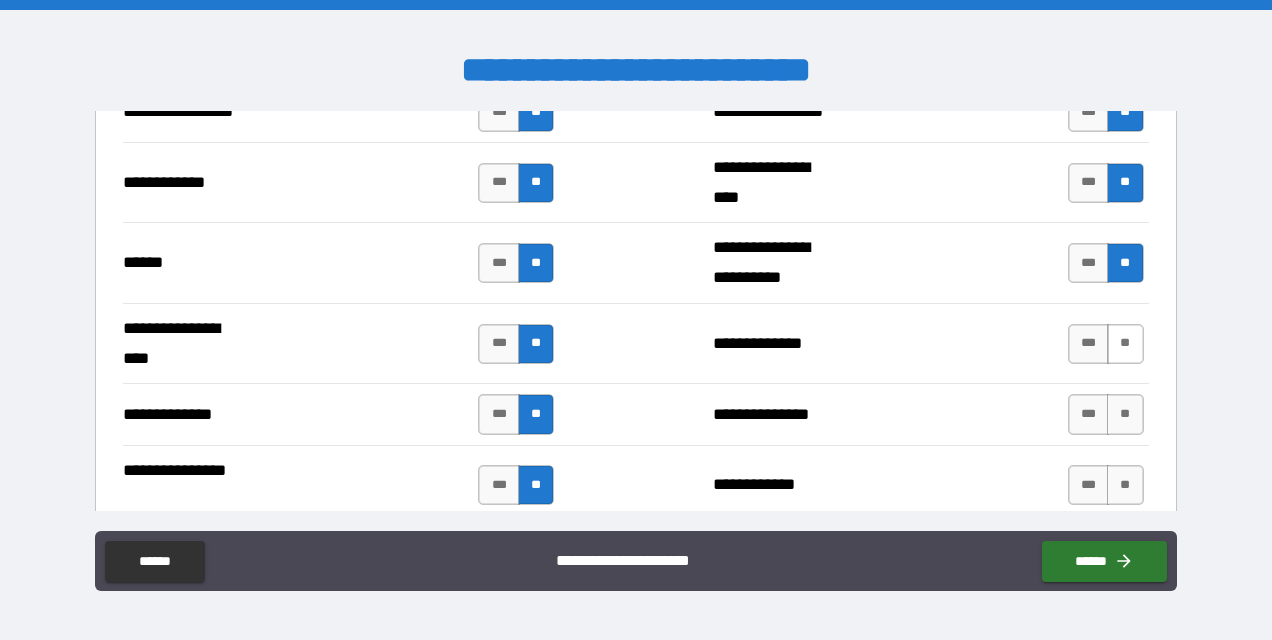 click on "**" at bounding box center (1125, 344) 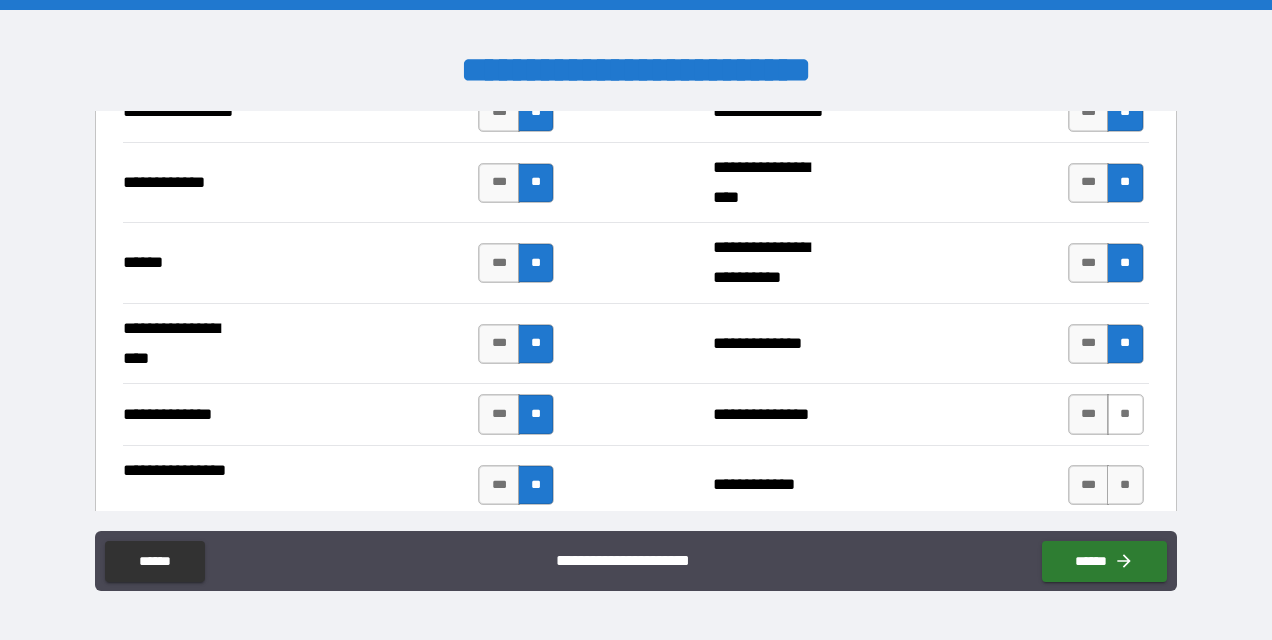 click on "**" at bounding box center (1125, 414) 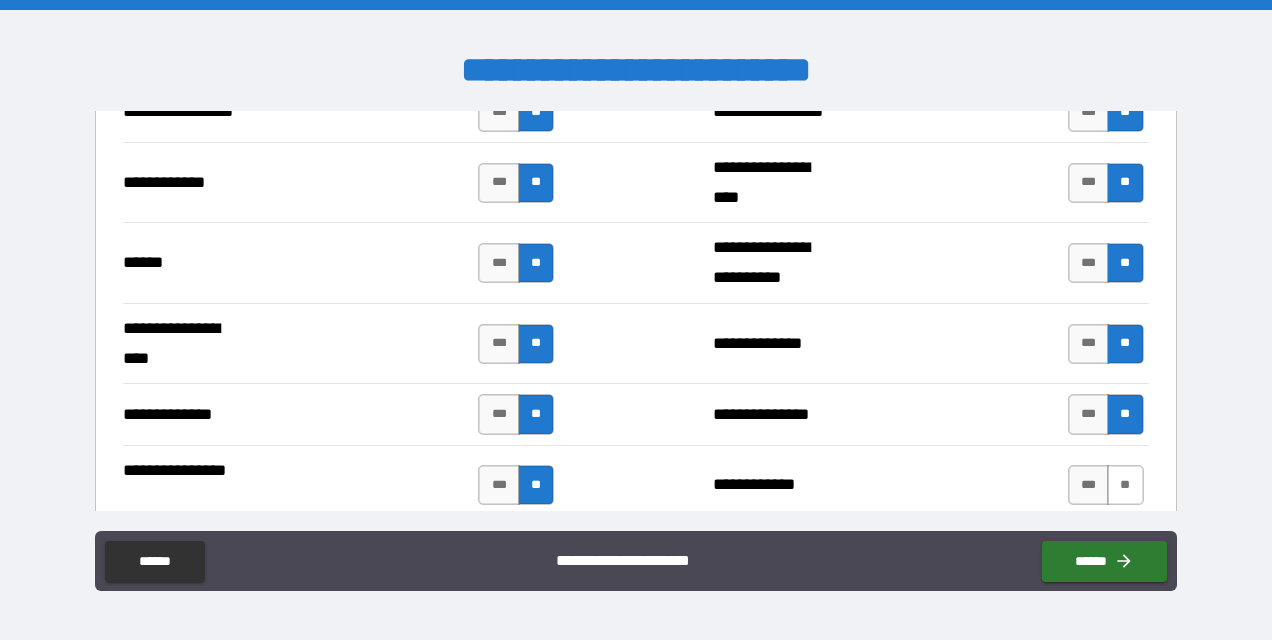 click on "**" at bounding box center [1125, 485] 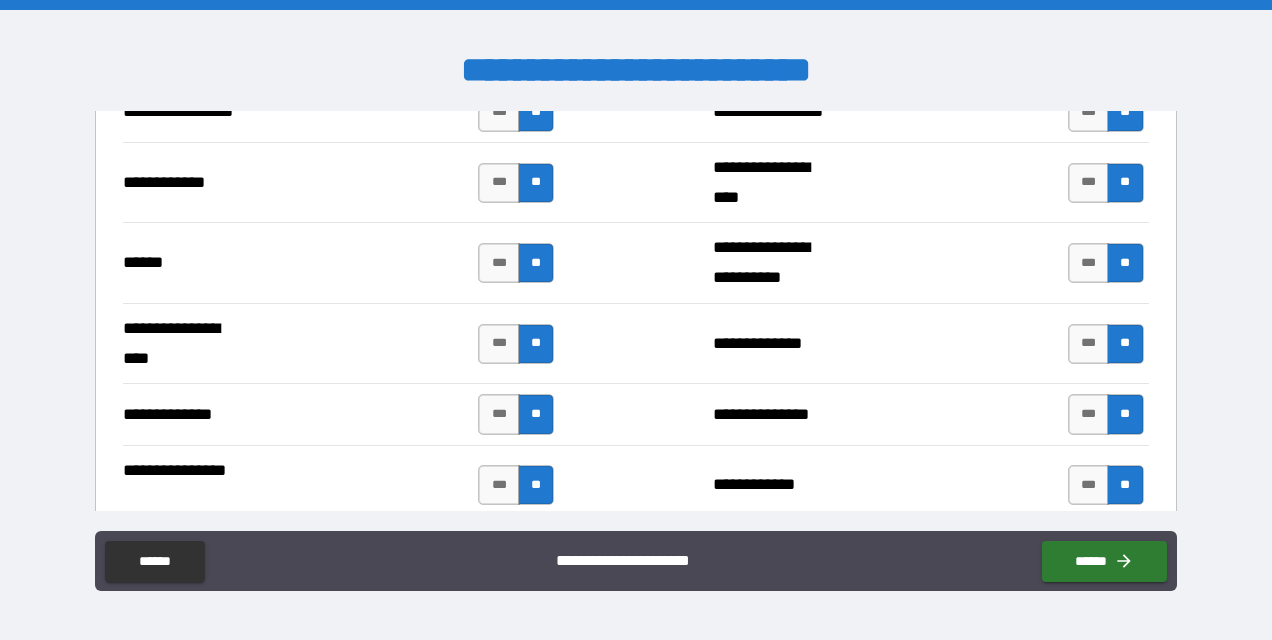 drag, startPoint x: 1178, startPoint y: 376, endPoint x: 1173, endPoint y: 406, distance: 30.413813 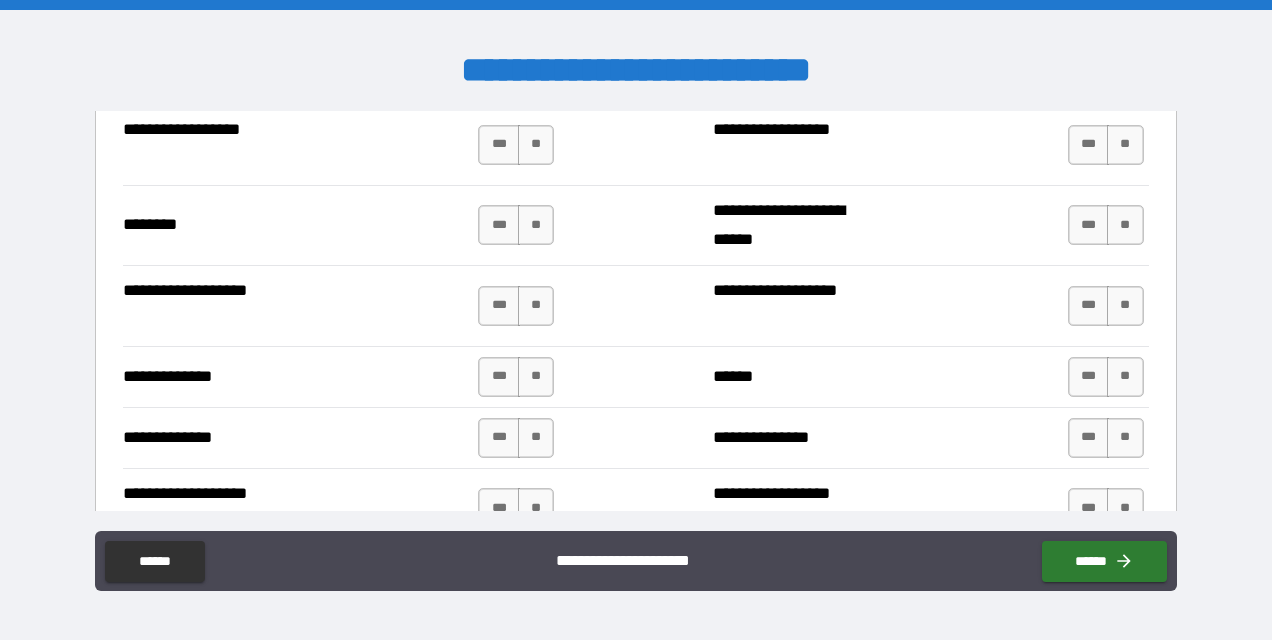 scroll, scrollTop: 3343, scrollLeft: 0, axis: vertical 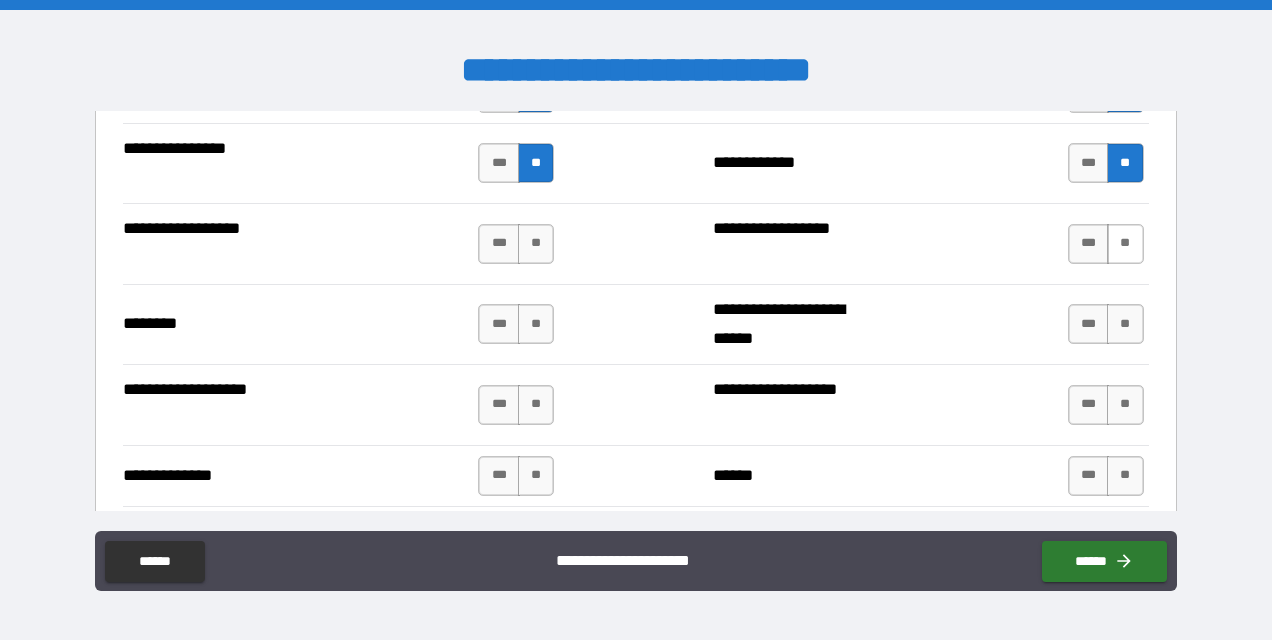 click on "**" at bounding box center [1125, 244] 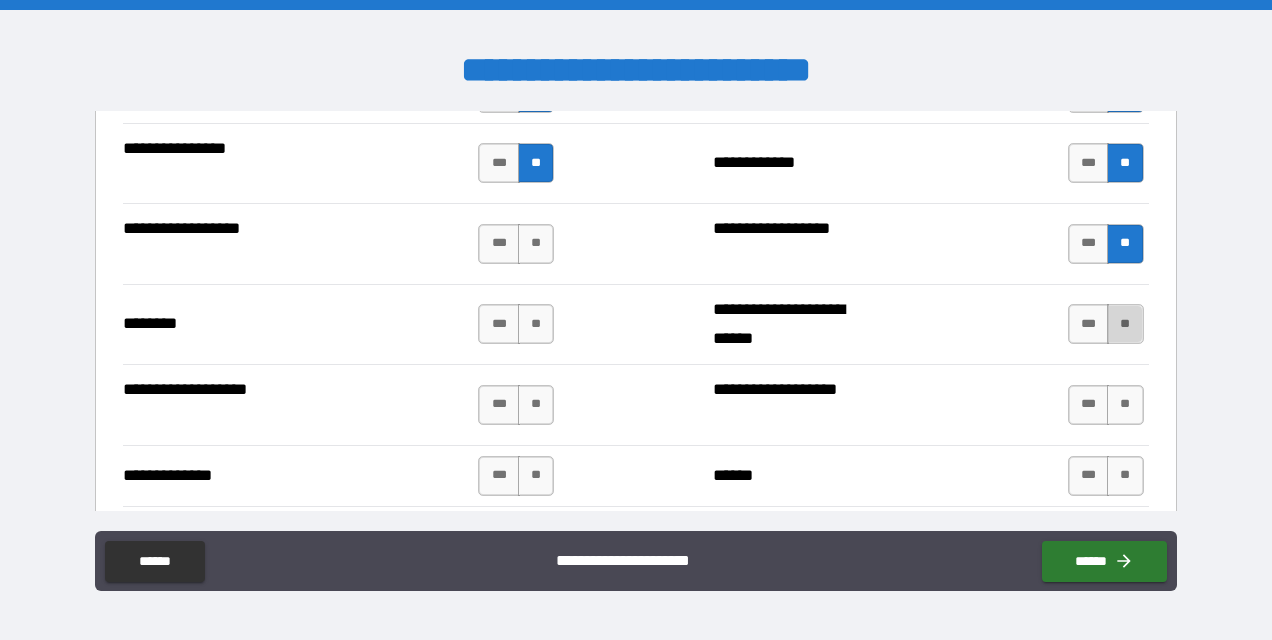click on "**" at bounding box center [1125, 324] 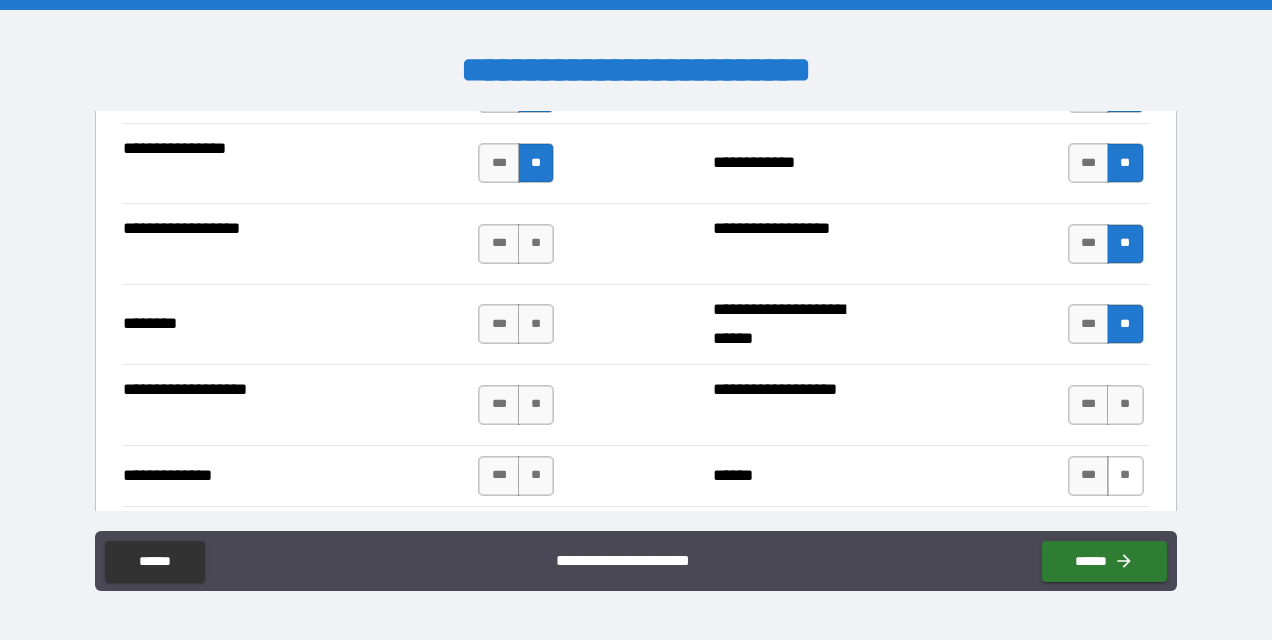 click on "**" at bounding box center [1125, 476] 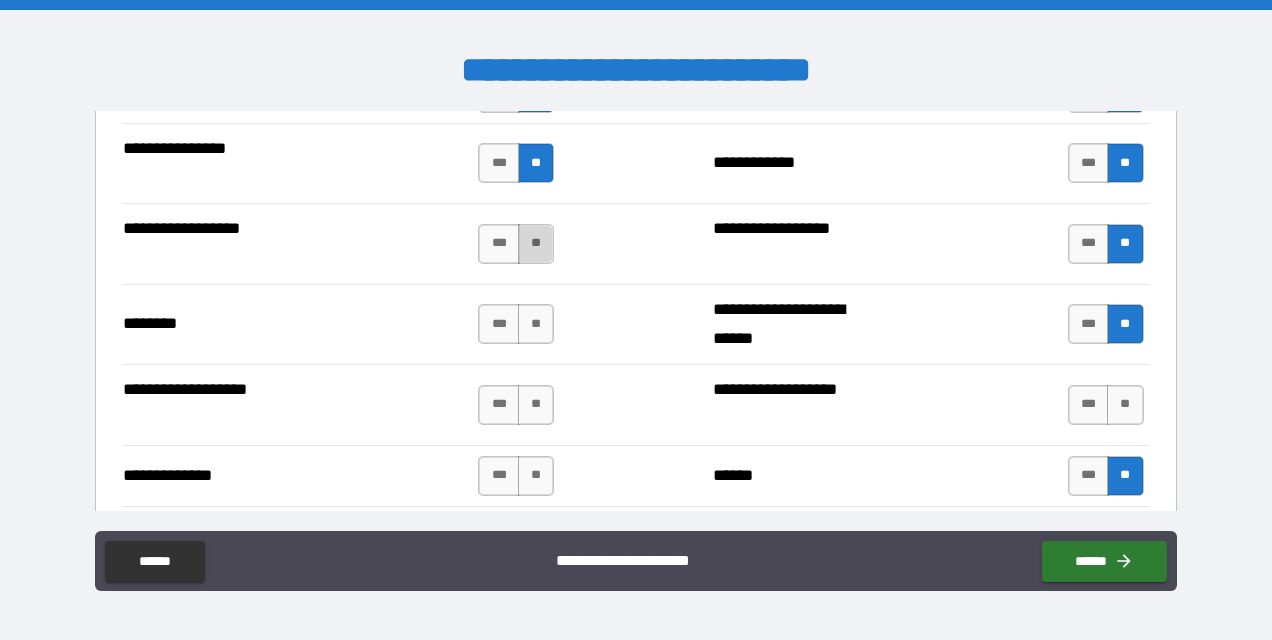 click on "**" at bounding box center (536, 244) 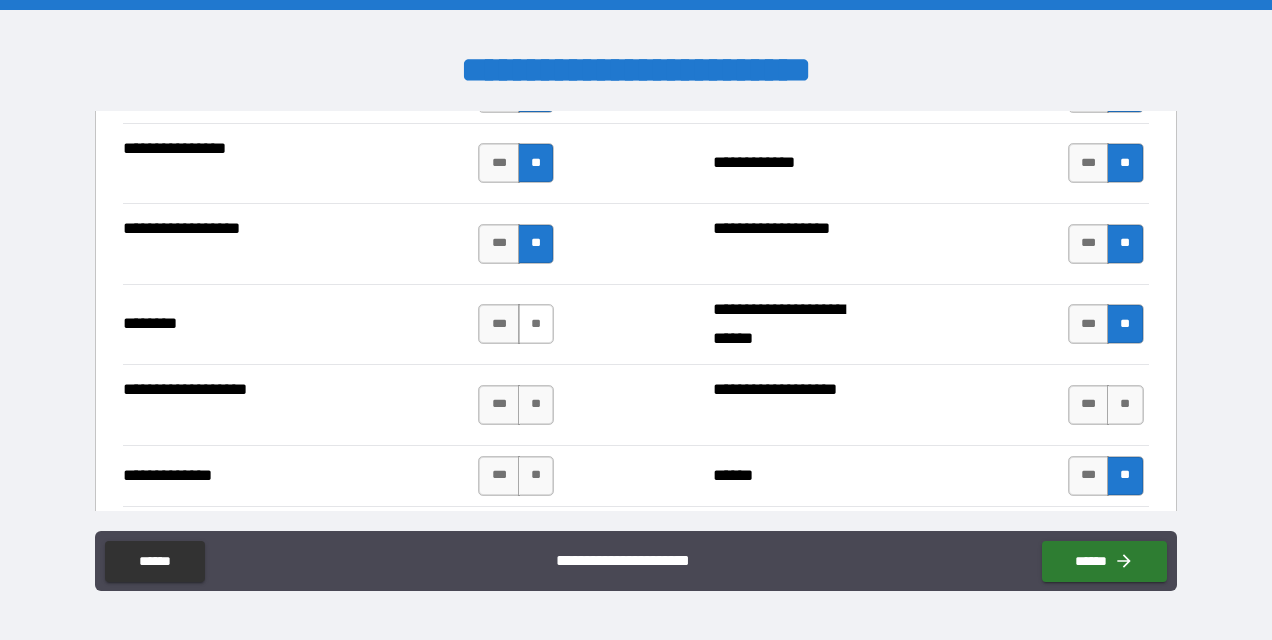 click on "**" at bounding box center [536, 324] 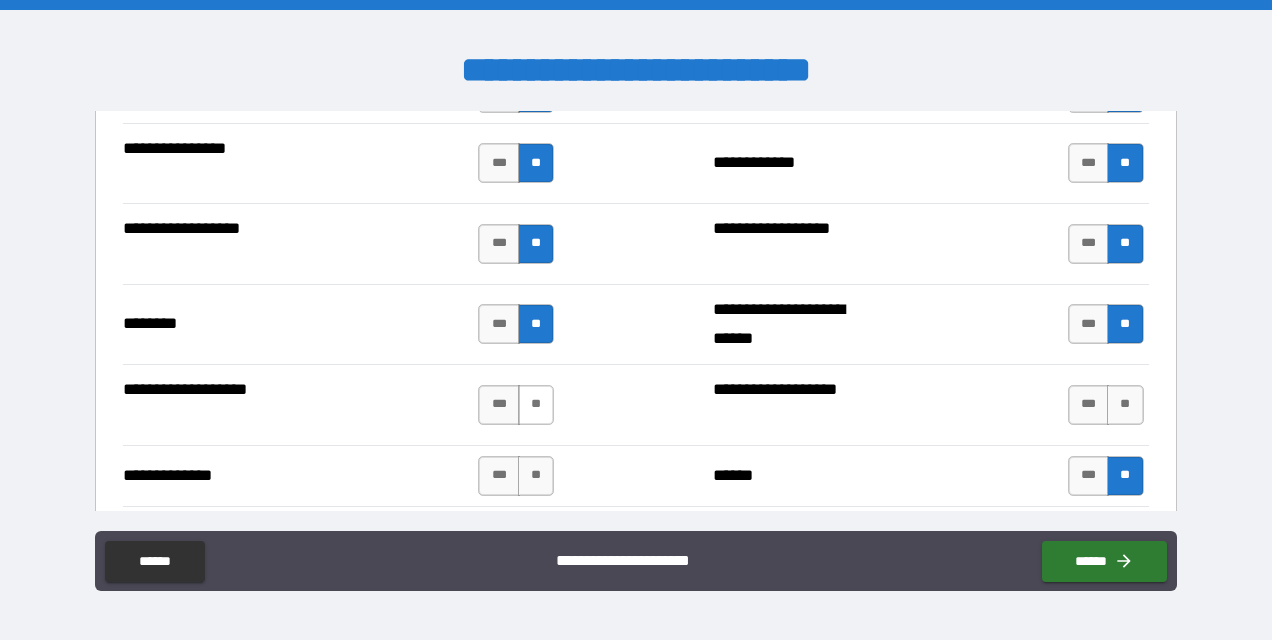 click on "**" at bounding box center (536, 405) 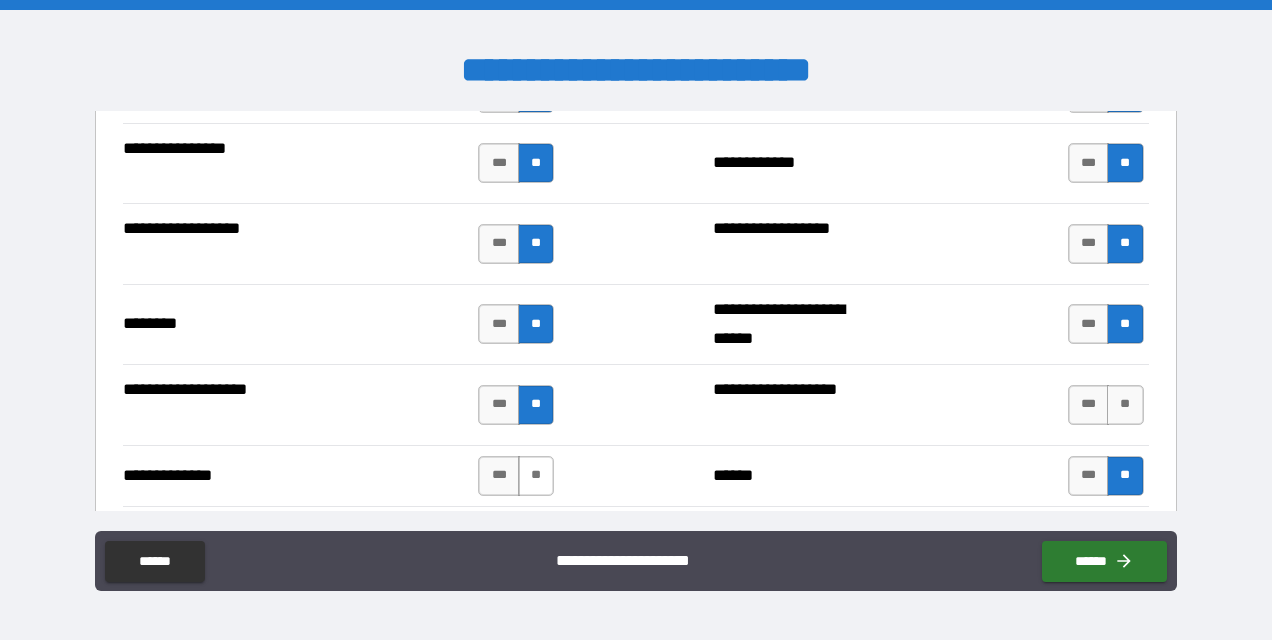 click on "**" at bounding box center (536, 476) 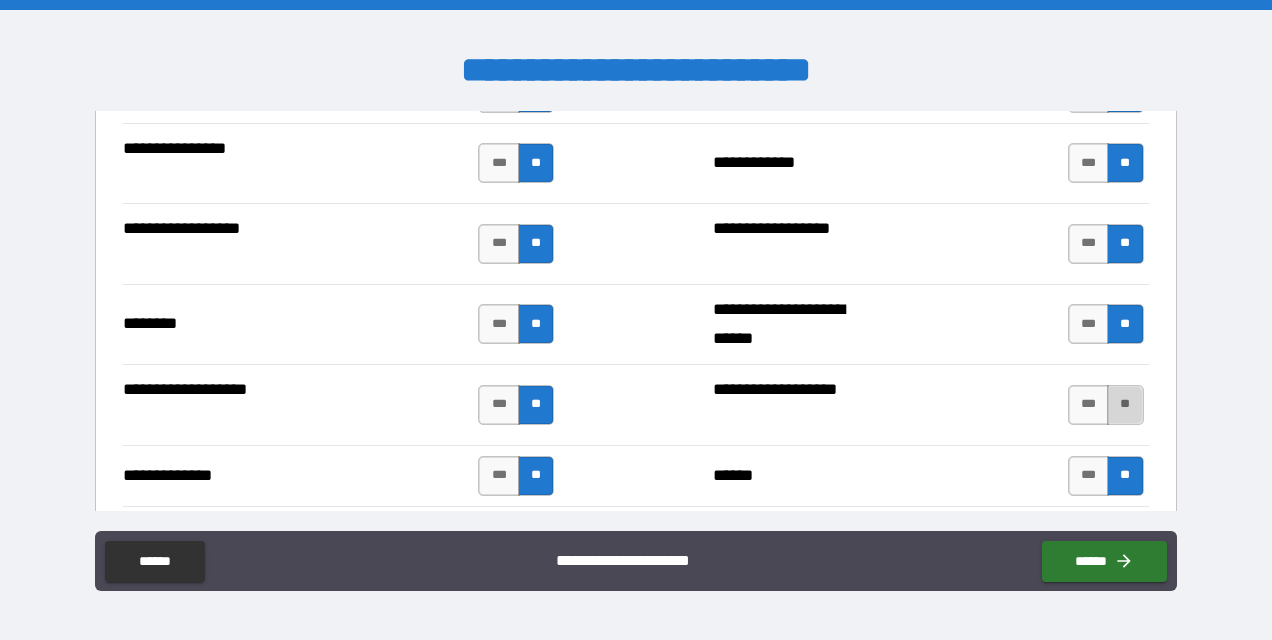 click on "**" at bounding box center (1125, 405) 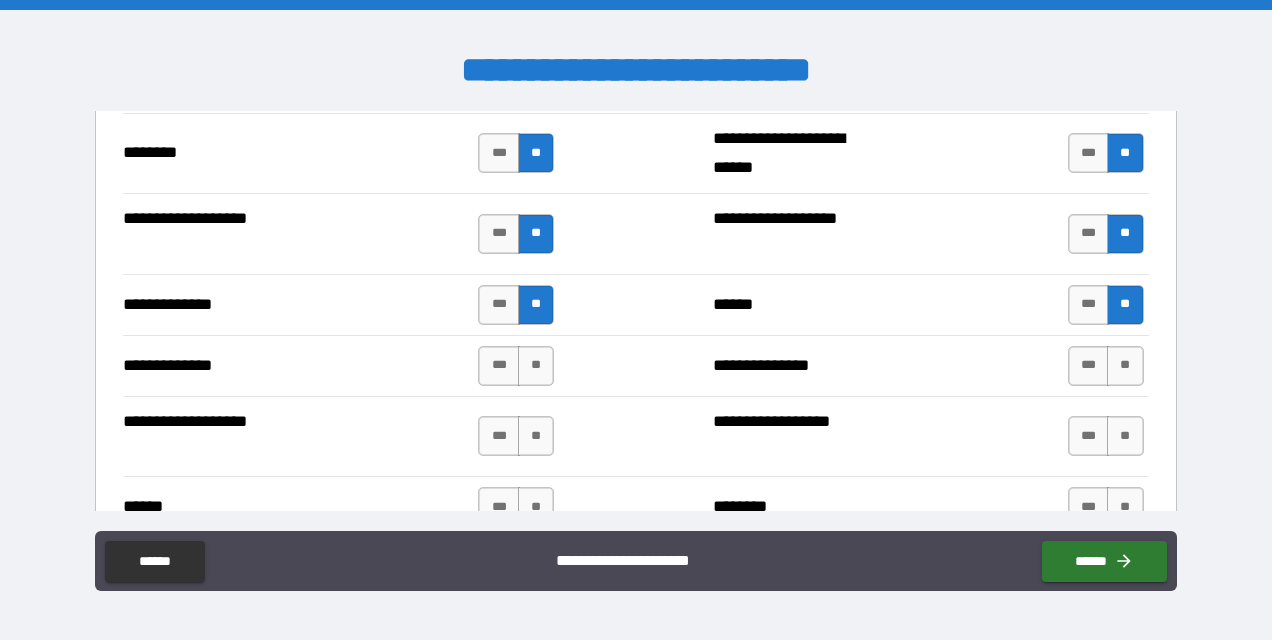 scroll, scrollTop: 3523, scrollLeft: 0, axis: vertical 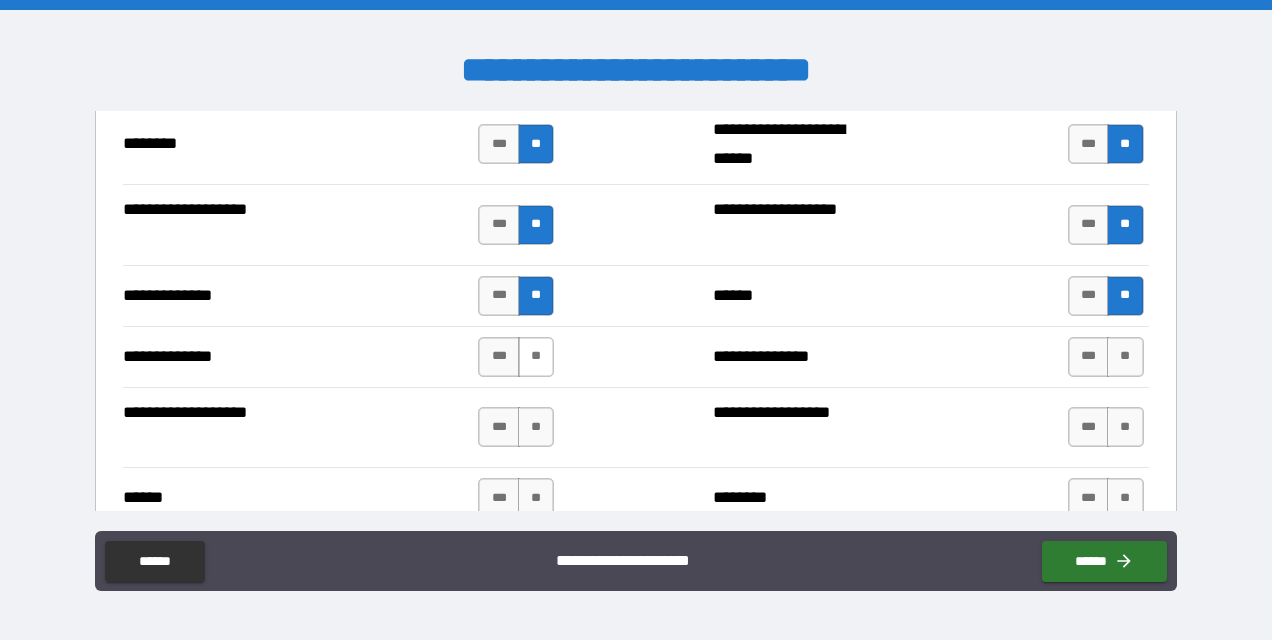 click on "**" at bounding box center (536, 357) 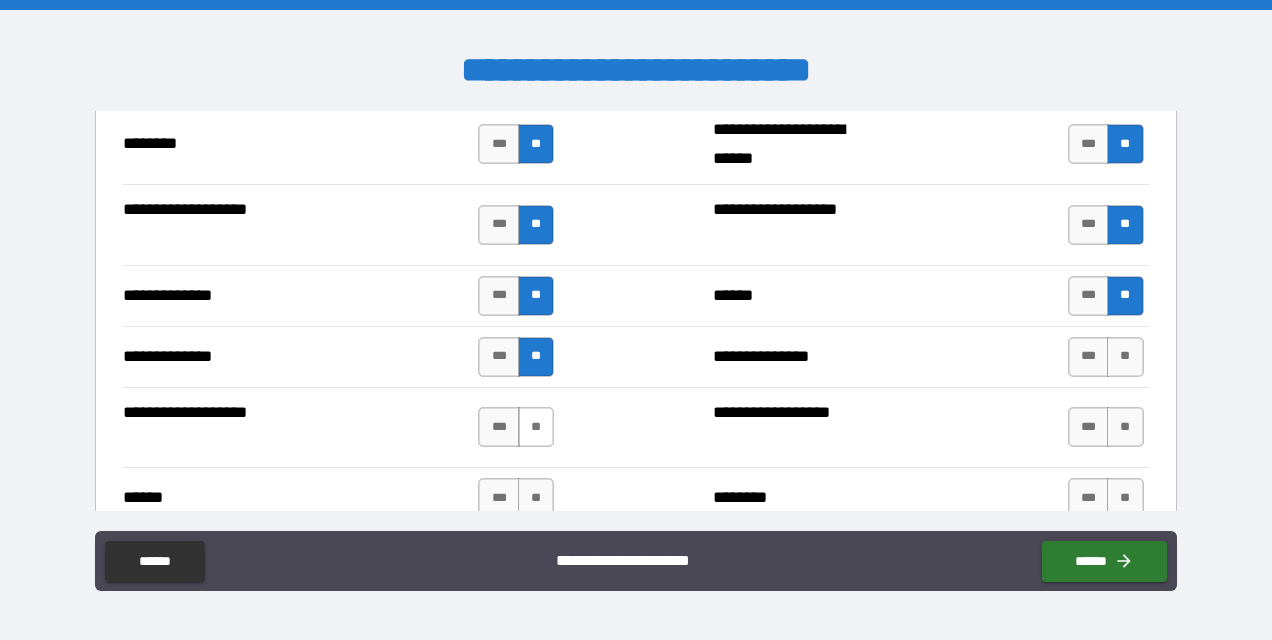 click on "**" at bounding box center (536, 427) 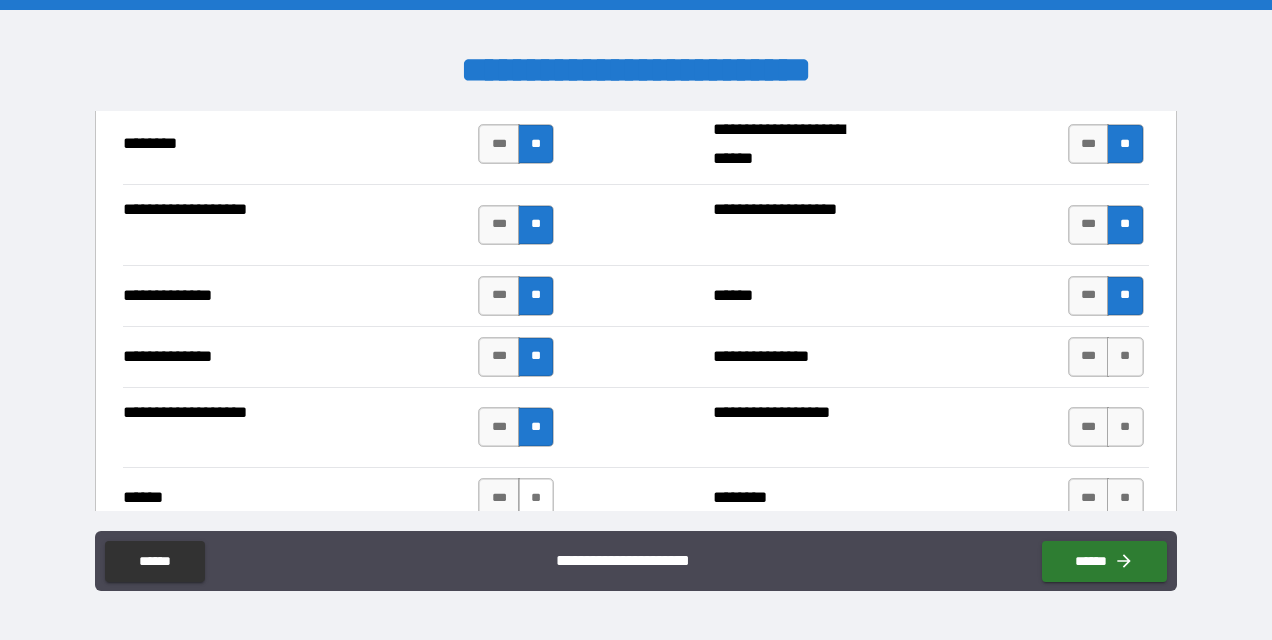 click on "**" at bounding box center [536, 498] 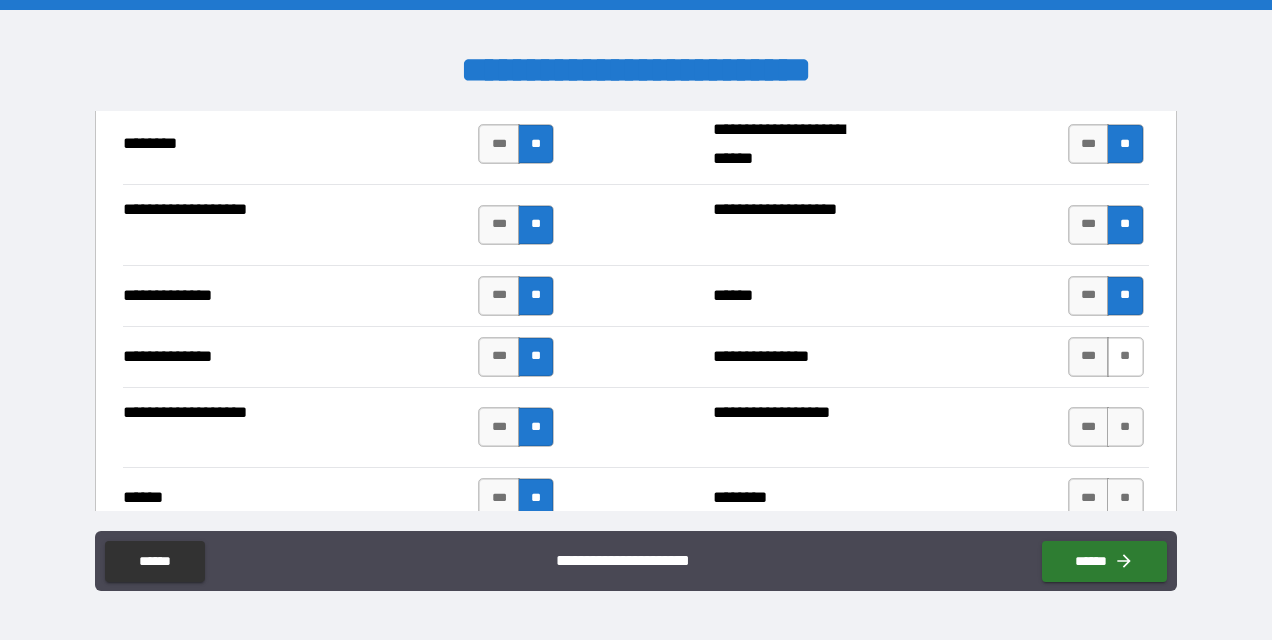 click on "**" at bounding box center (1125, 357) 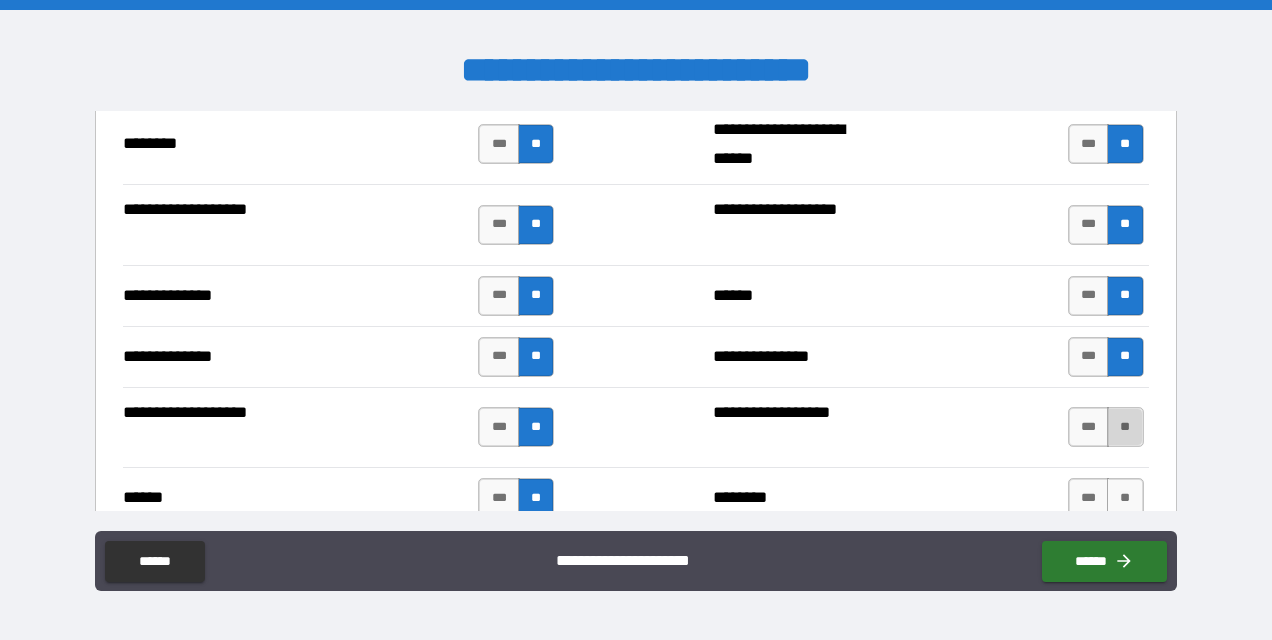 click on "**" at bounding box center [1125, 427] 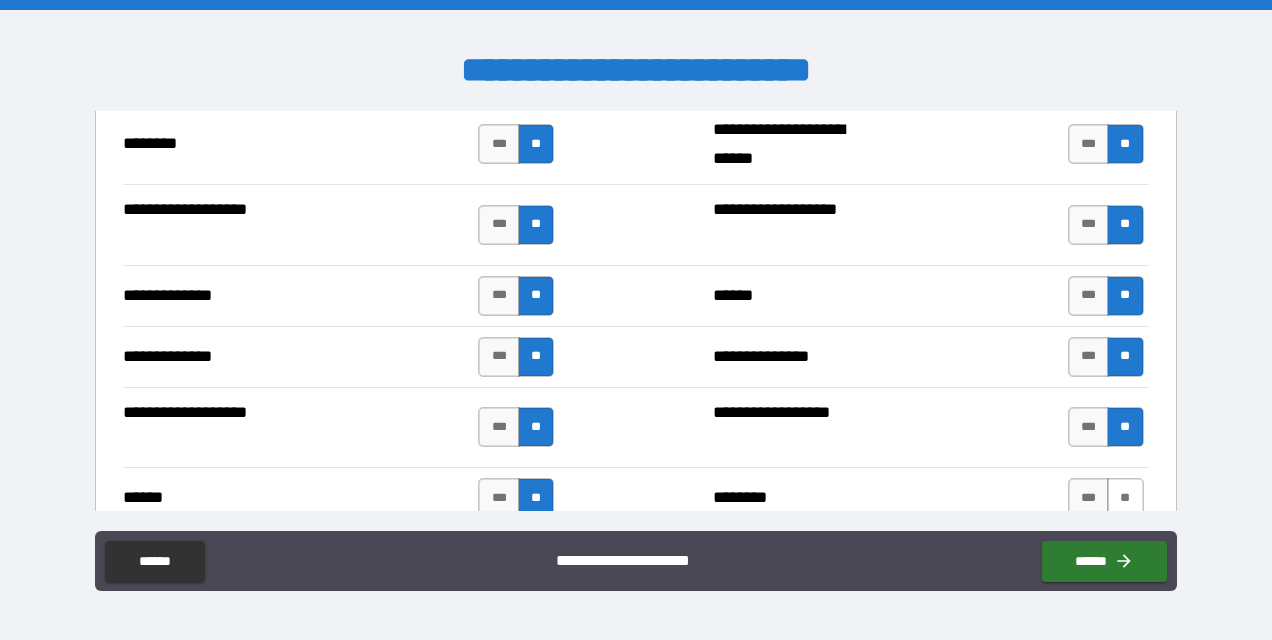click on "**" at bounding box center [1125, 498] 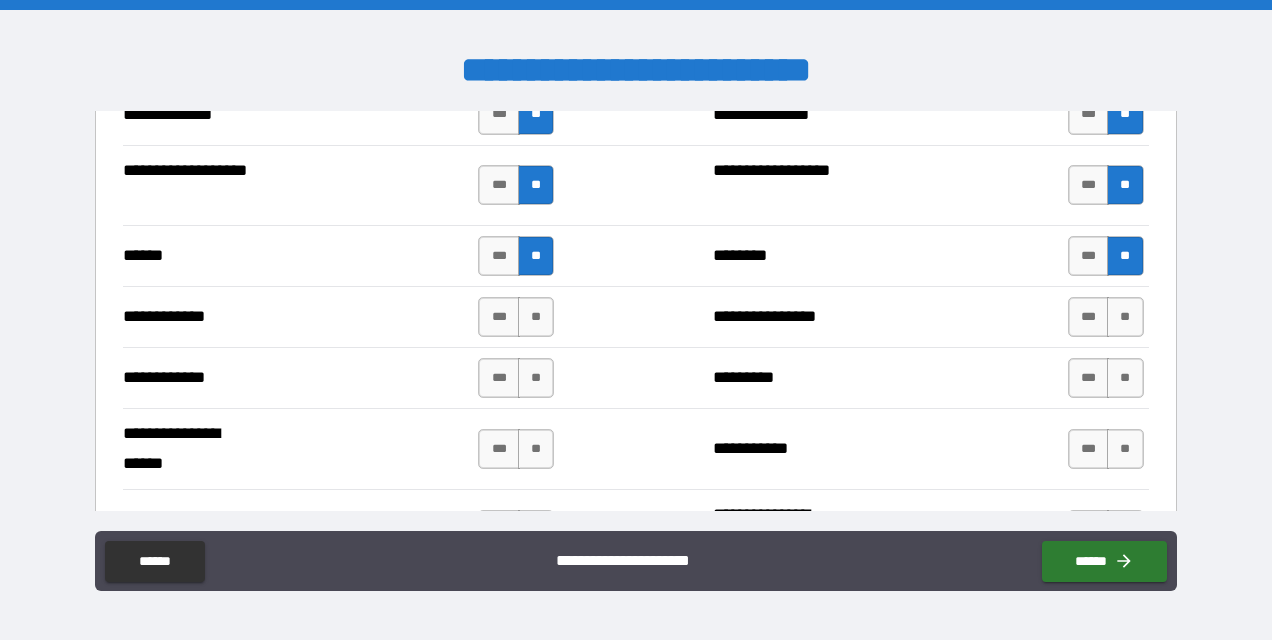 scroll, scrollTop: 3792, scrollLeft: 0, axis: vertical 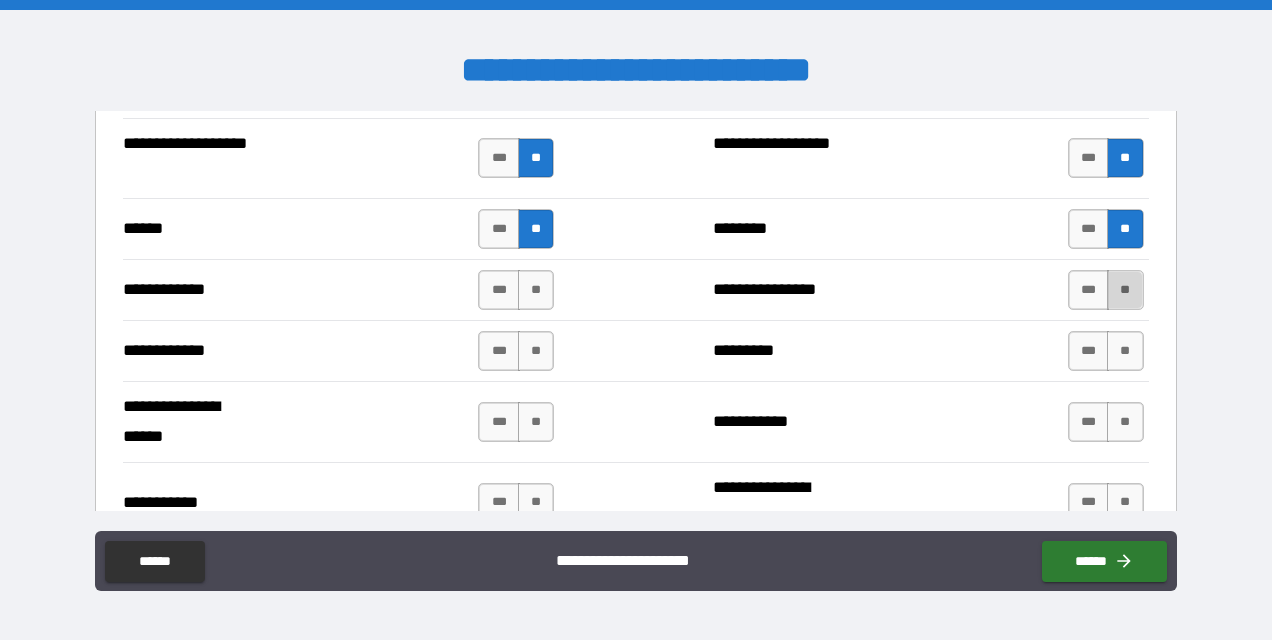 click on "**" at bounding box center [1125, 290] 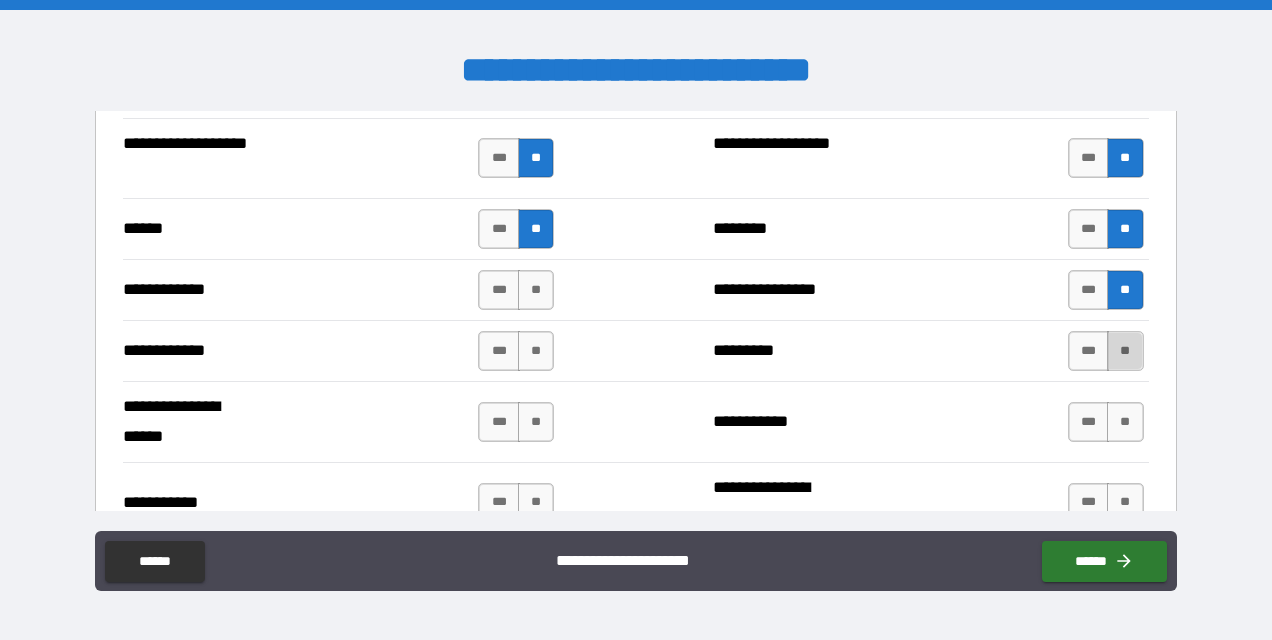 click on "**" at bounding box center (1125, 351) 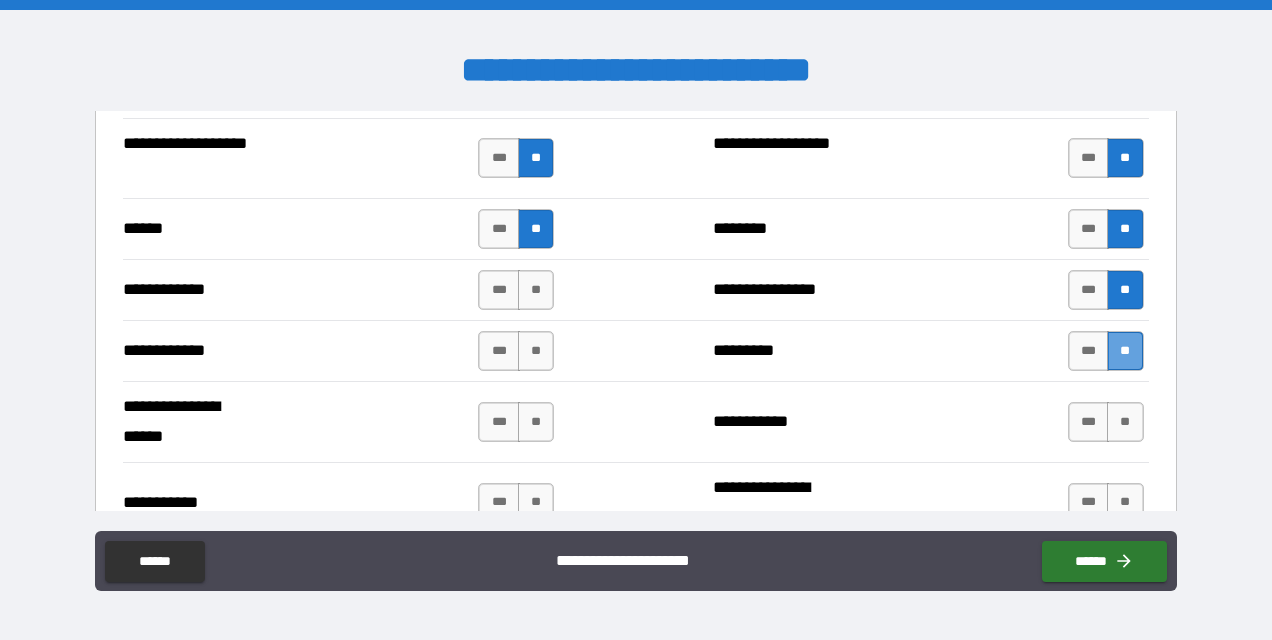 click on "**" at bounding box center [1125, 351] 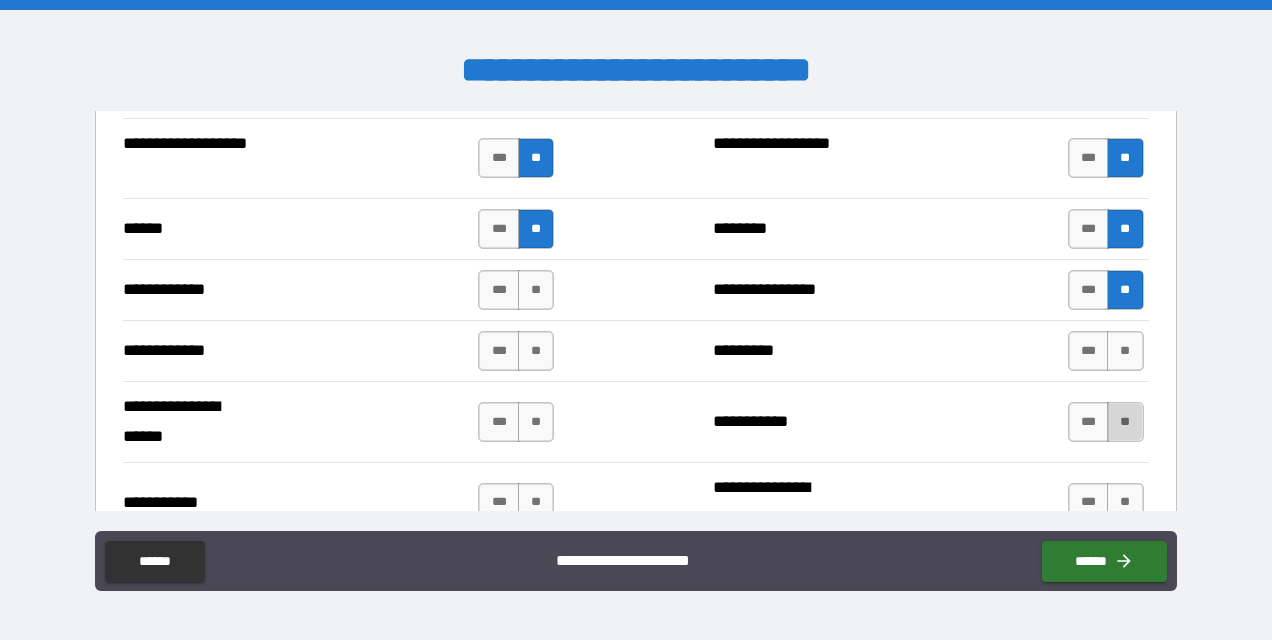 click on "**" at bounding box center [1125, 422] 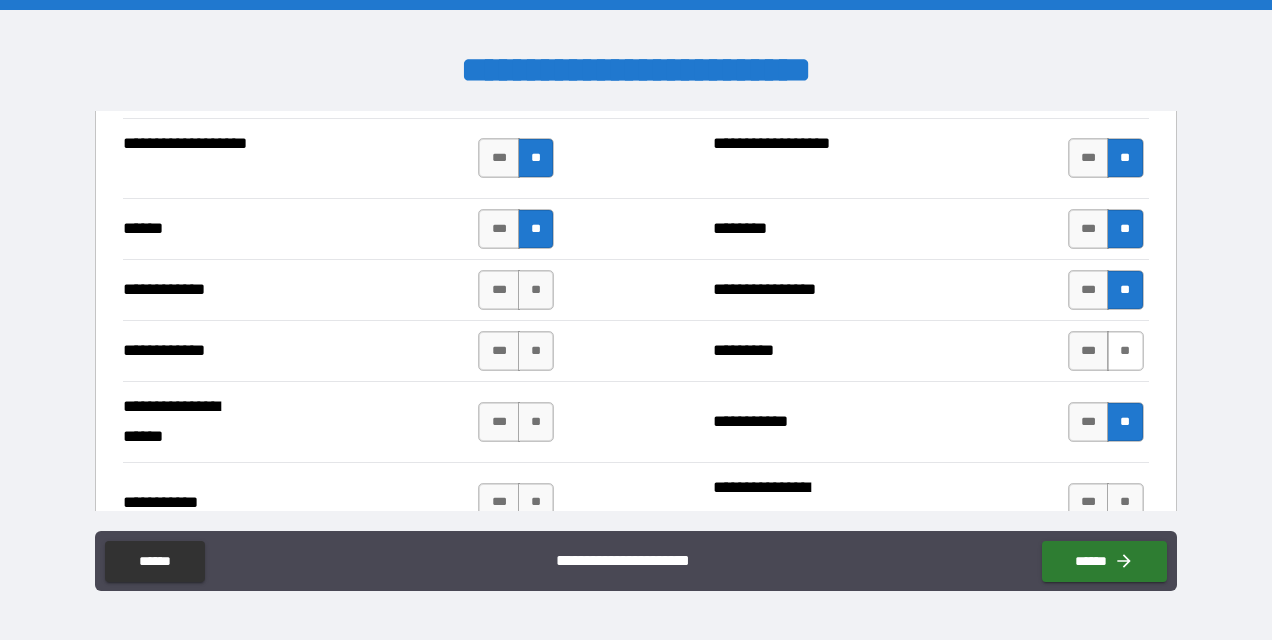 click on "**" at bounding box center [1125, 351] 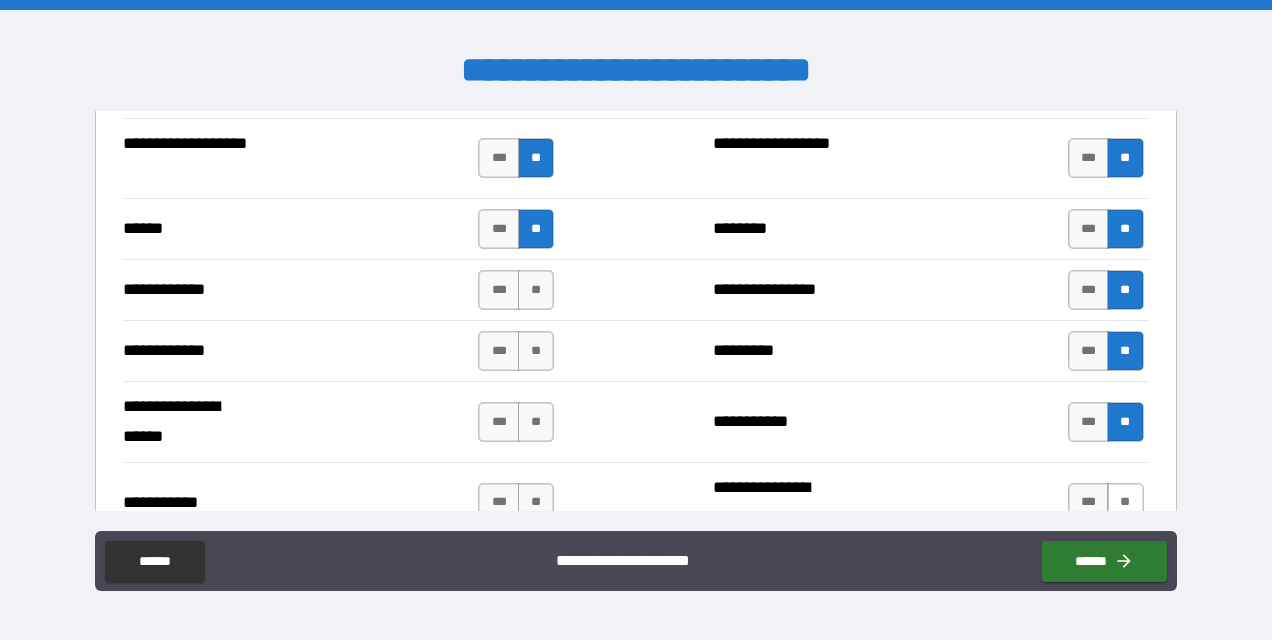 click on "**" at bounding box center [1125, 503] 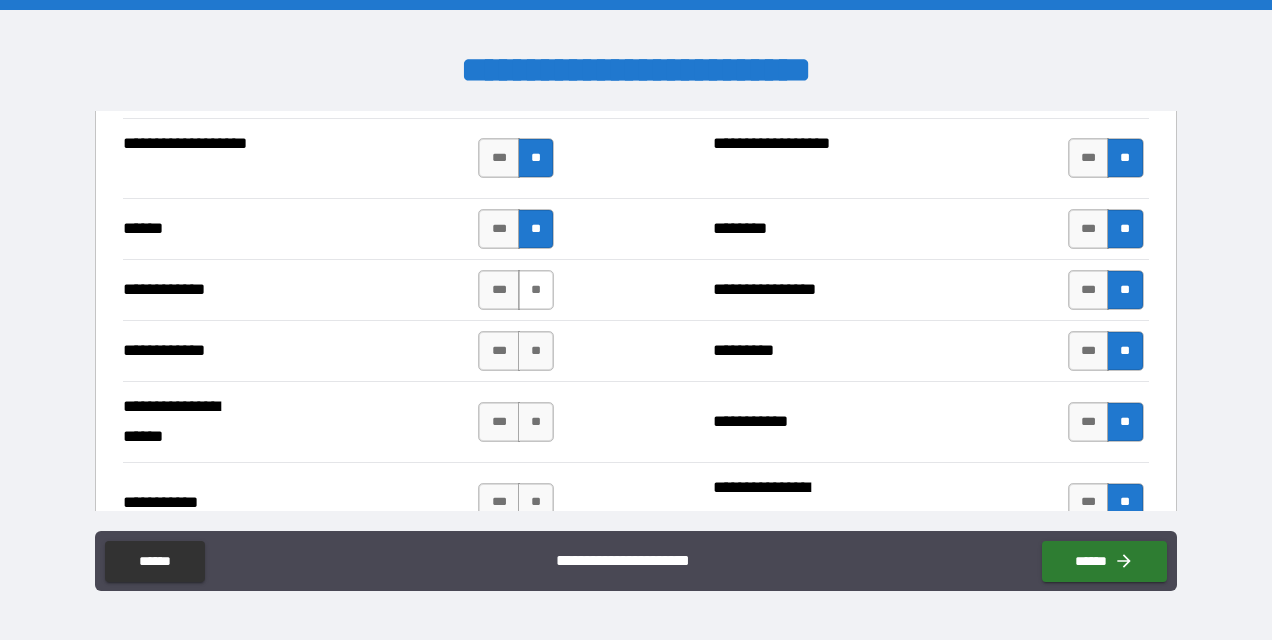 click on "**" at bounding box center (536, 290) 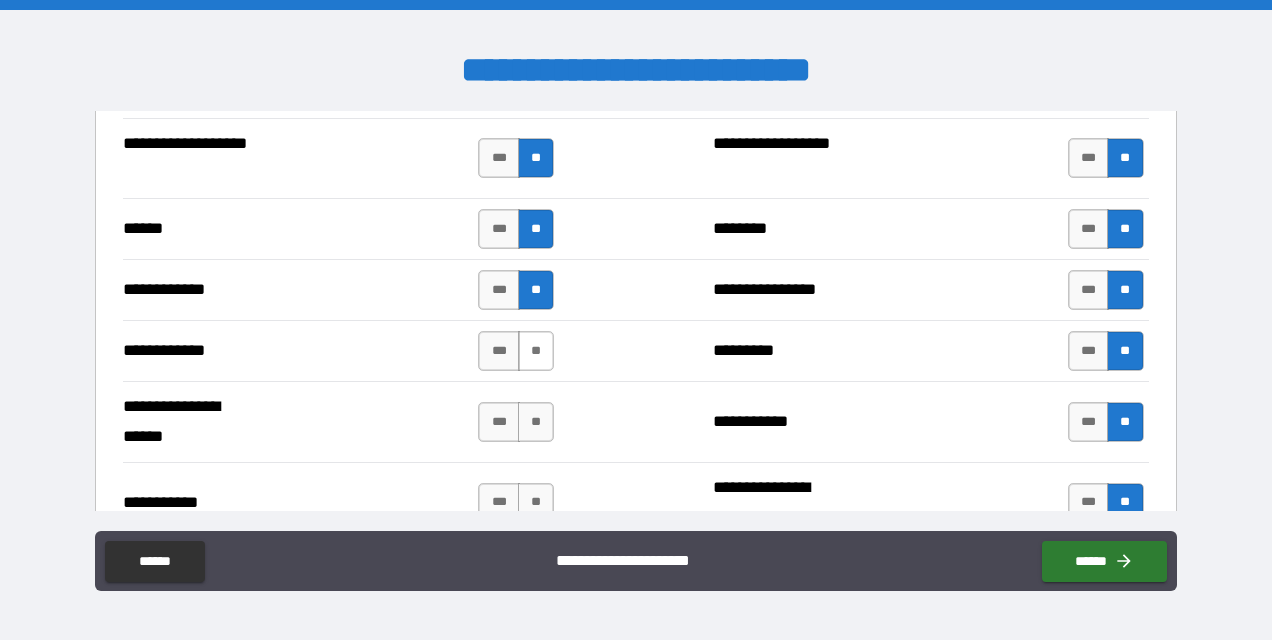 click on "**" at bounding box center (536, 351) 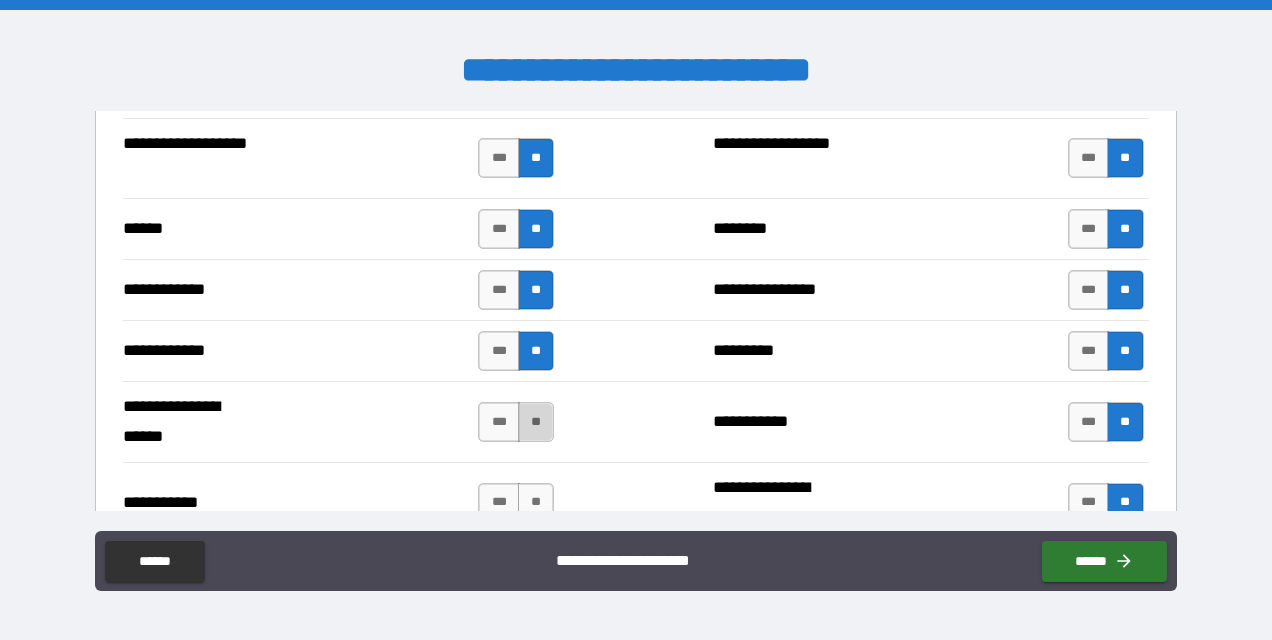click on "**" at bounding box center [536, 422] 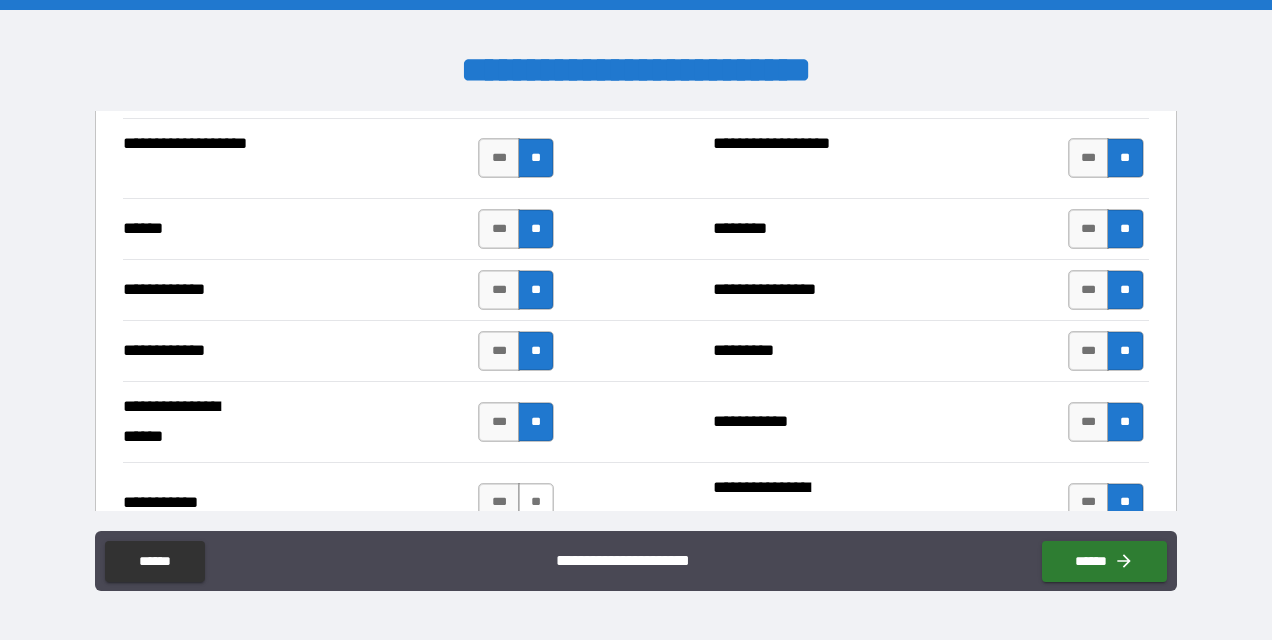 click on "**" at bounding box center (536, 503) 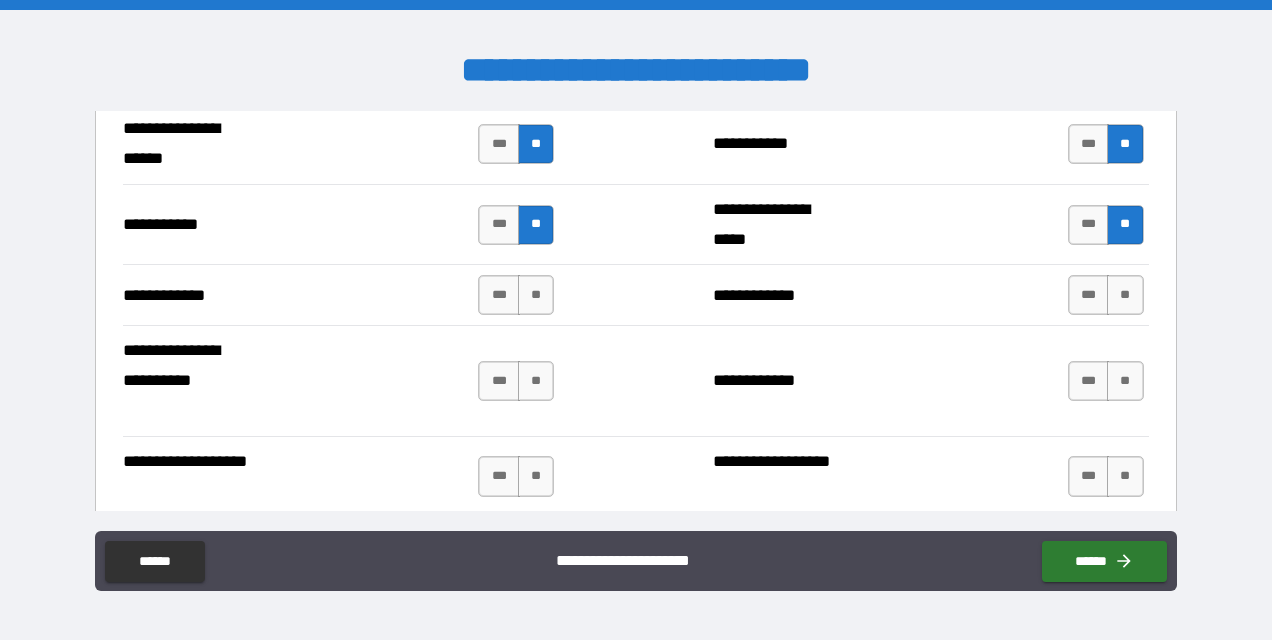 scroll, scrollTop: 4096, scrollLeft: 0, axis: vertical 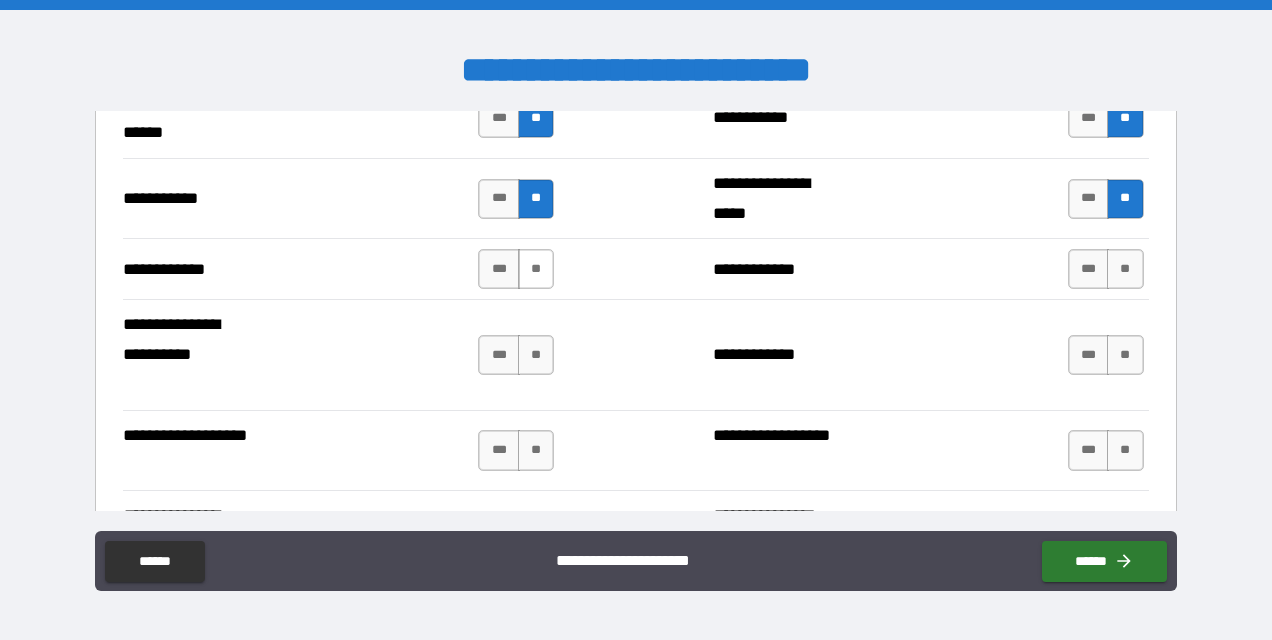 click on "**" at bounding box center [536, 269] 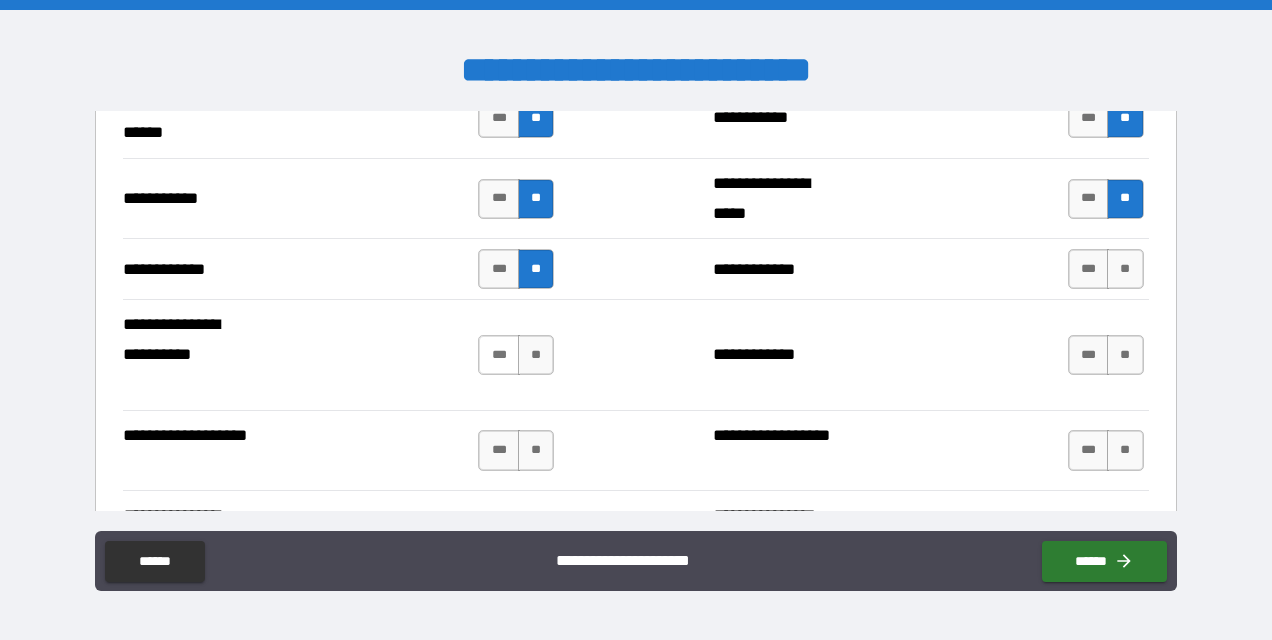click on "***" at bounding box center (499, 355) 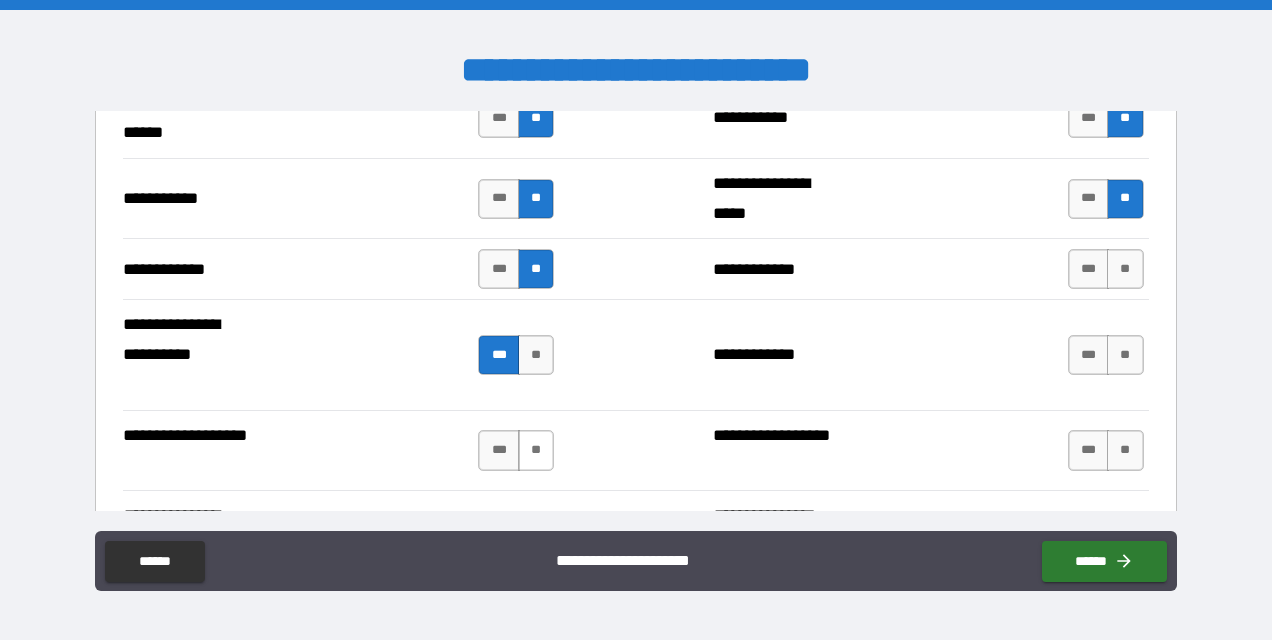 click on "**" at bounding box center (536, 450) 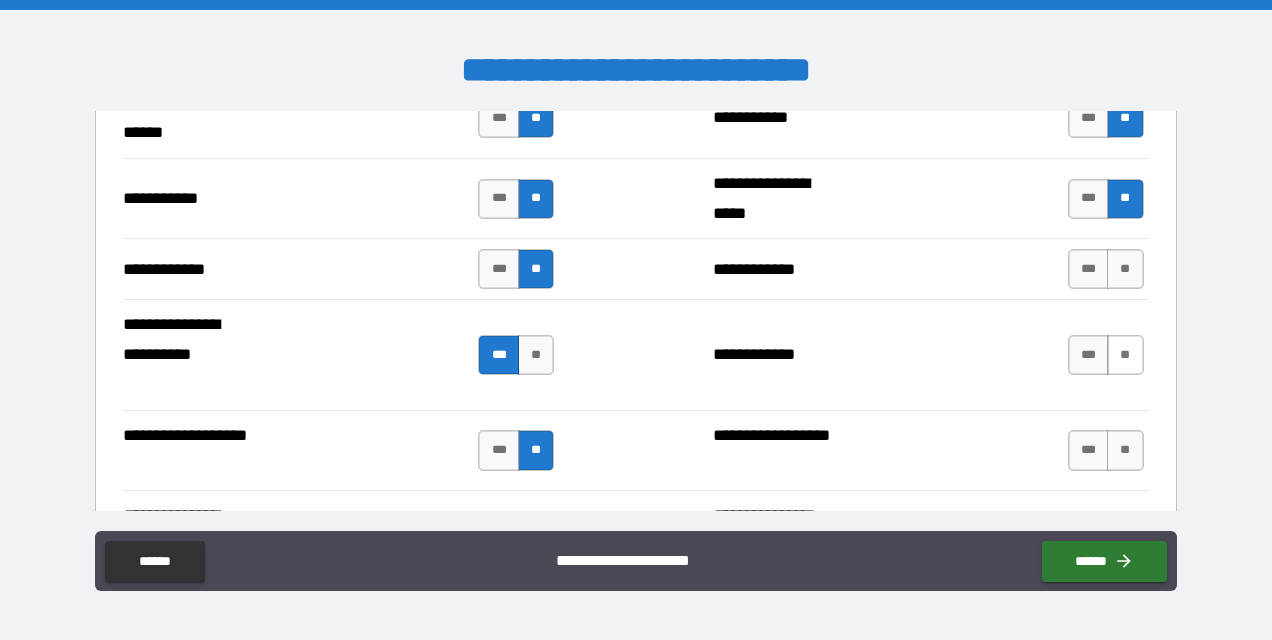click on "**" at bounding box center (1125, 355) 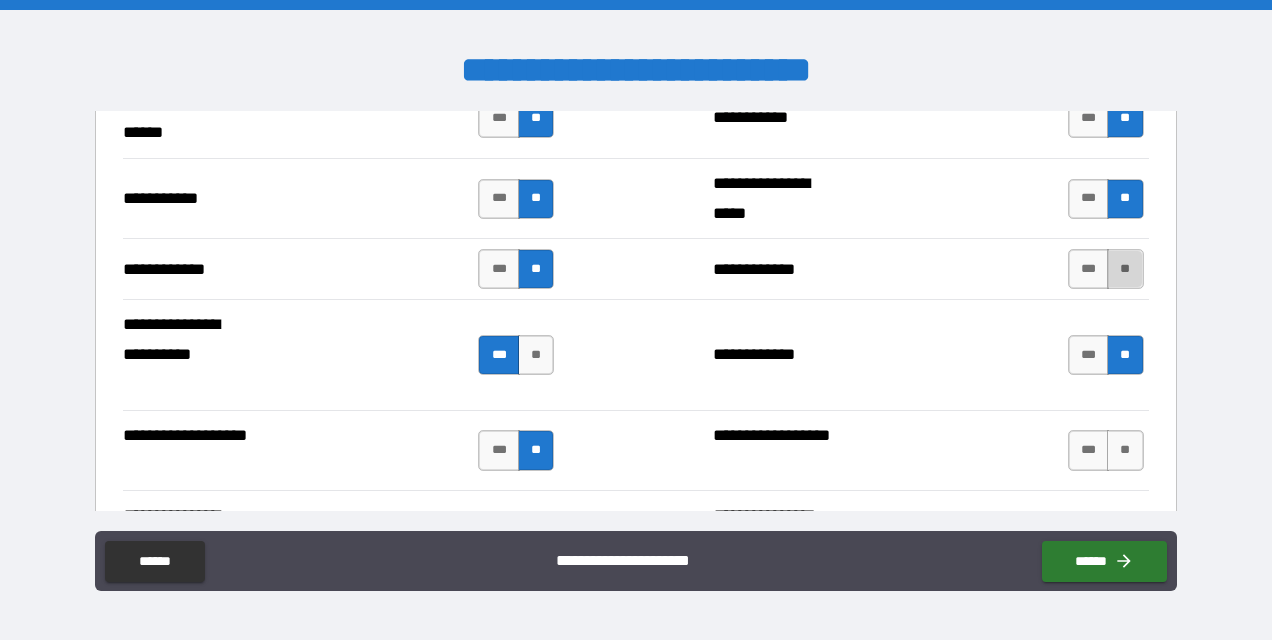 click on "**" at bounding box center (1125, 269) 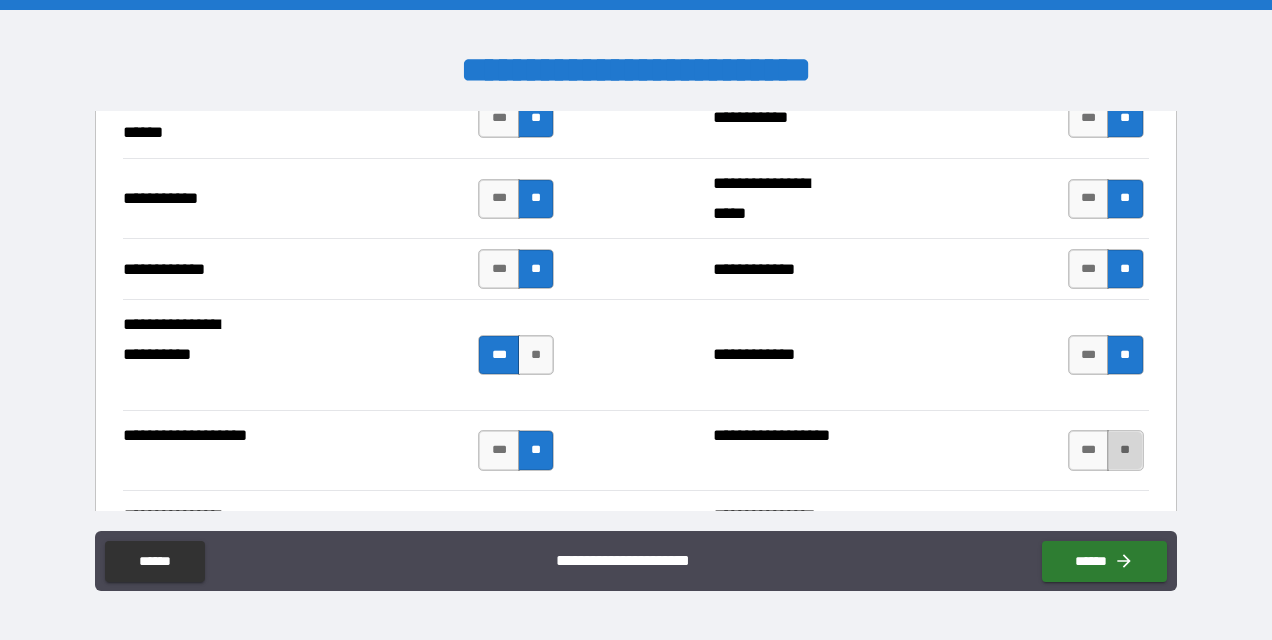 click on "**" at bounding box center (1125, 450) 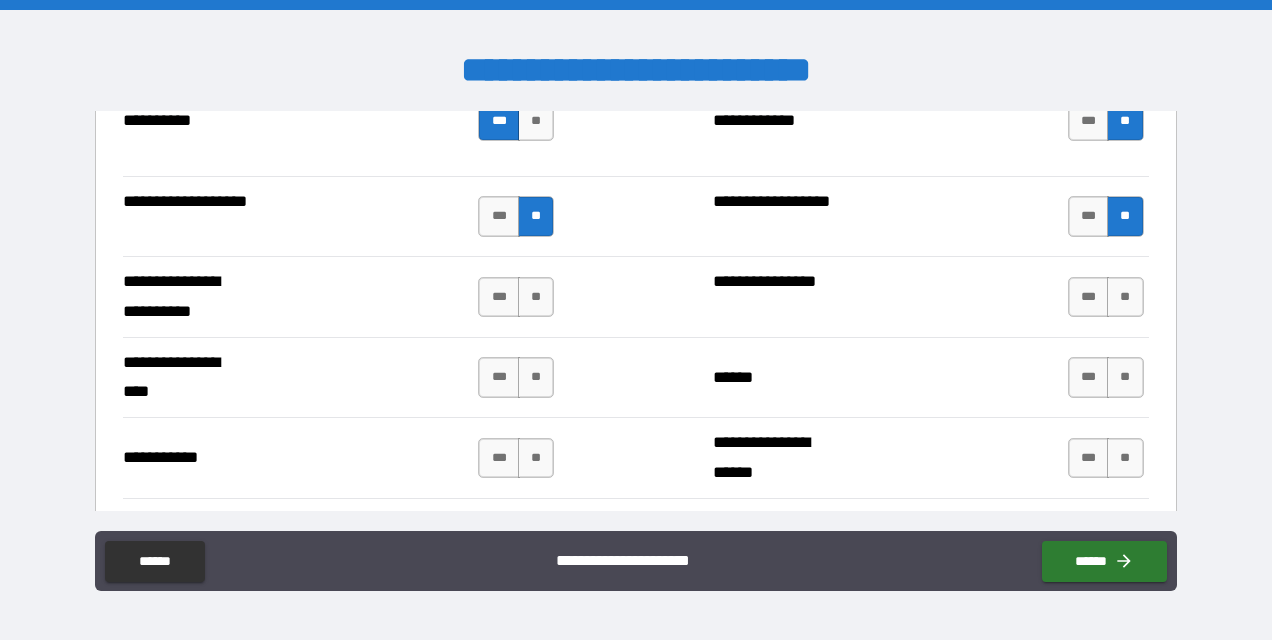 scroll, scrollTop: 4338, scrollLeft: 0, axis: vertical 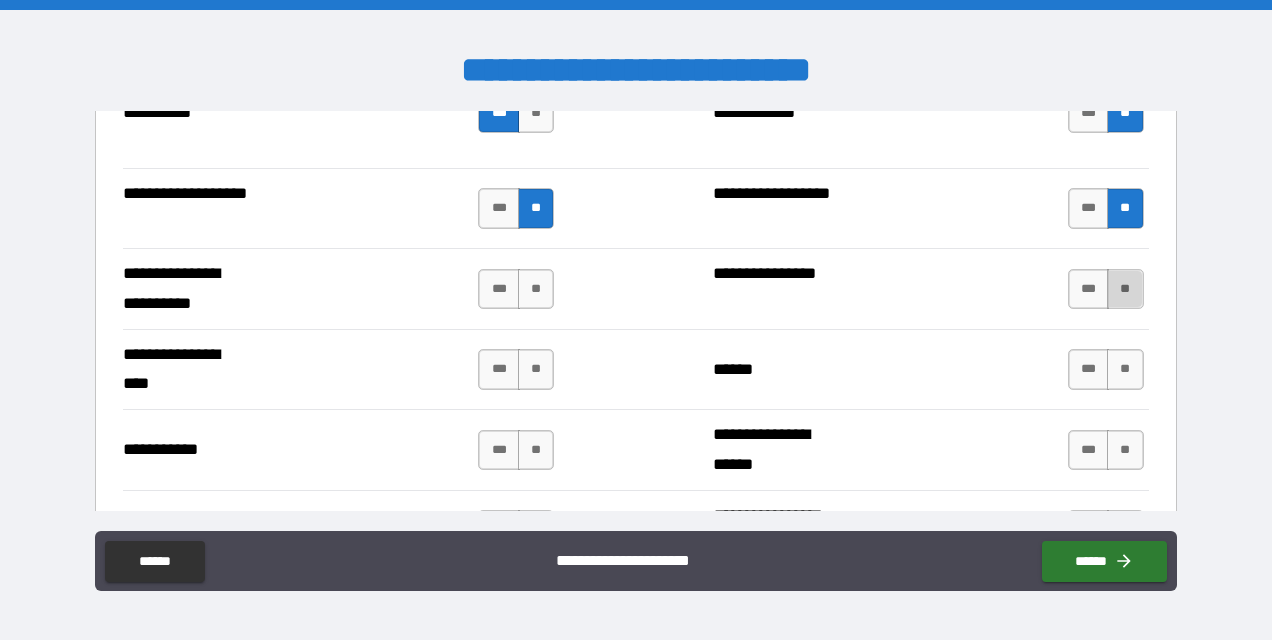 click on "**" at bounding box center [1125, 289] 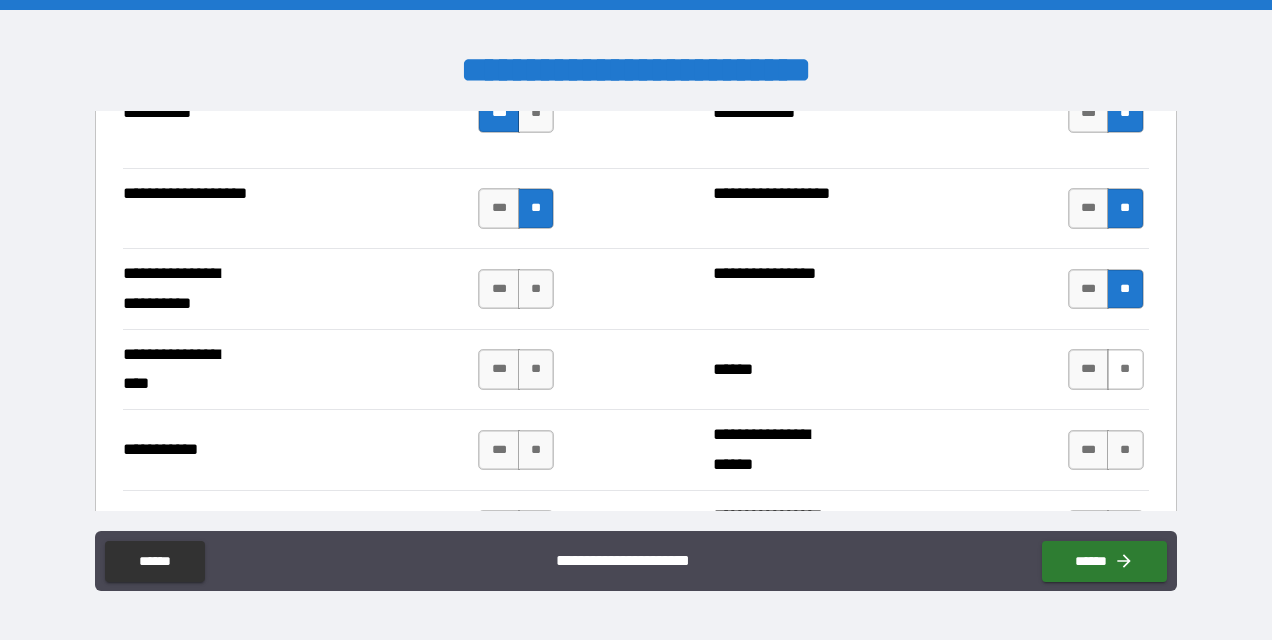click on "**" at bounding box center [1125, 369] 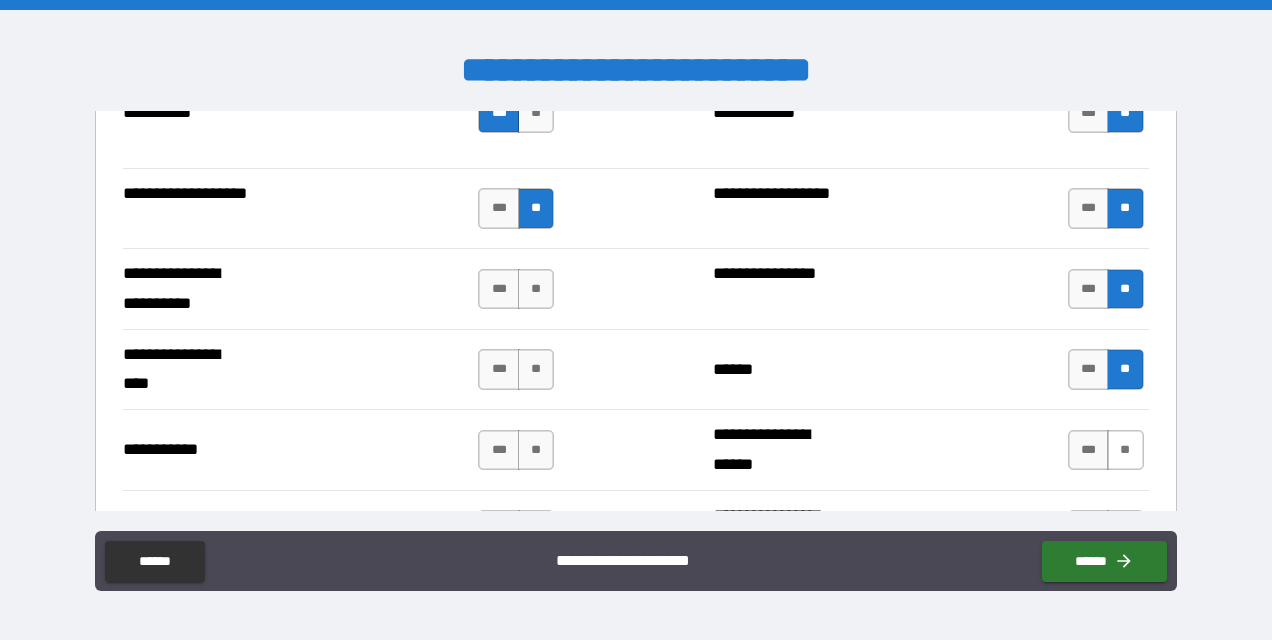 click on "**" at bounding box center (1125, 450) 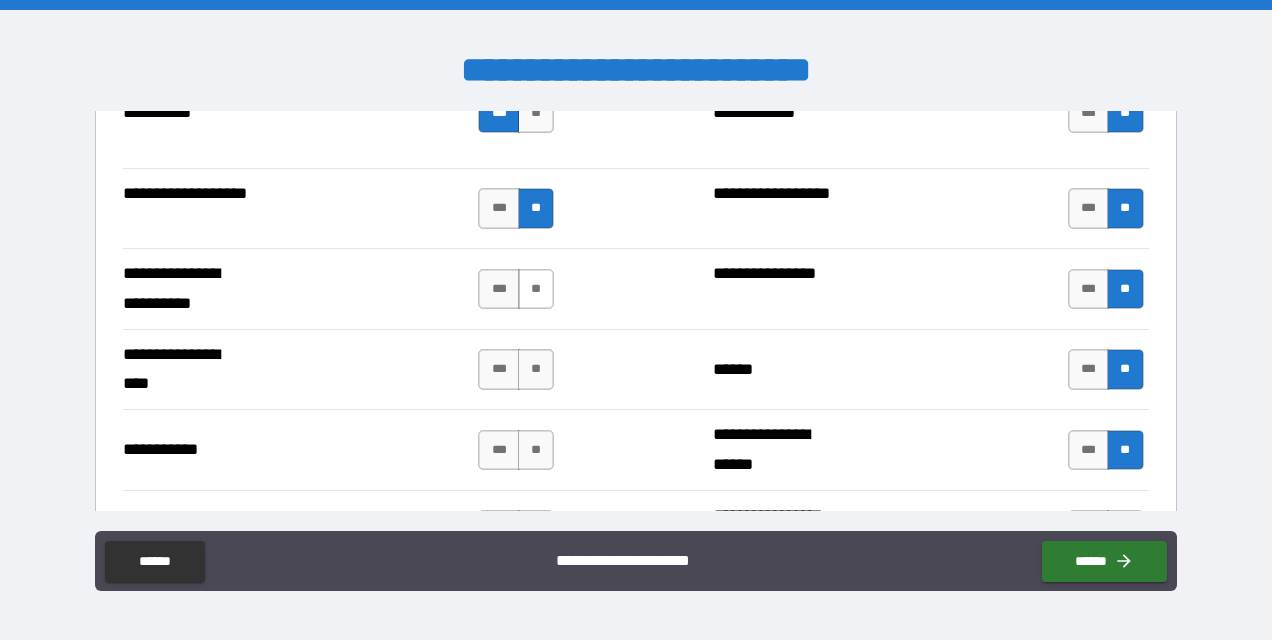 click on "**" at bounding box center [536, 289] 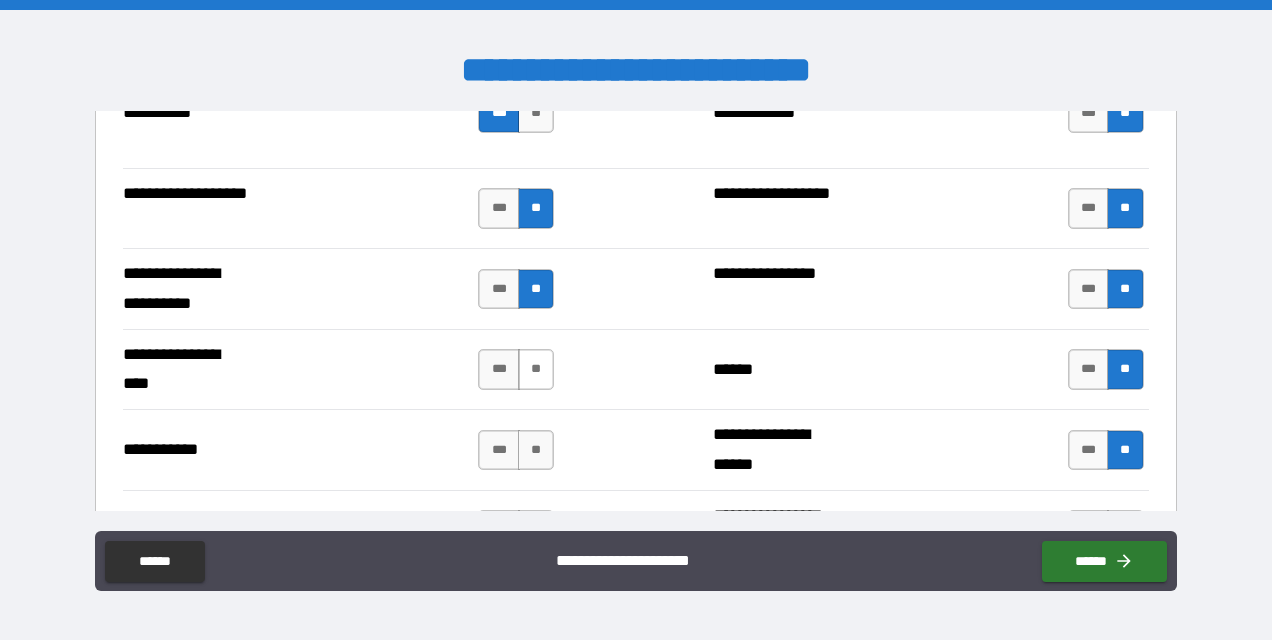 click on "**" at bounding box center [536, 369] 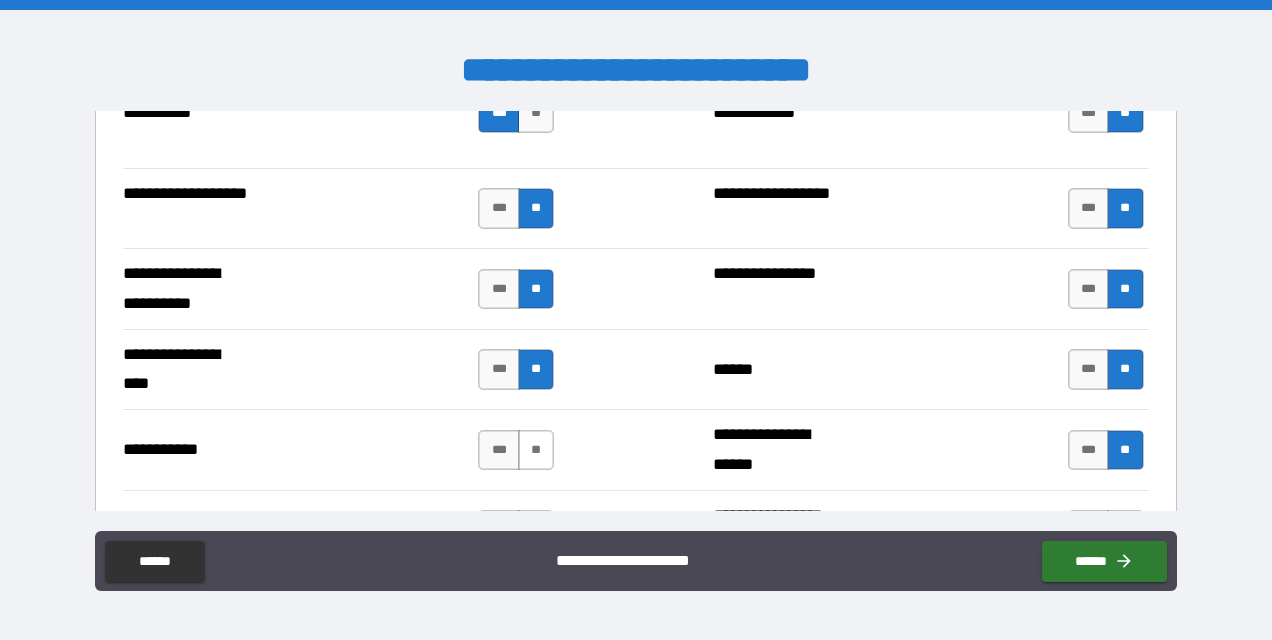 click on "**" at bounding box center [536, 450] 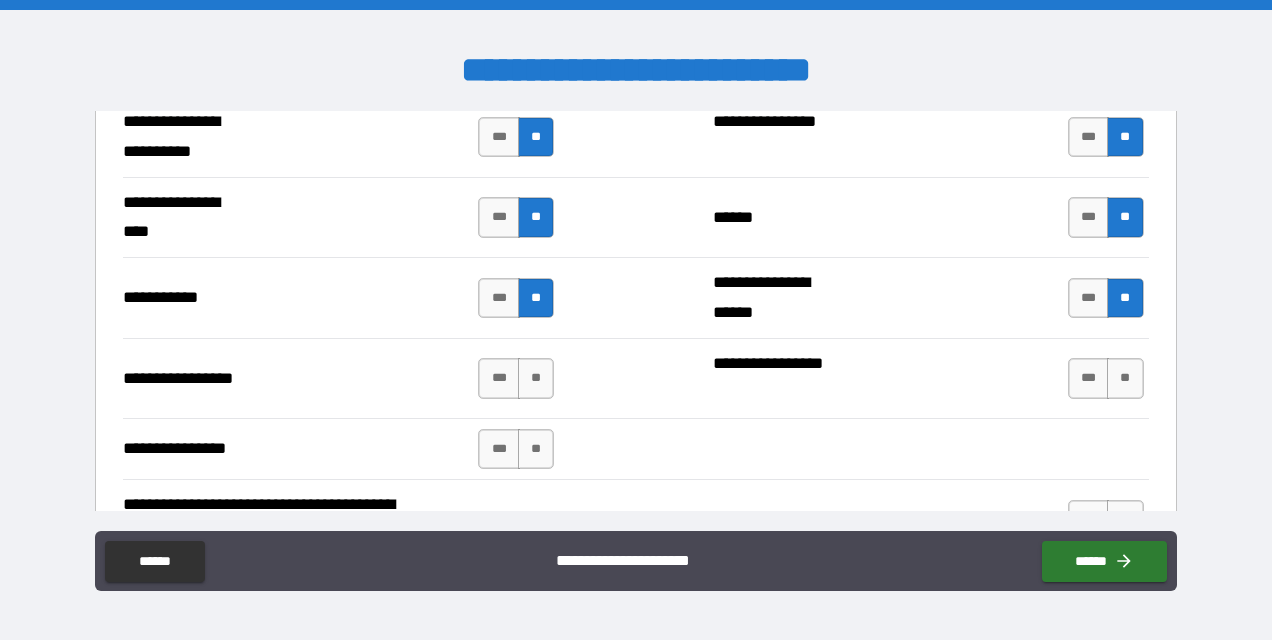 scroll, scrollTop: 4500, scrollLeft: 0, axis: vertical 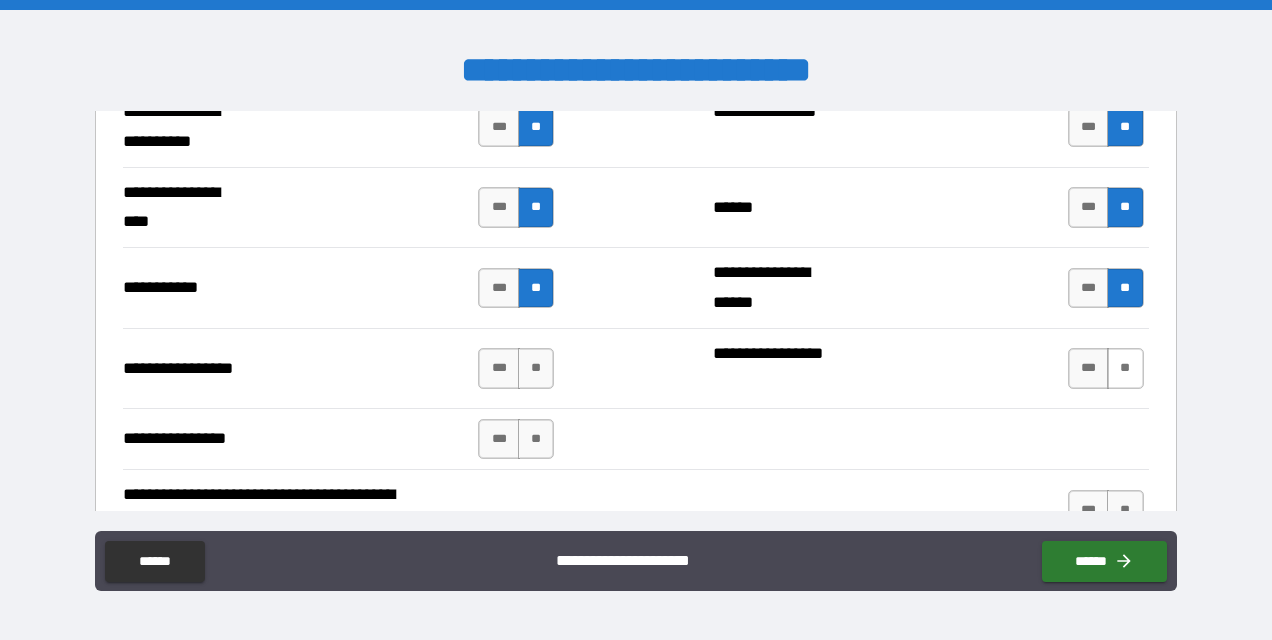 click on "**" at bounding box center (1125, 368) 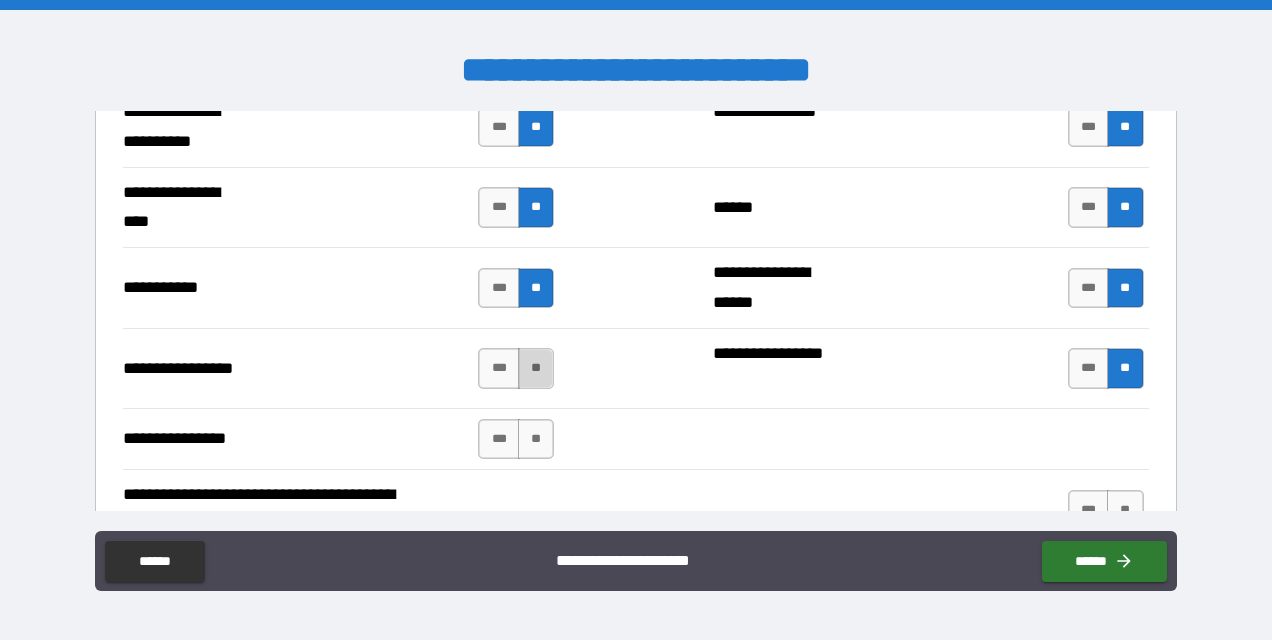 click on "**" at bounding box center [536, 368] 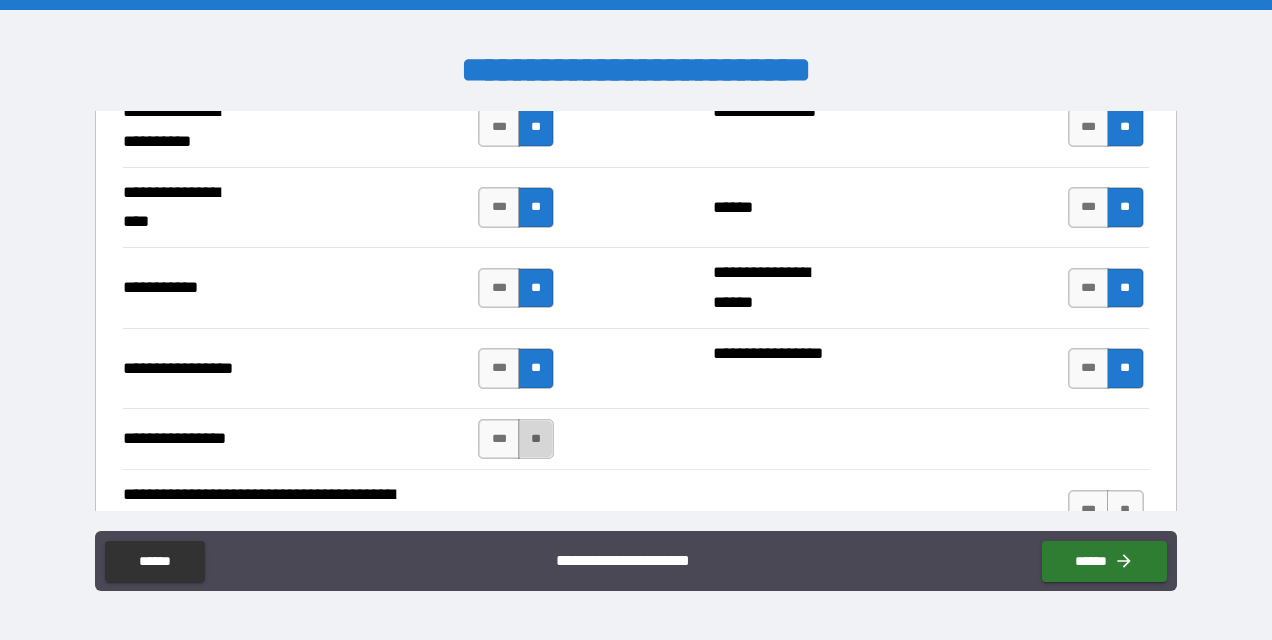 click on "**" at bounding box center (536, 439) 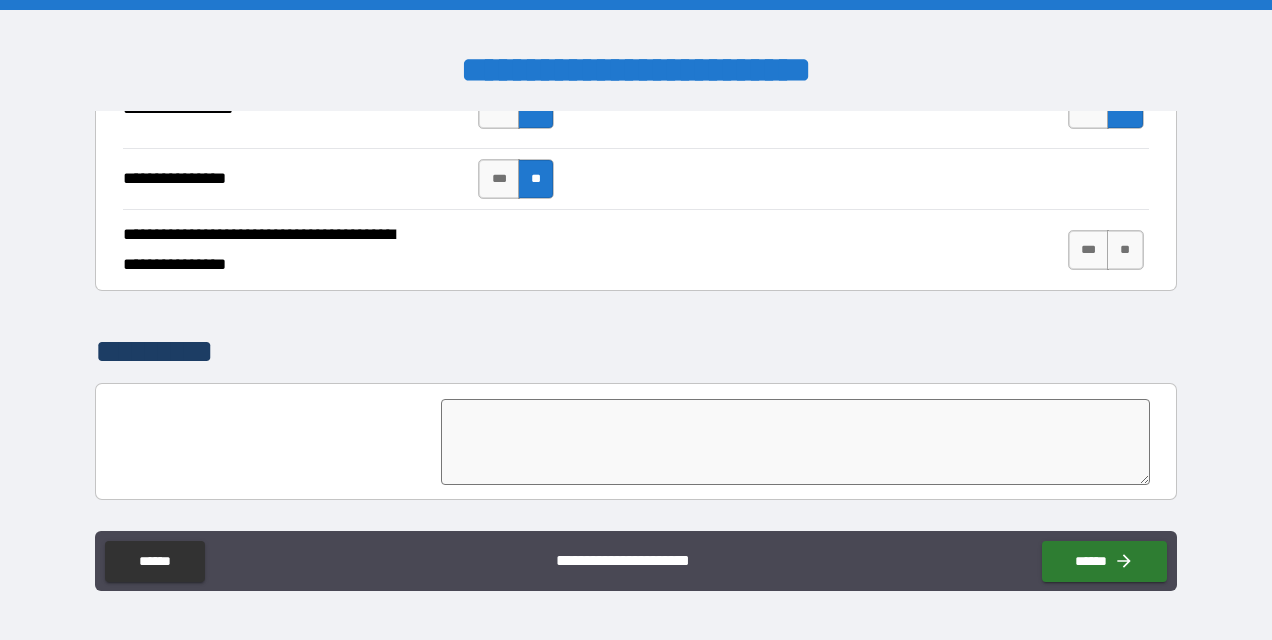 scroll, scrollTop: 4769, scrollLeft: 0, axis: vertical 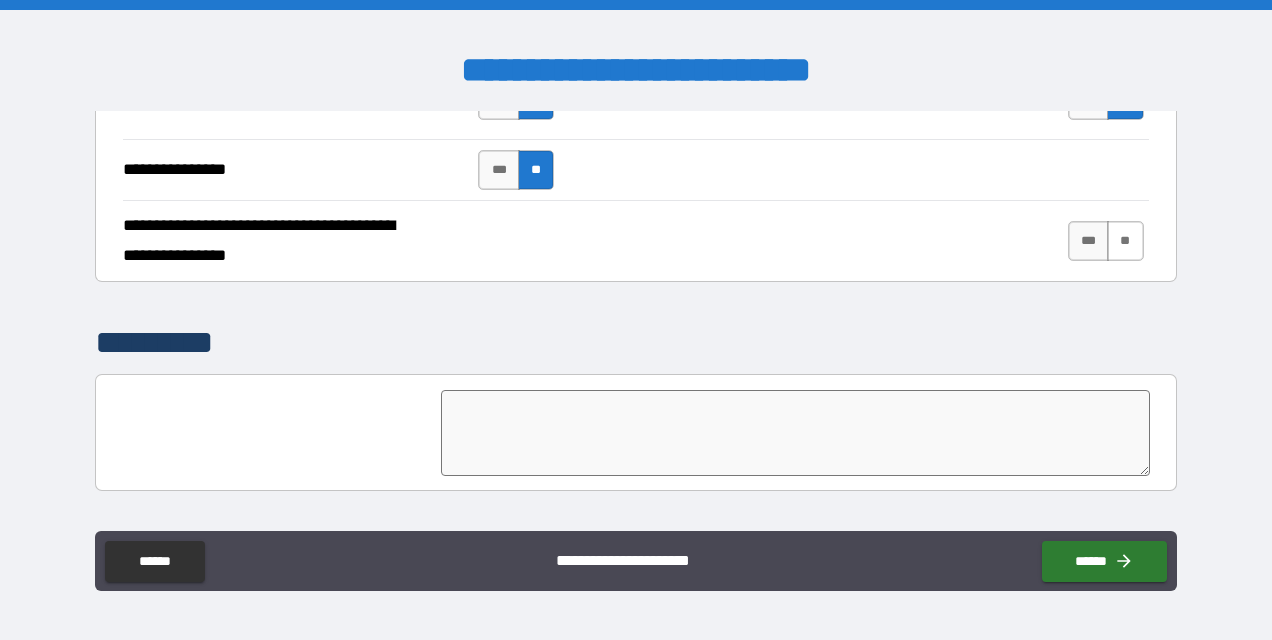 click on "**" at bounding box center (1125, 241) 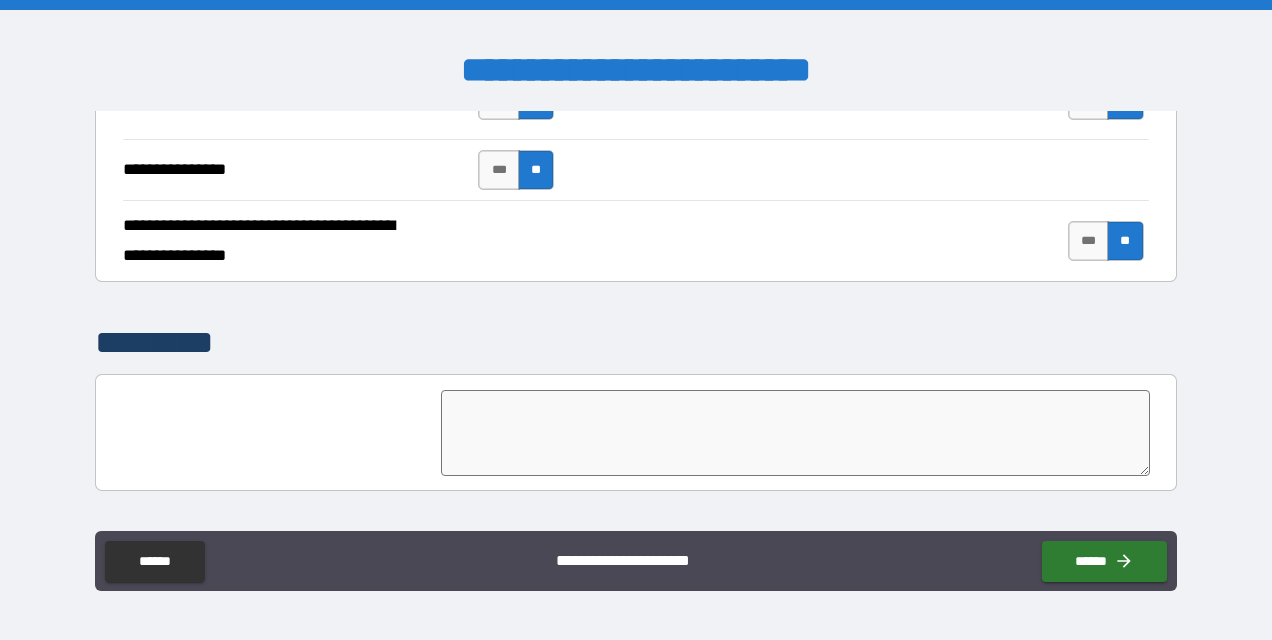 scroll, scrollTop: 4975, scrollLeft: 0, axis: vertical 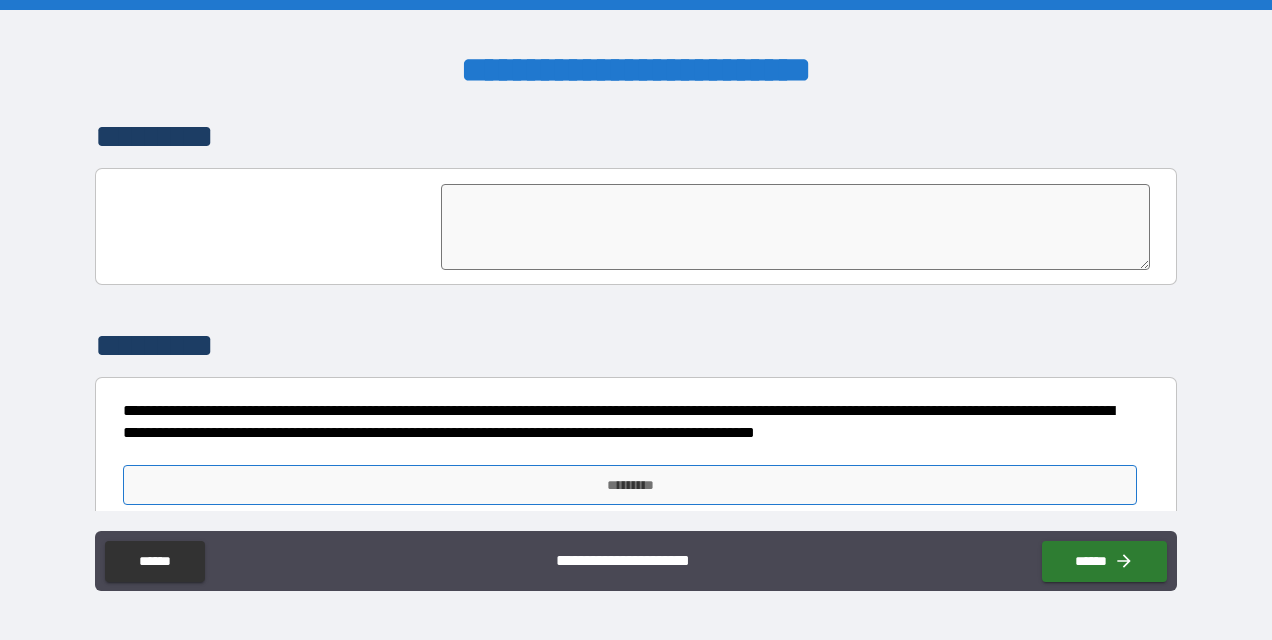 click on "*********" at bounding box center (630, 485) 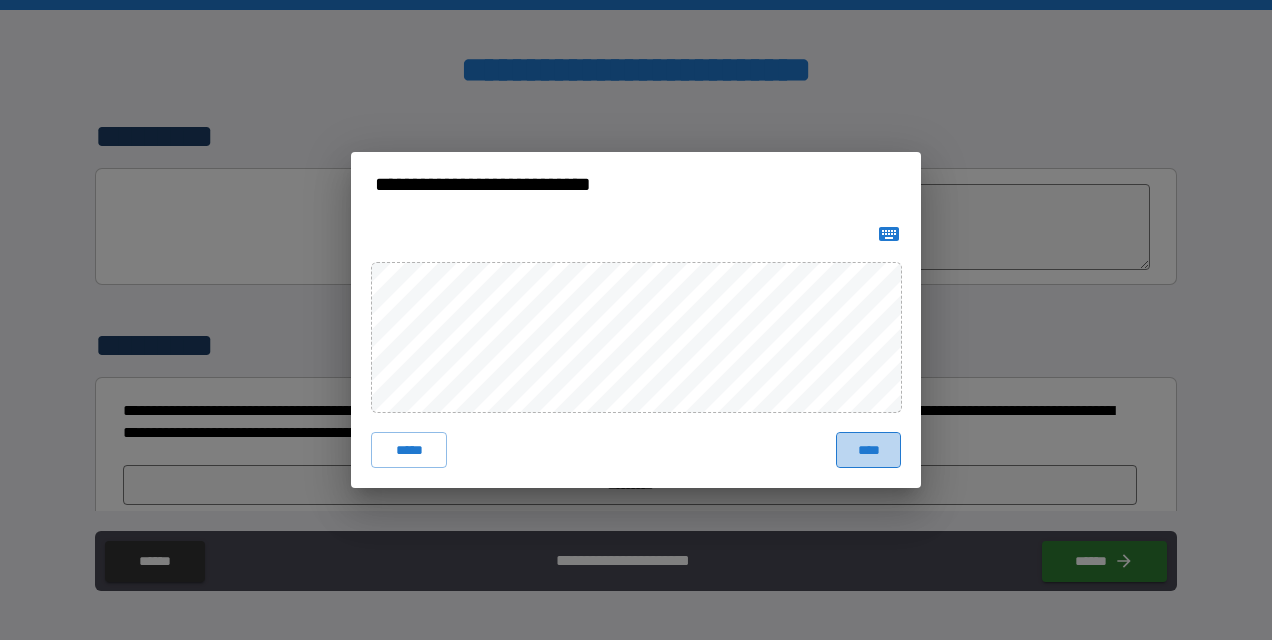 click on "****" at bounding box center (868, 450) 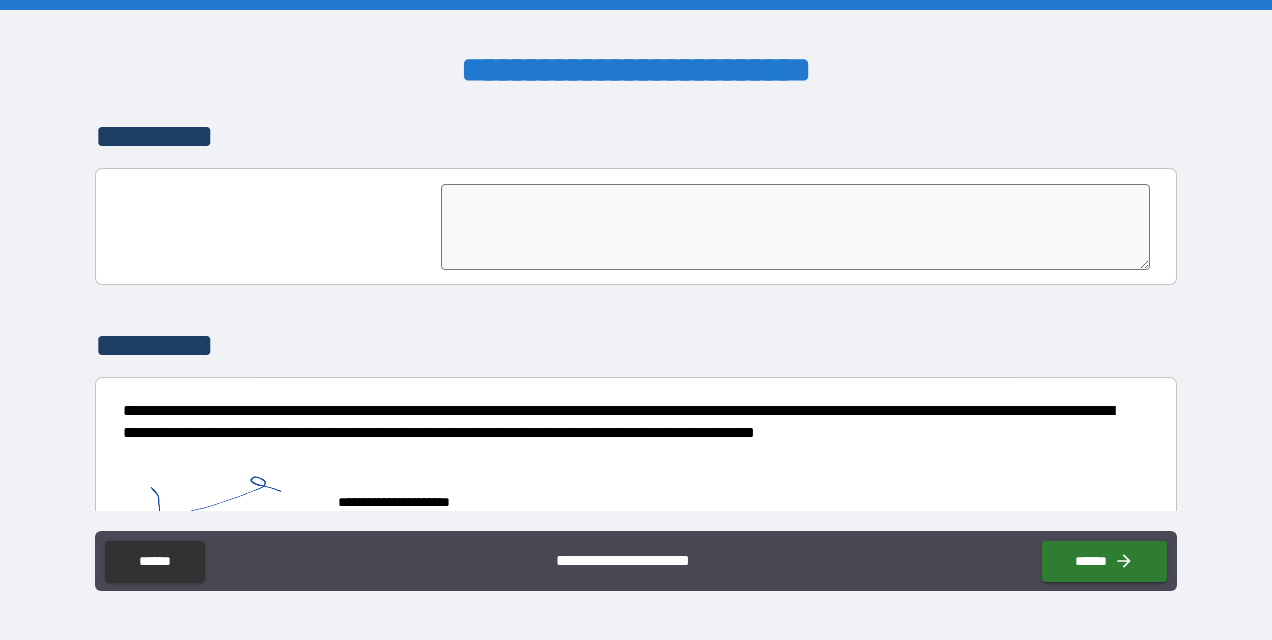 scroll, scrollTop: 4992, scrollLeft: 0, axis: vertical 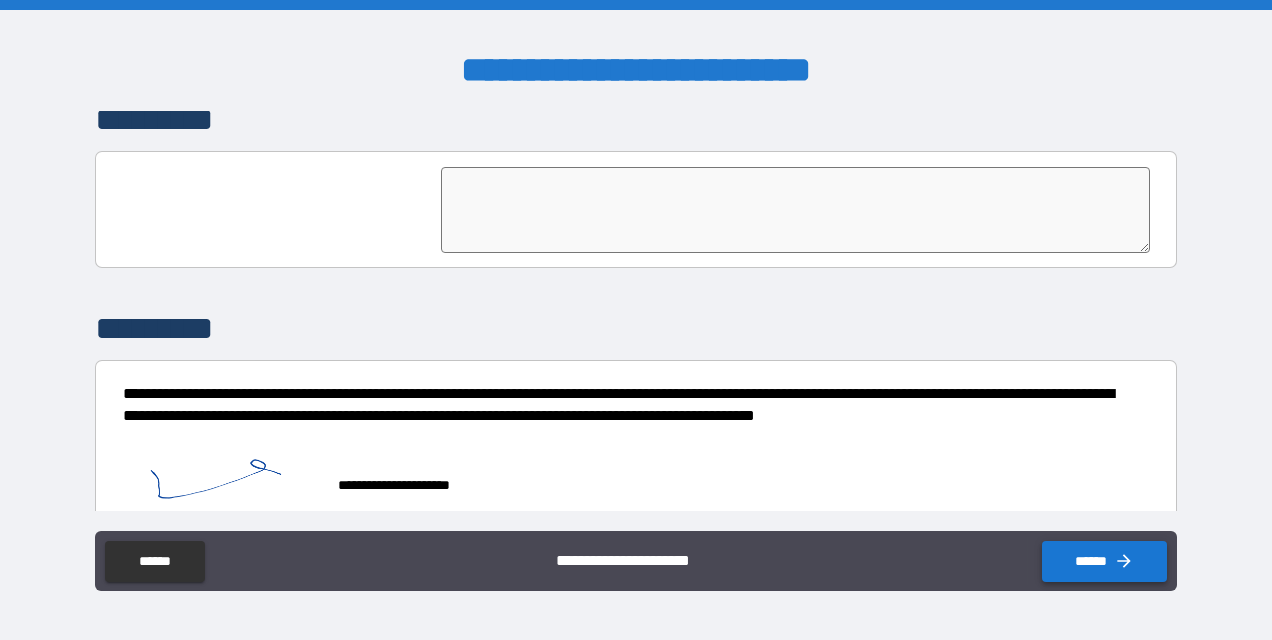 click on "******" at bounding box center (1104, 561) 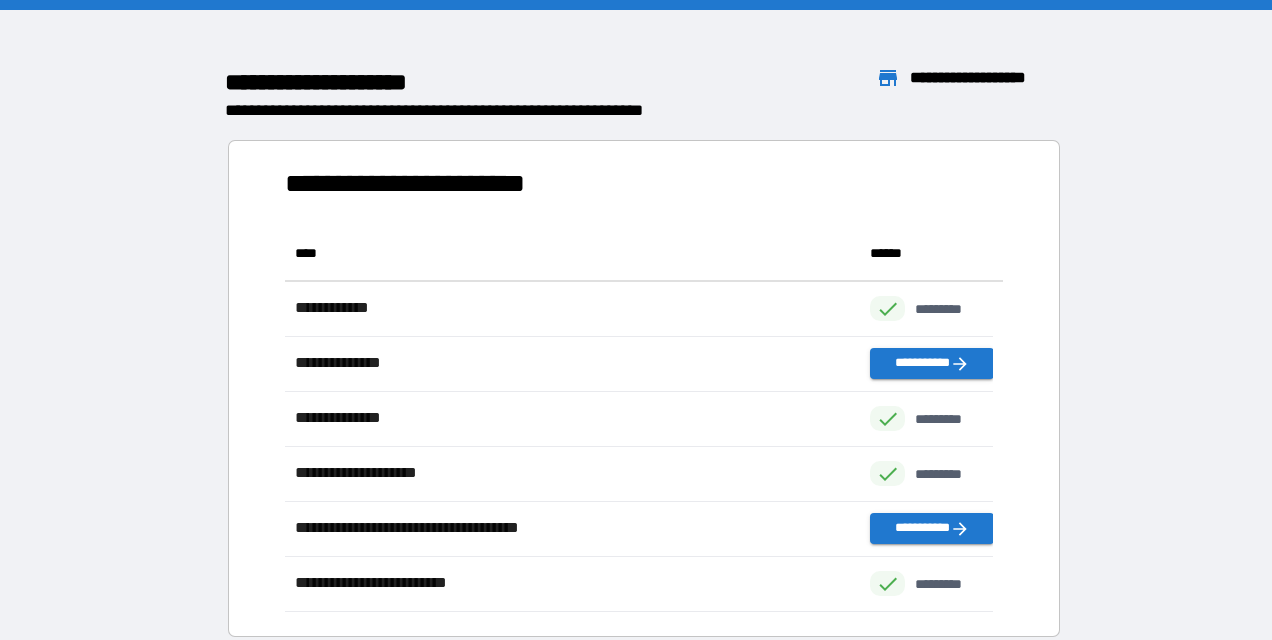 scroll, scrollTop: 16, scrollLeft: 16, axis: both 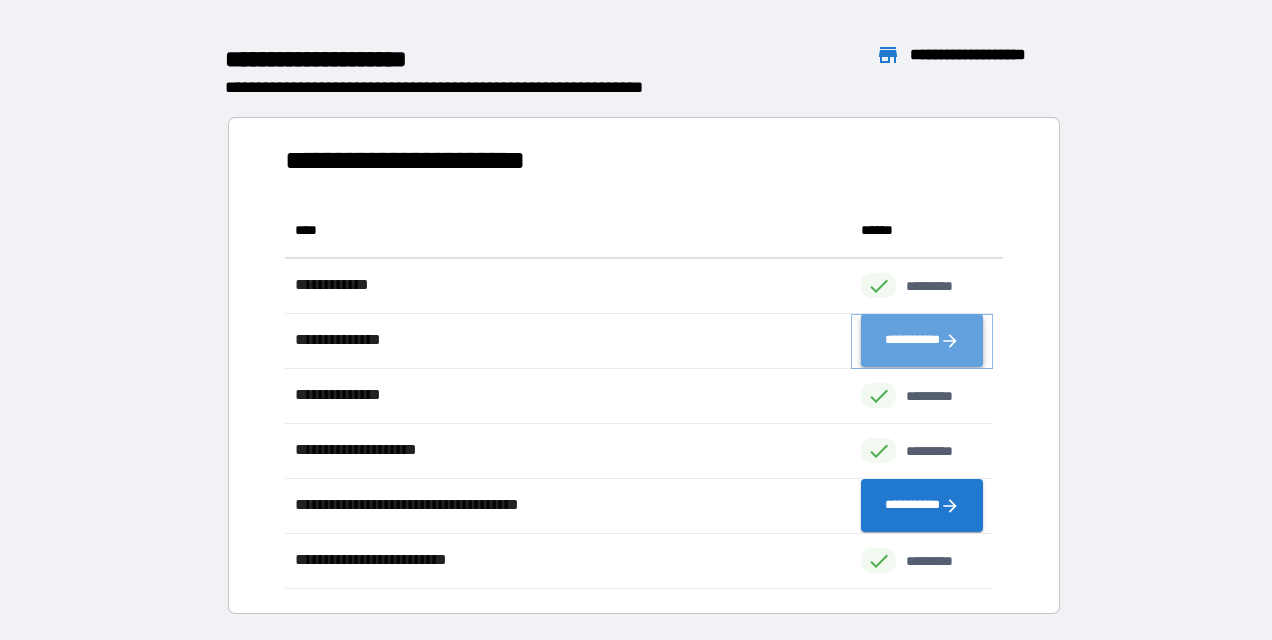 click on "**********" at bounding box center (922, 341) 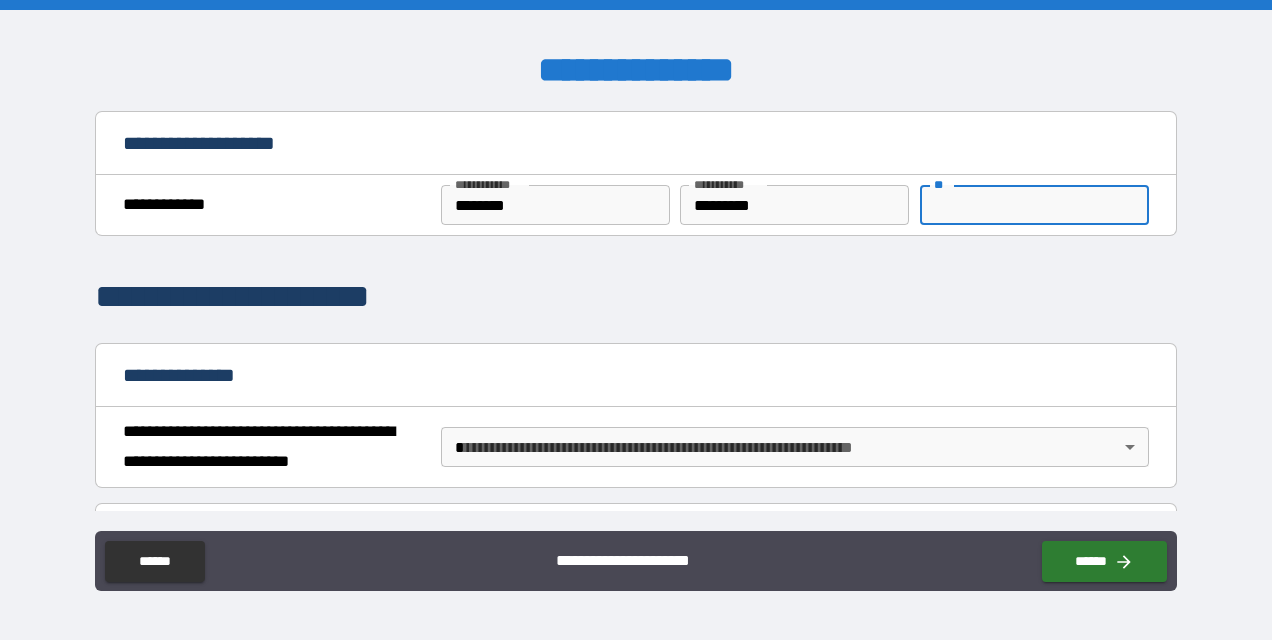 click on "**" at bounding box center [1034, 205] 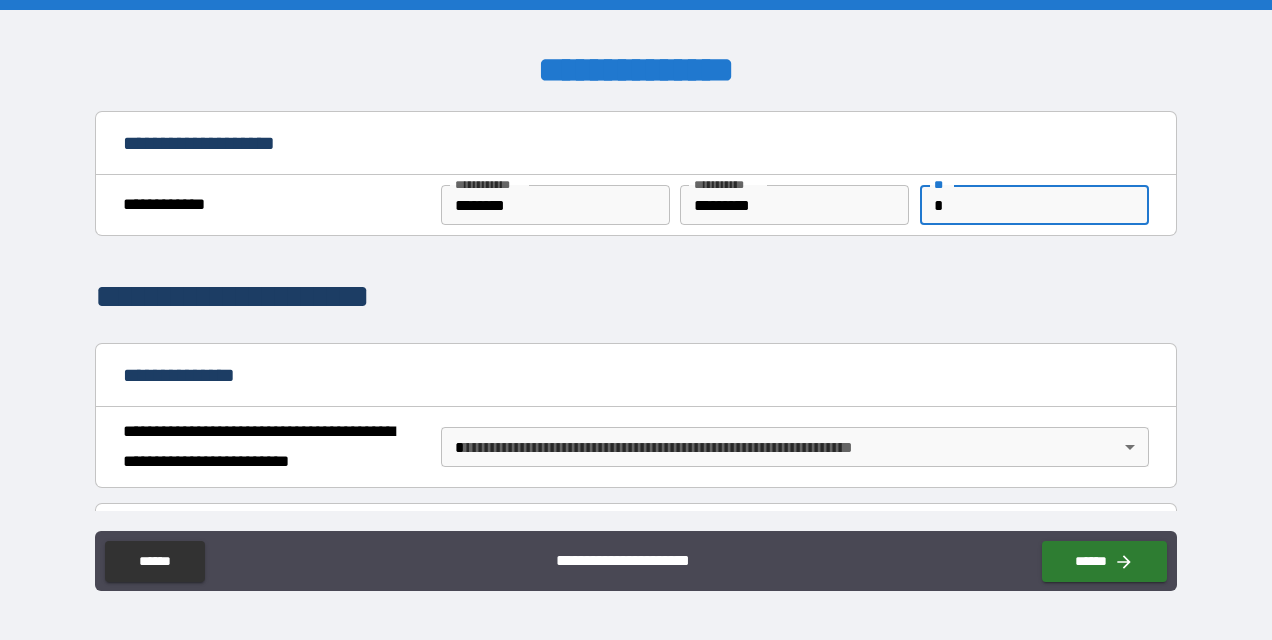 click on "**********" at bounding box center (636, 320) 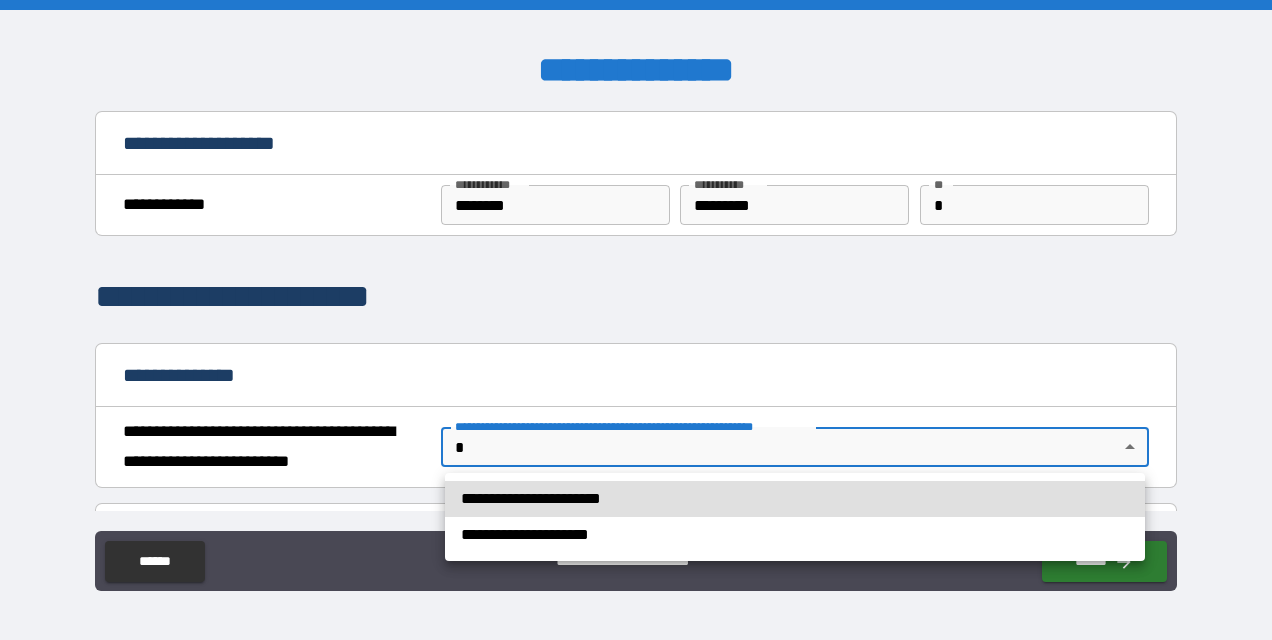 click on "**********" at bounding box center [795, 499] 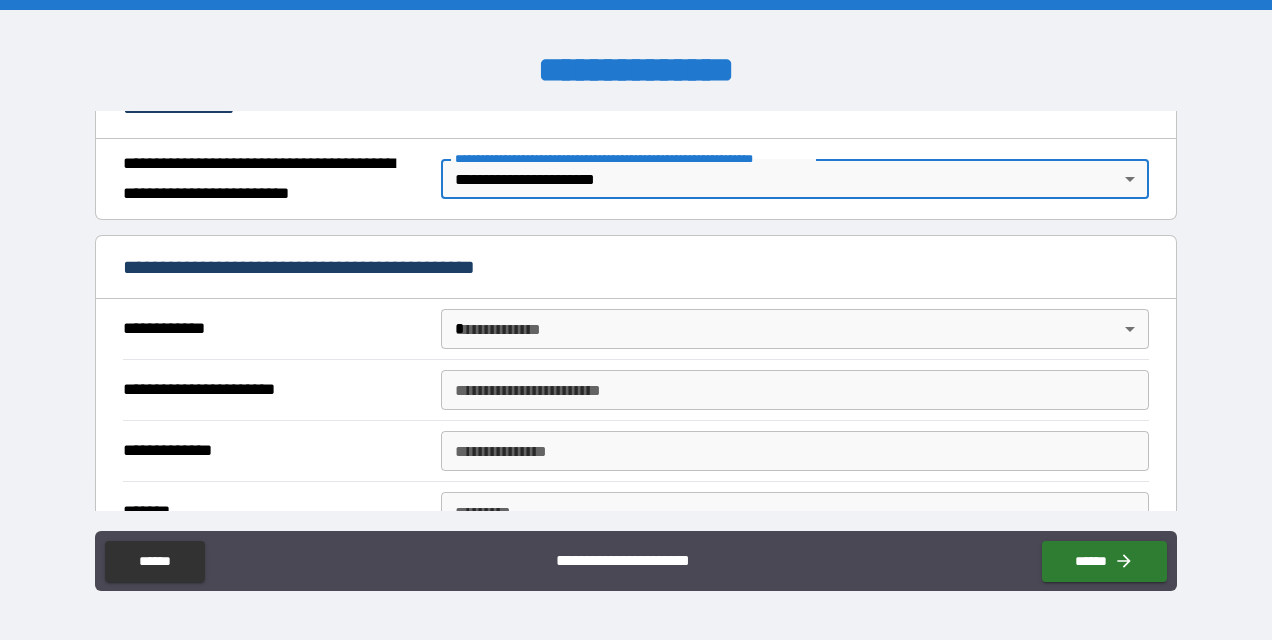 scroll, scrollTop: 272, scrollLeft: 0, axis: vertical 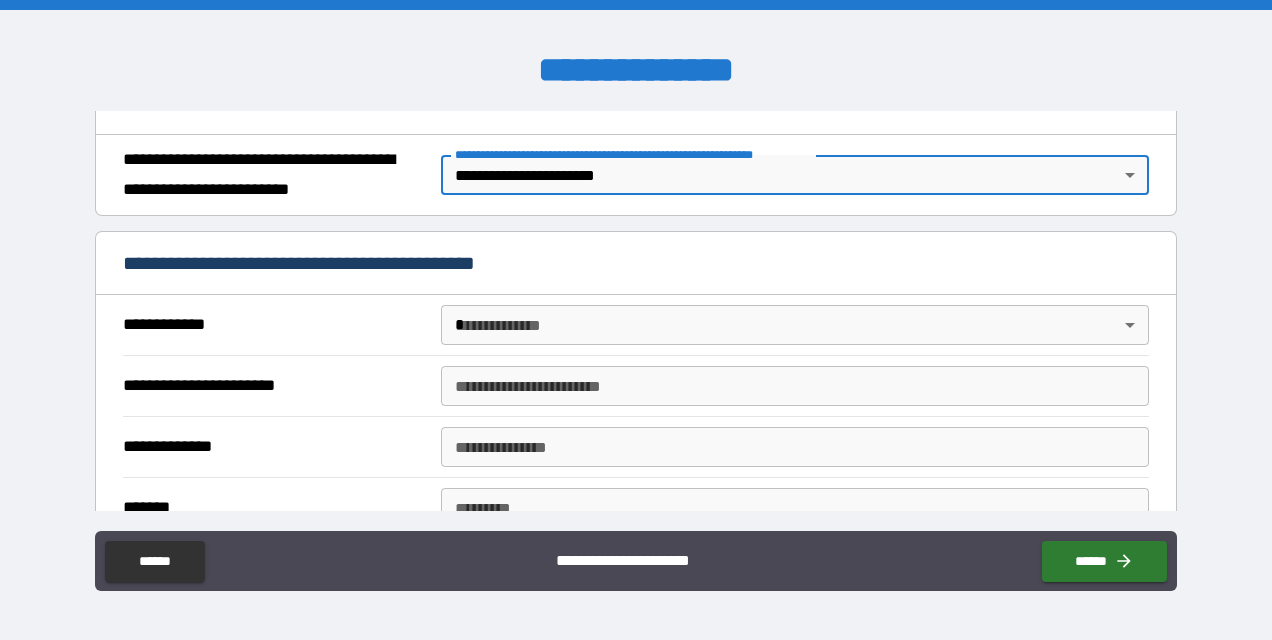 click on "**********" at bounding box center (636, 320) 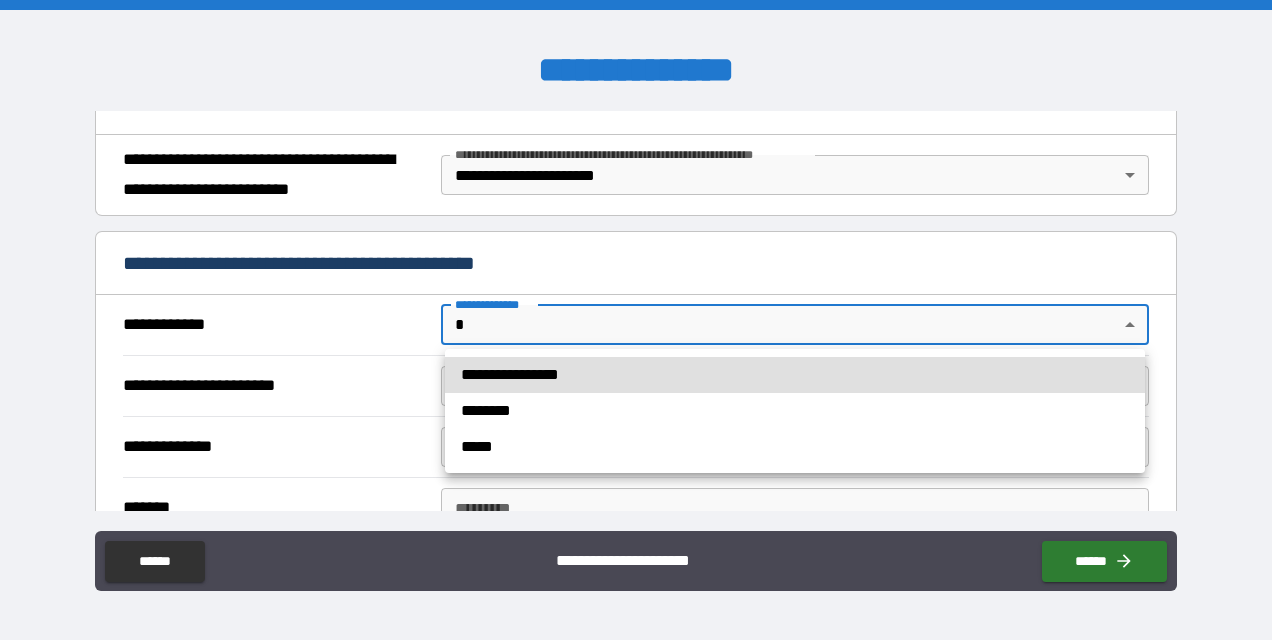 click on "**********" at bounding box center [795, 375] 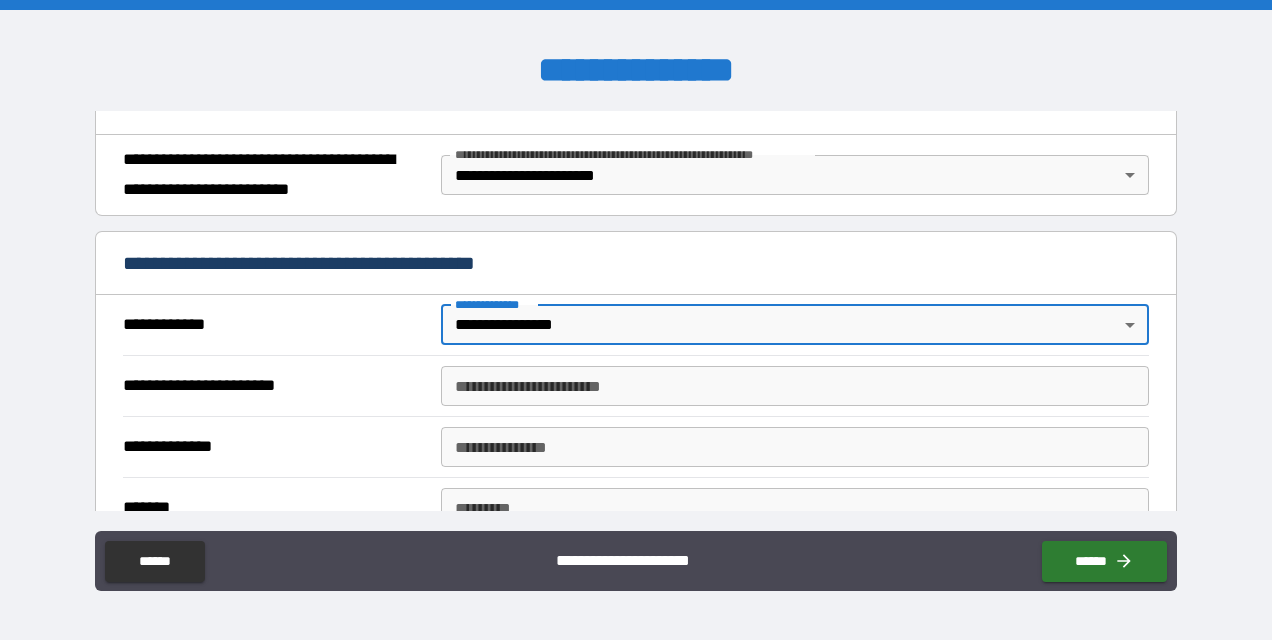 click on "**********" at bounding box center [794, 386] 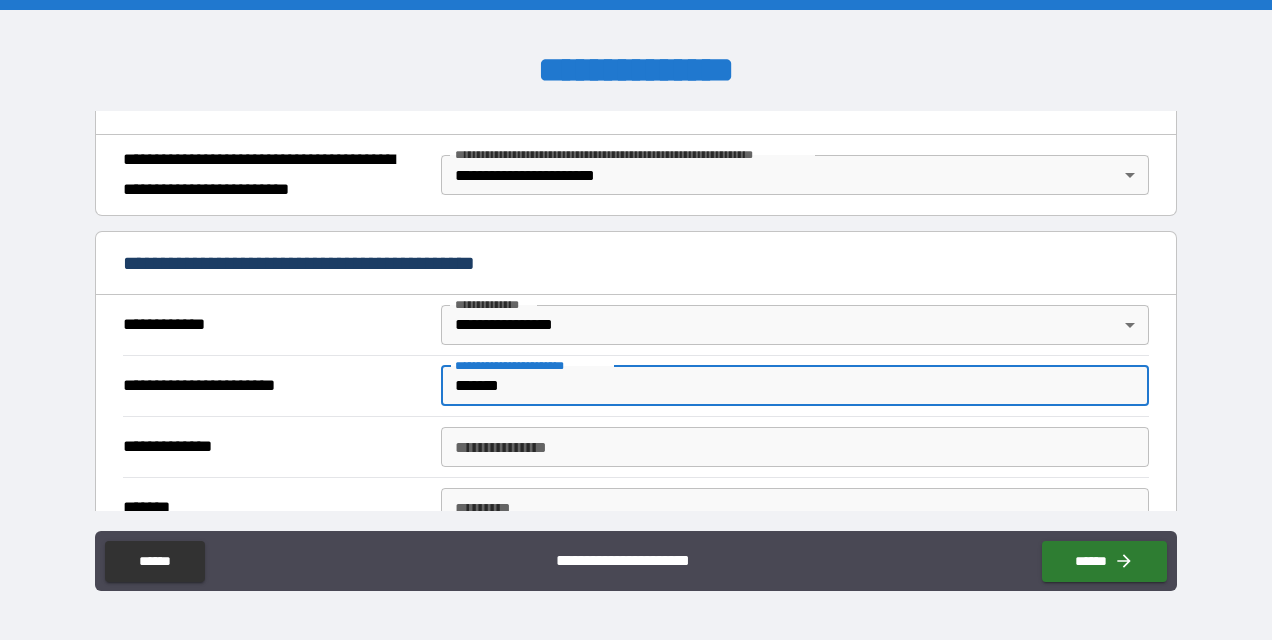 click on "**********" at bounding box center (794, 447) 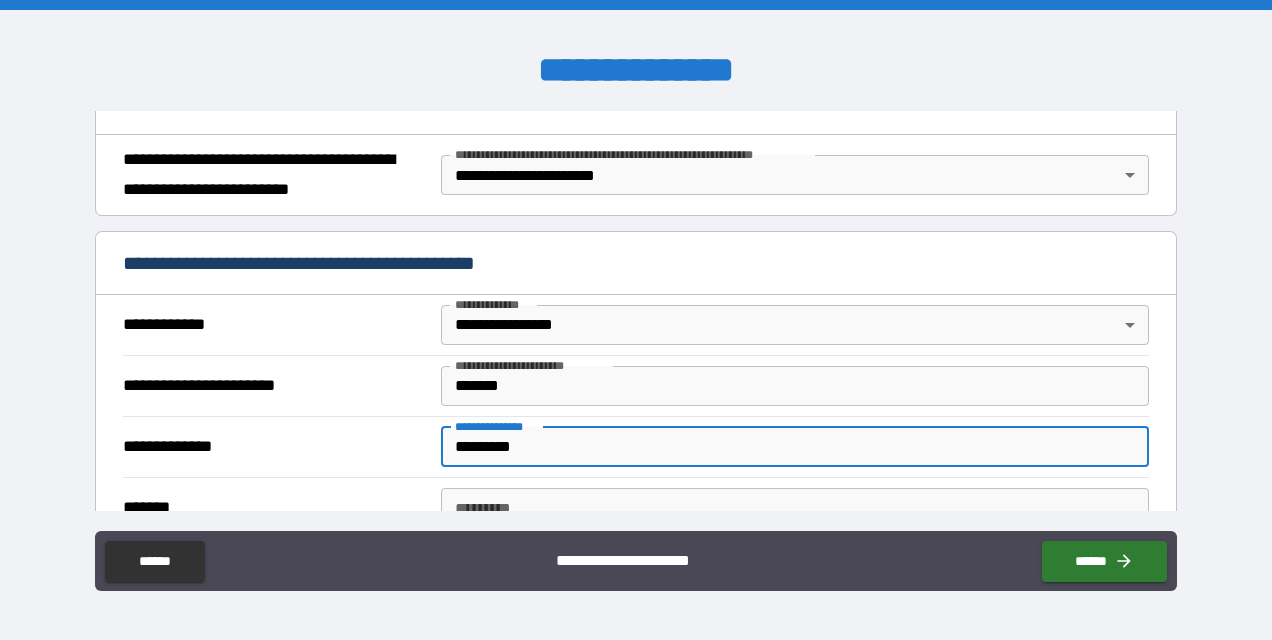 click on "*******   *" at bounding box center [794, 508] 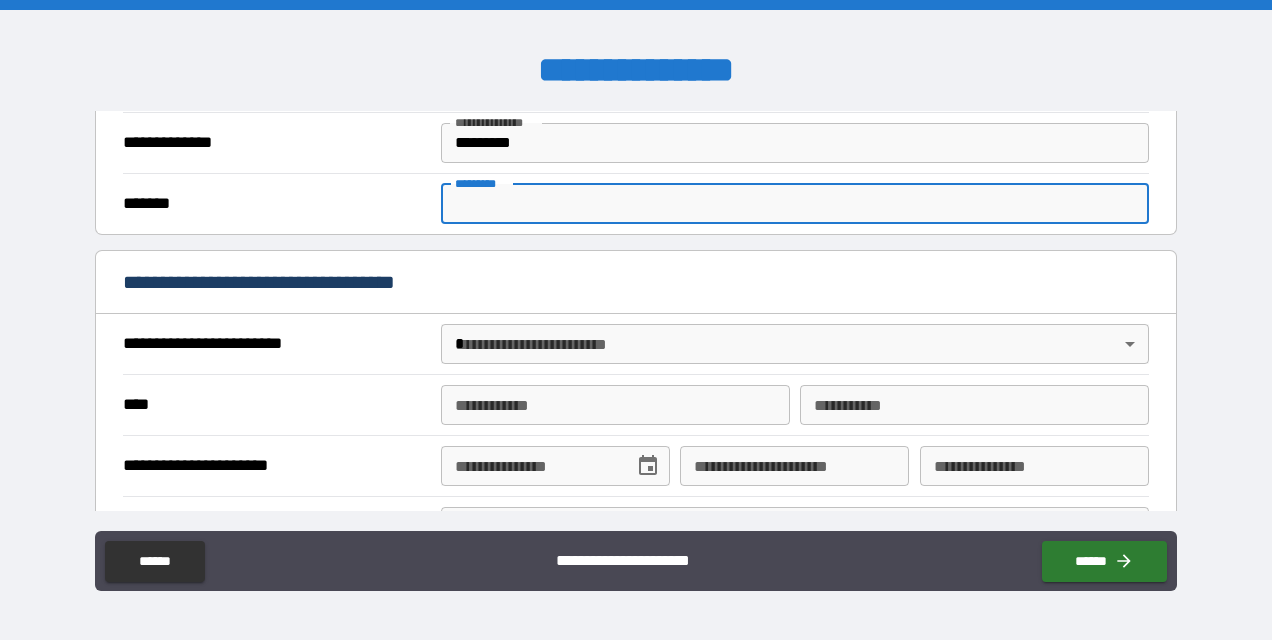 scroll, scrollTop: 581, scrollLeft: 0, axis: vertical 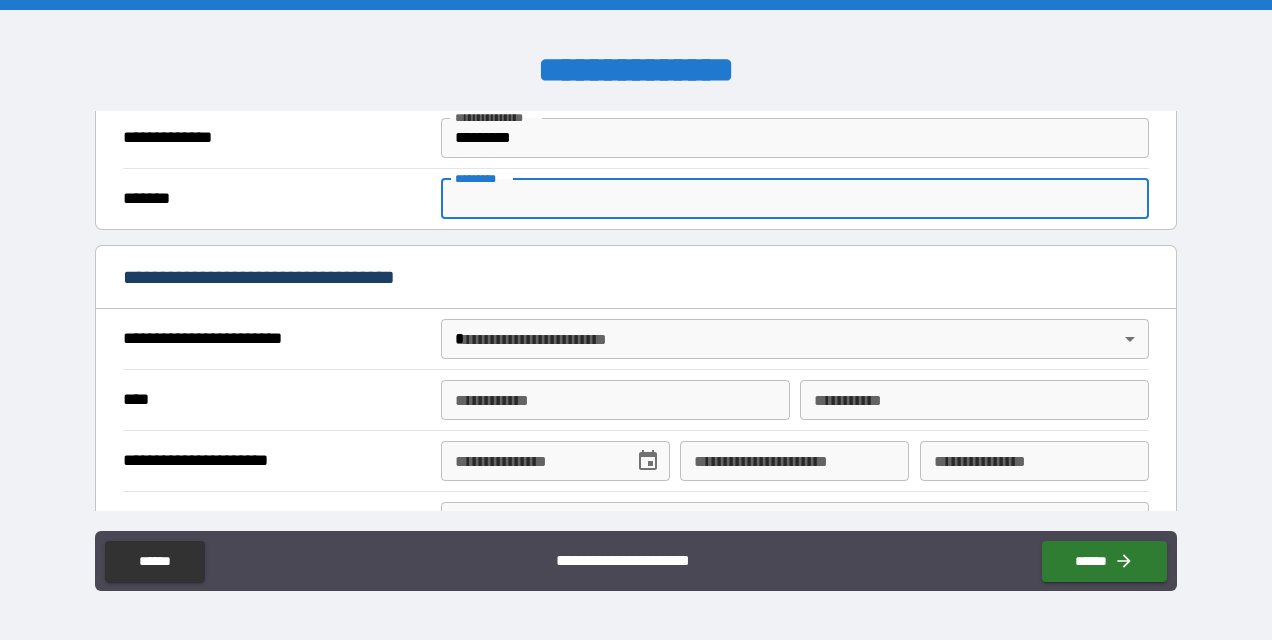 click on "**********" at bounding box center [636, 320] 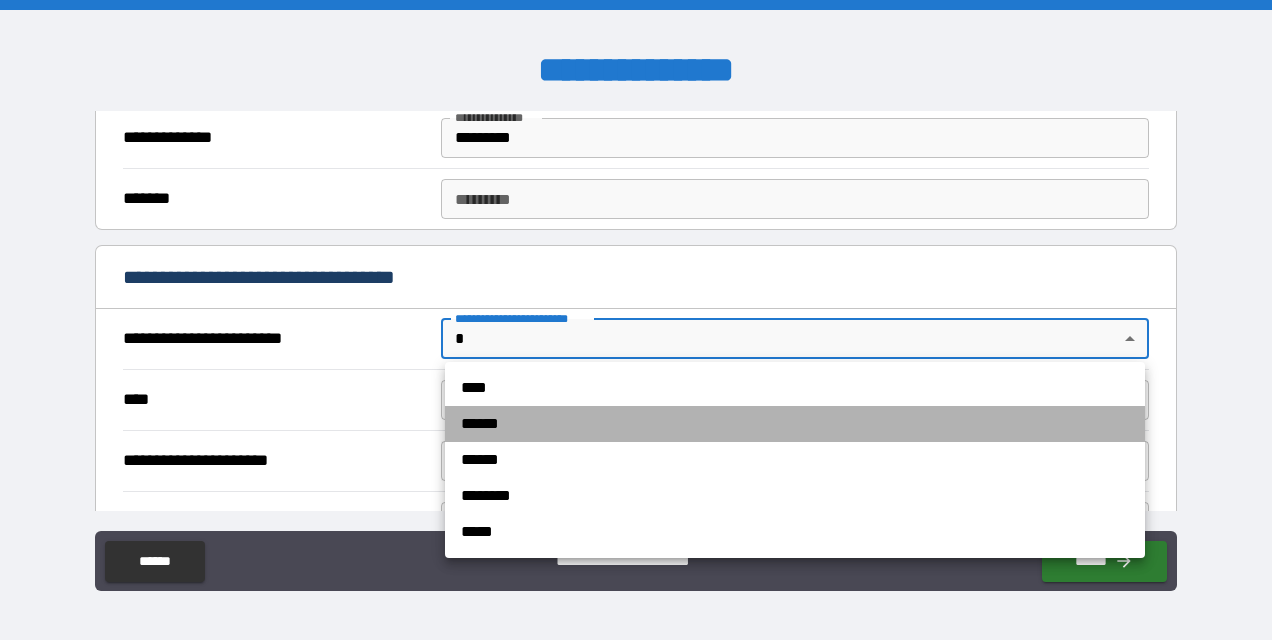 click on "******" at bounding box center [795, 424] 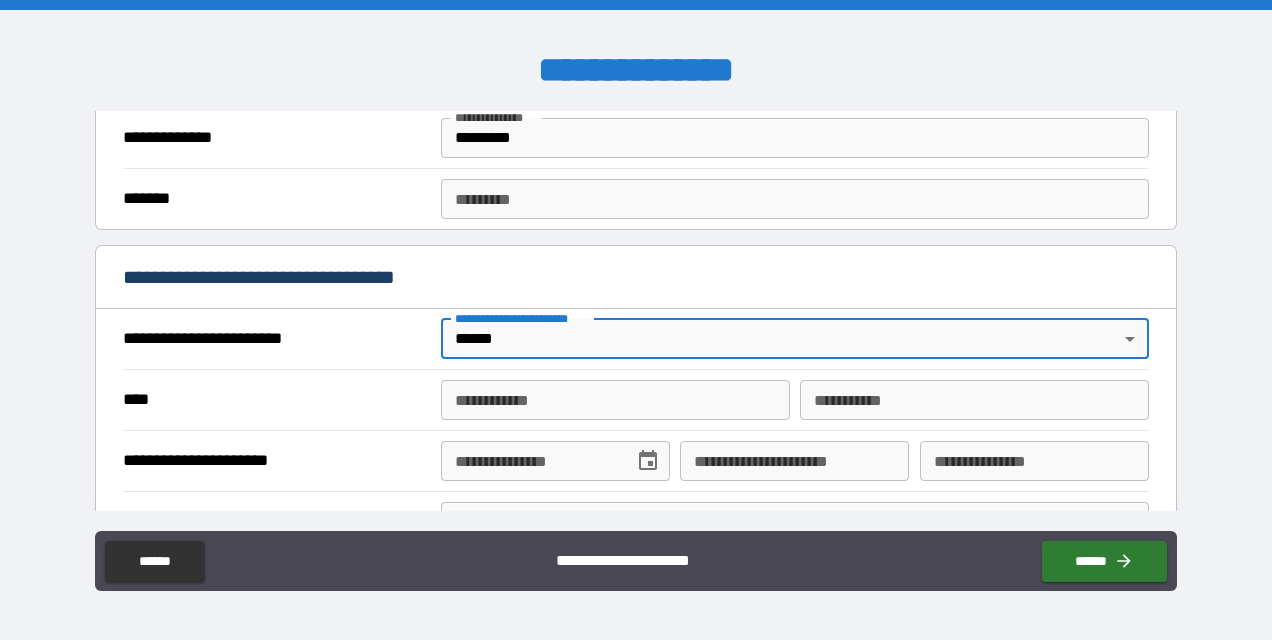 click on "**********" at bounding box center [615, 400] 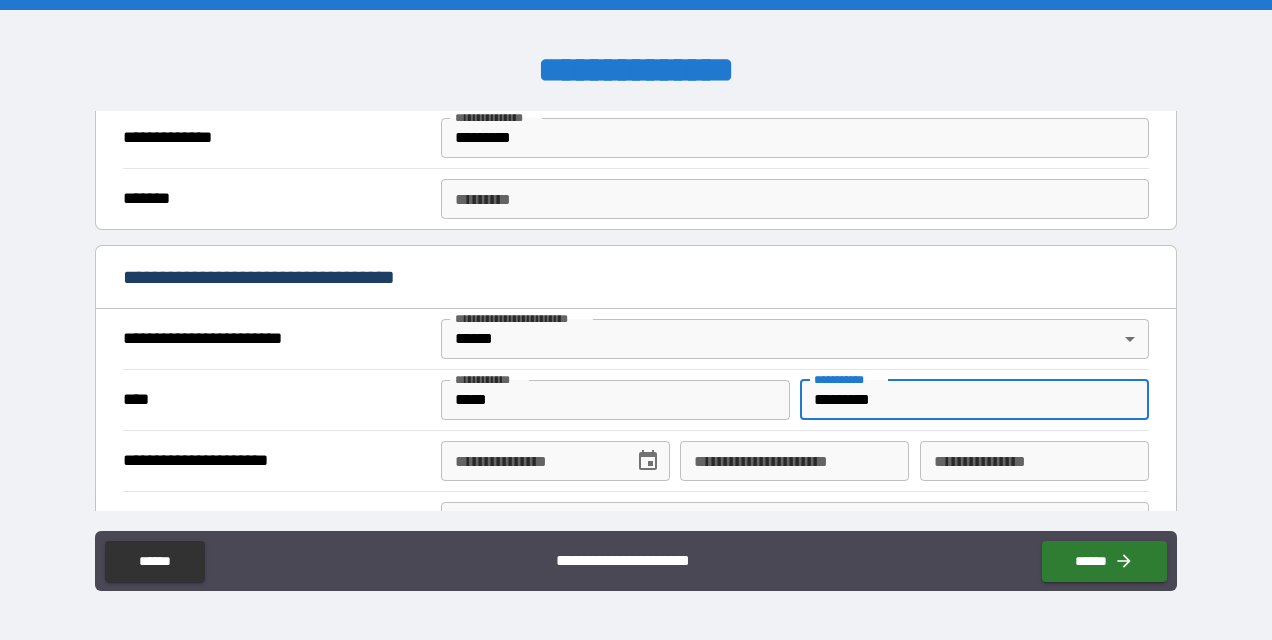 click on "**********" at bounding box center (555, 461) 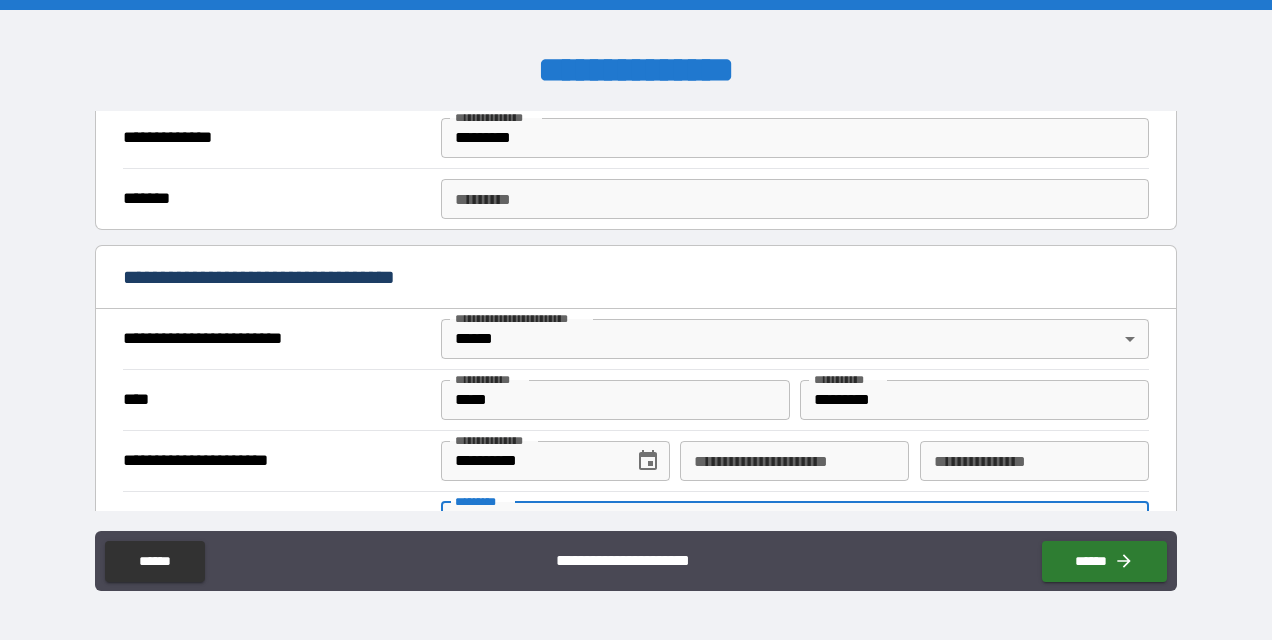 scroll, scrollTop: 606, scrollLeft: 0, axis: vertical 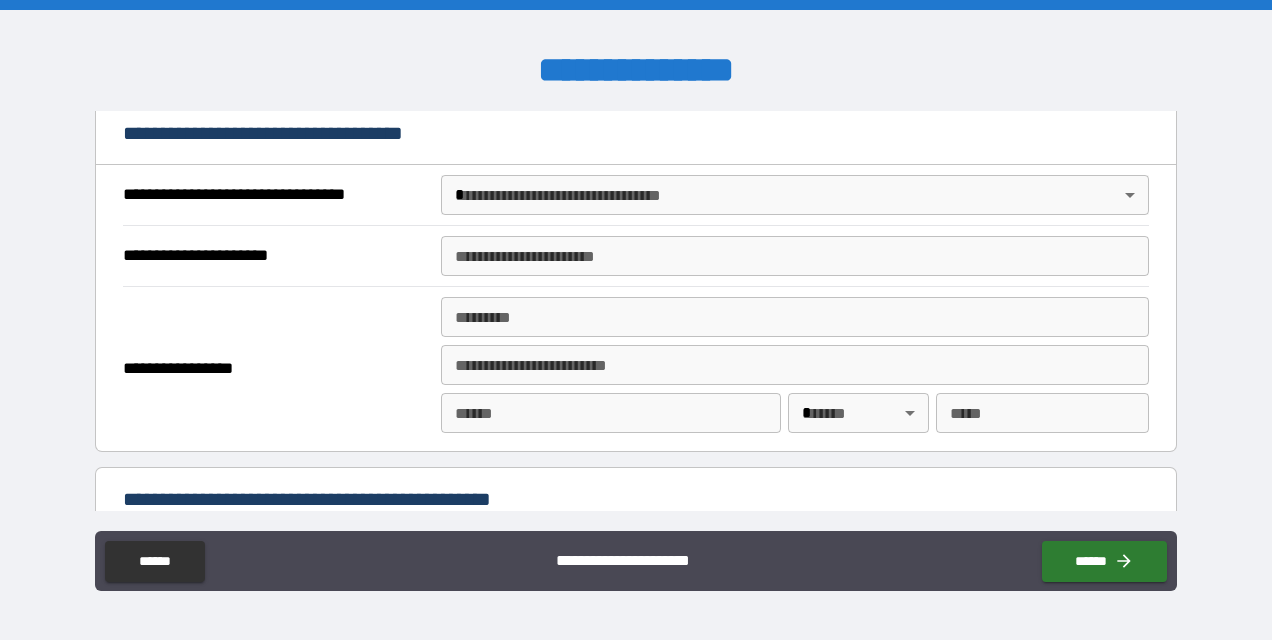 click on "**********" at bounding box center (636, 320) 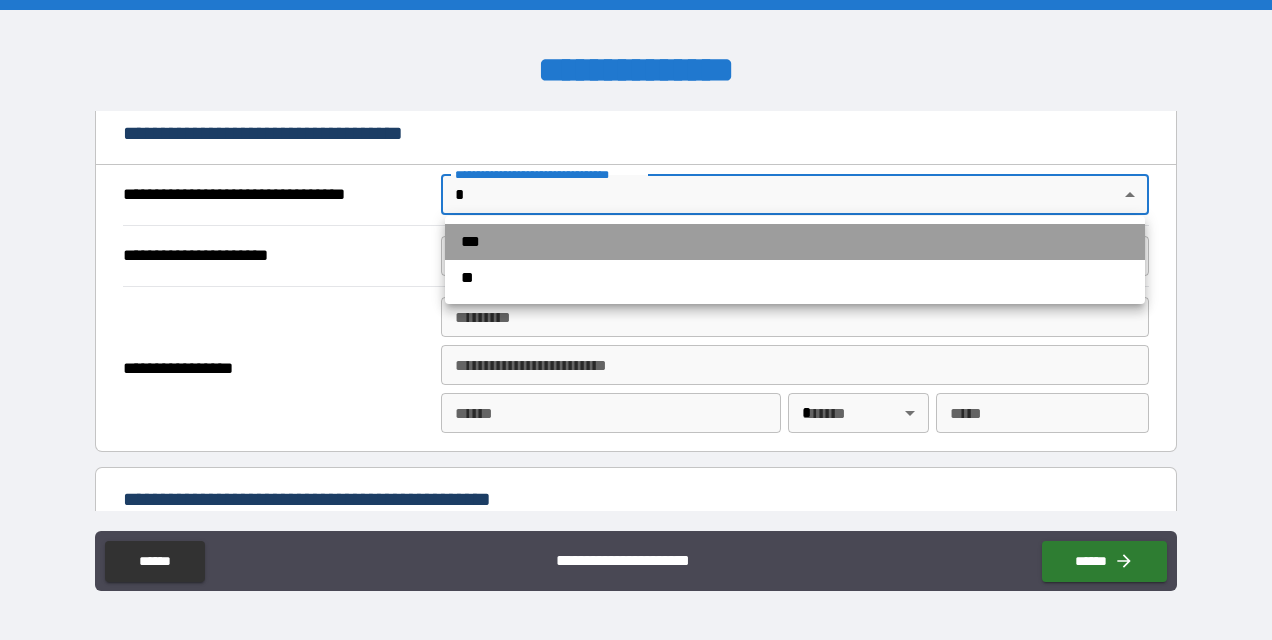 click on "***" at bounding box center (795, 242) 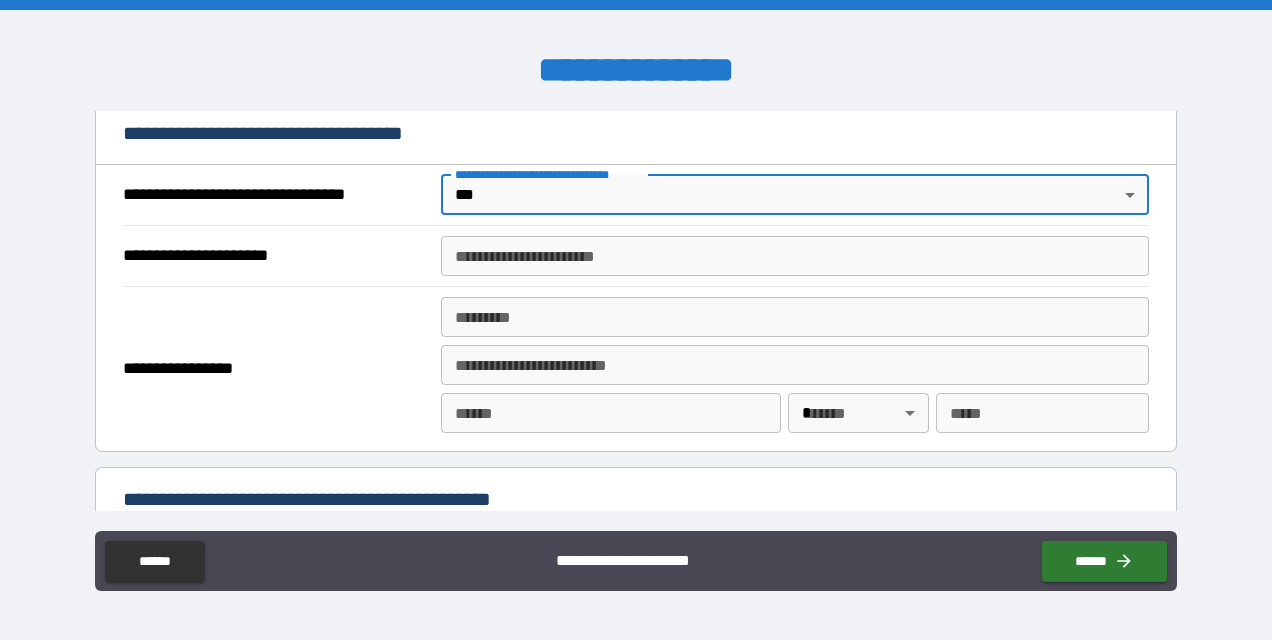 click on "**********" at bounding box center (794, 256) 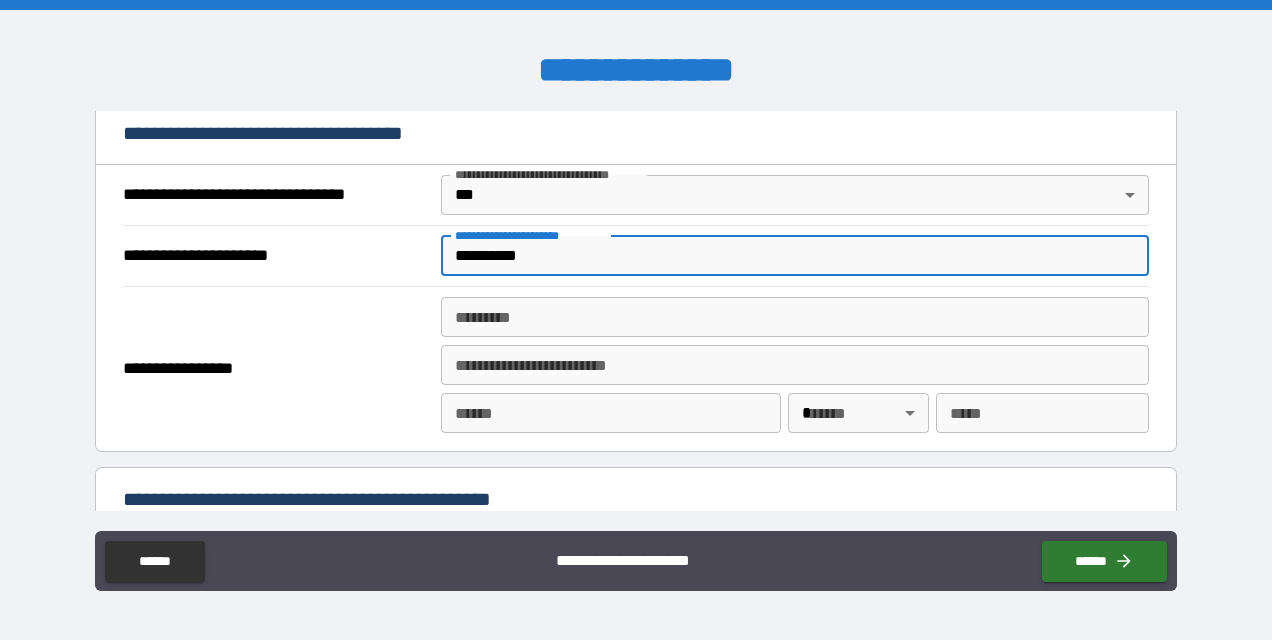 click on "*******   *" at bounding box center (794, 317) 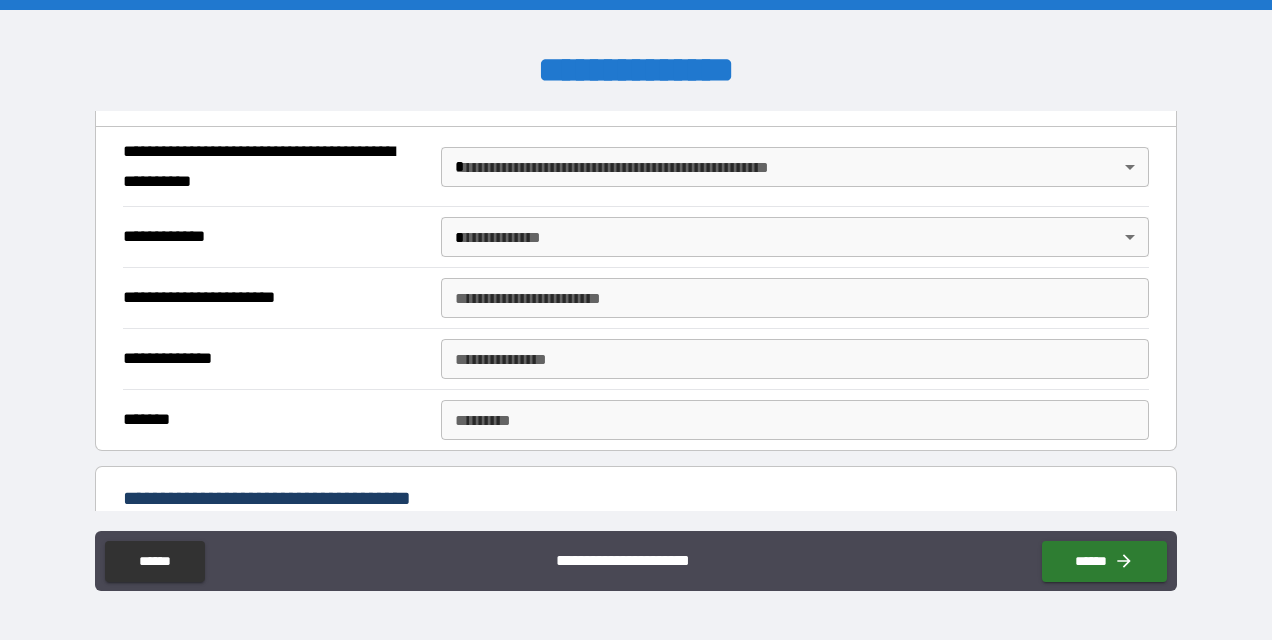 scroll, scrollTop: 1570, scrollLeft: 0, axis: vertical 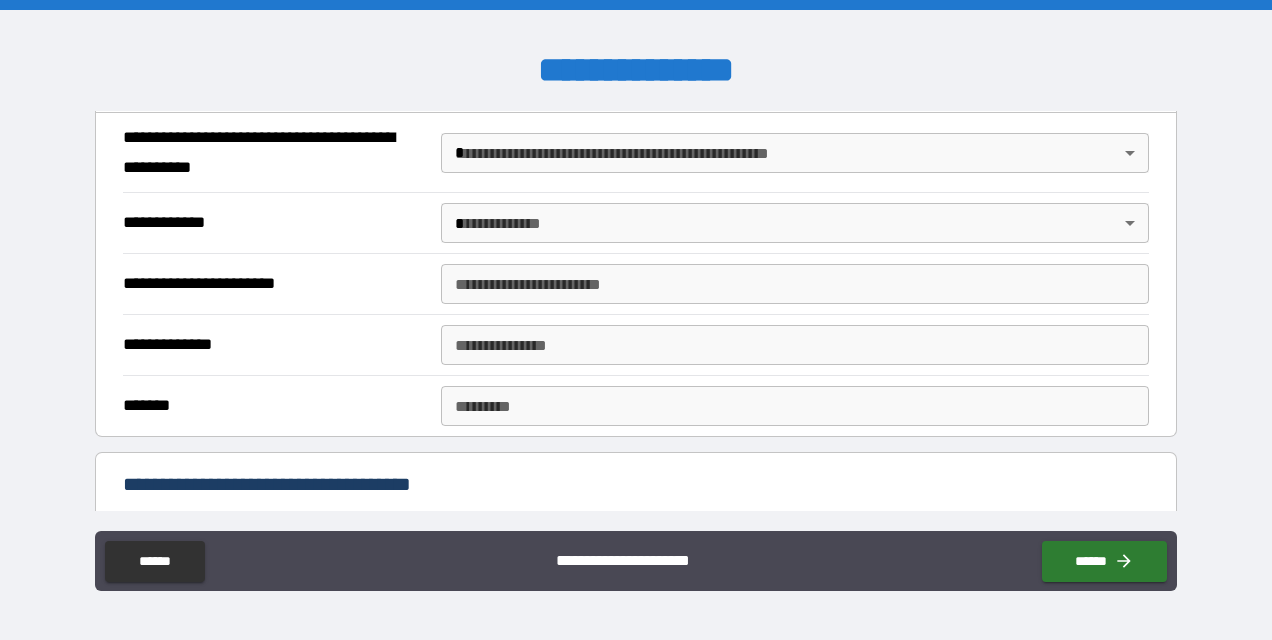 click on "**********" at bounding box center (636, 320) 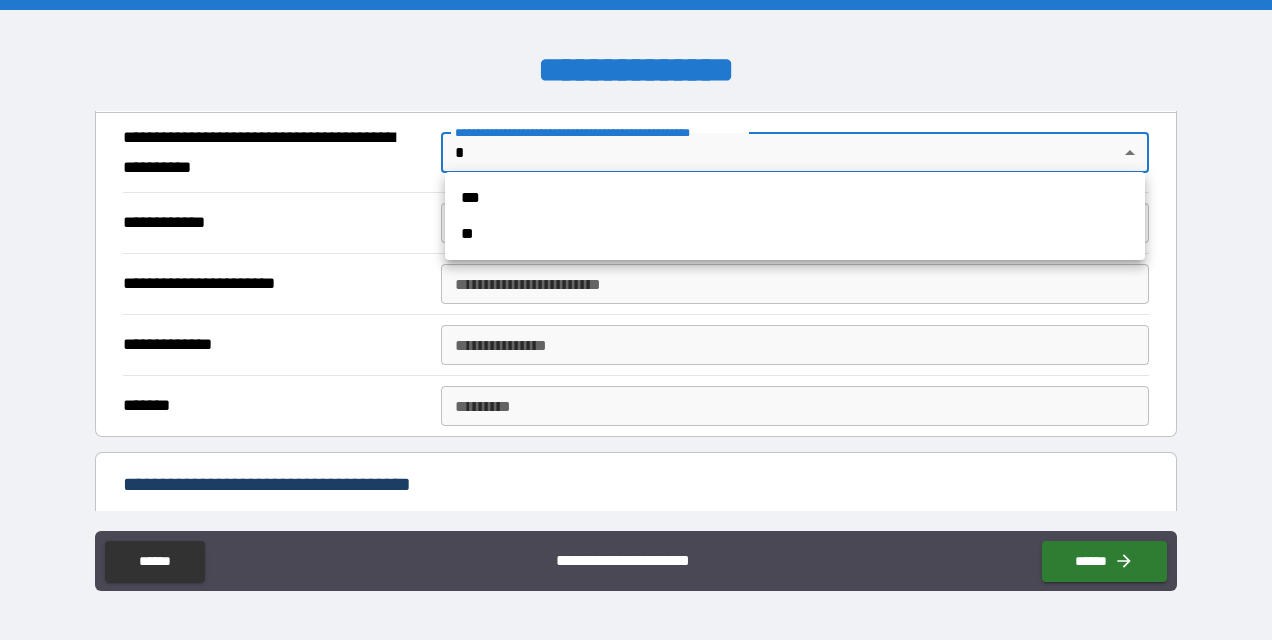 click on "**" at bounding box center (795, 234) 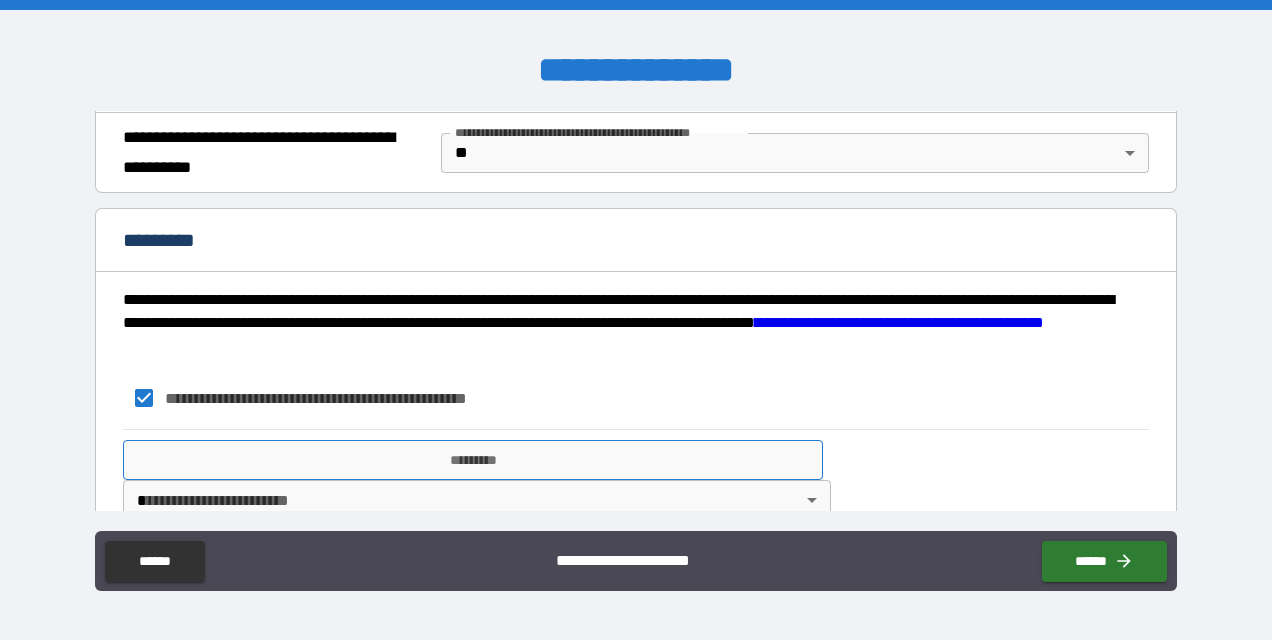 click on "*********" at bounding box center (473, 460) 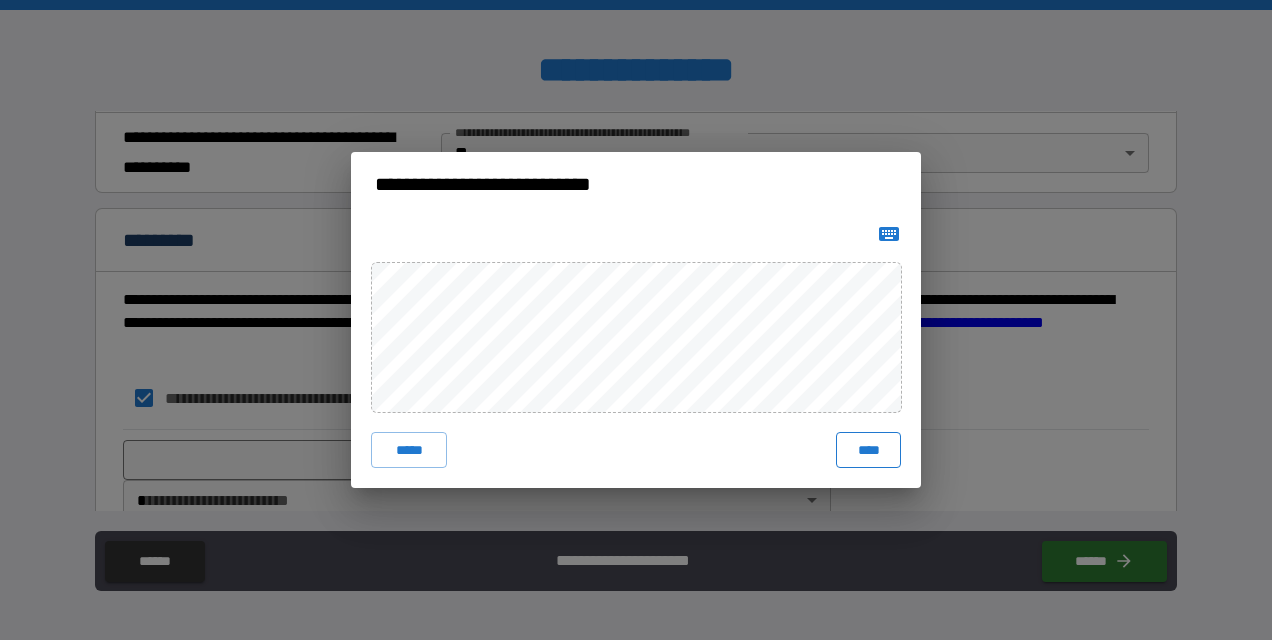 click on "****" at bounding box center (868, 450) 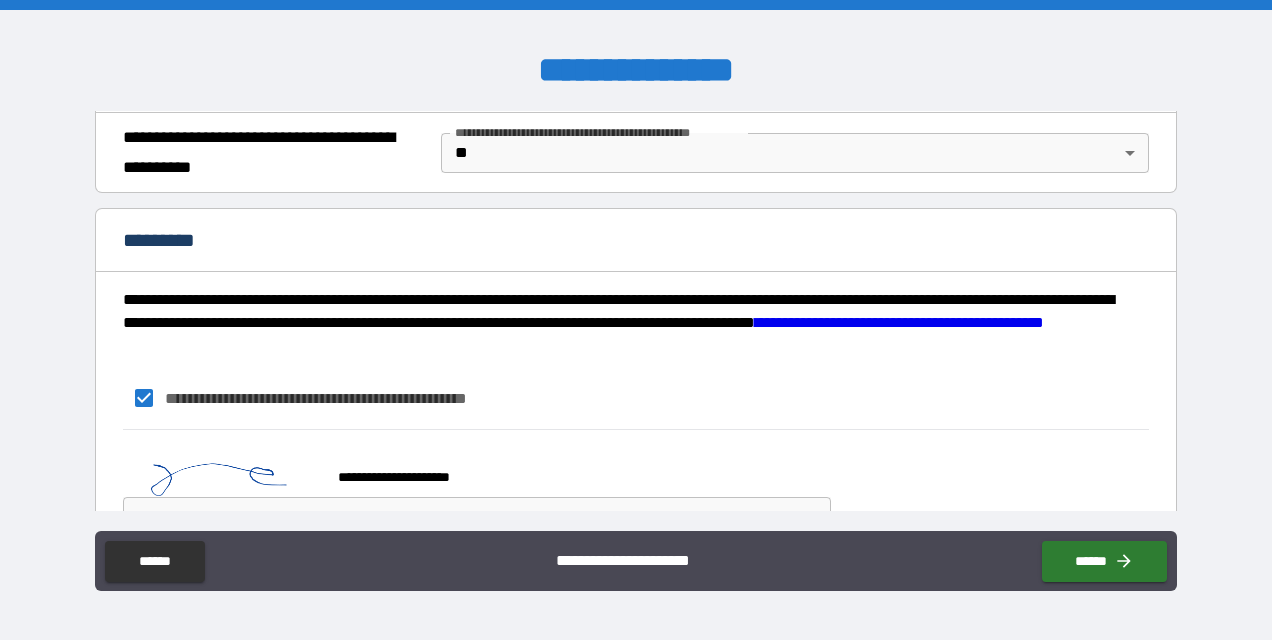 scroll, scrollTop: 1616, scrollLeft: 0, axis: vertical 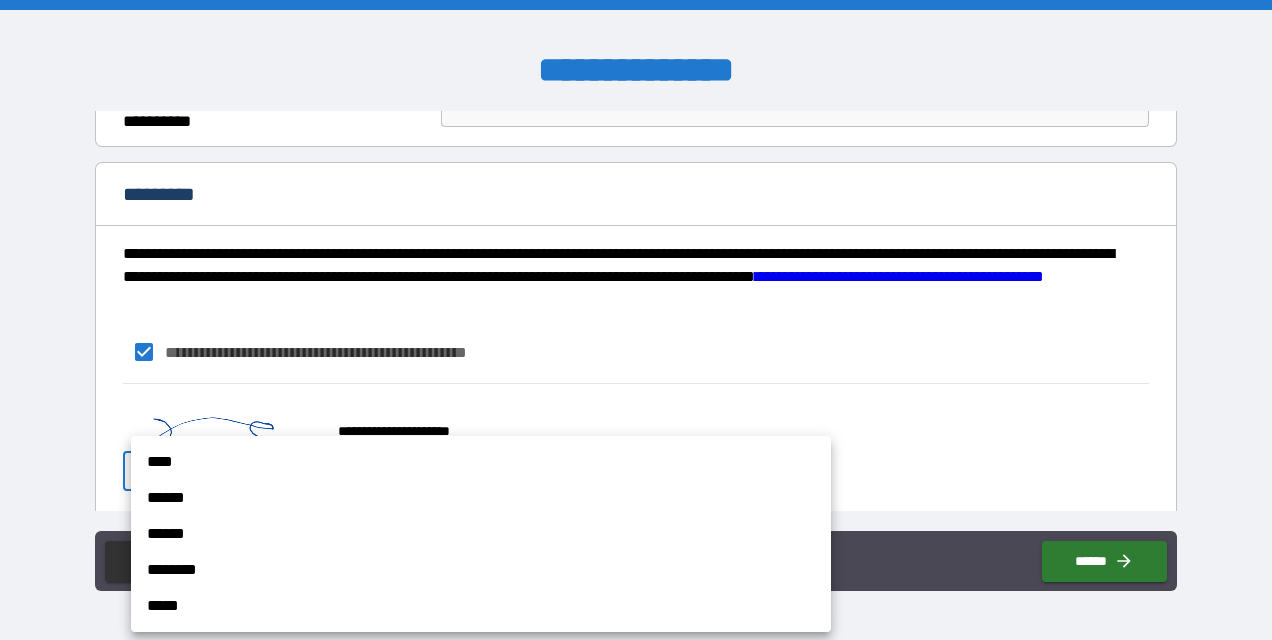 click on "**********" at bounding box center [636, 320] 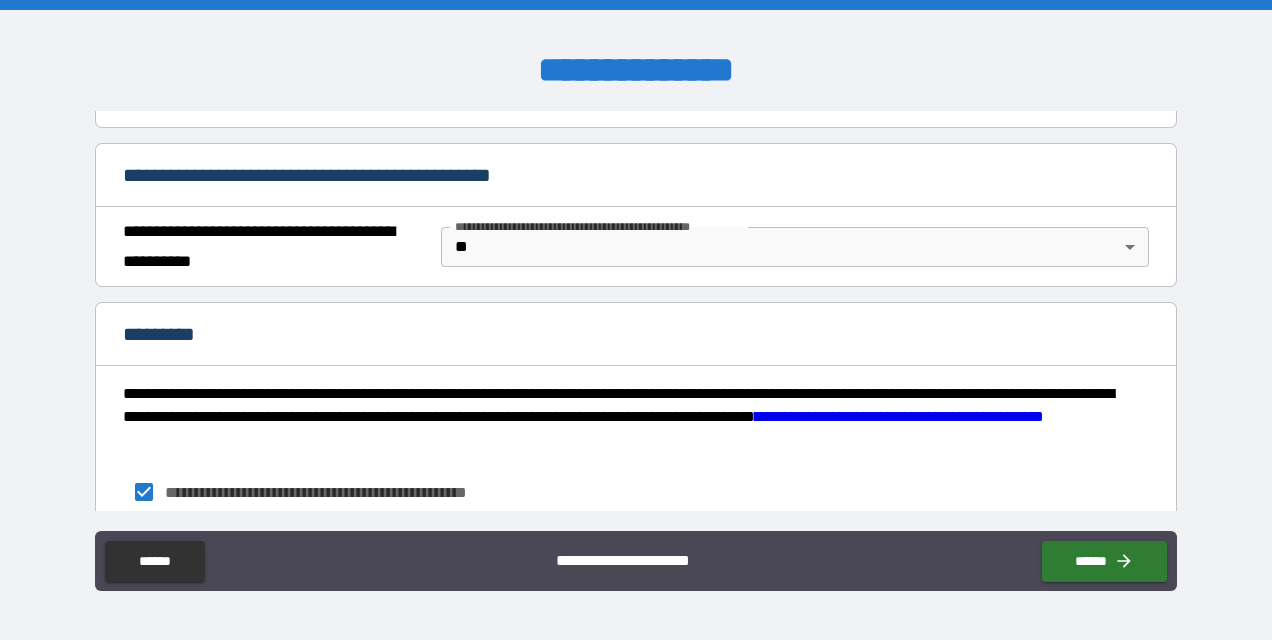 scroll, scrollTop: 1616, scrollLeft: 0, axis: vertical 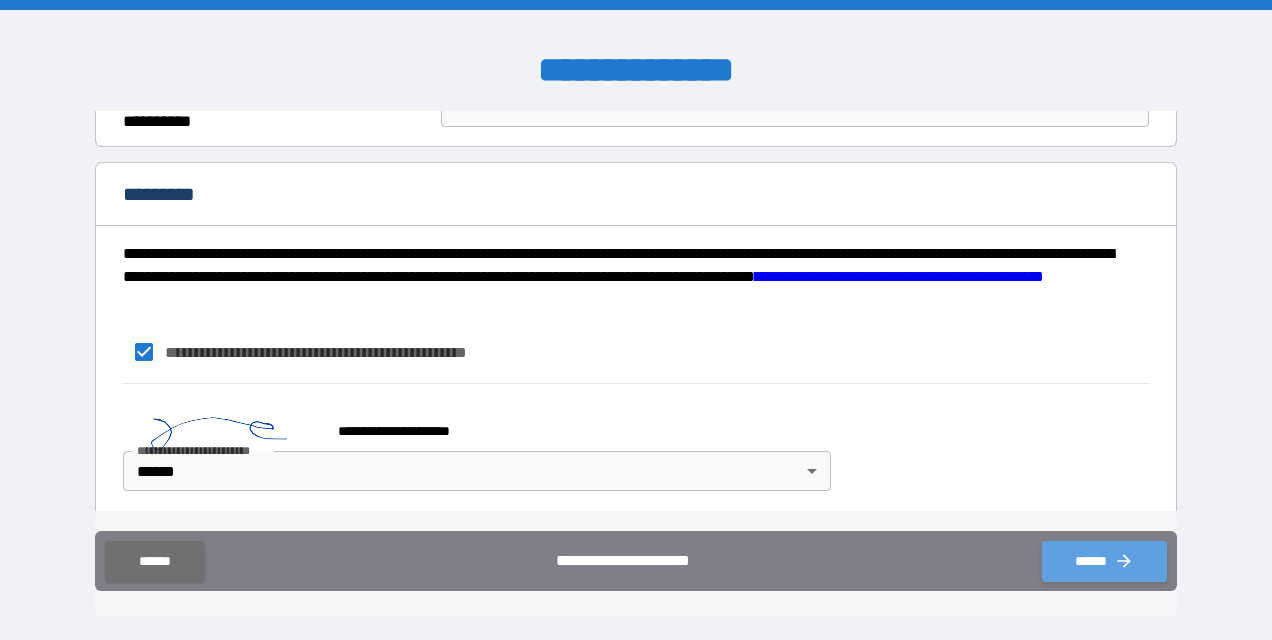 click on "******" at bounding box center [1104, 561] 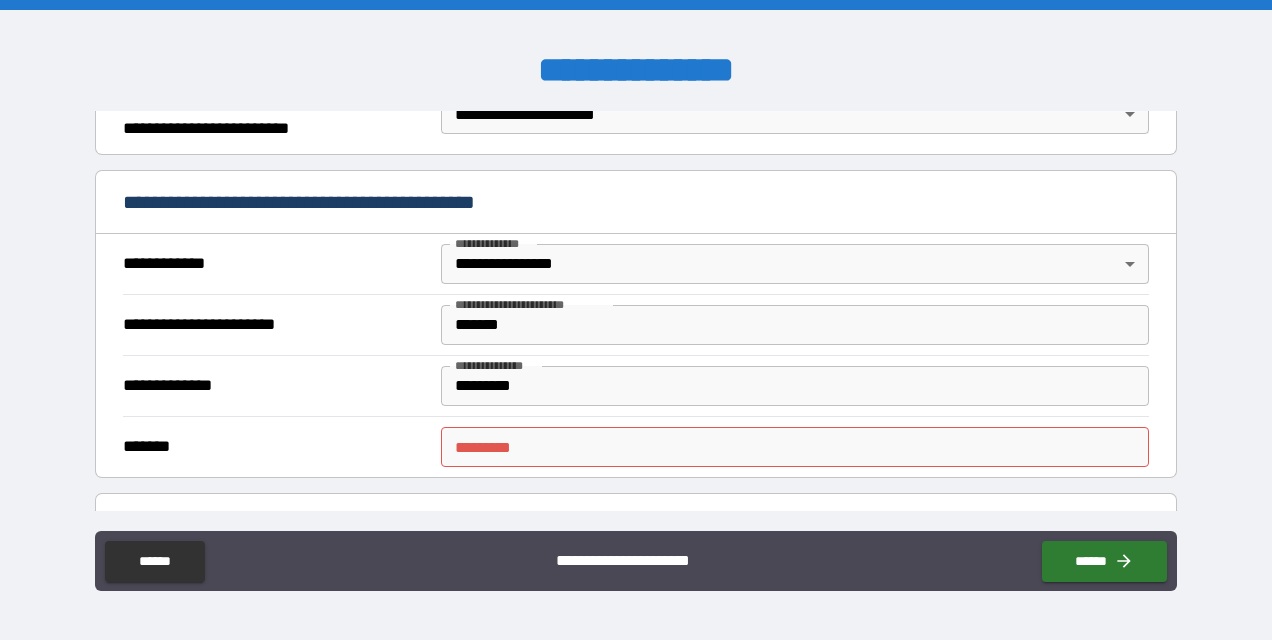 scroll, scrollTop: 326, scrollLeft: 0, axis: vertical 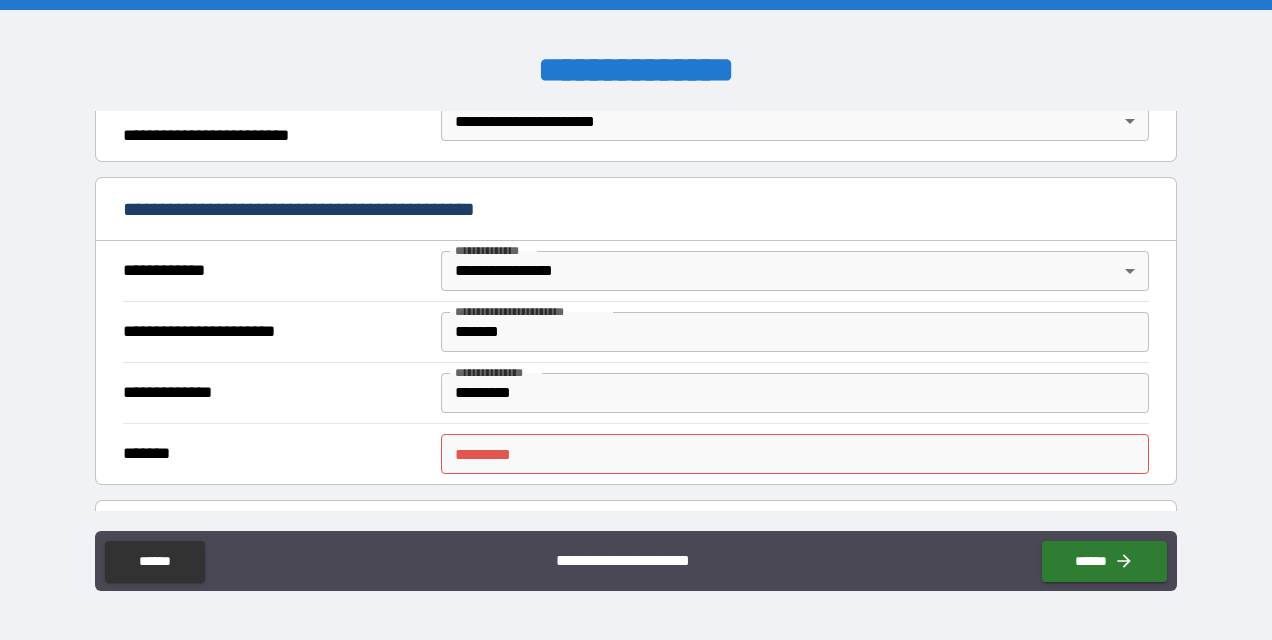 click on "*******   *" at bounding box center (794, 454) 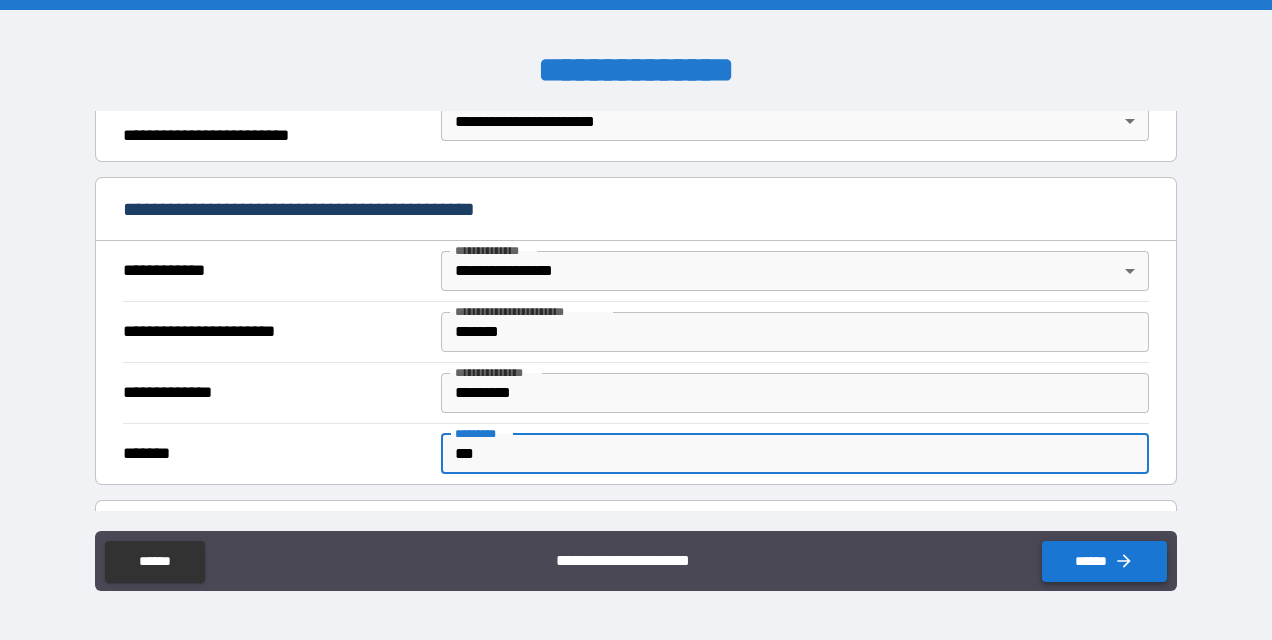 click on "******" at bounding box center (1104, 561) 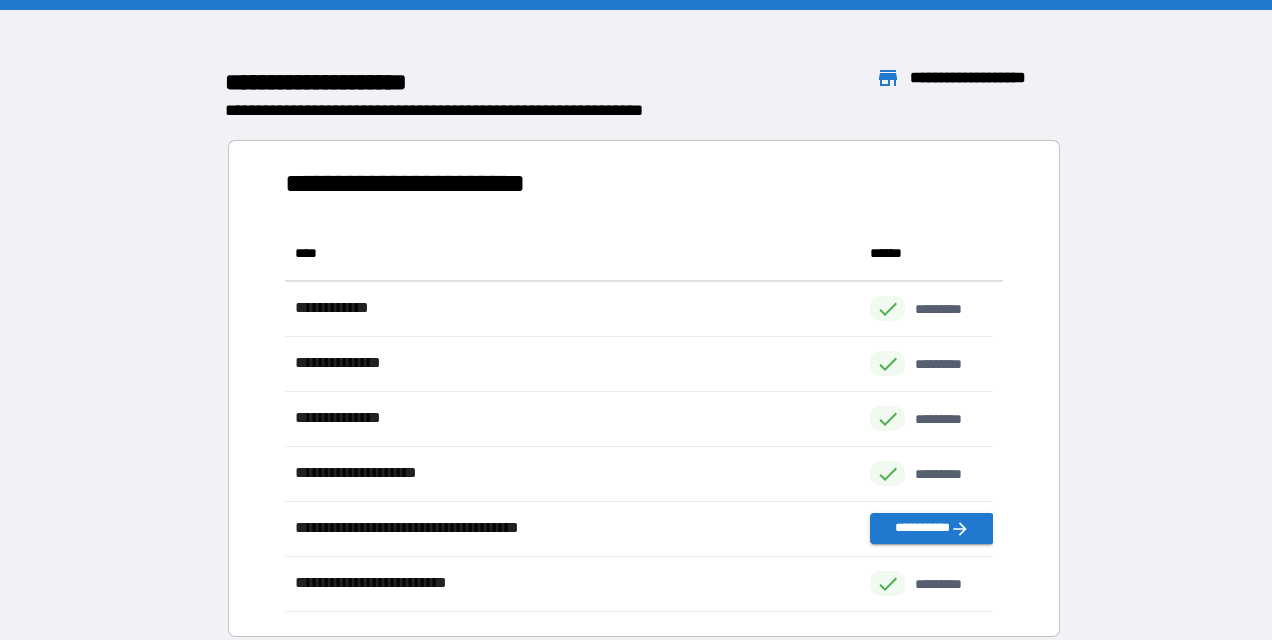 scroll, scrollTop: 370, scrollLeft: 692, axis: both 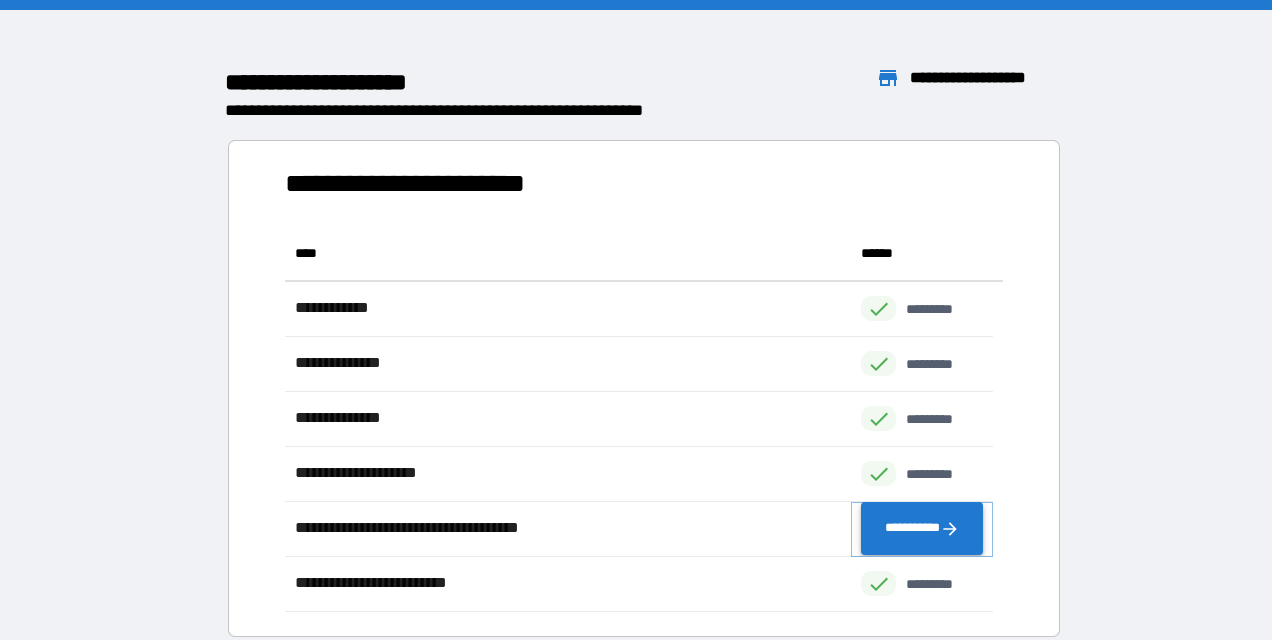 click on "**********" at bounding box center (922, 529) 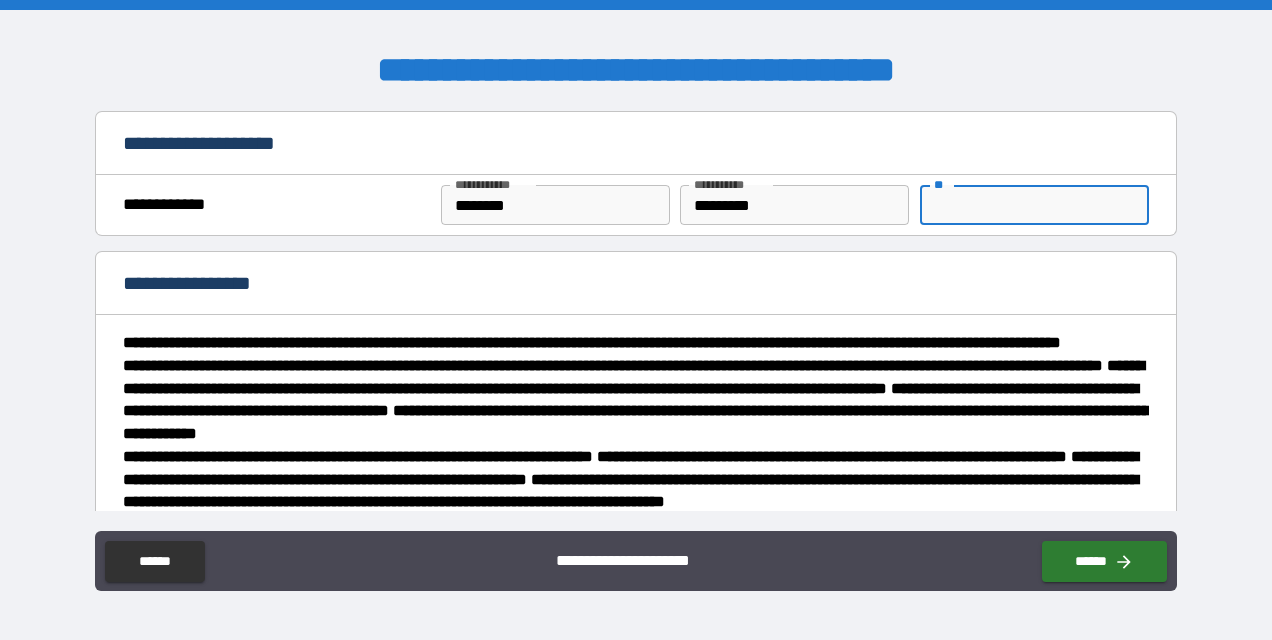 click on "**" at bounding box center (1034, 205) 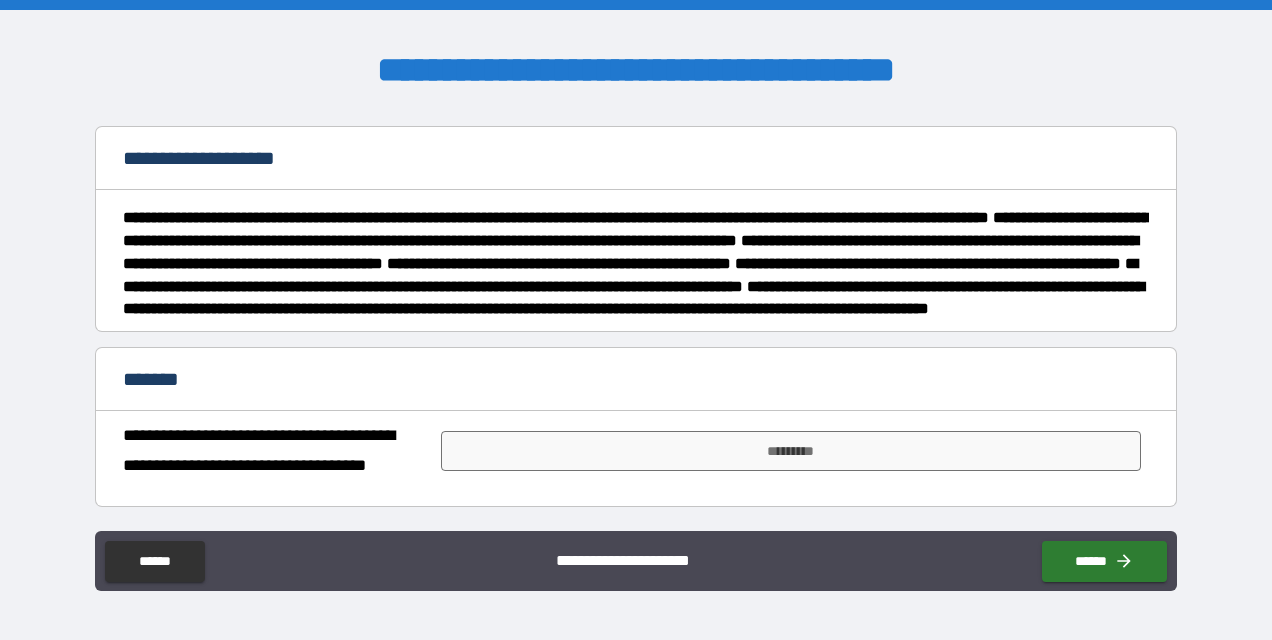 scroll, scrollTop: 1152, scrollLeft: 0, axis: vertical 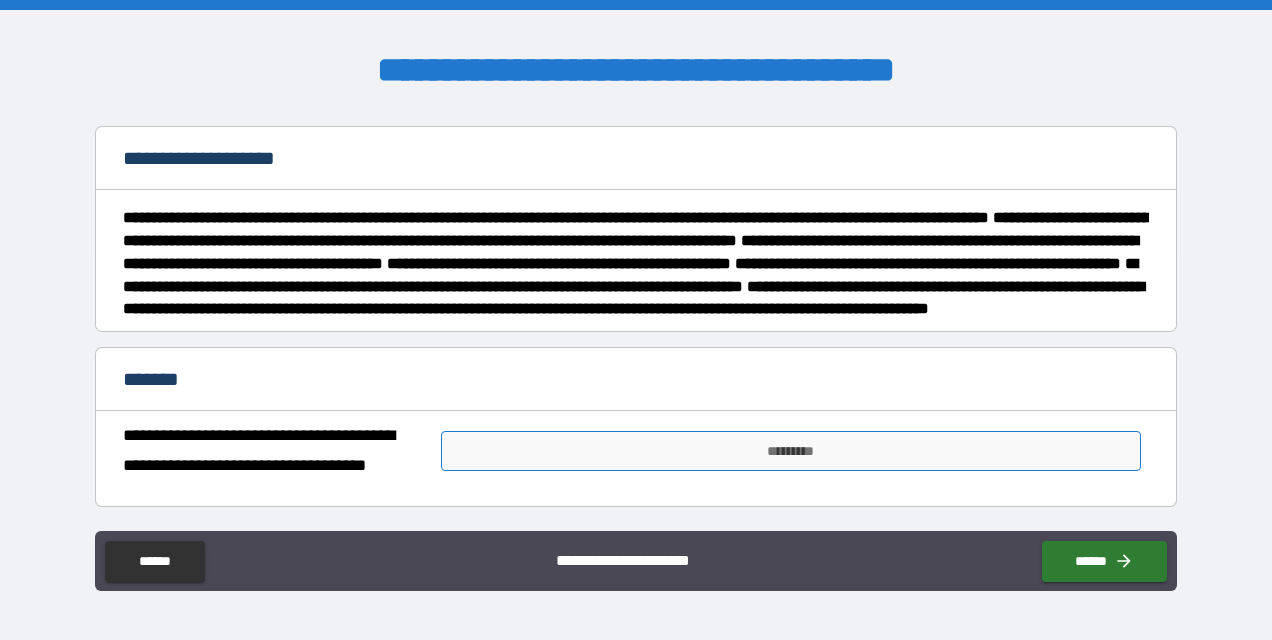 click on "*********" at bounding box center [791, 451] 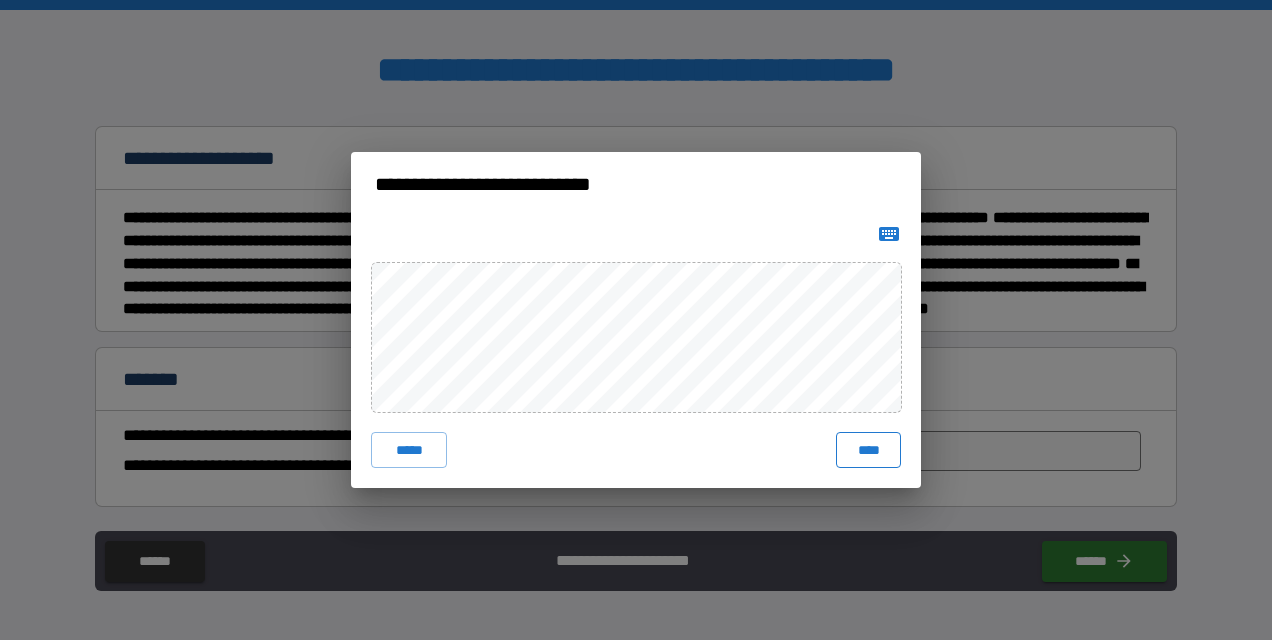 click on "****" at bounding box center (868, 450) 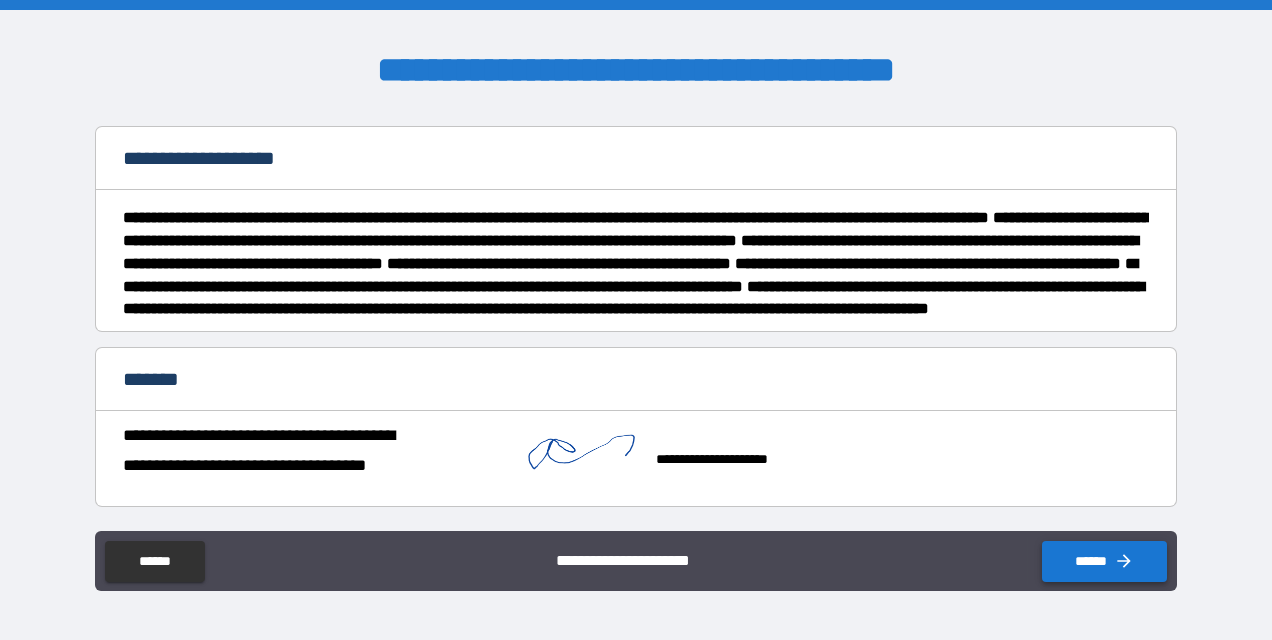 click 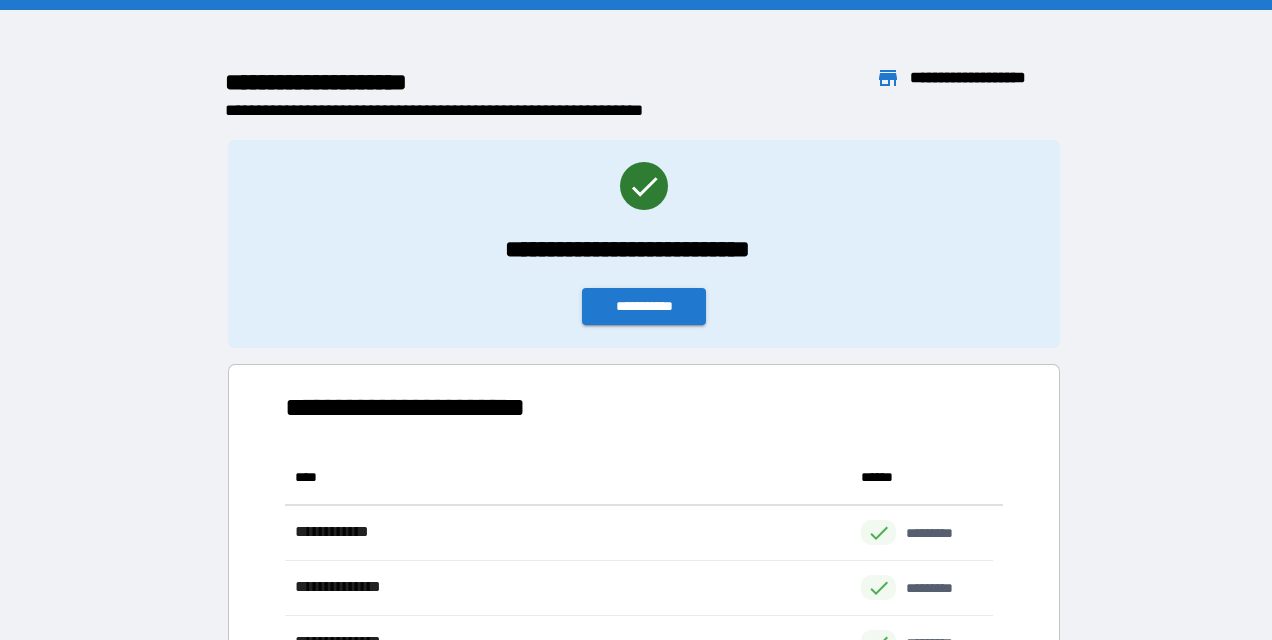 scroll, scrollTop: 16, scrollLeft: 16, axis: both 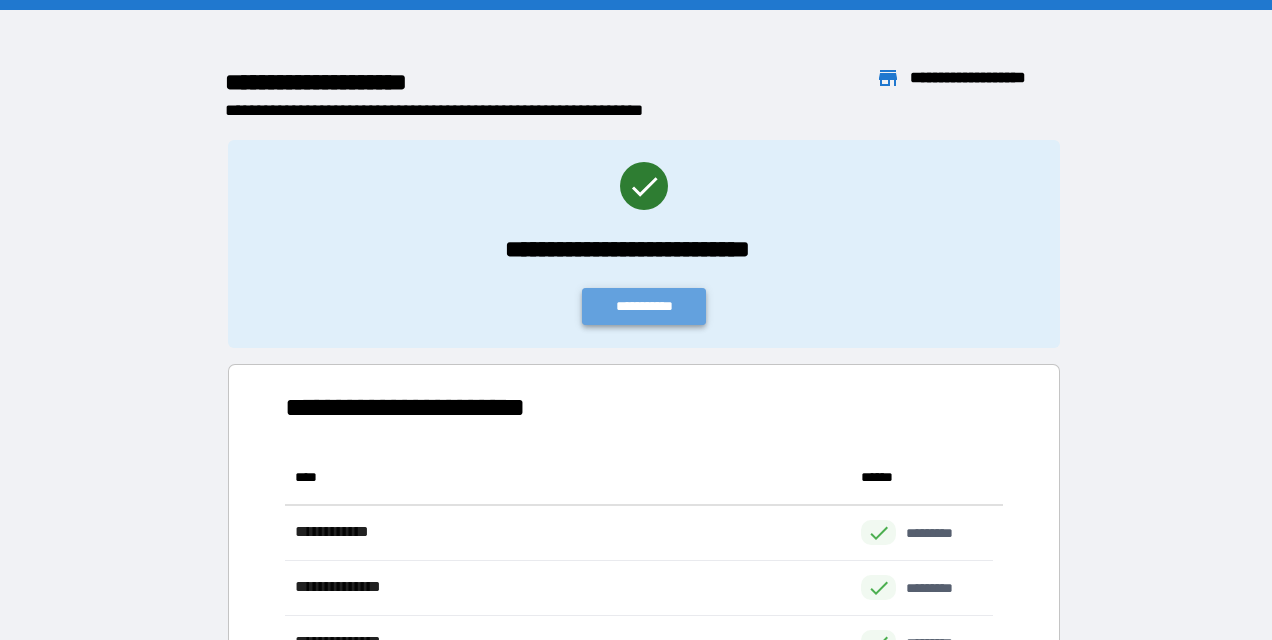 drag, startPoint x: 639, startPoint y: 298, endPoint x: 647, endPoint y: 320, distance: 23.409399 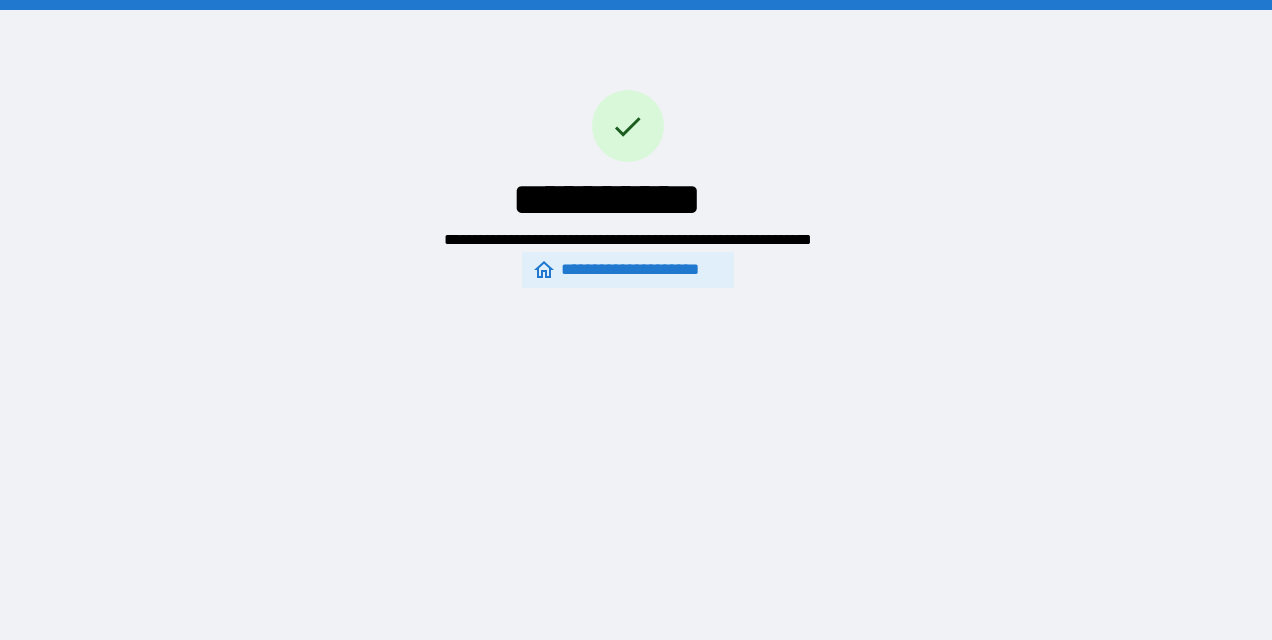 click on "**********" at bounding box center (627, 270) 